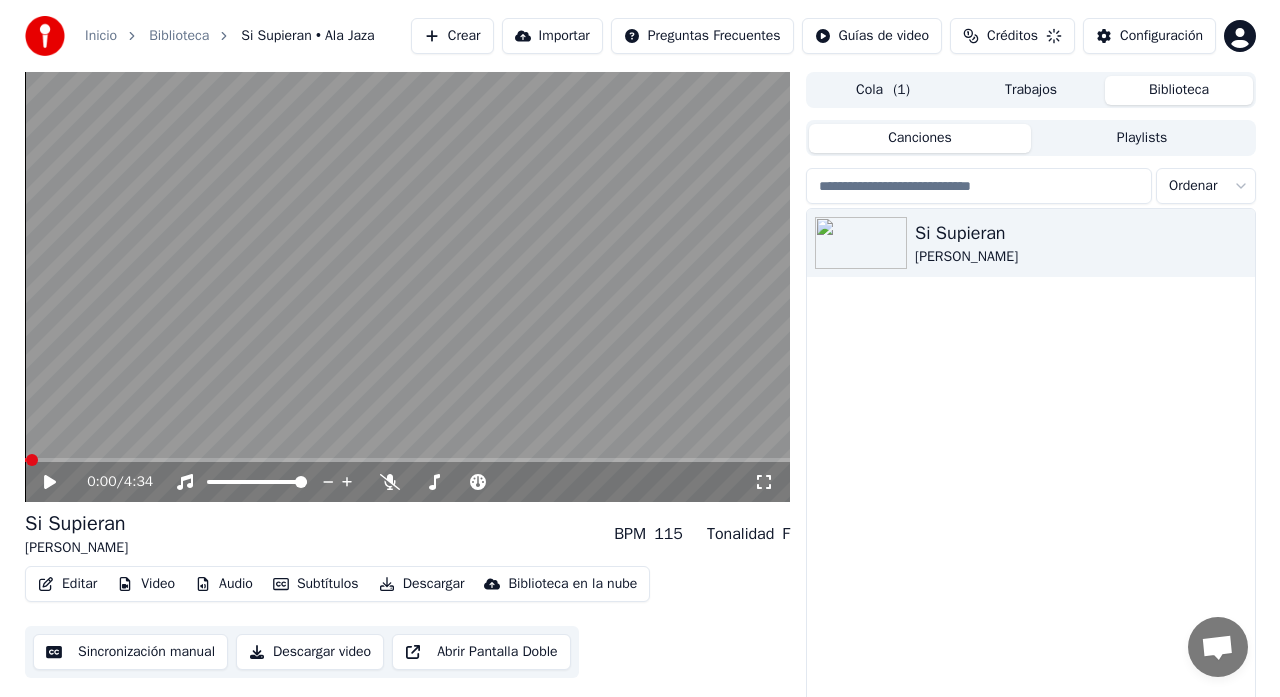 scroll, scrollTop: 0, scrollLeft: 0, axis: both 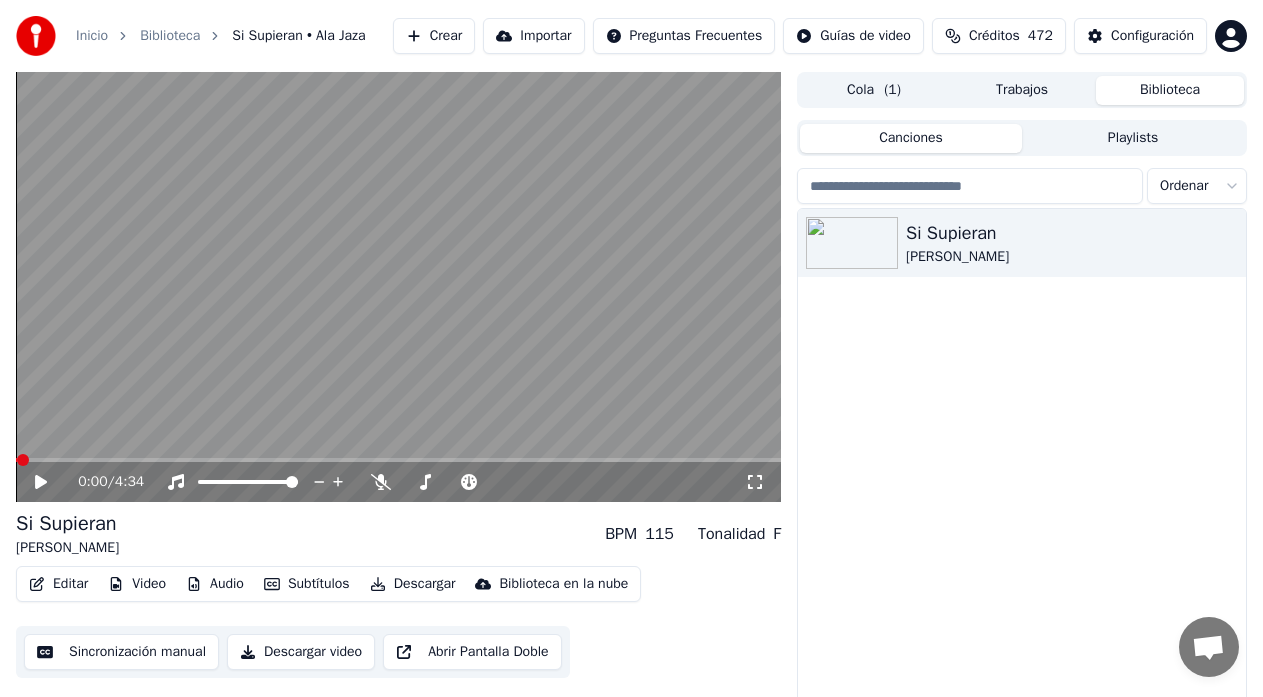 click on "Crear" at bounding box center (434, 36) 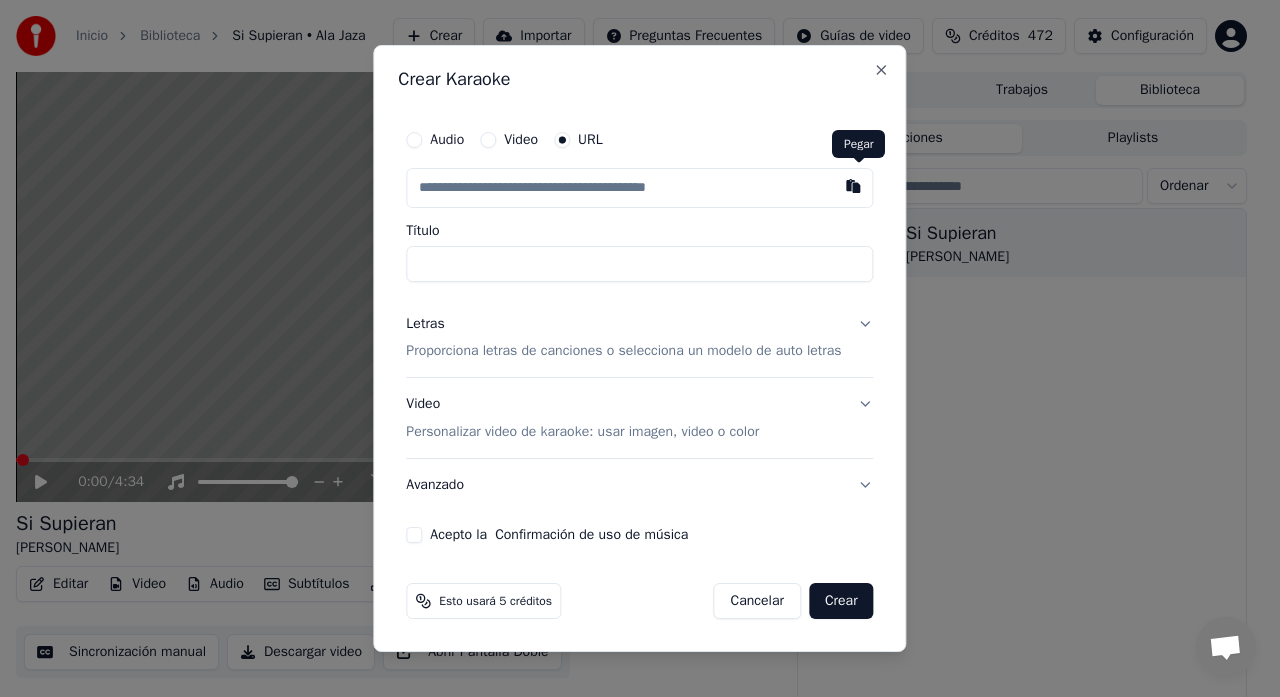 click at bounding box center (854, 186) 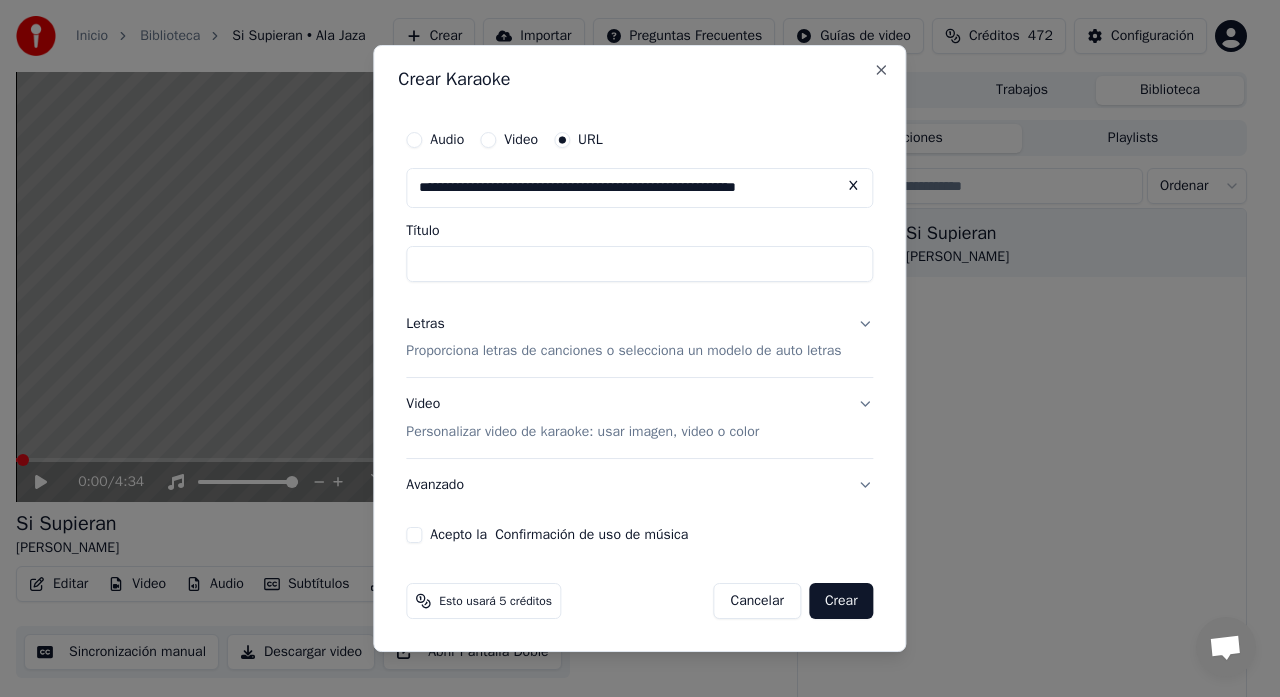 type on "**********" 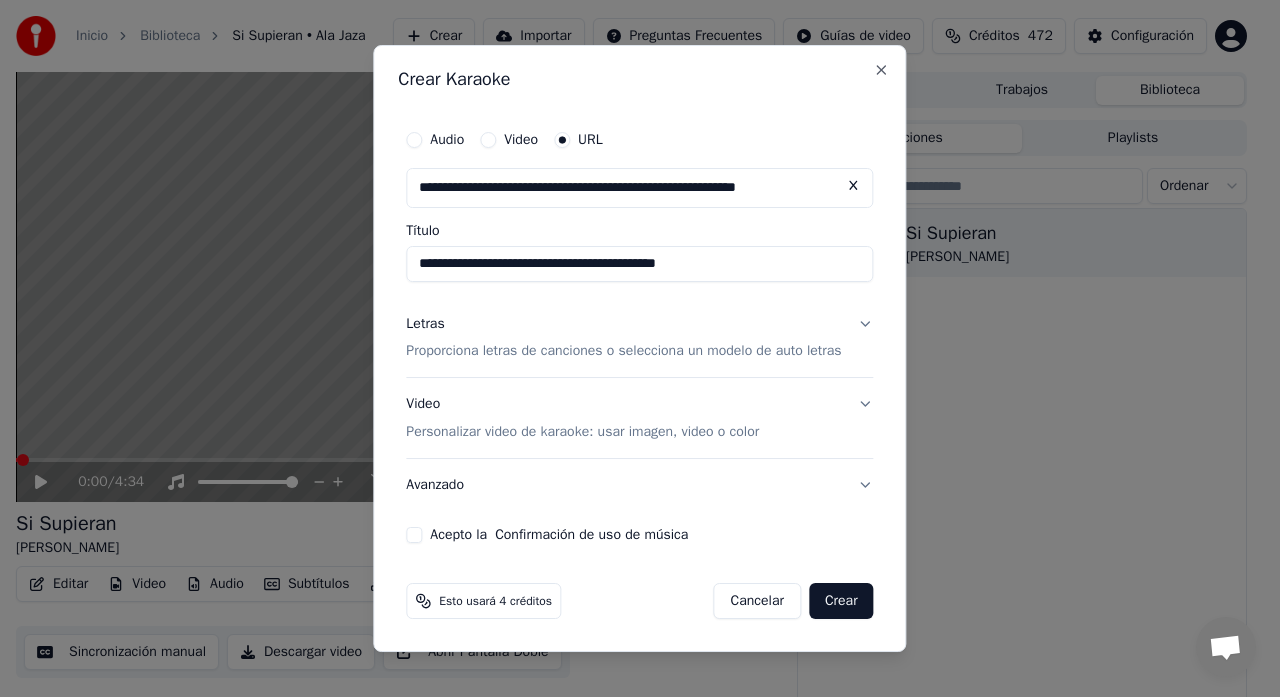 click on "Acepto la   Confirmación de uso de música" at bounding box center [414, 535] 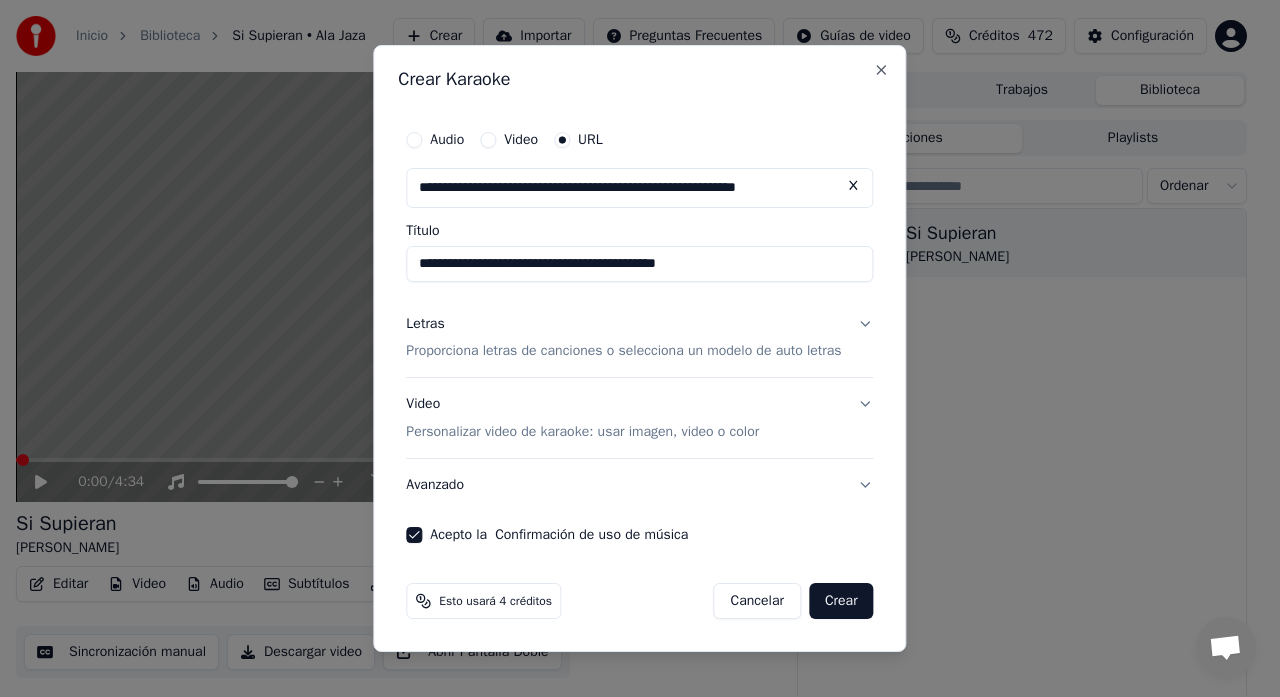 click on "Letras Proporciona letras de canciones o selecciona un modelo de auto letras" at bounding box center [639, 338] 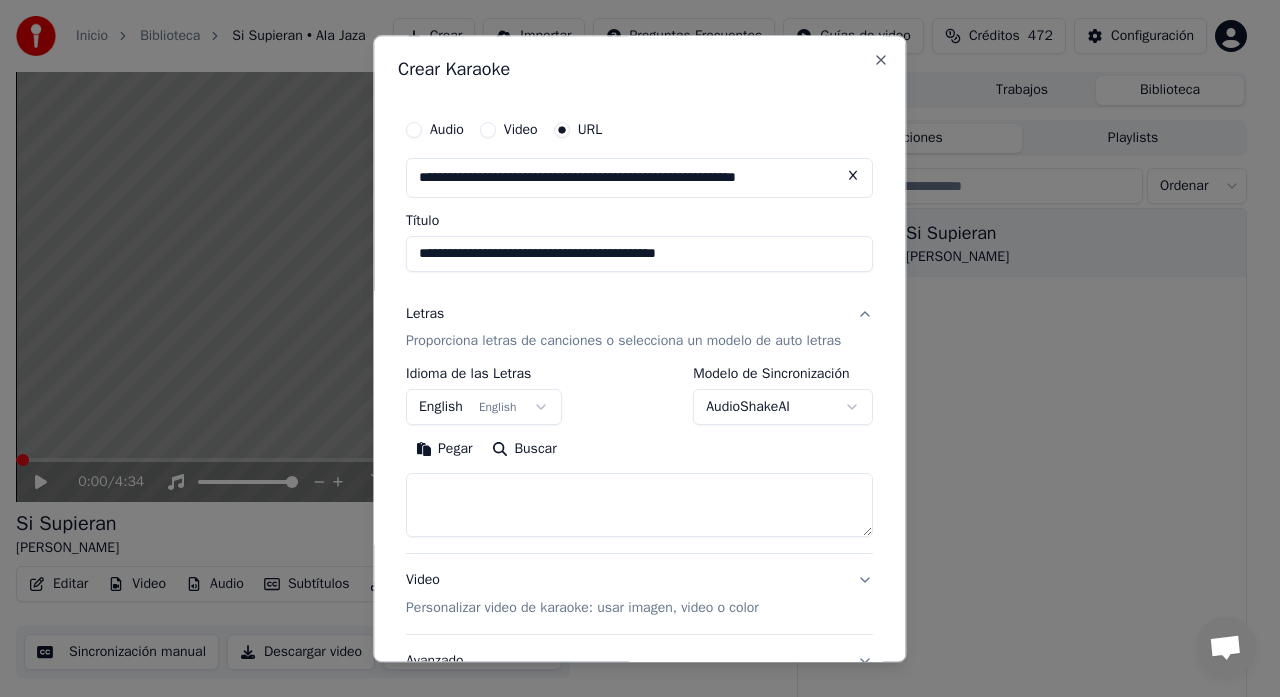 click on "English English" at bounding box center [484, 408] 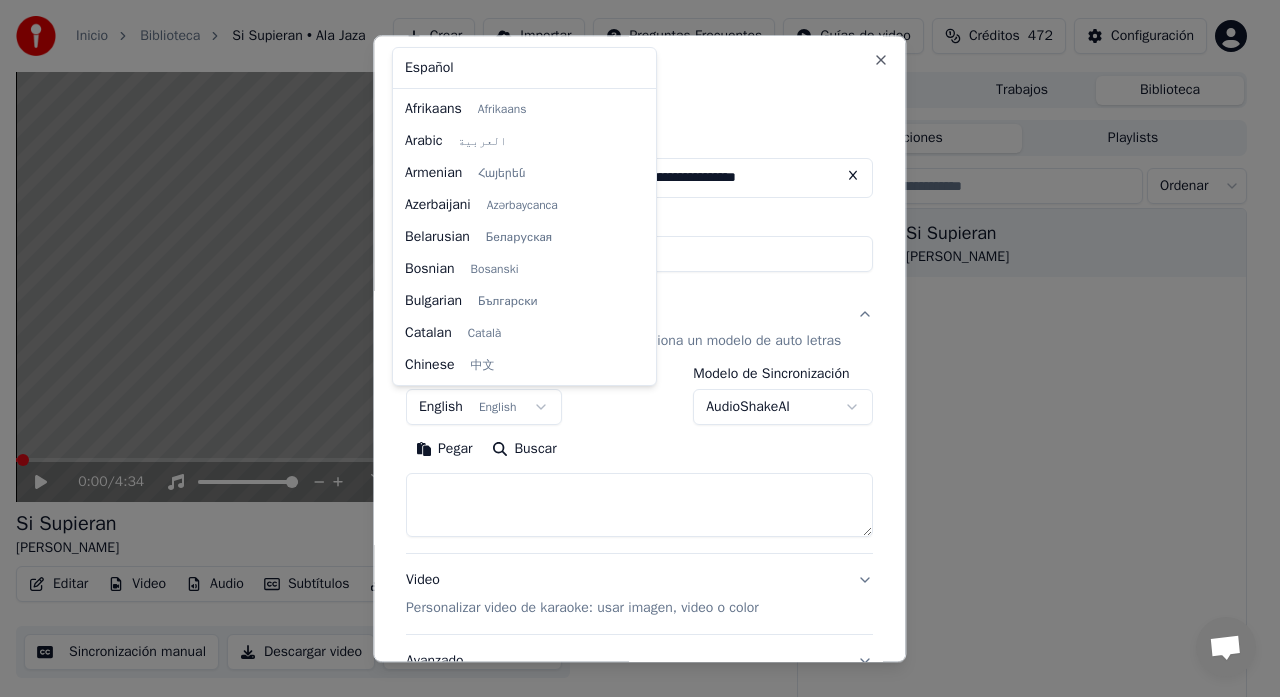 scroll, scrollTop: 160, scrollLeft: 0, axis: vertical 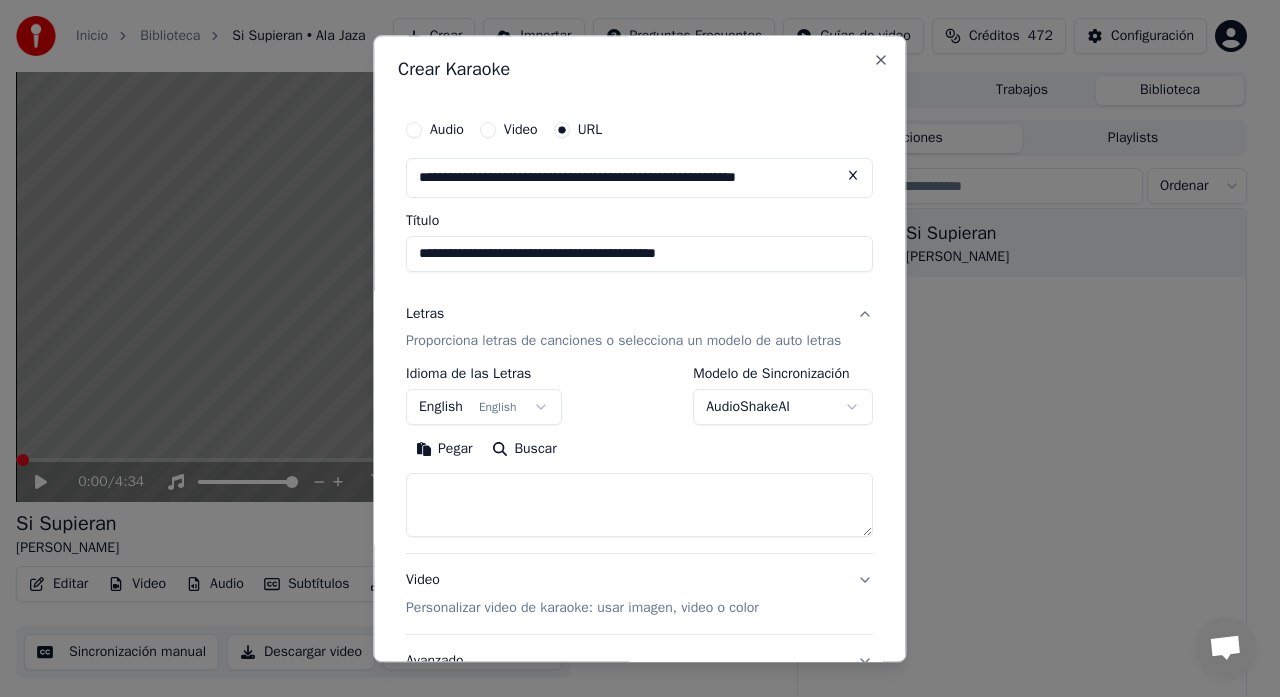click on "**********" at bounding box center (631, 348) 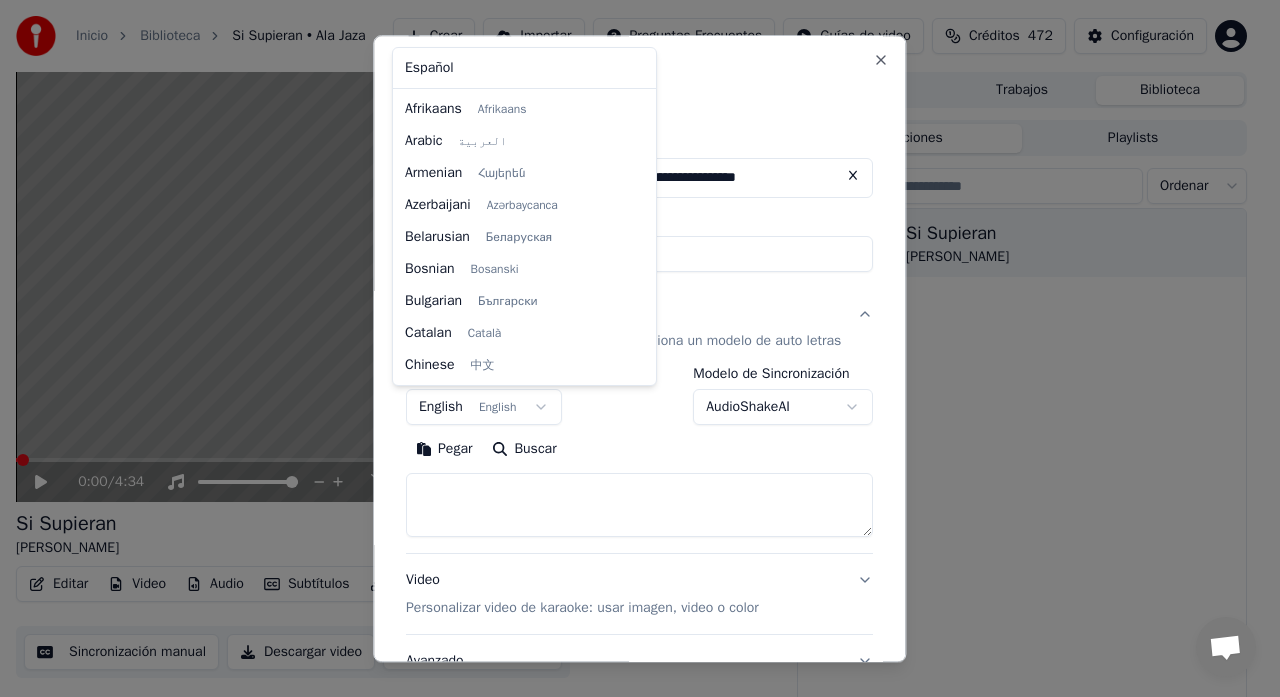 click on "**********" at bounding box center [631, 348] 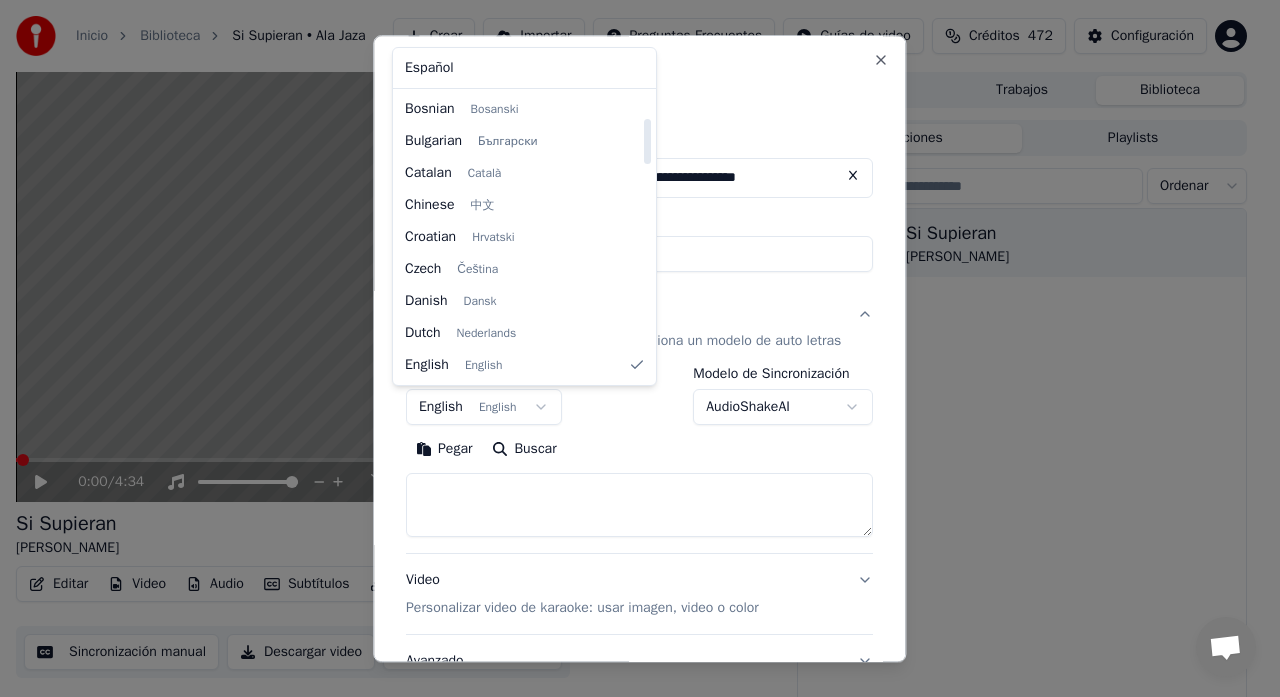 select on "**" 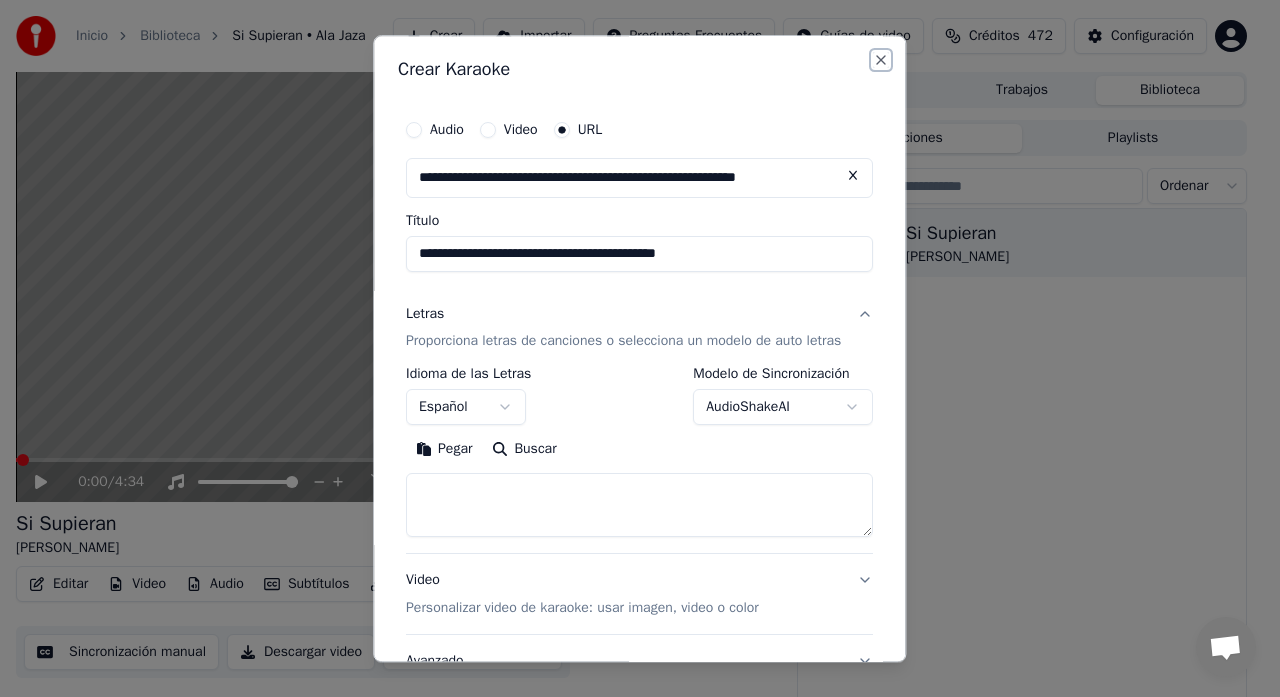 click on "Close" at bounding box center (882, 60) 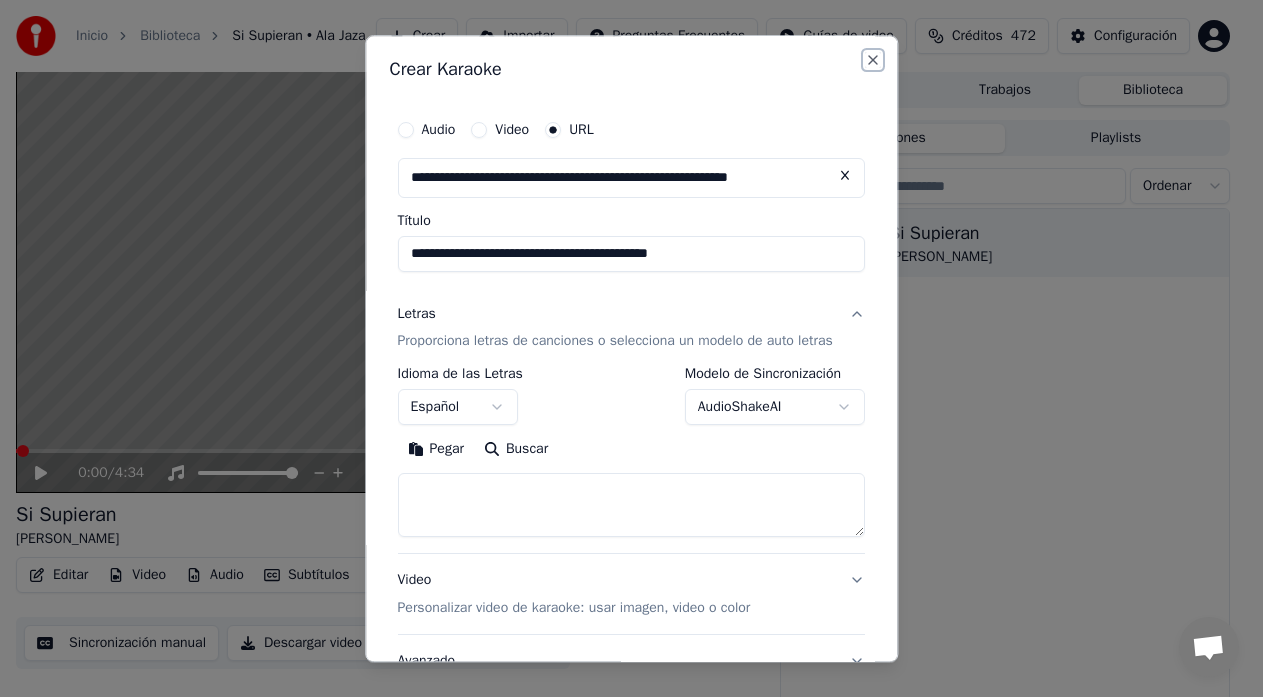 type 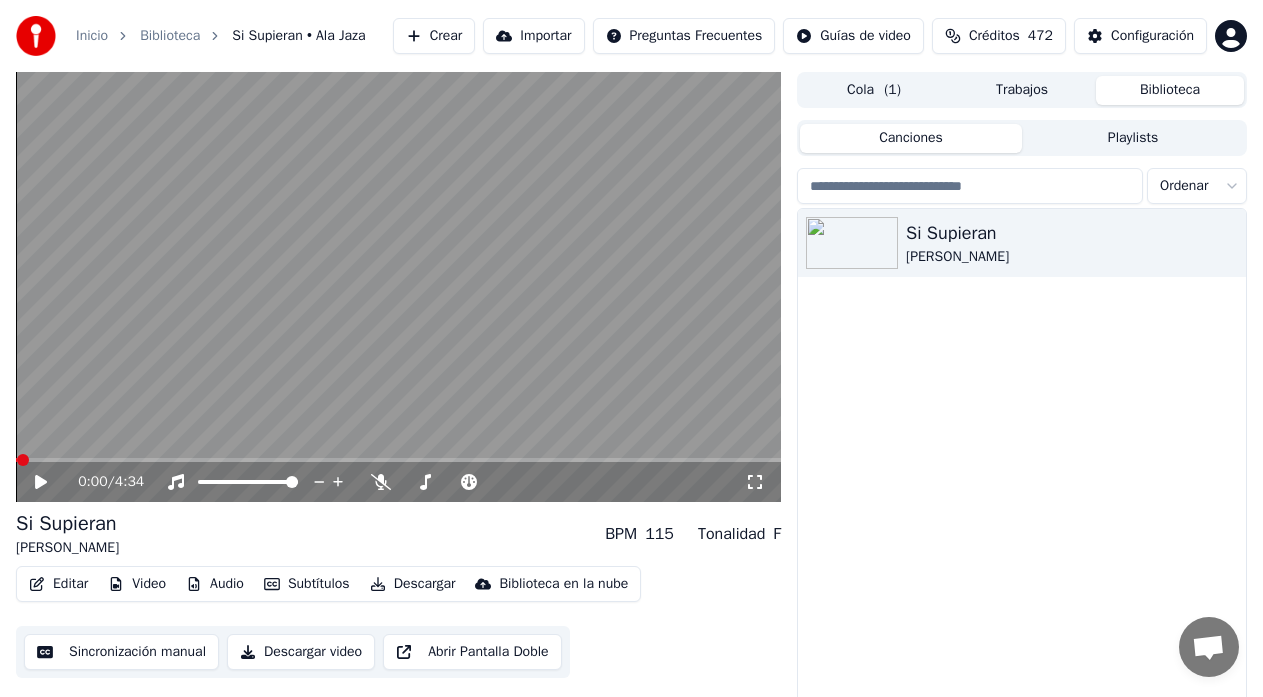 click on "Crear" at bounding box center [434, 36] 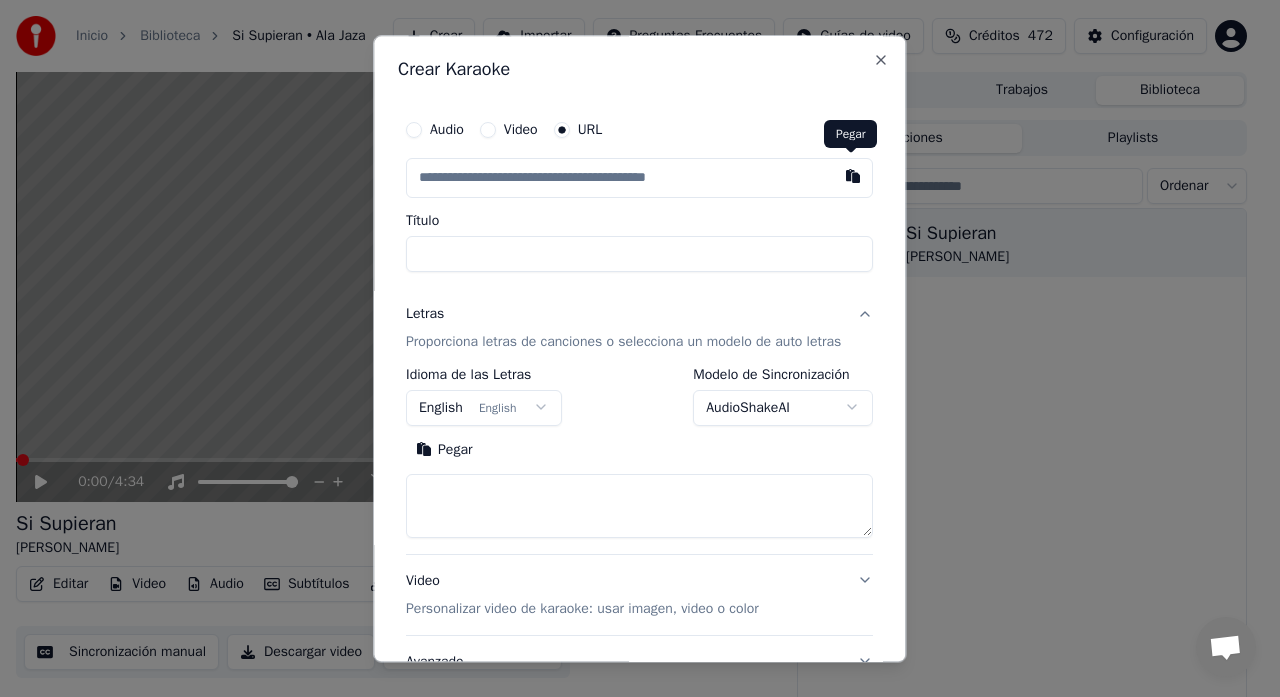click at bounding box center [854, 176] 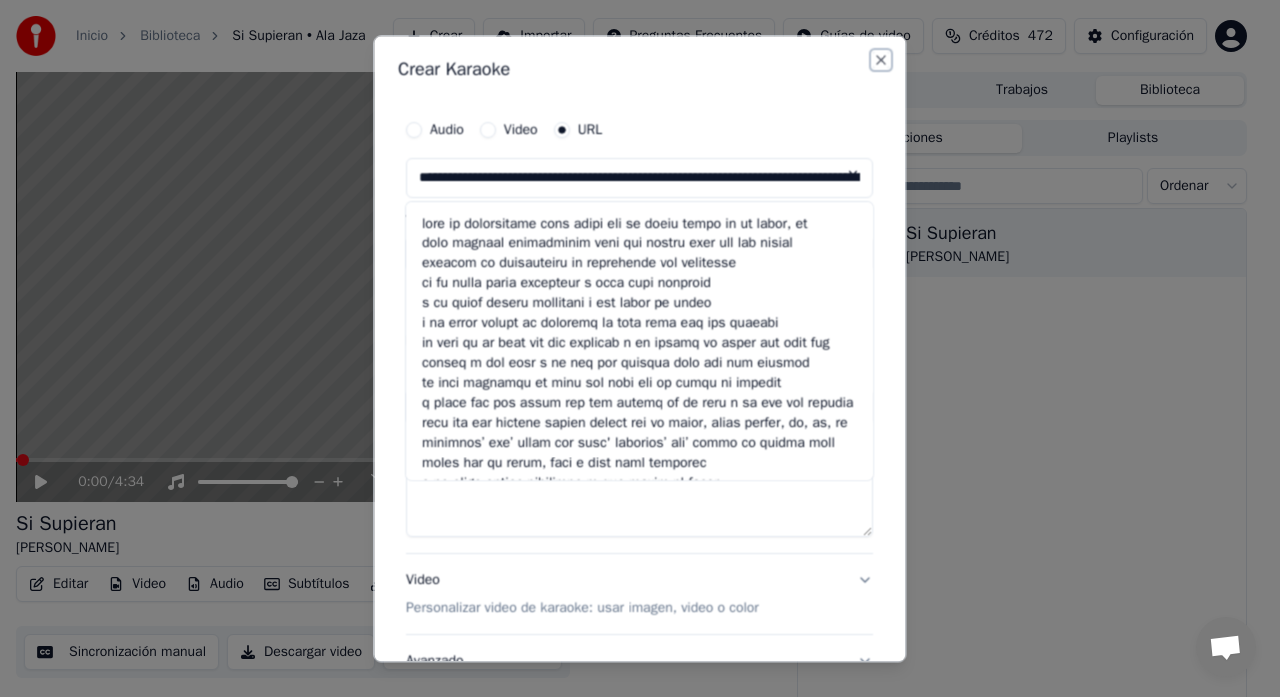 click on "Close" at bounding box center [882, 60] 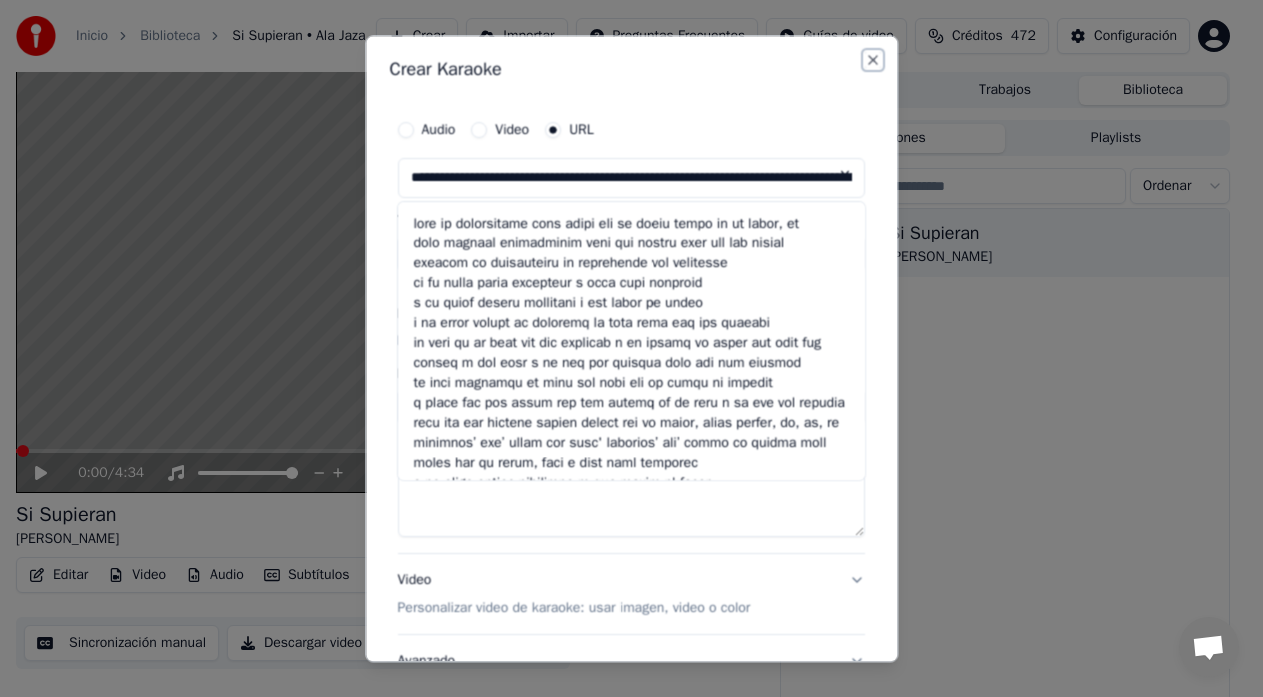 type on "**********" 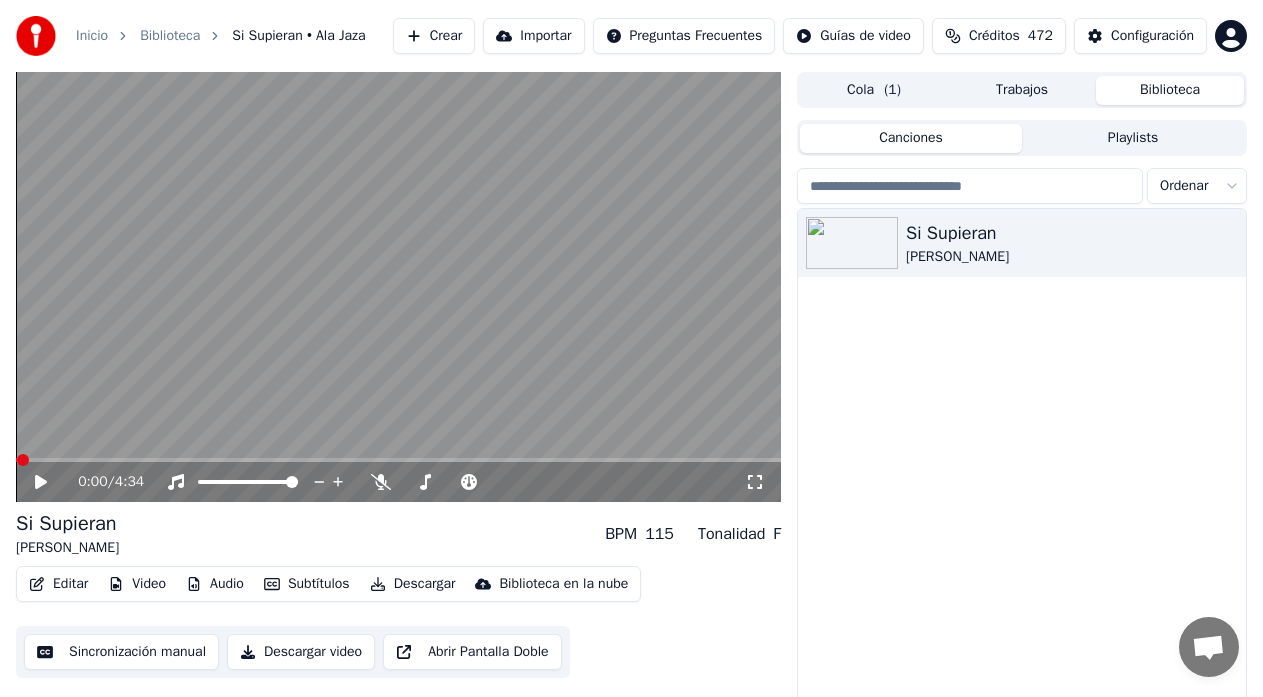 click on "Crear" at bounding box center (434, 36) 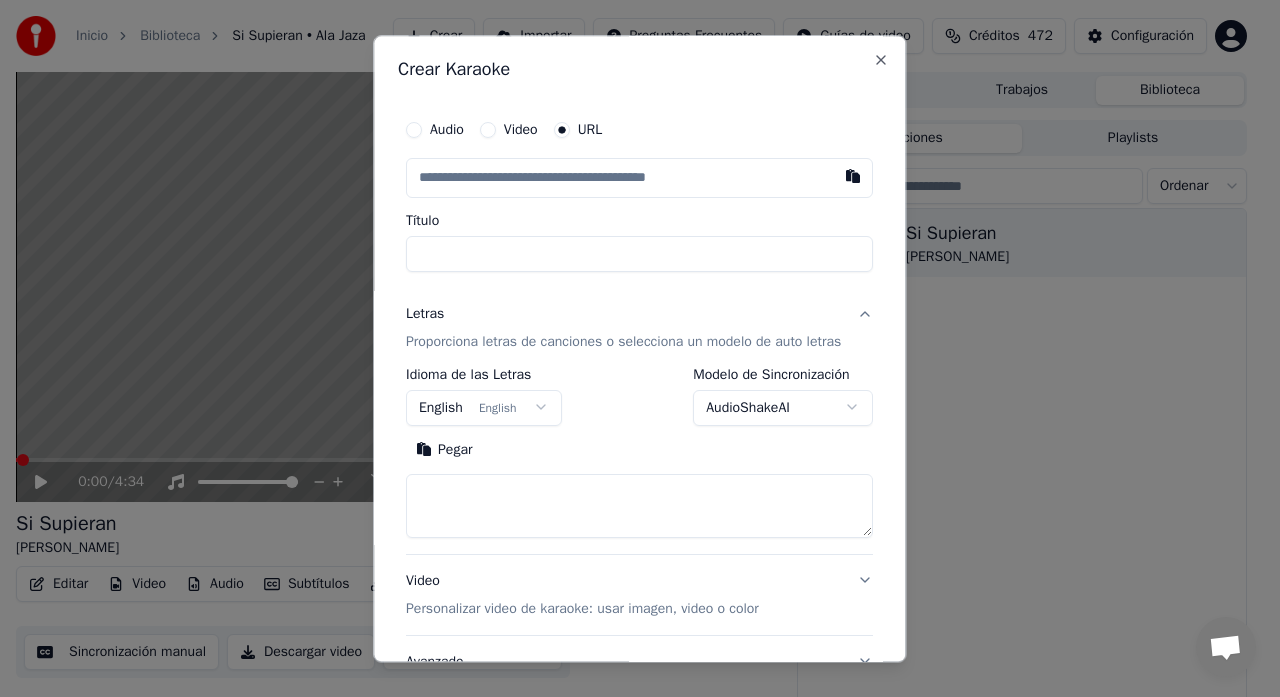 click on "Audio" at bounding box center (414, 130) 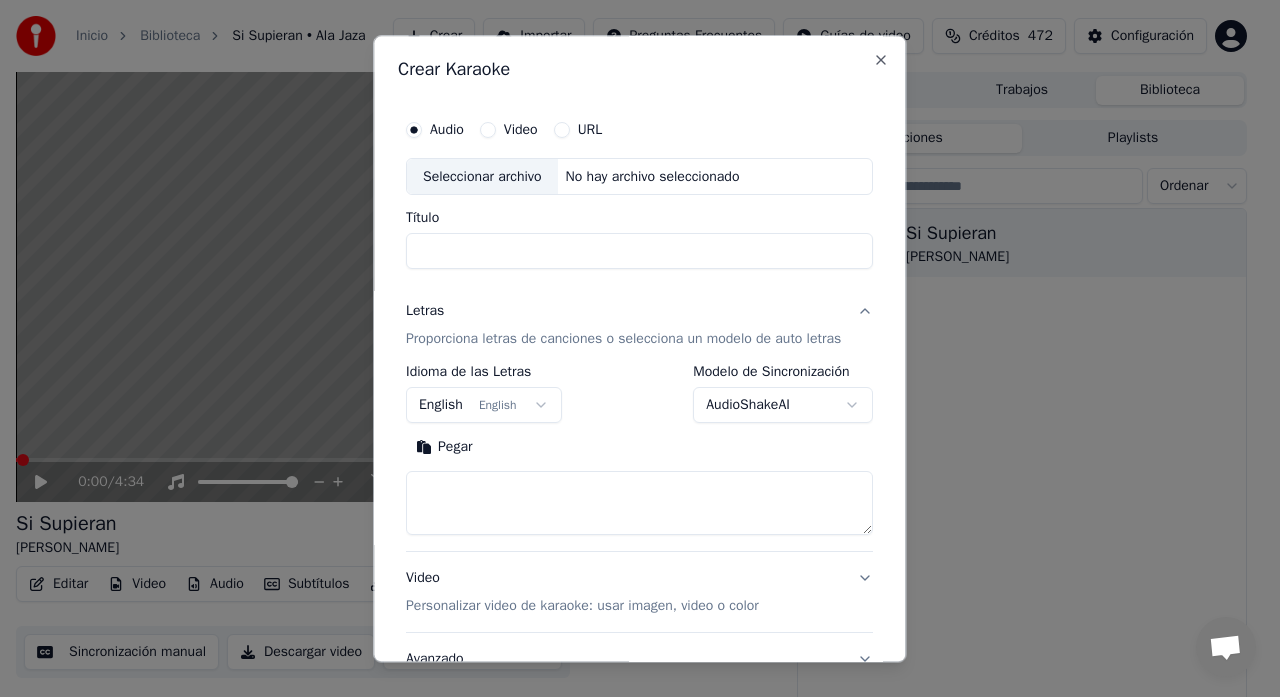 click on "Seleccionar archivo" at bounding box center [482, 177] 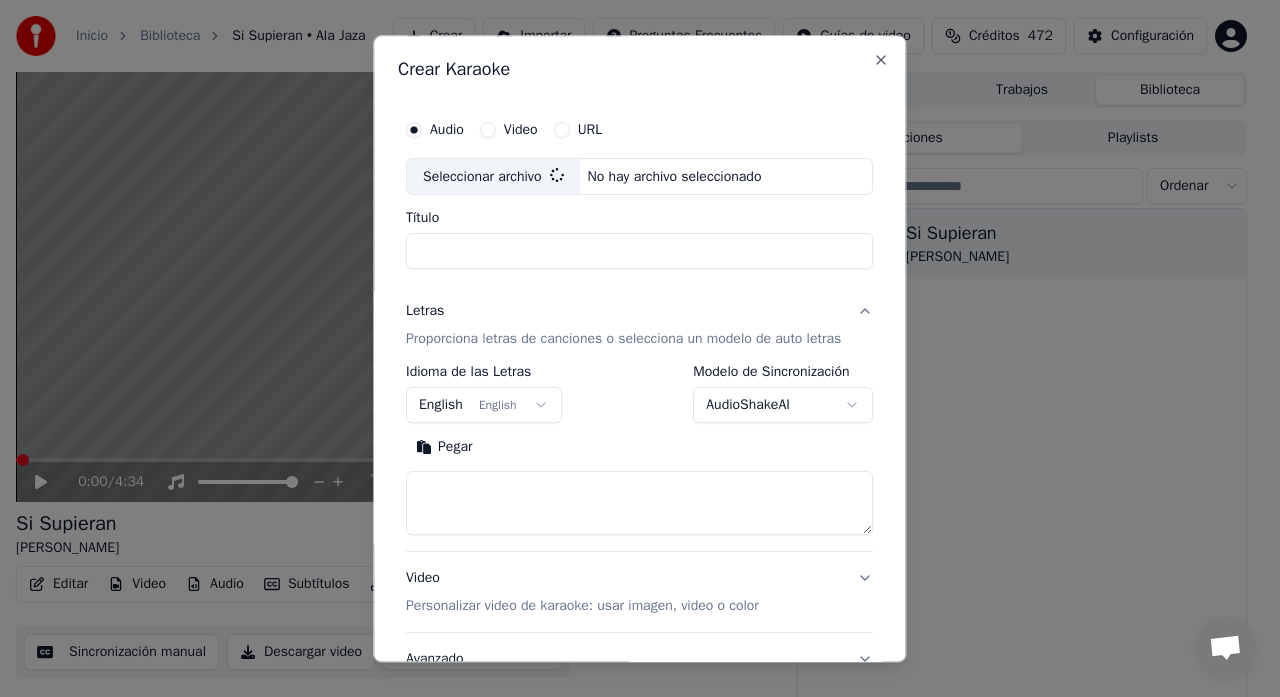 type on "**********" 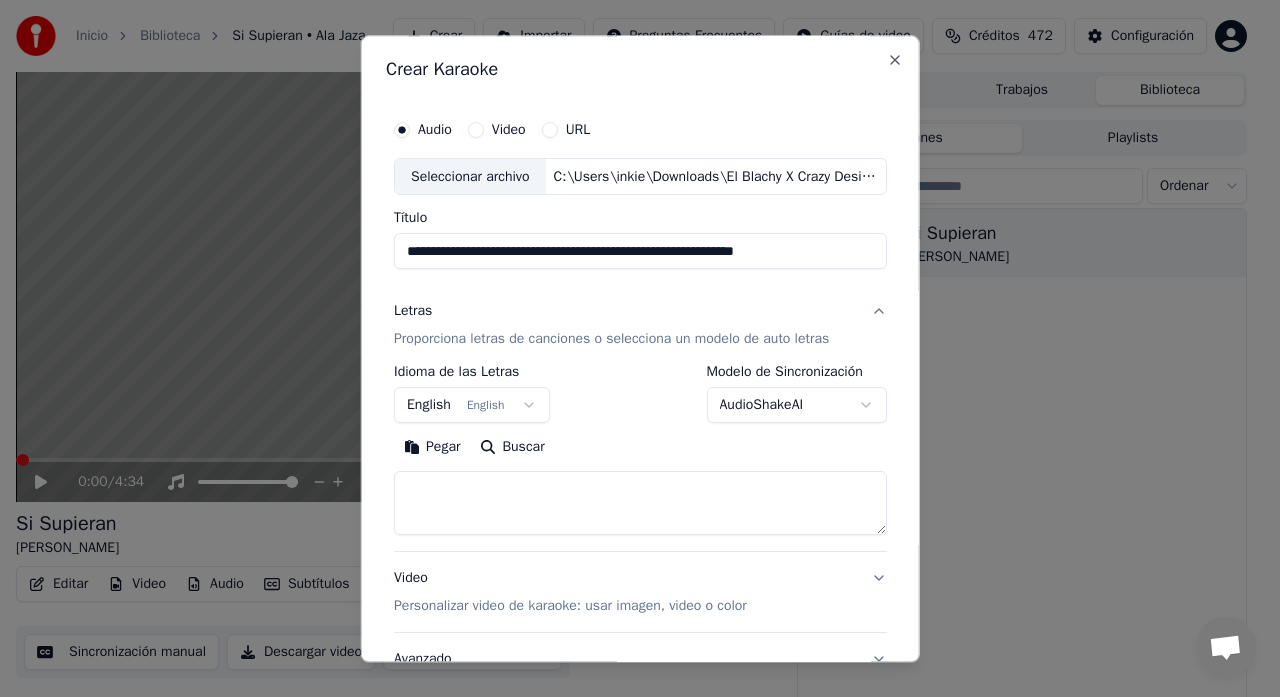 click on "**********" at bounding box center [631, 348] 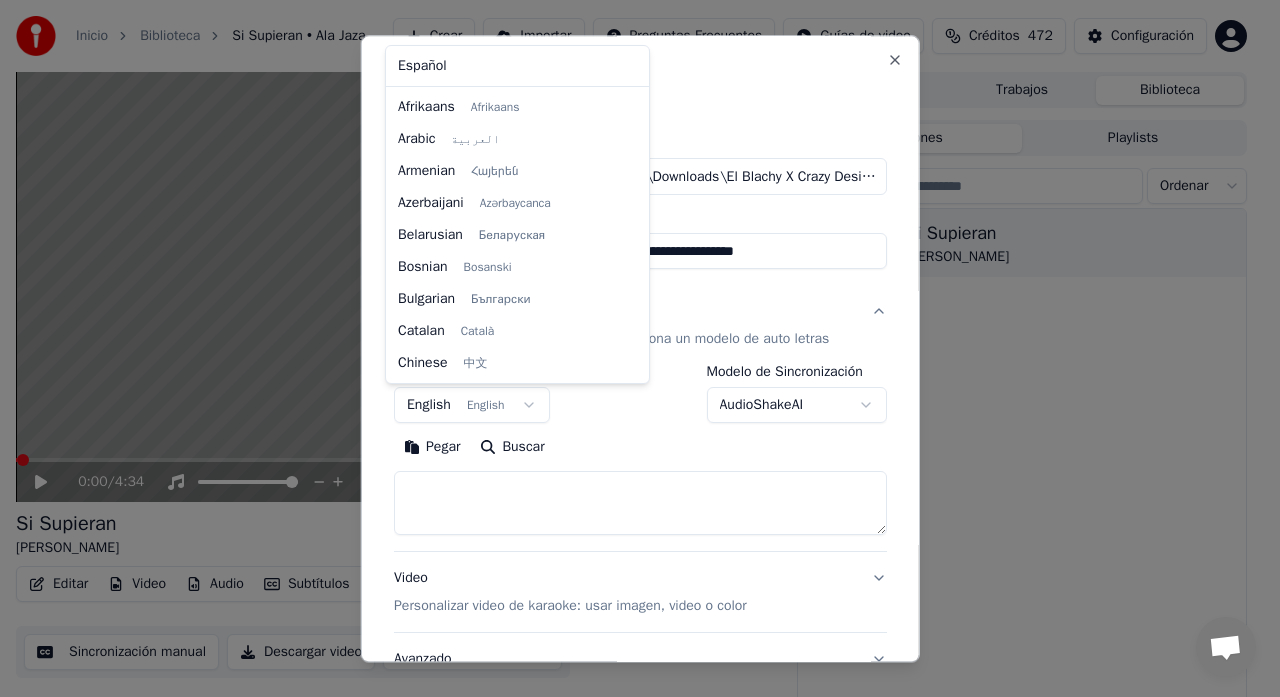 scroll, scrollTop: 160, scrollLeft: 0, axis: vertical 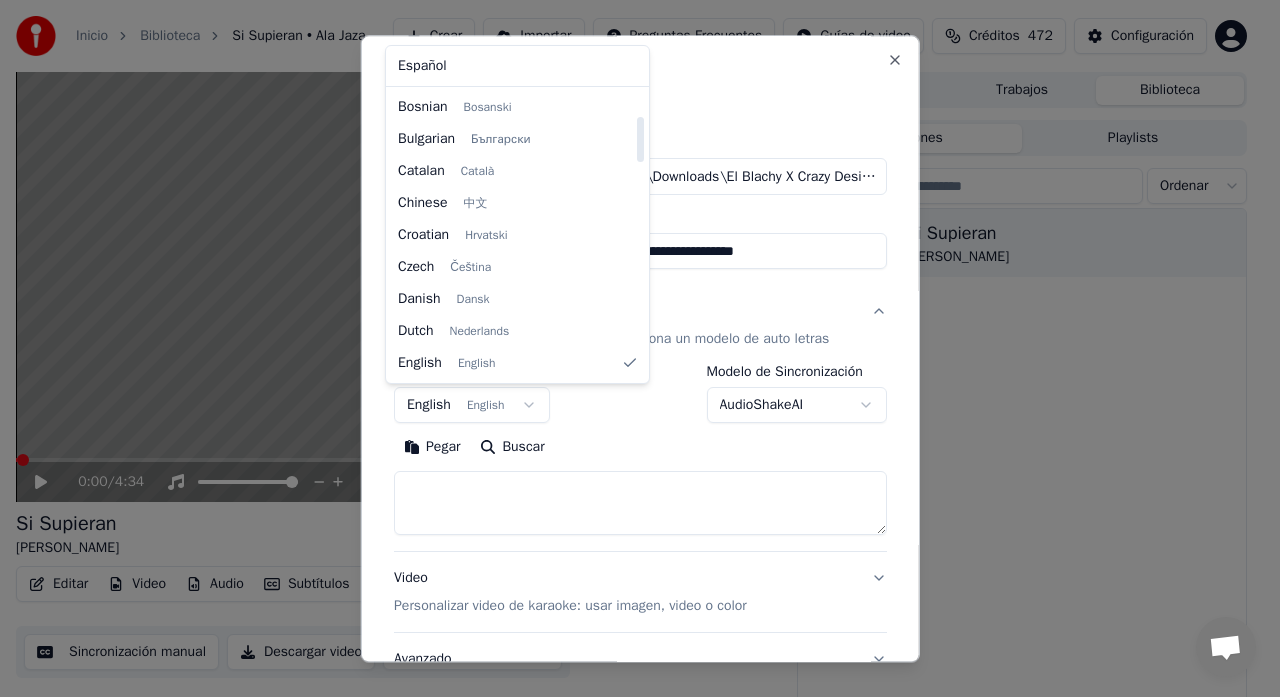 select on "**" 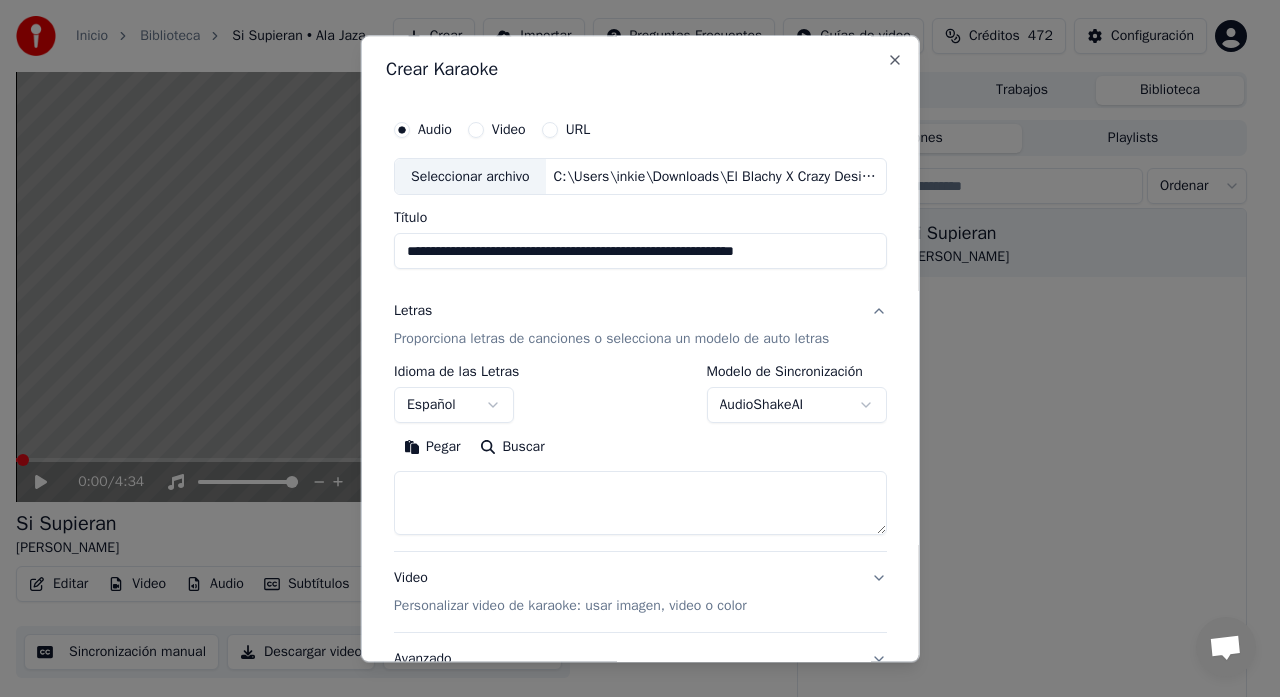 click at bounding box center [640, 504] 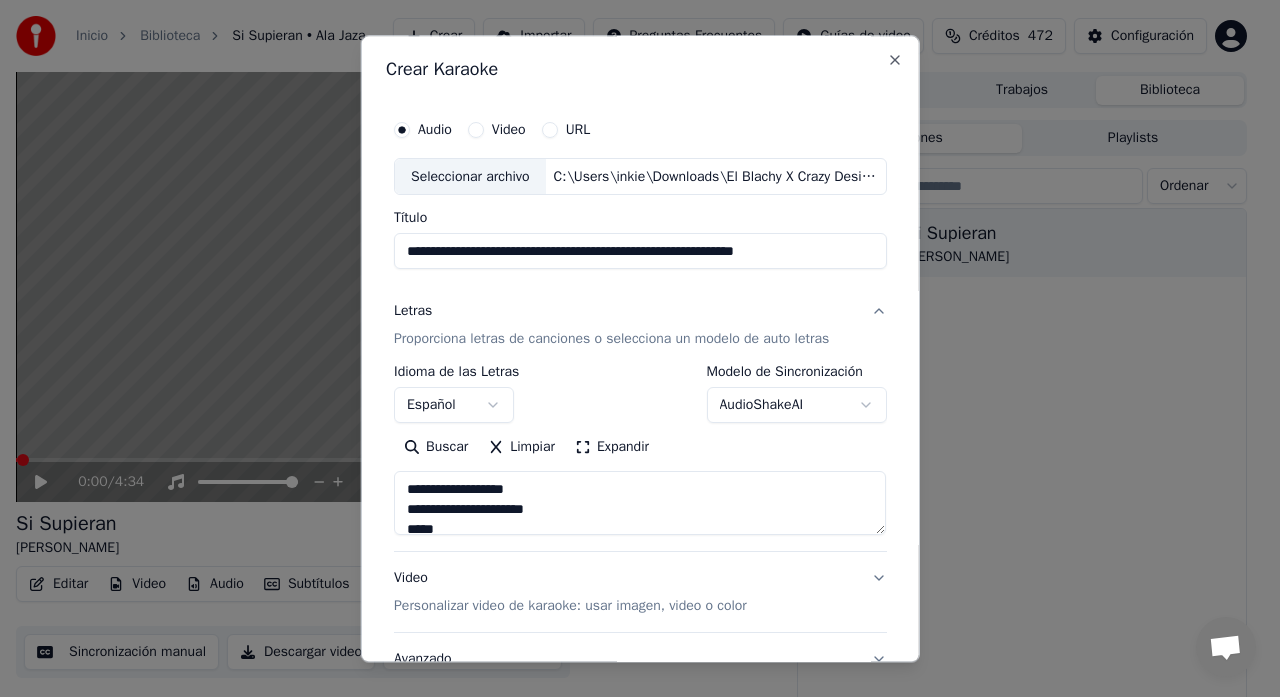 scroll, scrollTop: 1004, scrollLeft: 0, axis: vertical 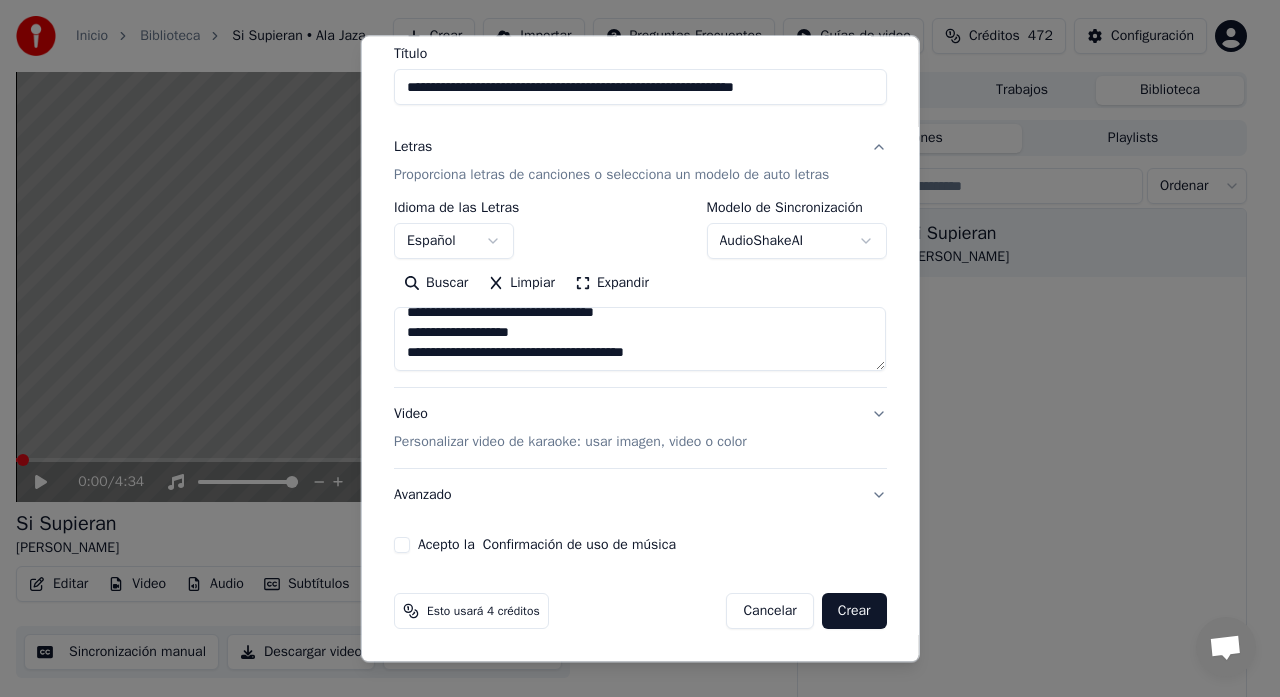 type on "**********" 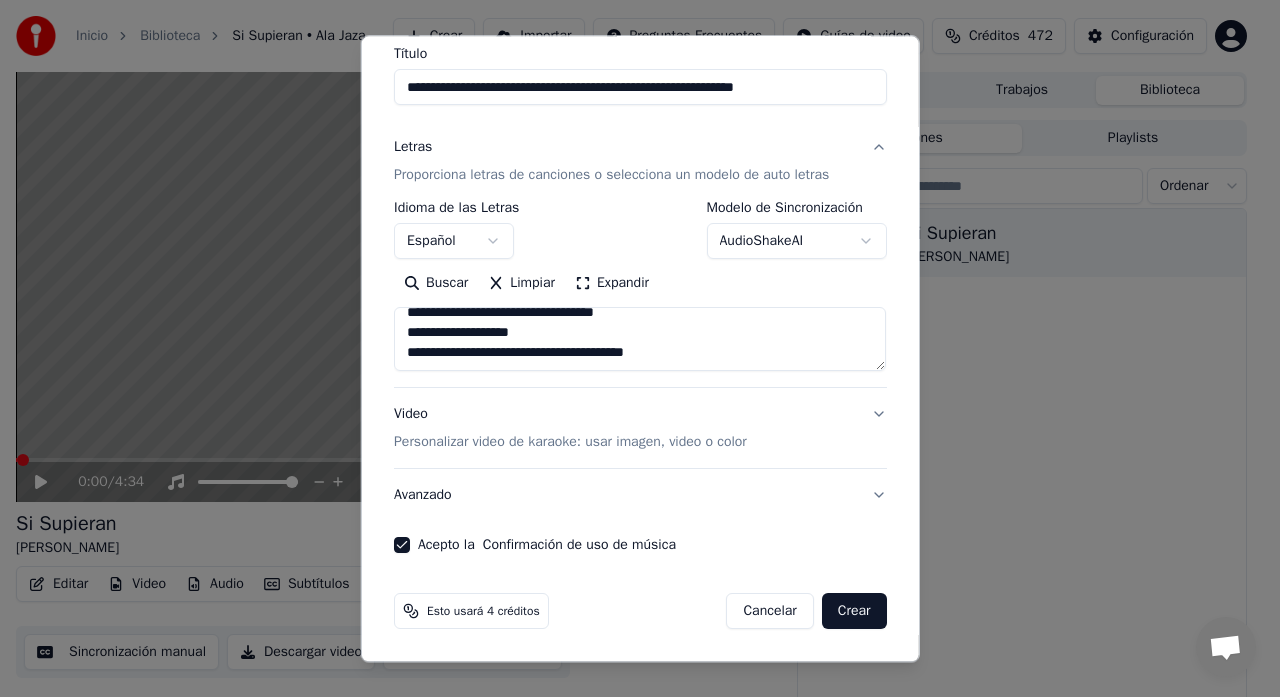 click on "Video Personalizar video de karaoke: usar imagen, video o color" at bounding box center (640, 429) 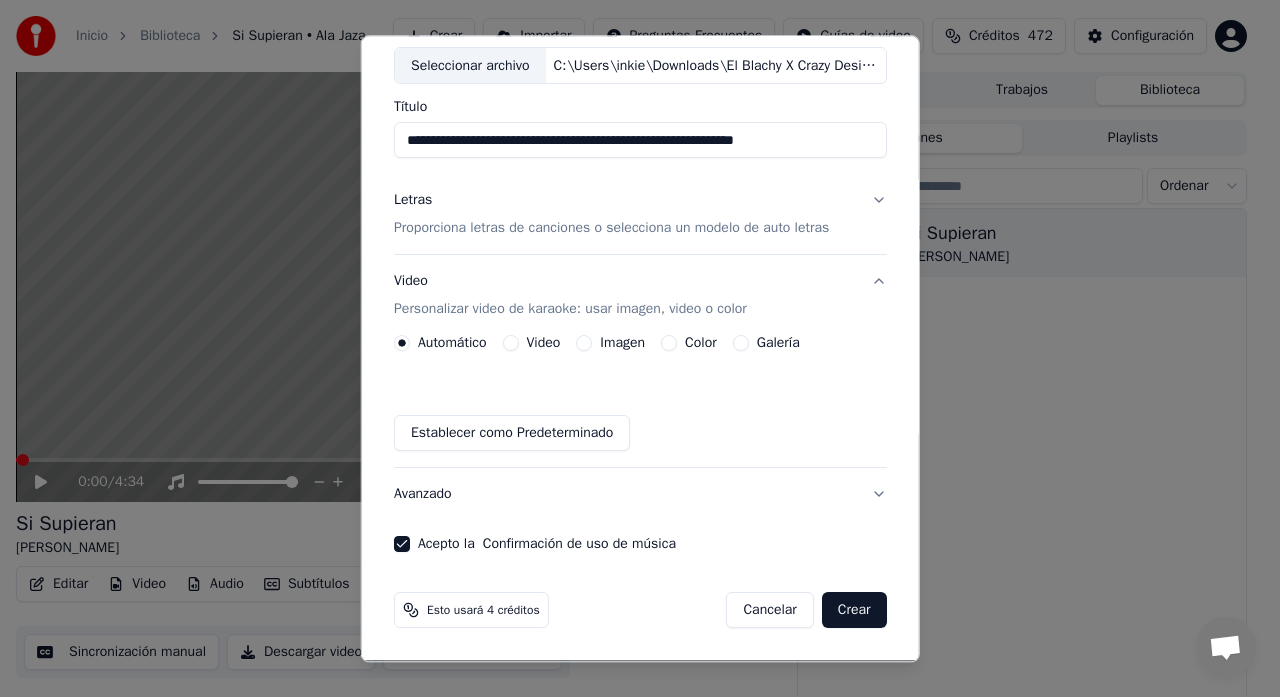 scroll, scrollTop: 111, scrollLeft: 0, axis: vertical 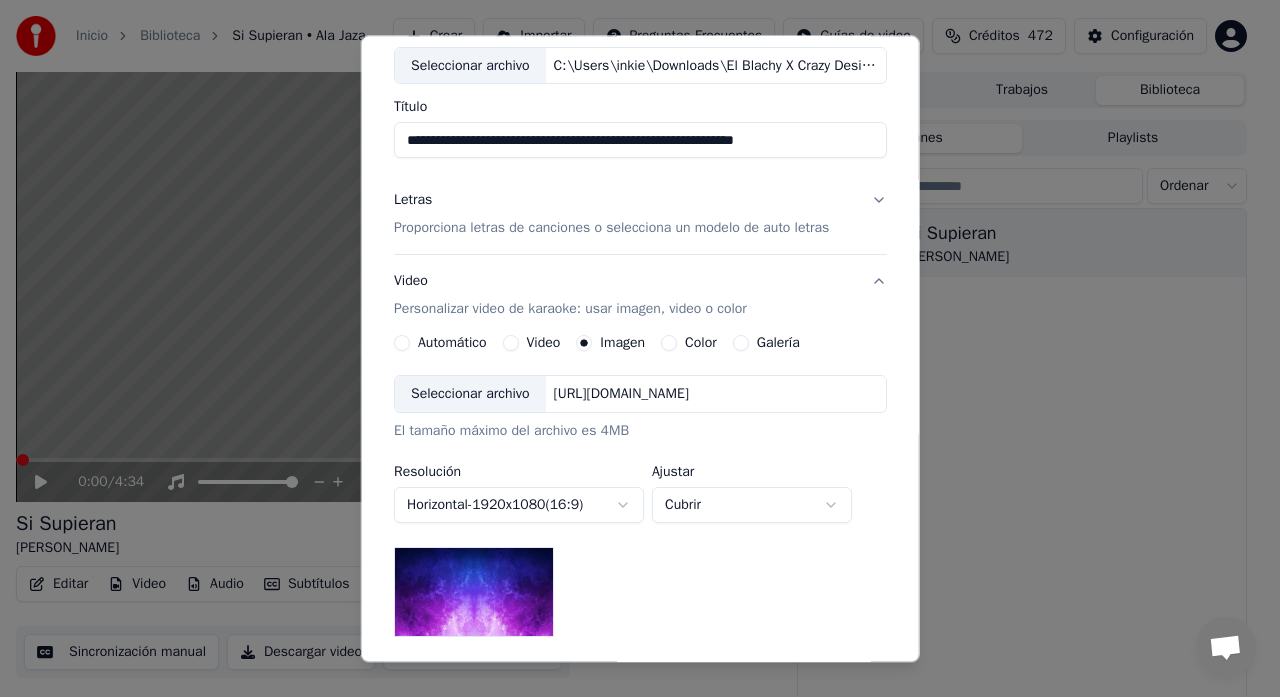 click on "Seleccionar archivo" at bounding box center [470, 395] 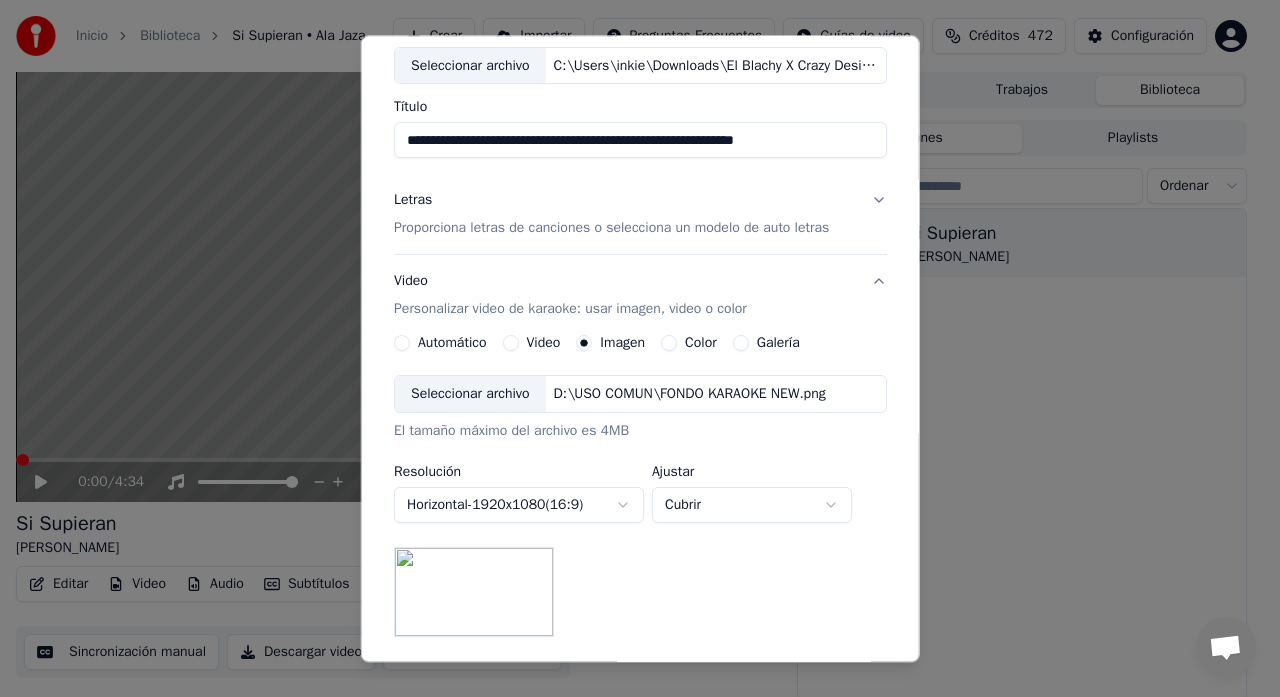 scroll, scrollTop: 211, scrollLeft: 0, axis: vertical 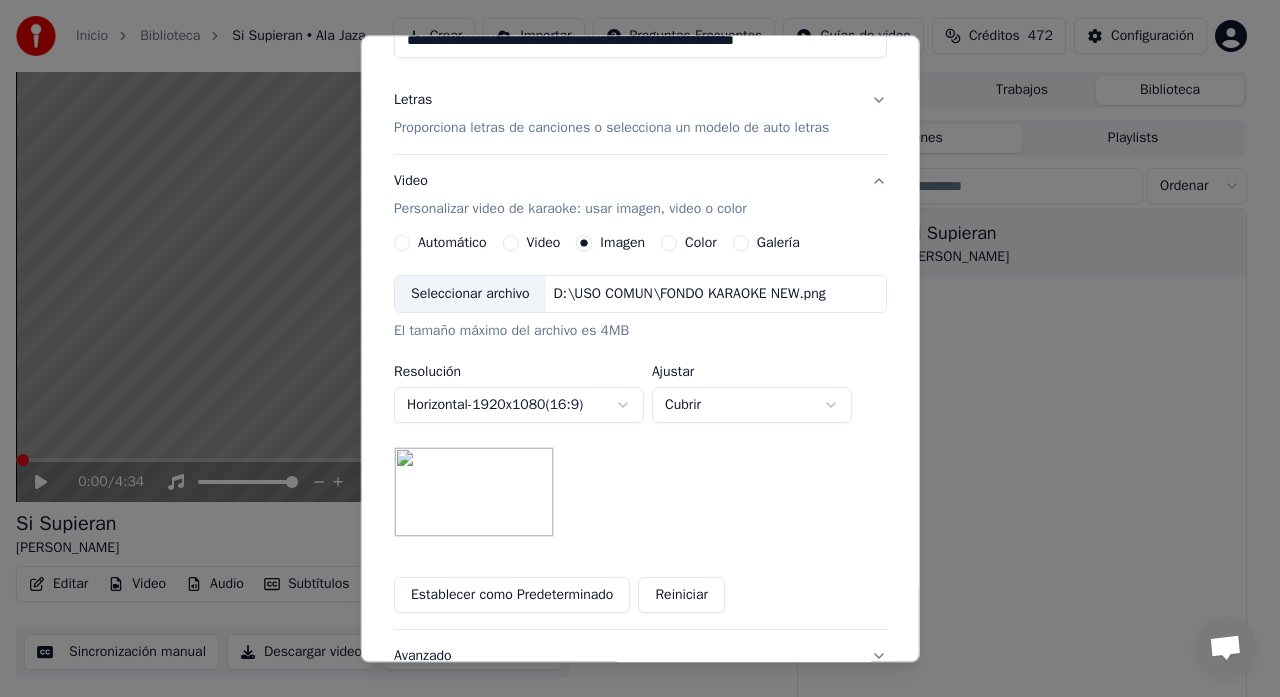 click on "Establecer como Predeterminado" at bounding box center (512, 596) 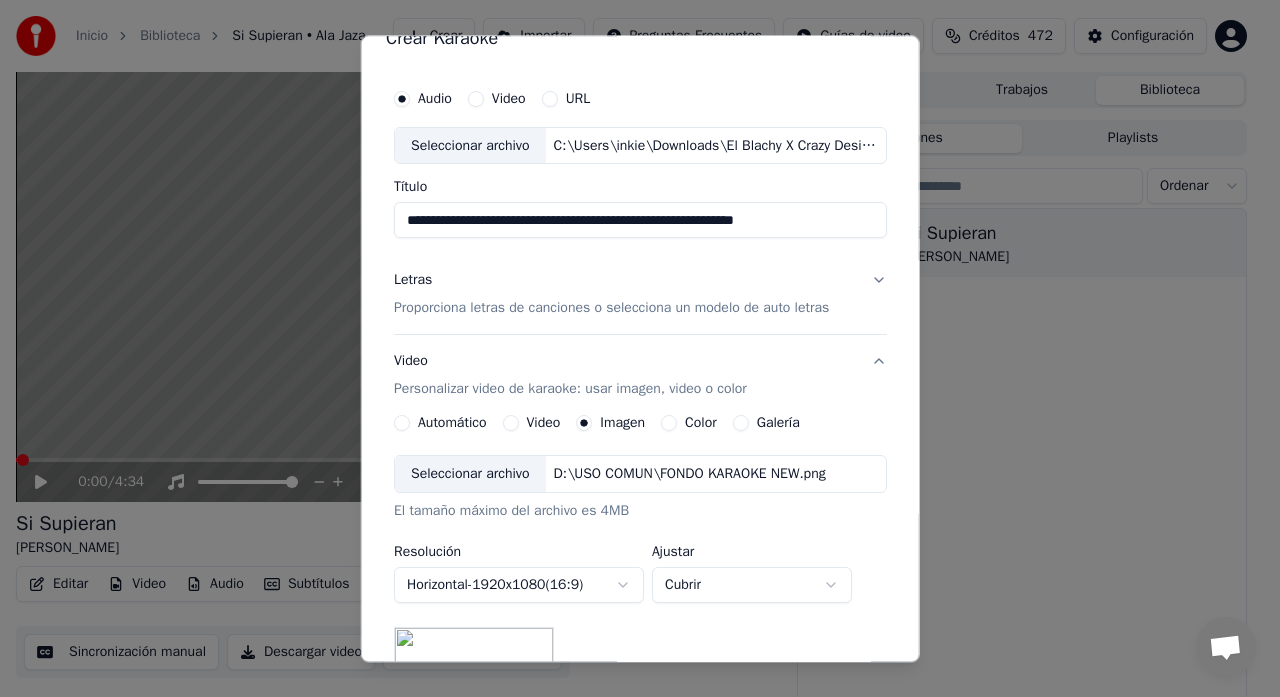scroll, scrollTop: 0, scrollLeft: 0, axis: both 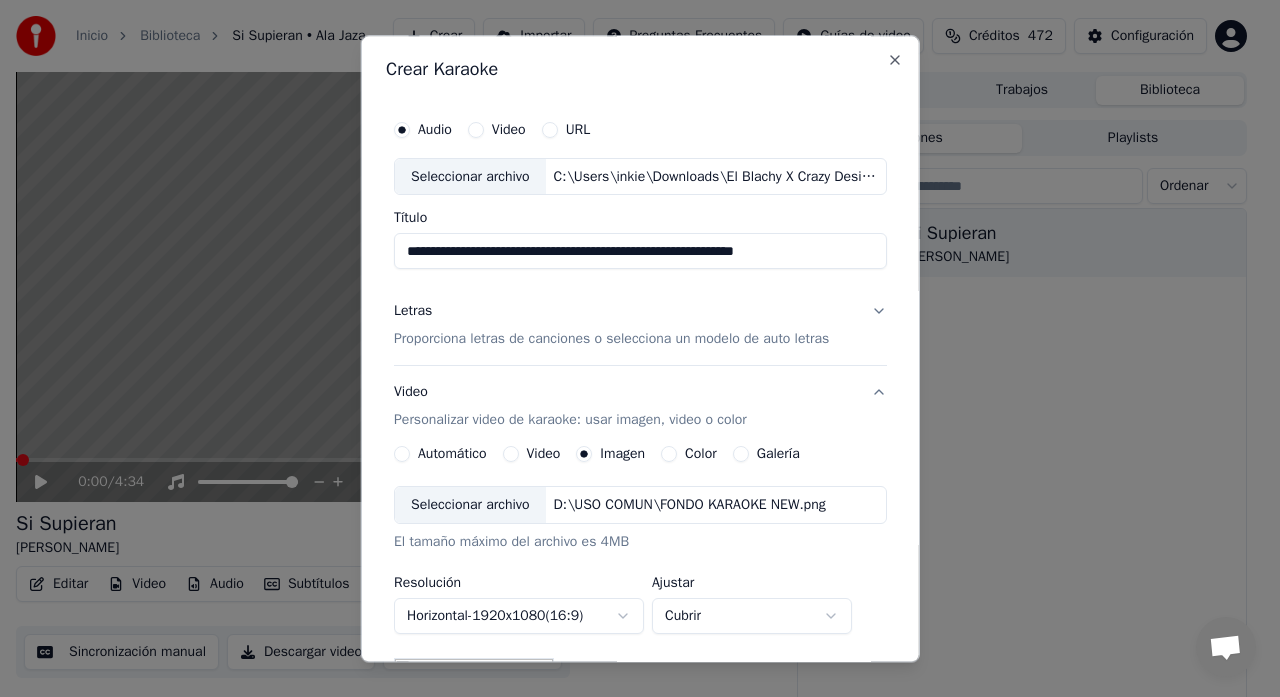 click on "Video Personalizar video de karaoke: usar imagen, video o color" at bounding box center (640, 407) 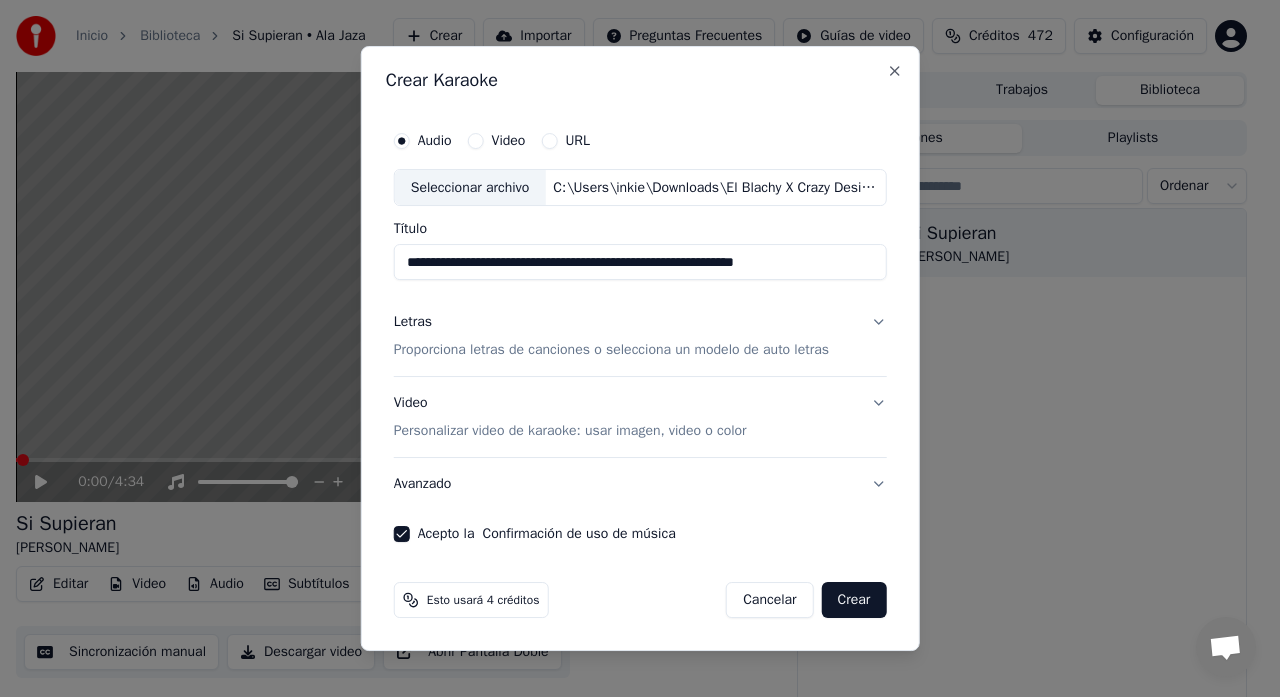 click on "Letras Proporciona letras de canciones o selecciona un modelo de auto letras" at bounding box center (640, 337) 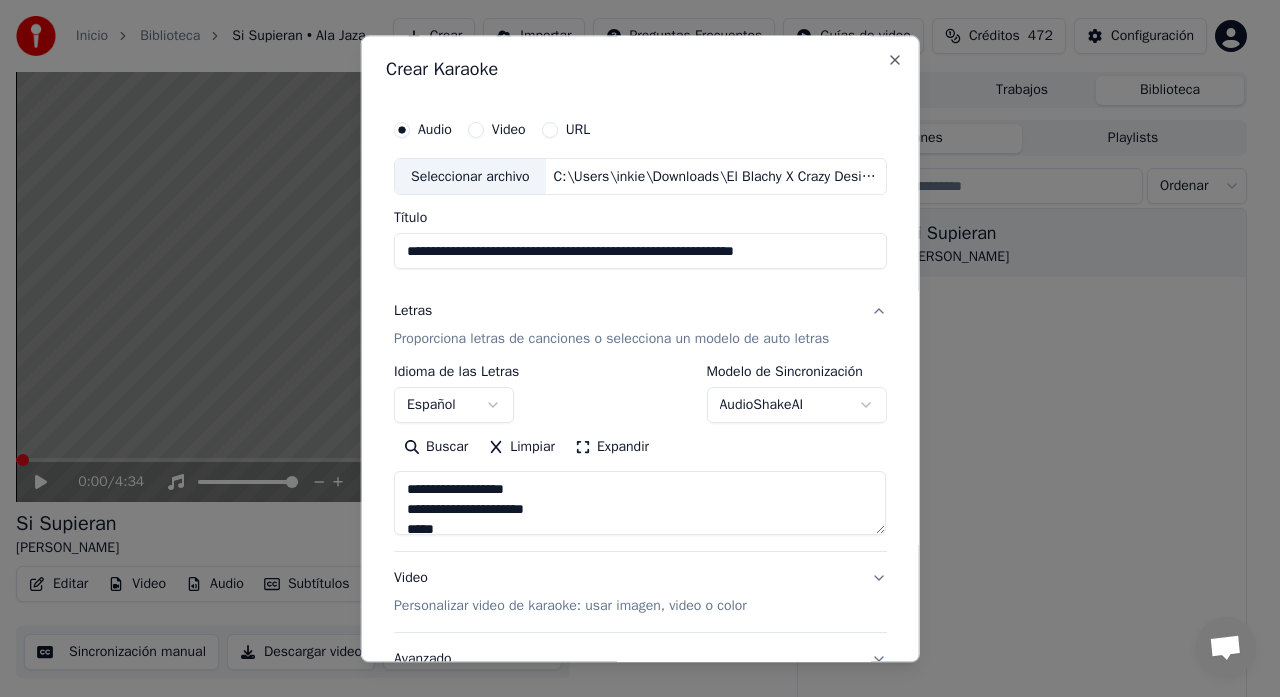 click on "Letras Proporciona letras de canciones o selecciona un modelo de auto letras" at bounding box center (640, 326) 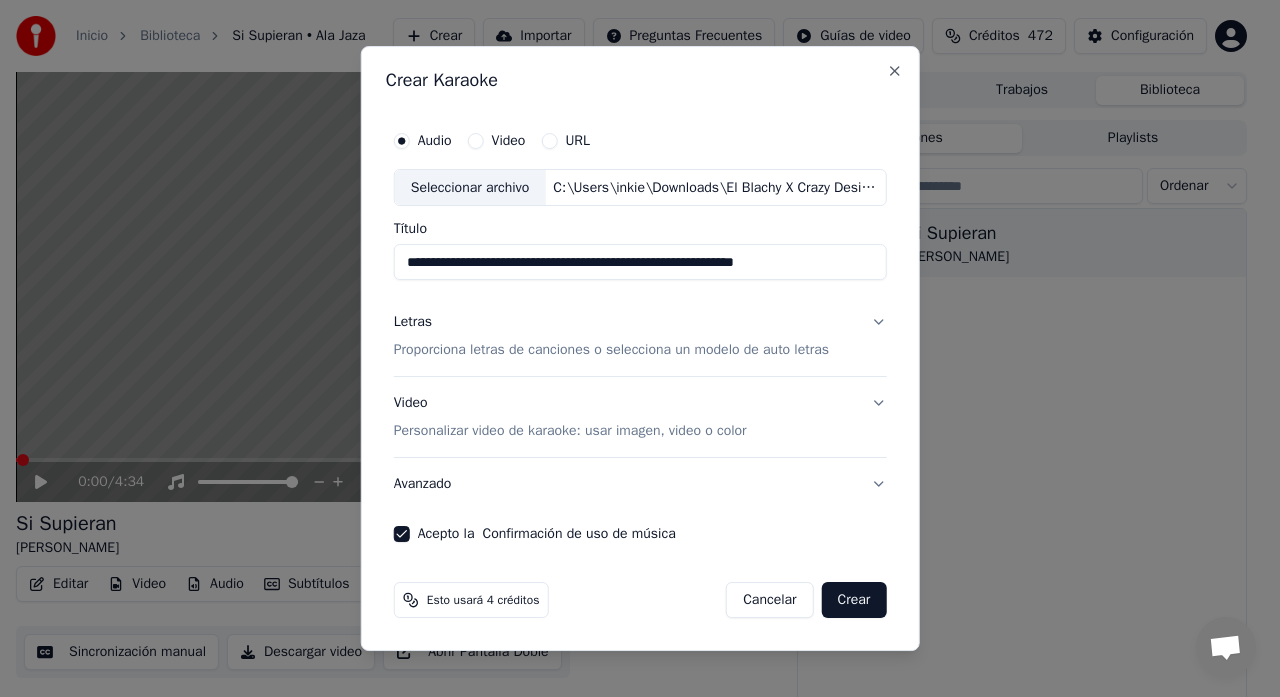click on "Avanzado" at bounding box center [640, 484] 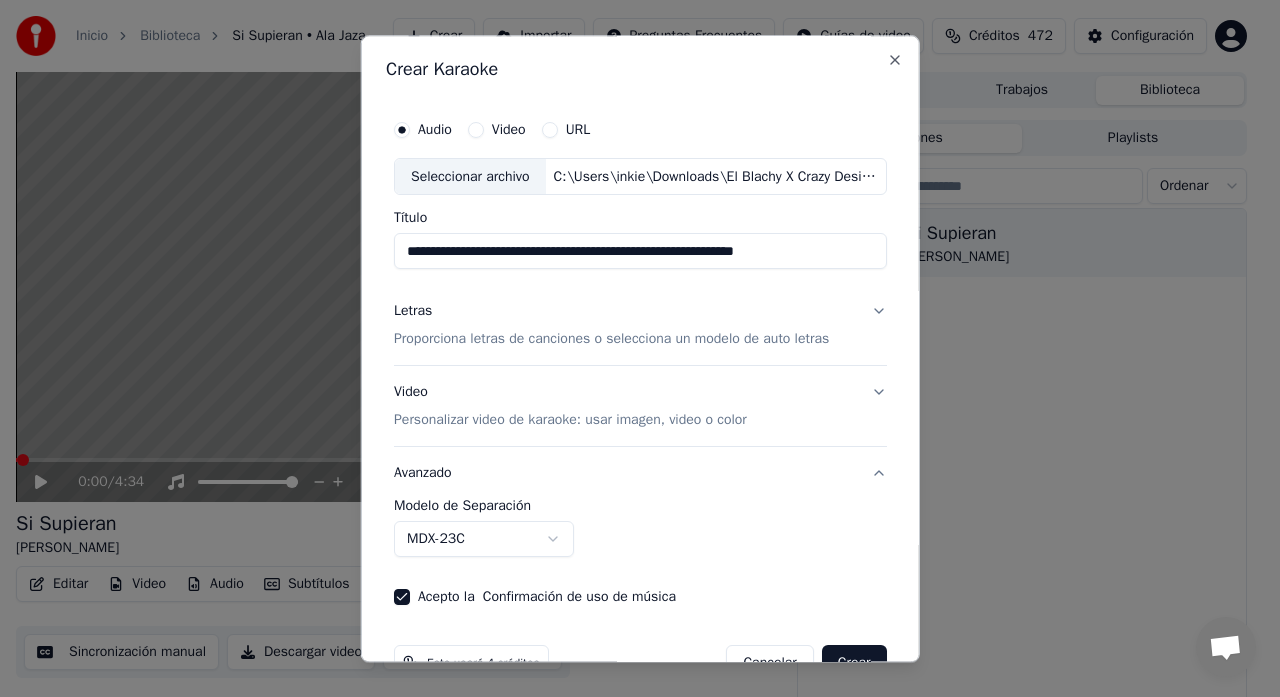 click on "Avanzado" at bounding box center [640, 474] 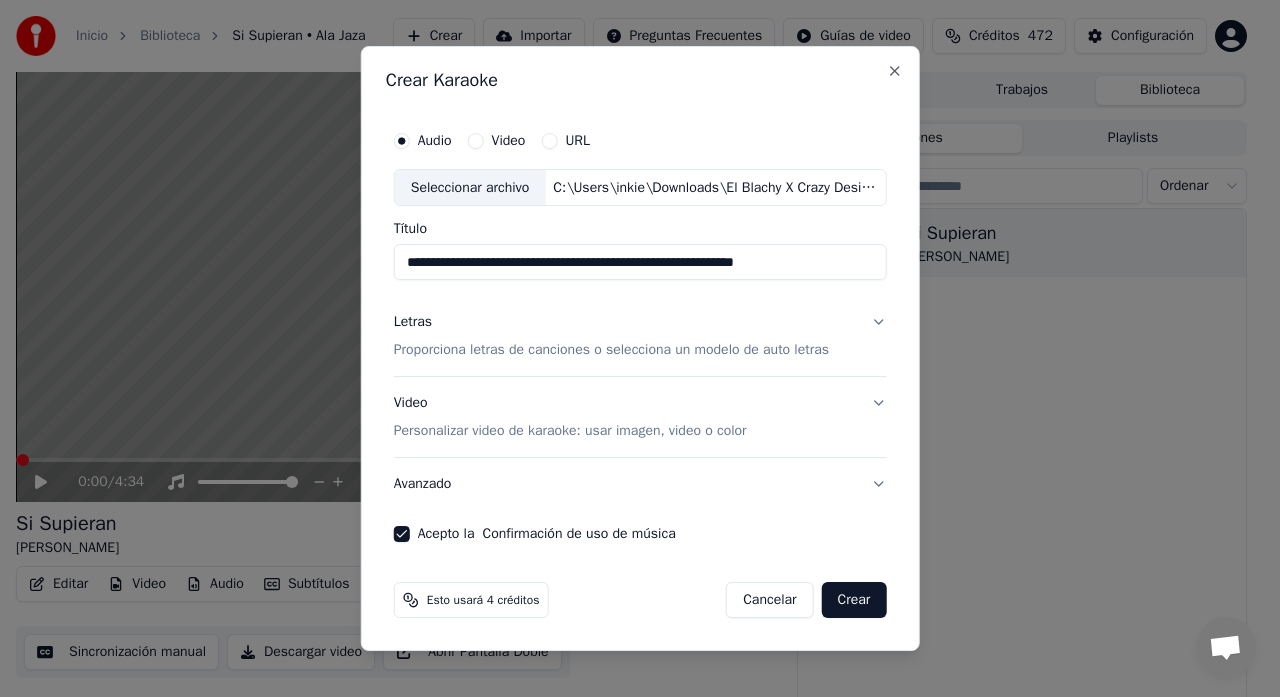 click on "Crear" at bounding box center [854, 600] 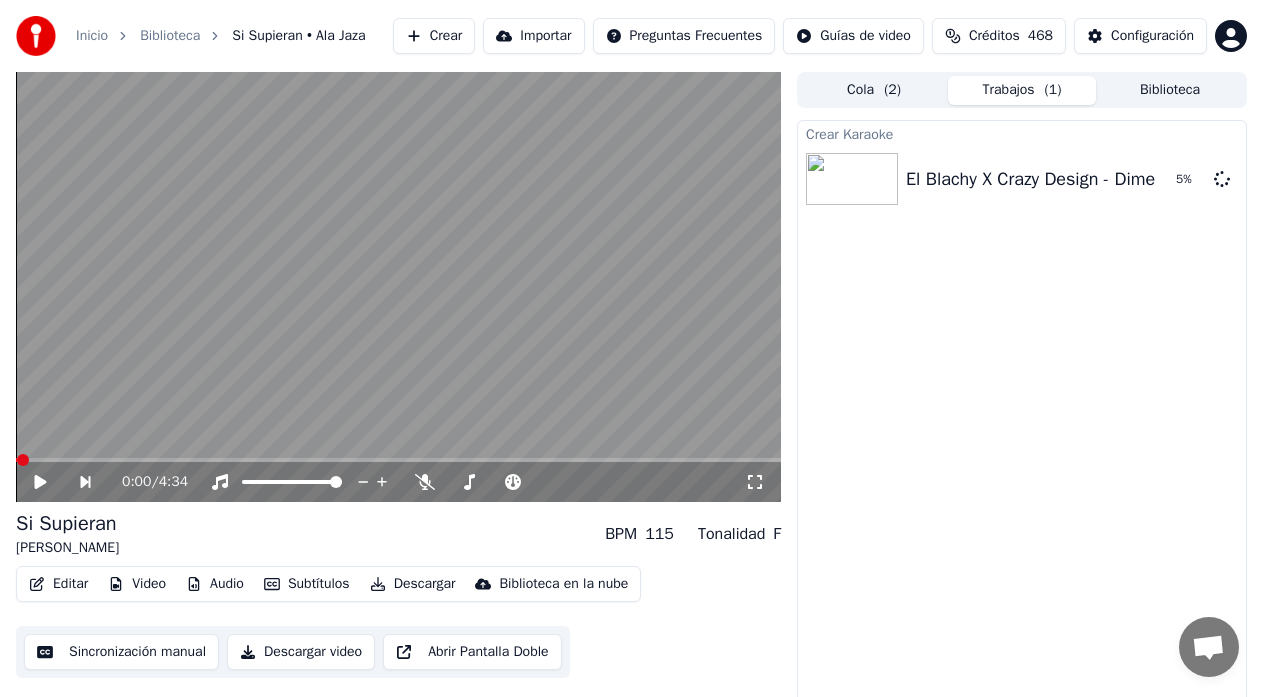 click on "Créditos" at bounding box center (994, 36) 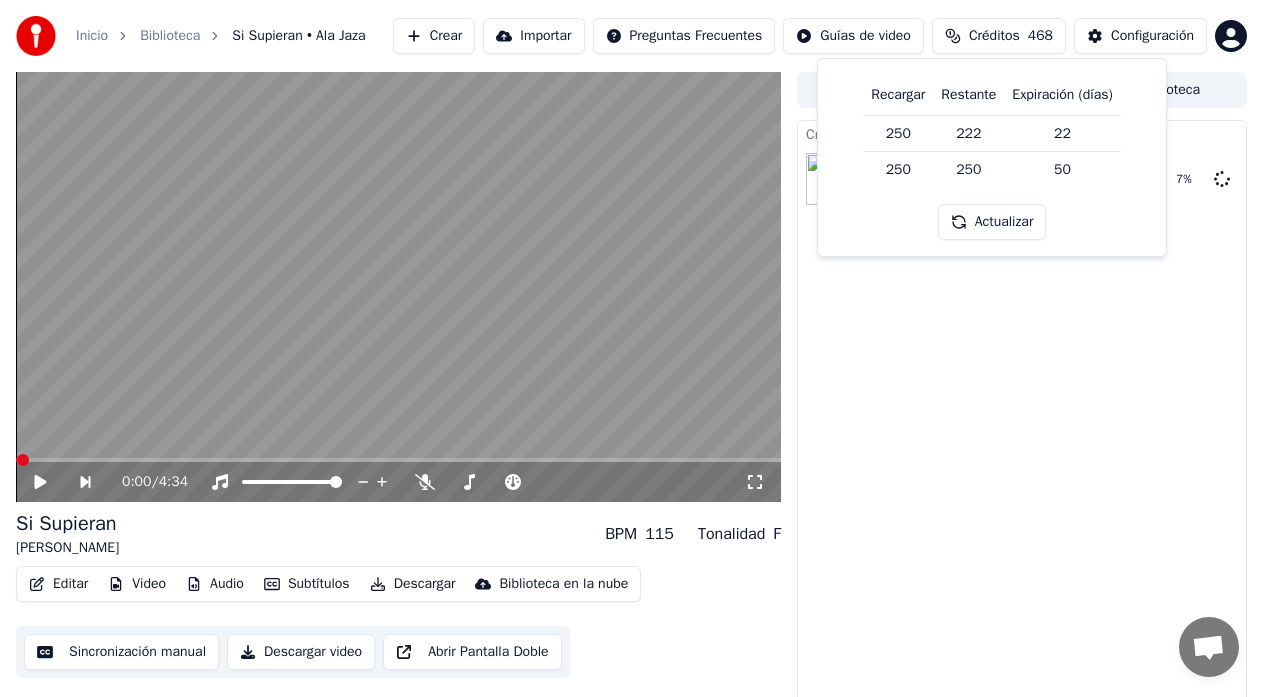 click on "Créditos" at bounding box center (994, 36) 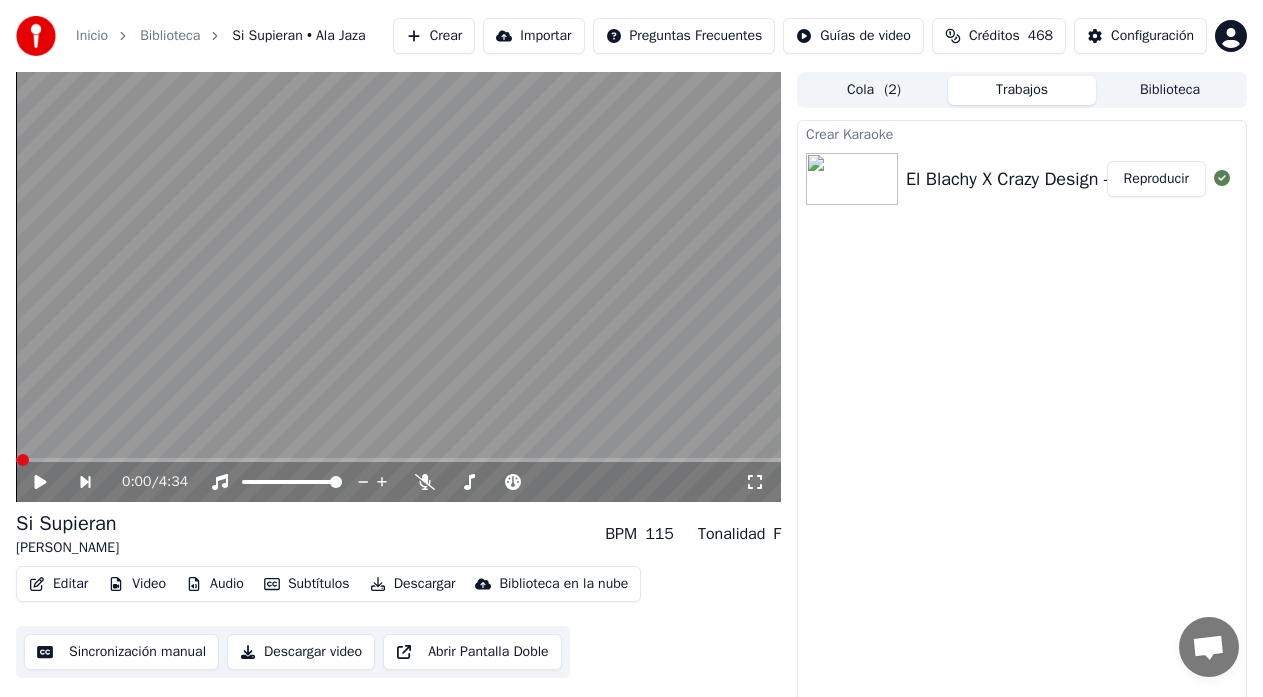 click on "Reproducir" at bounding box center (1156, 179) 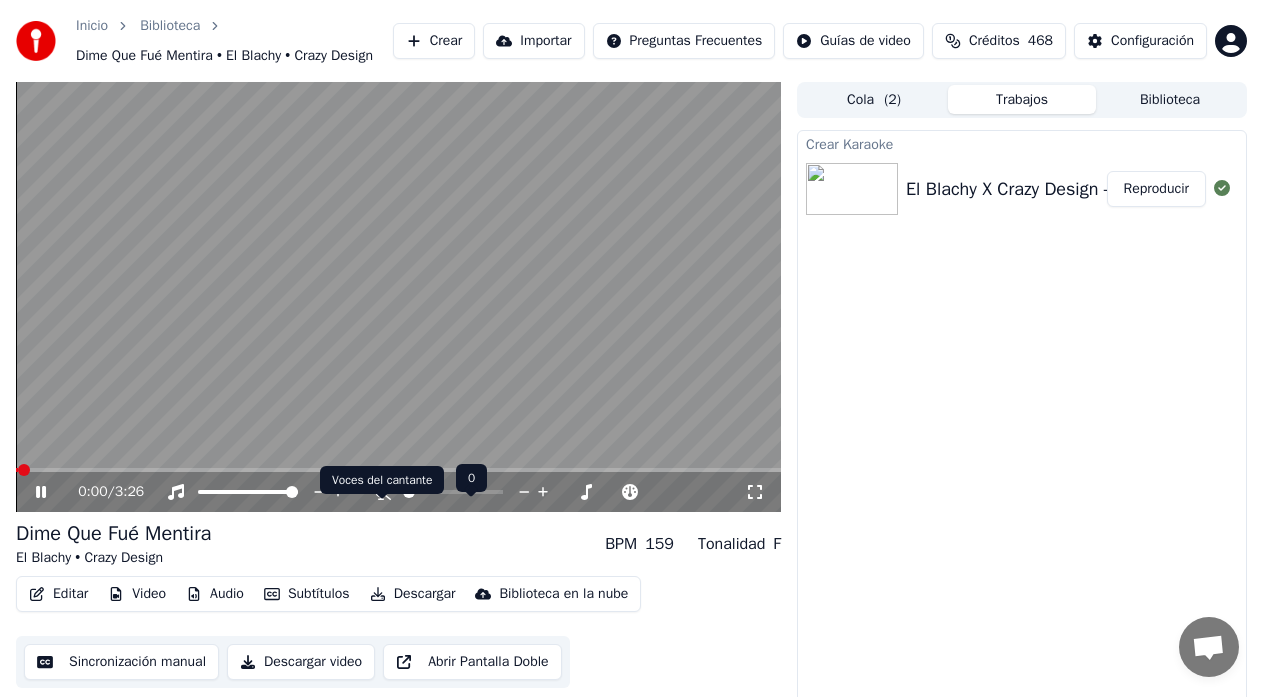 click 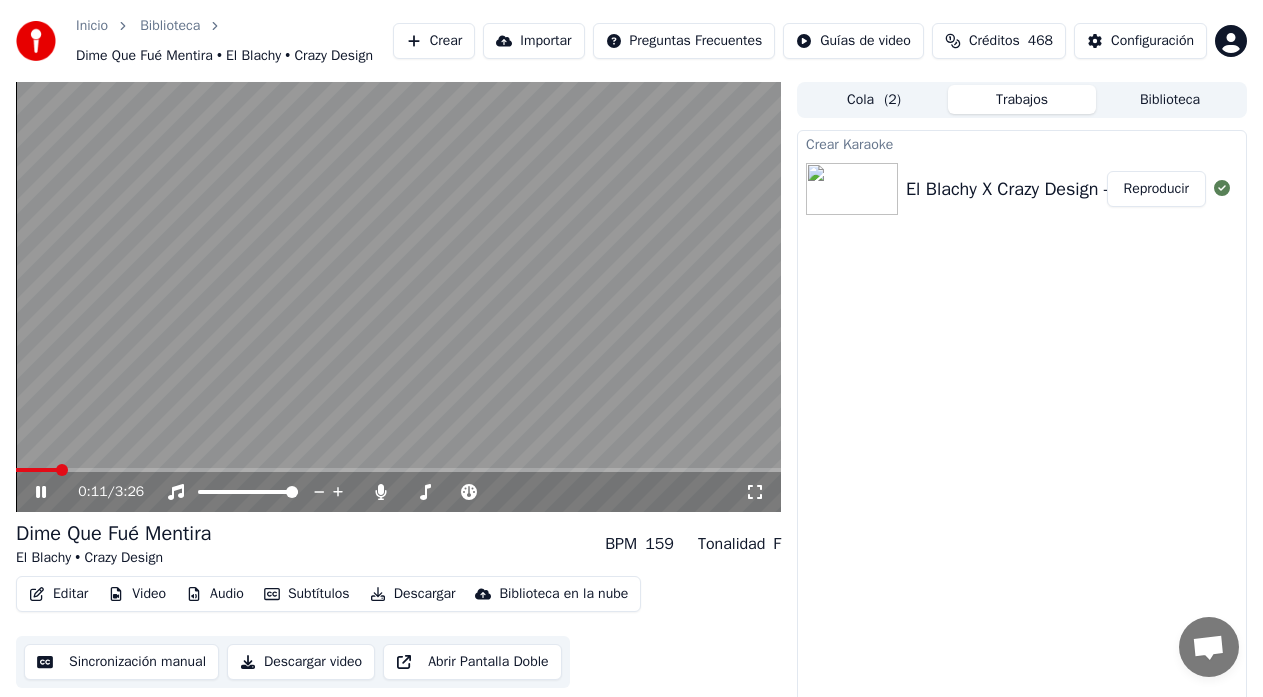 click on "Reproducir" at bounding box center (1156, 189) 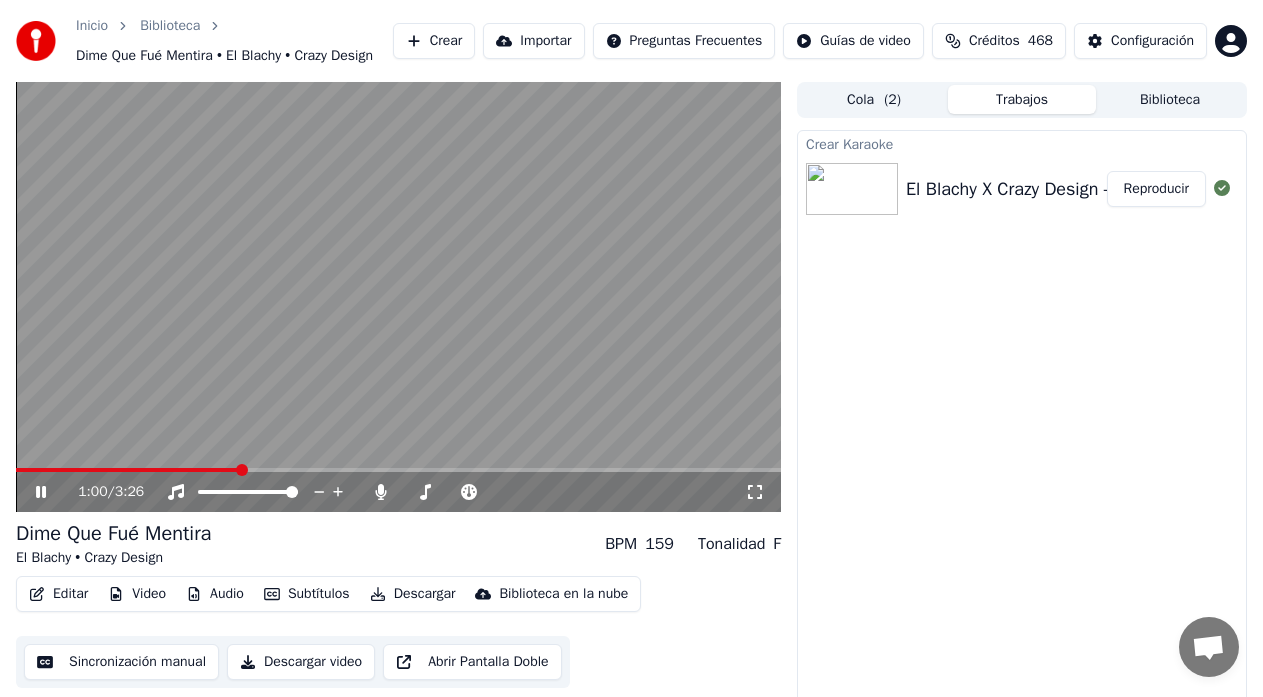 click at bounding box center [128, 470] 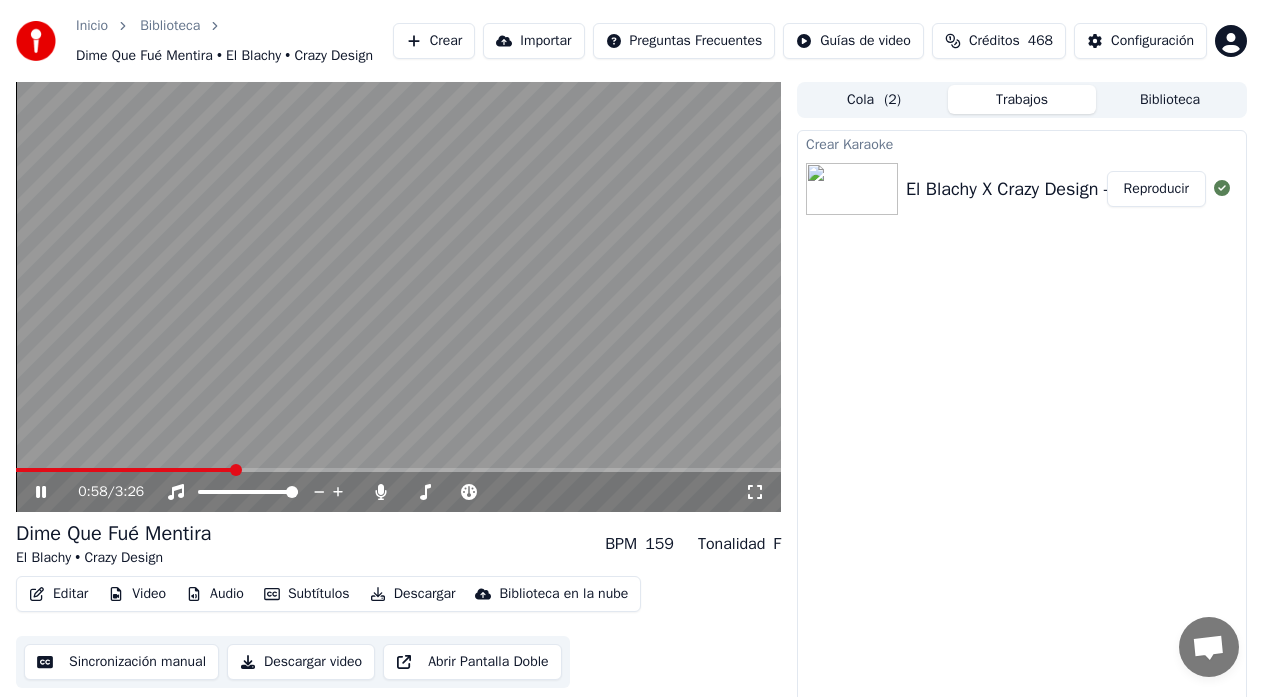 click at bounding box center (124, 470) 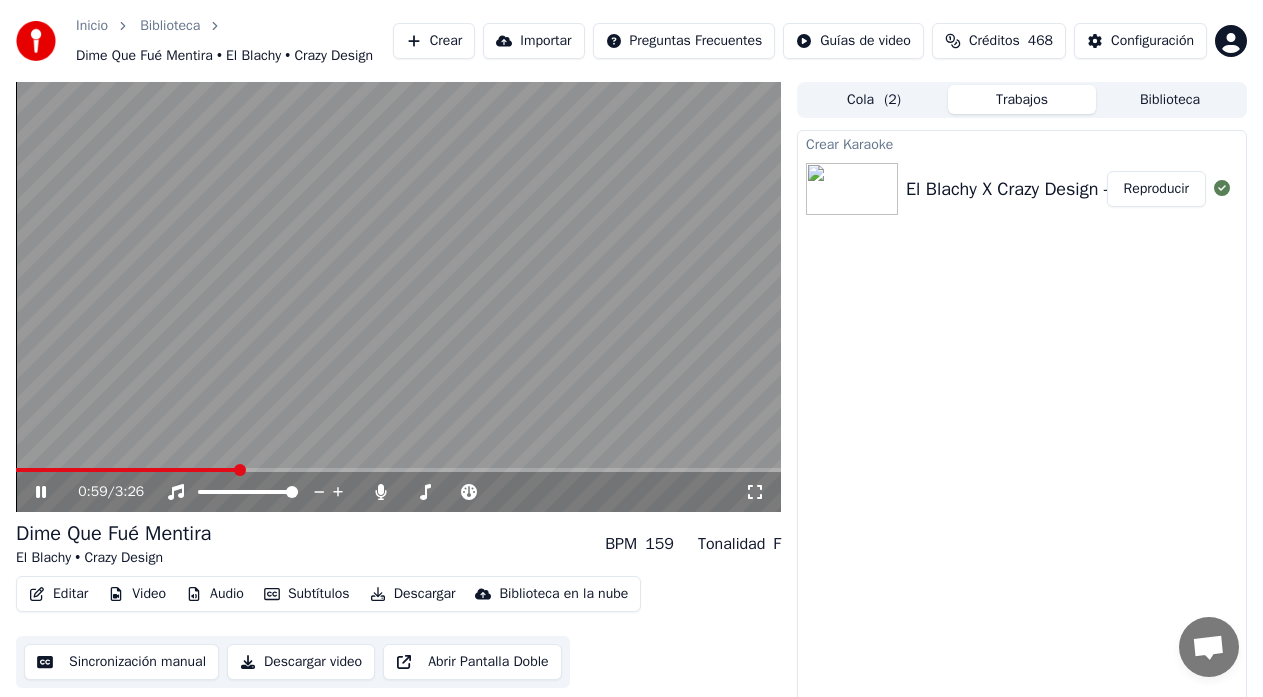click at bounding box center [126, 470] 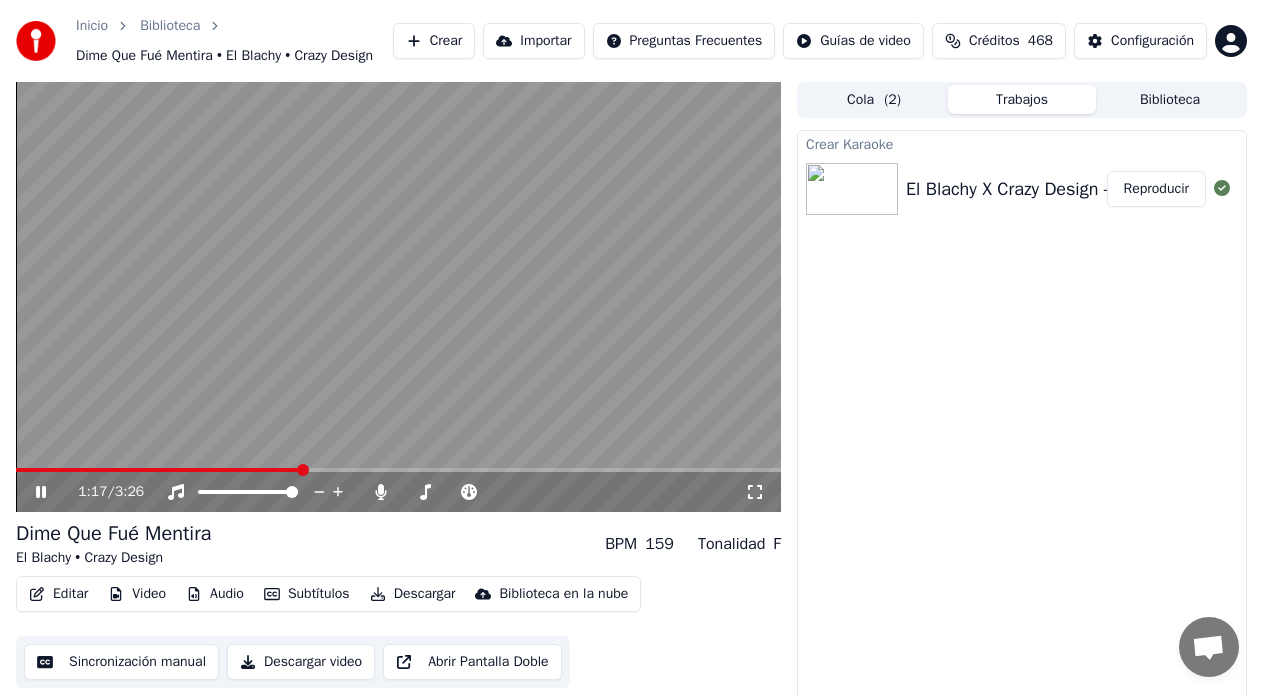 click 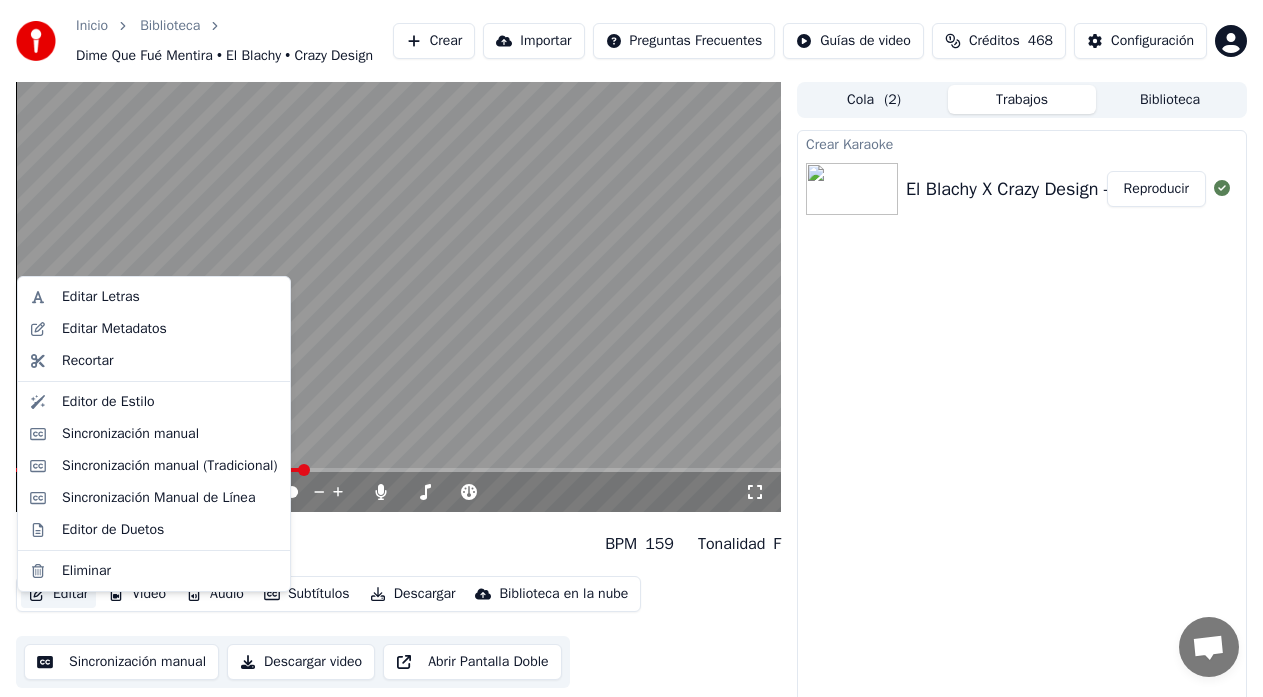 click on "Editar" at bounding box center (58, 594) 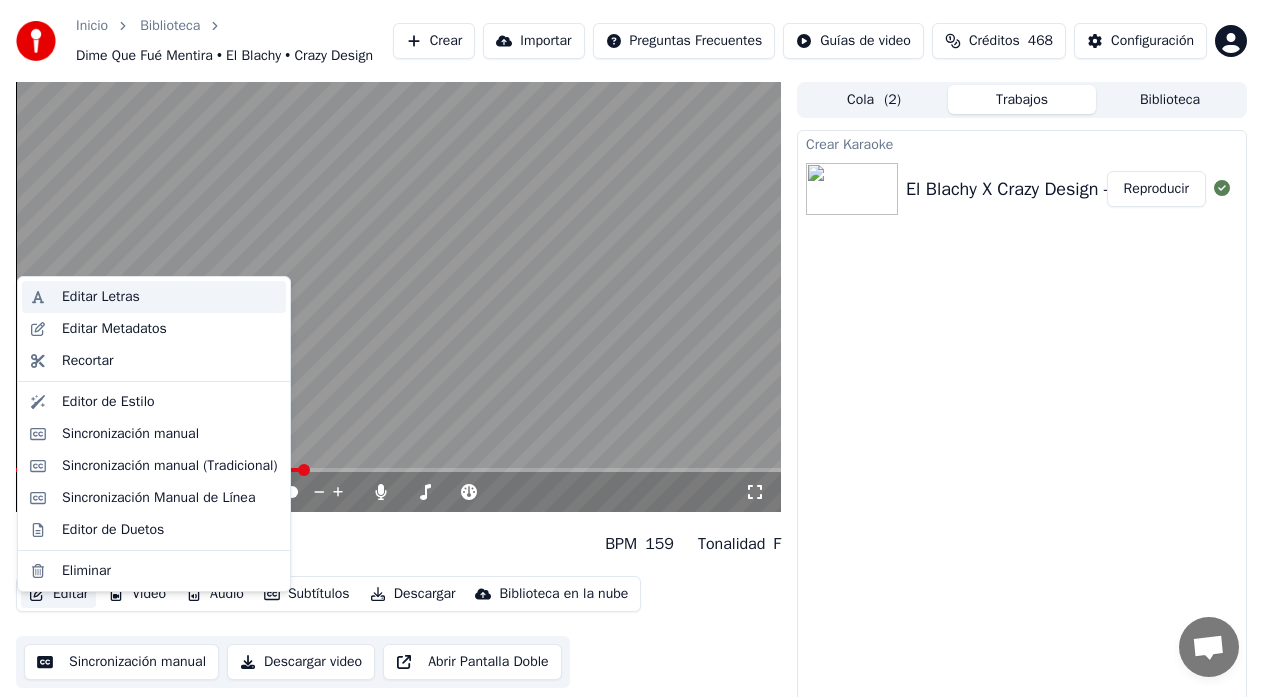 click on "Editar Letras" at bounding box center (101, 297) 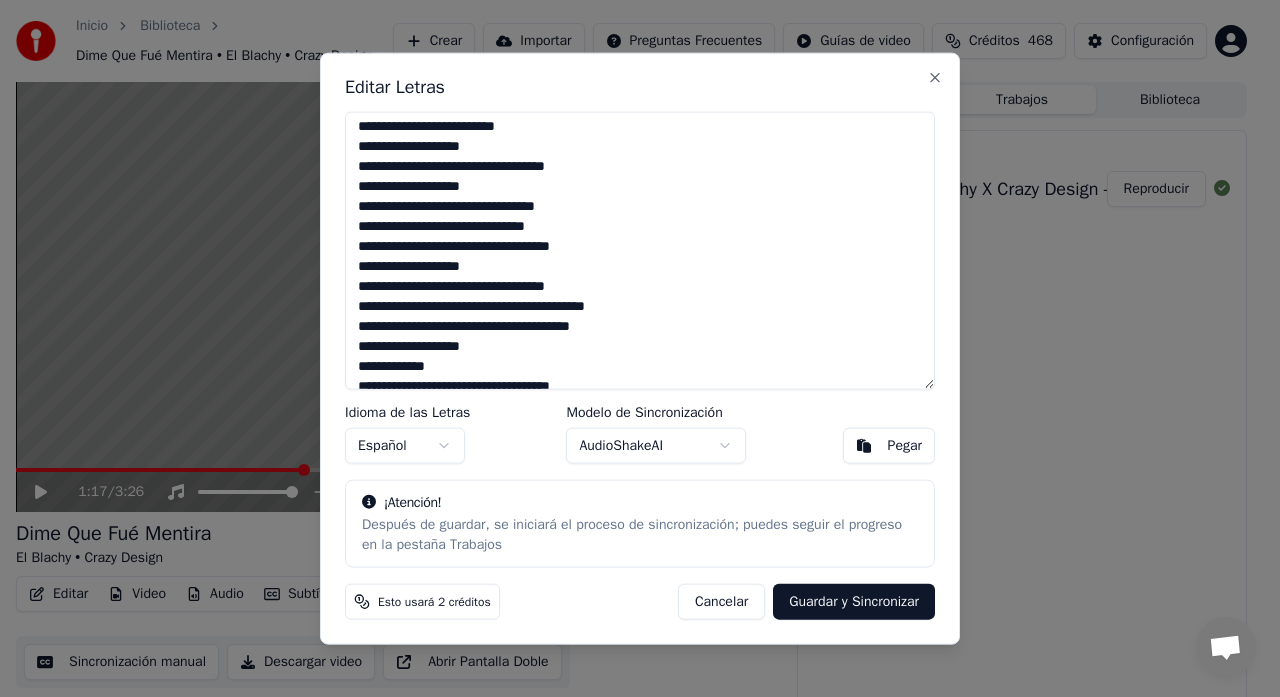 scroll, scrollTop: 200, scrollLeft: 0, axis: vertical 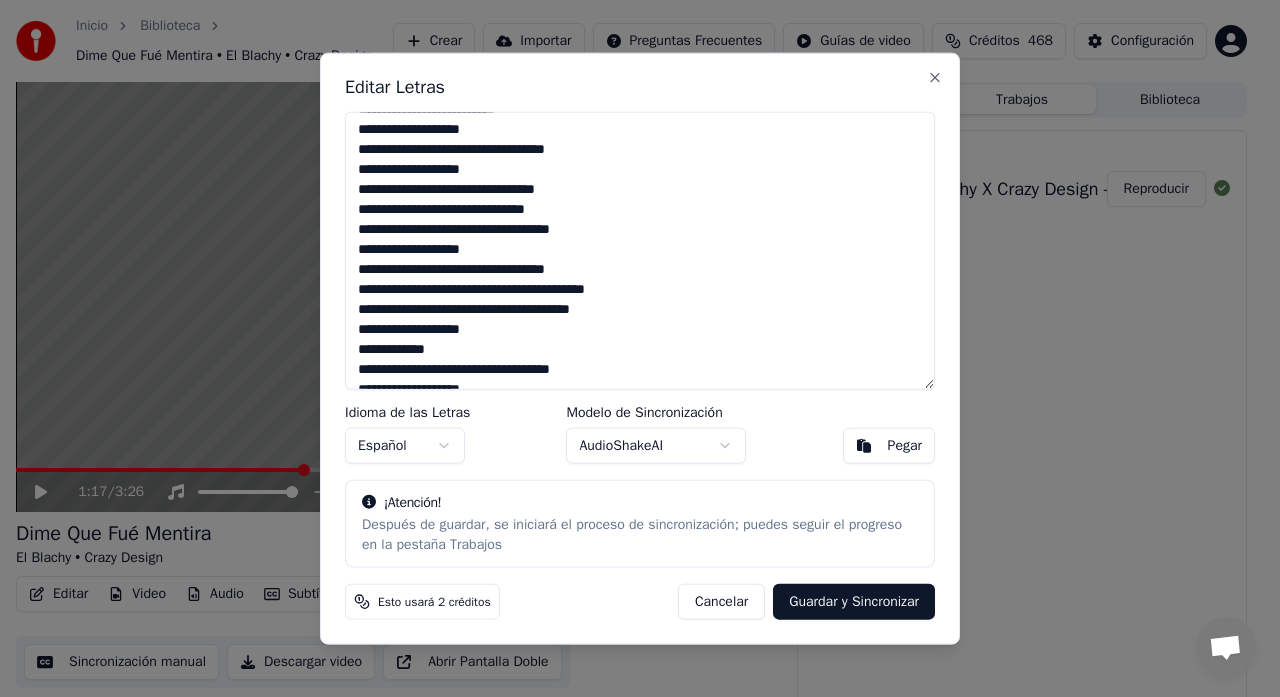 click at bounding box center [640, 250] 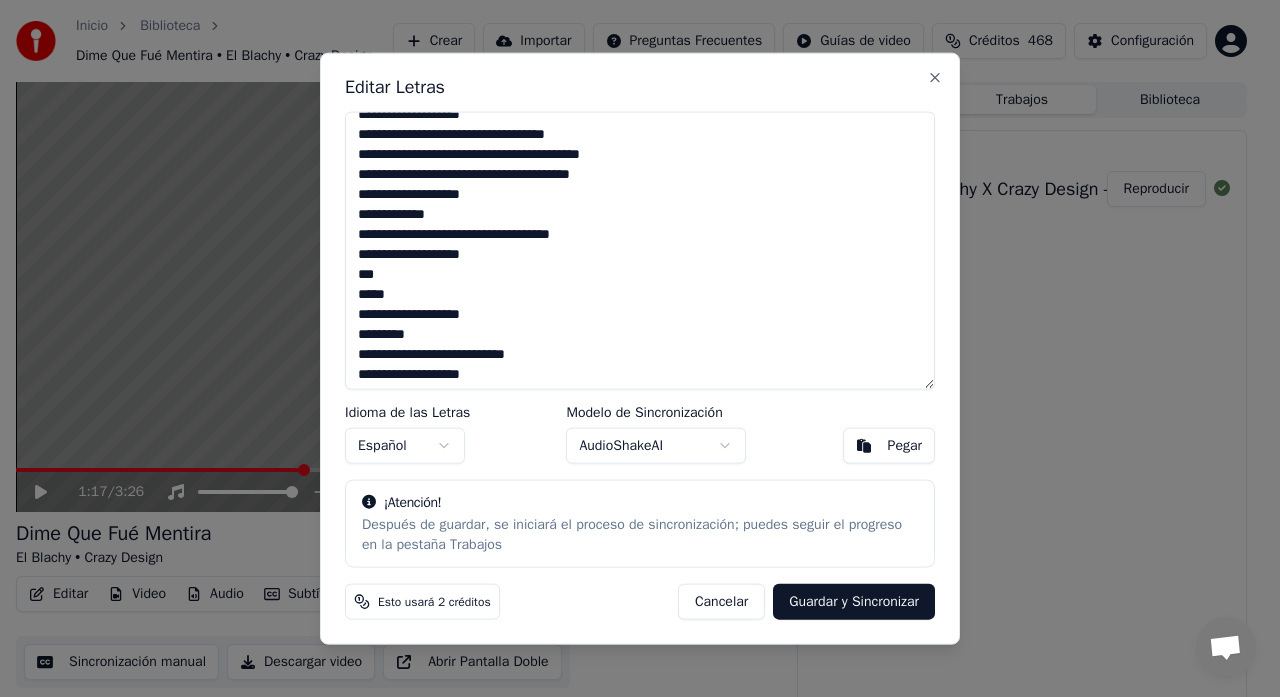 scroll, scrollTop: 300, scrollLeft: 0, axis: vertical 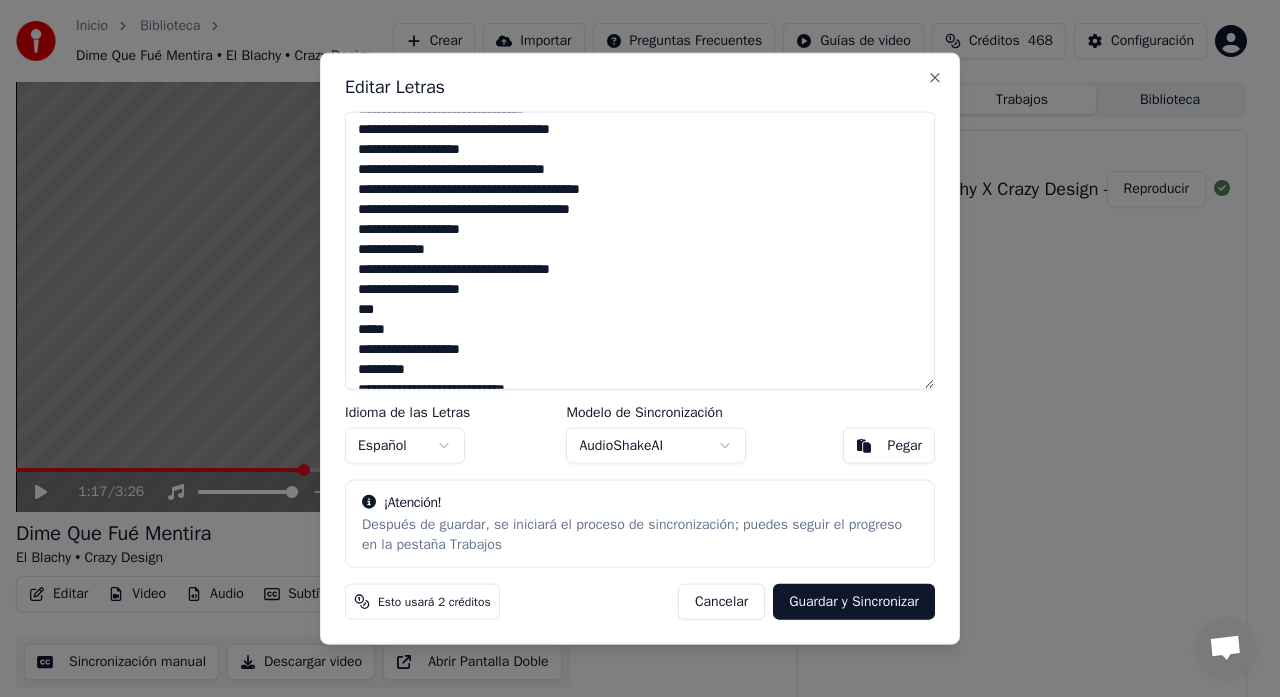 click at bounding box center [640, 250] 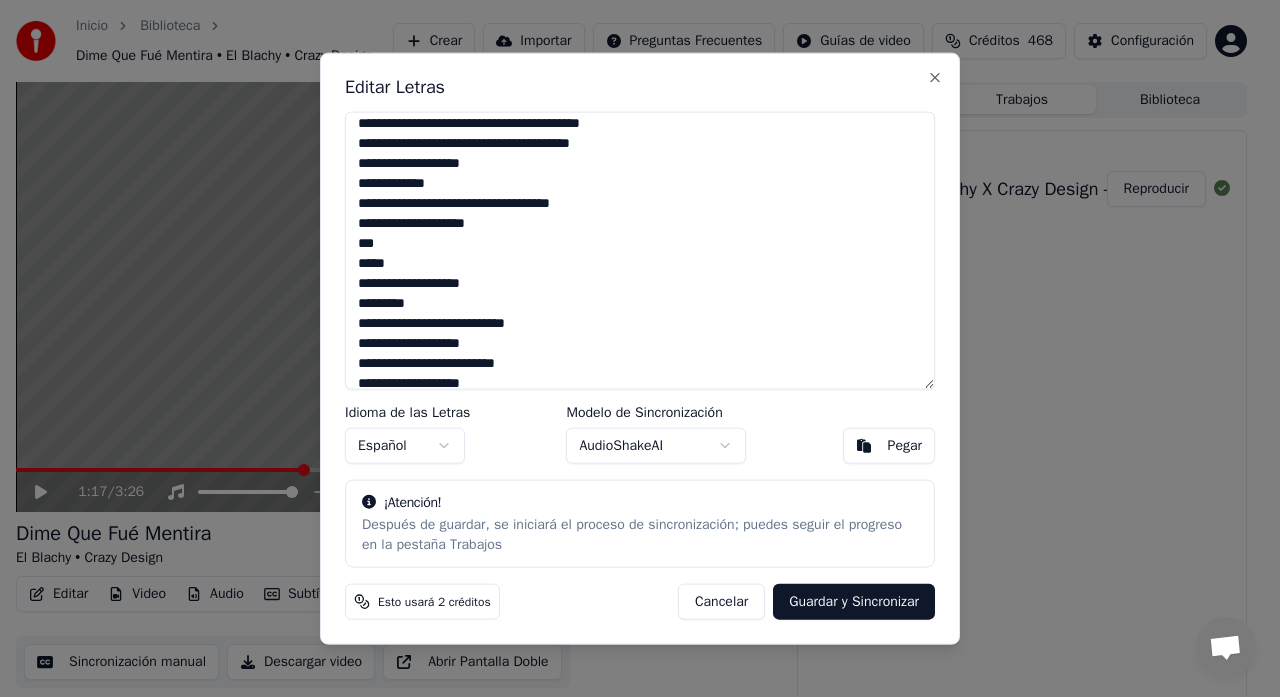 scroll, scrollTop: 400, scrollLeft: 0, axis: vertical 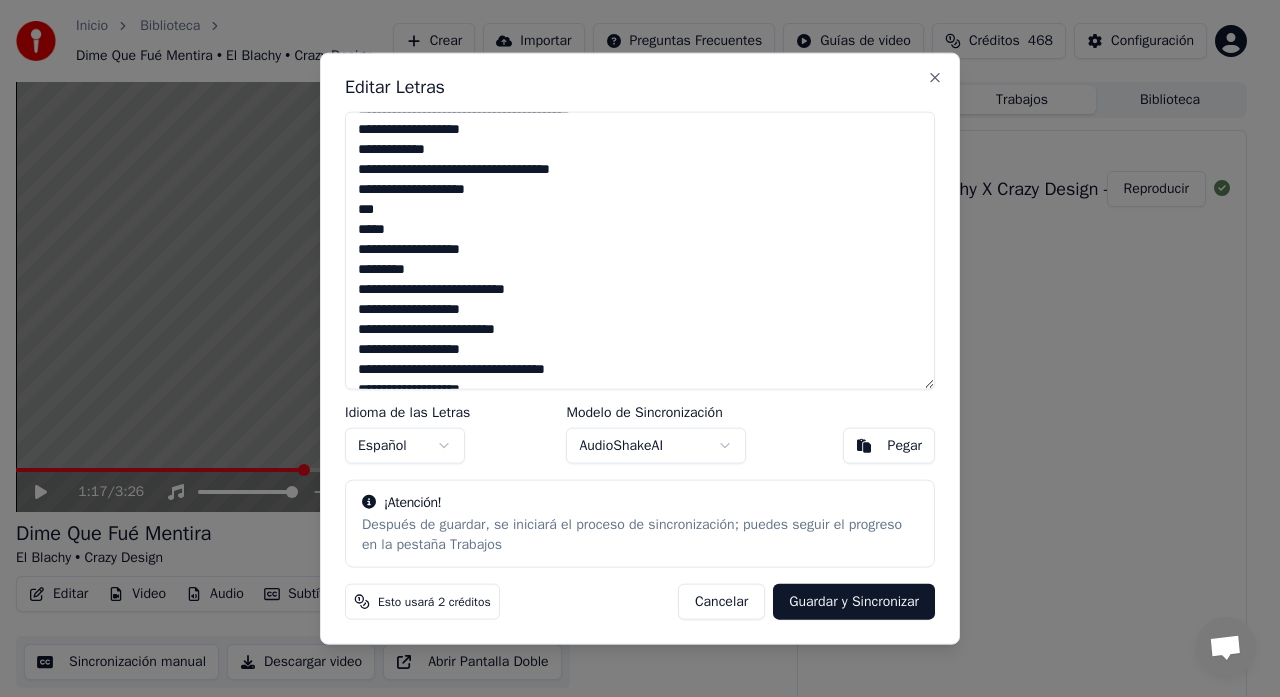 click at bounding box center (640, 250) 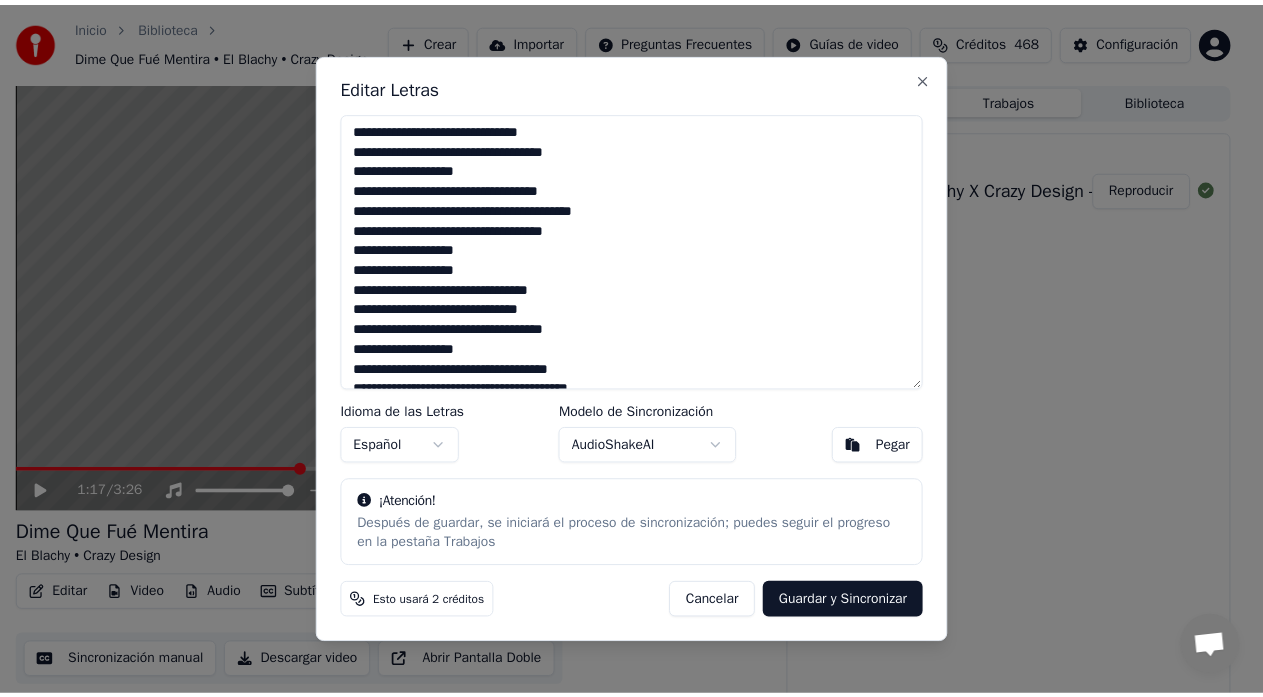 scroll, scrollTop: 778, scrollLeft: 0, axis: vertical 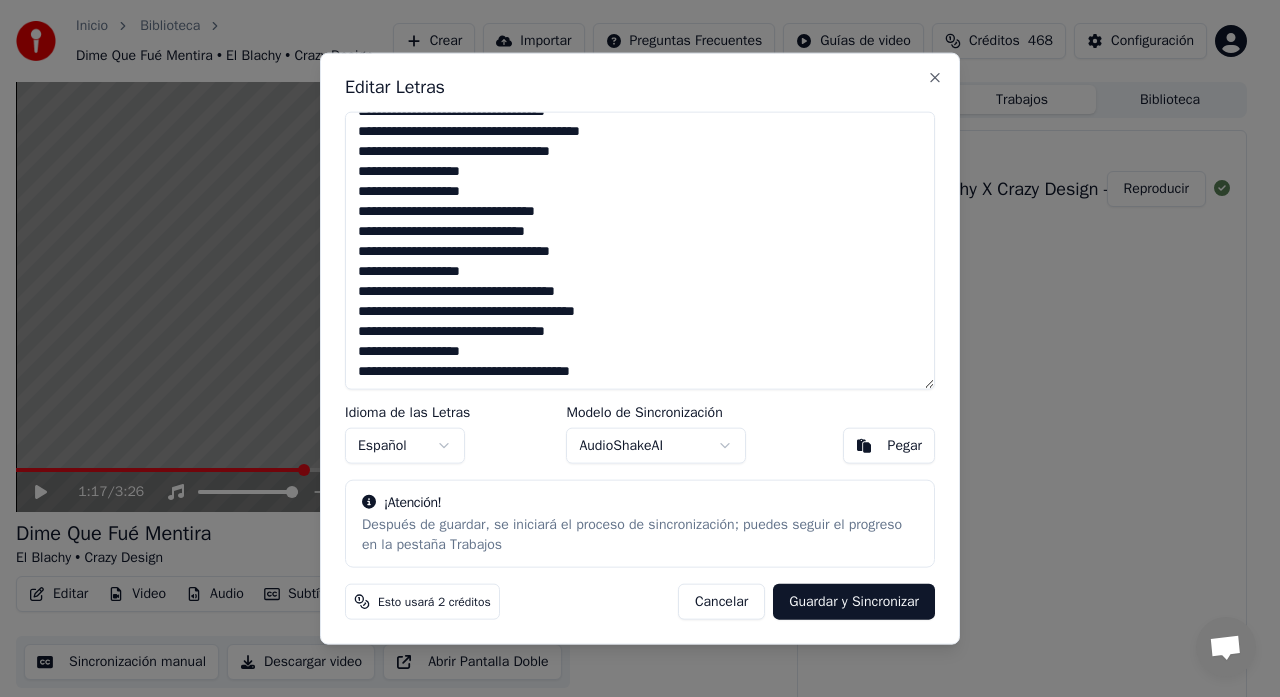 type on "**********" 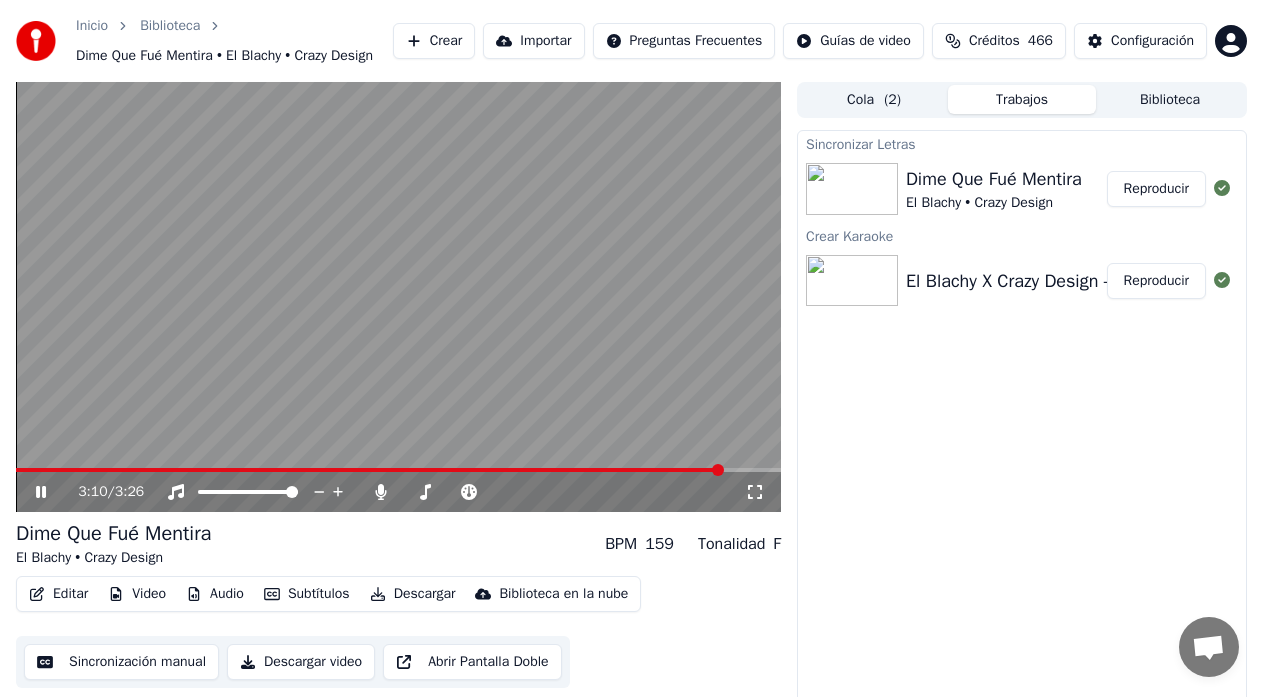 click on "Reproducir" at bounding box center [1156, 189] 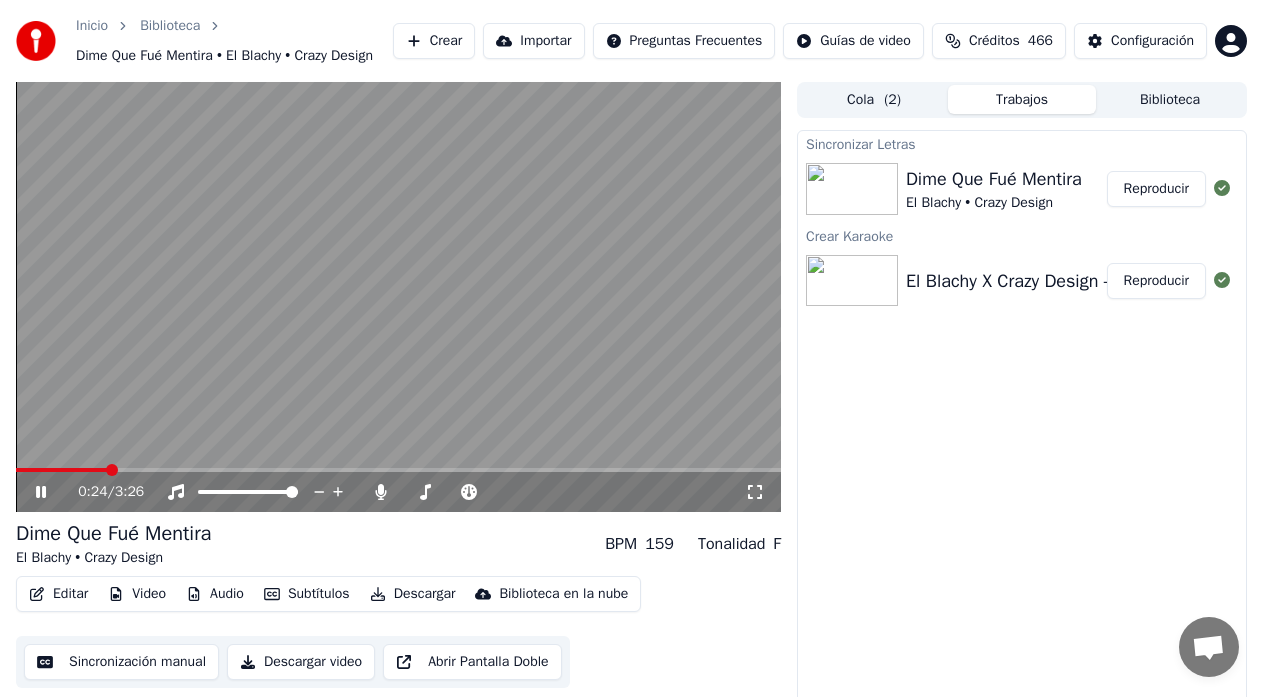 click 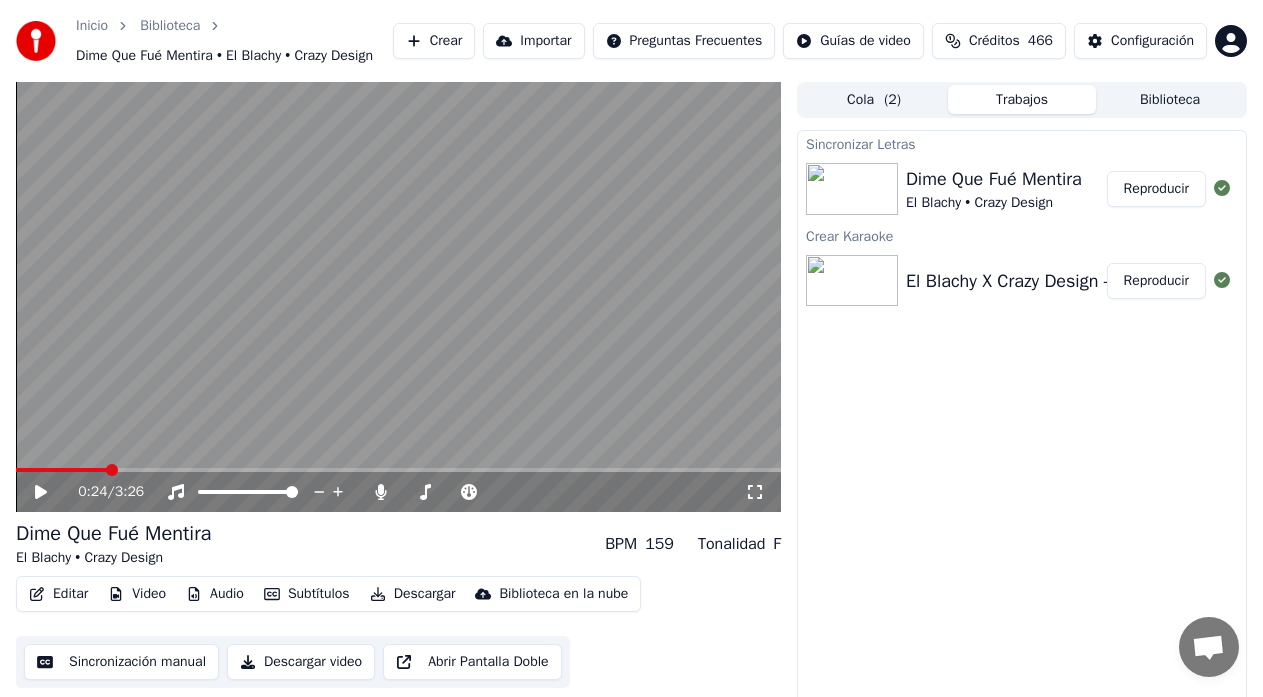 click on "0:24  /  3:26 Dime Que Fué Mentira El Blachy • Crazy Design BPM 159 Tonalidad F Editar Video Audio Subtítulos Descargar Biblioteca en la nube Sincronización manual Descargar video Abrir Pantalla Doble Cola ( 2 ) Trabajos Biblioteca Sincronizar Letras Dime Que Fué Mentira El Blachy • Crazy Design Reproducir Crear Karaoke El Blachy X Crazy Design - Dime Que Fué Mentira ( Audio Oficial ) Reproducir" at bounding box center (631, 402) 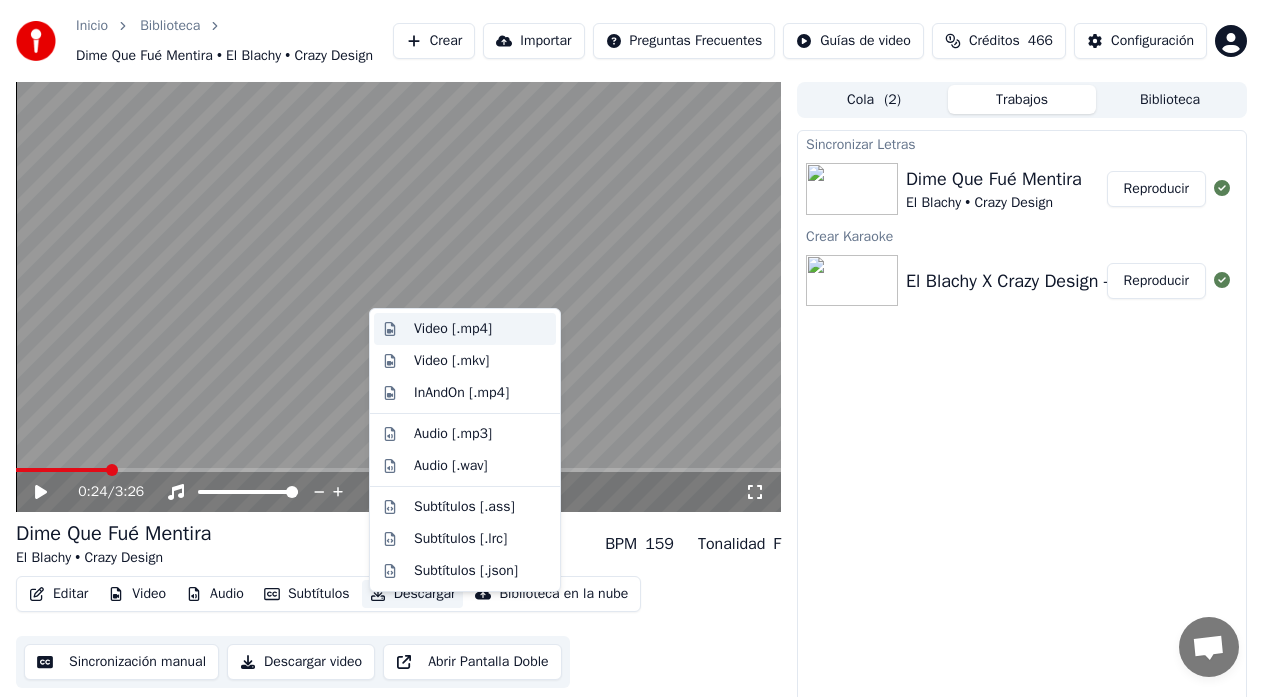 click on "Video [.mp4]" at bounding box center (453, 329) 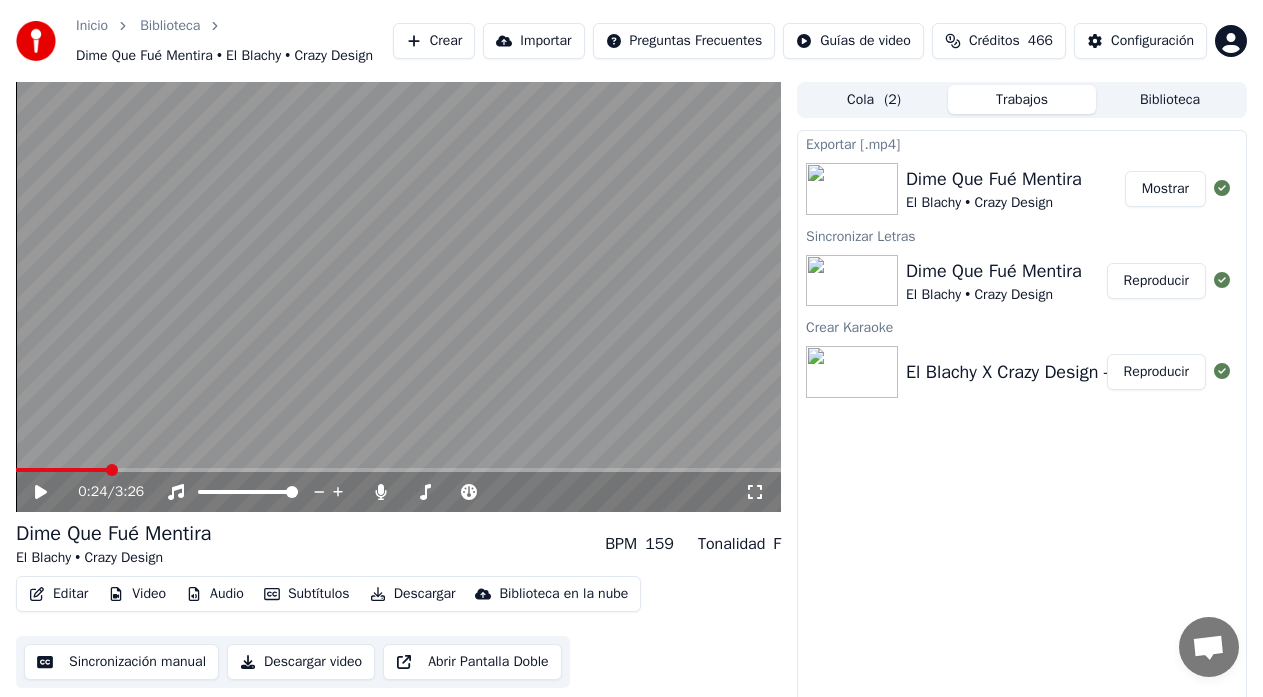 click on "Editar" at bounding box center (58, 594) 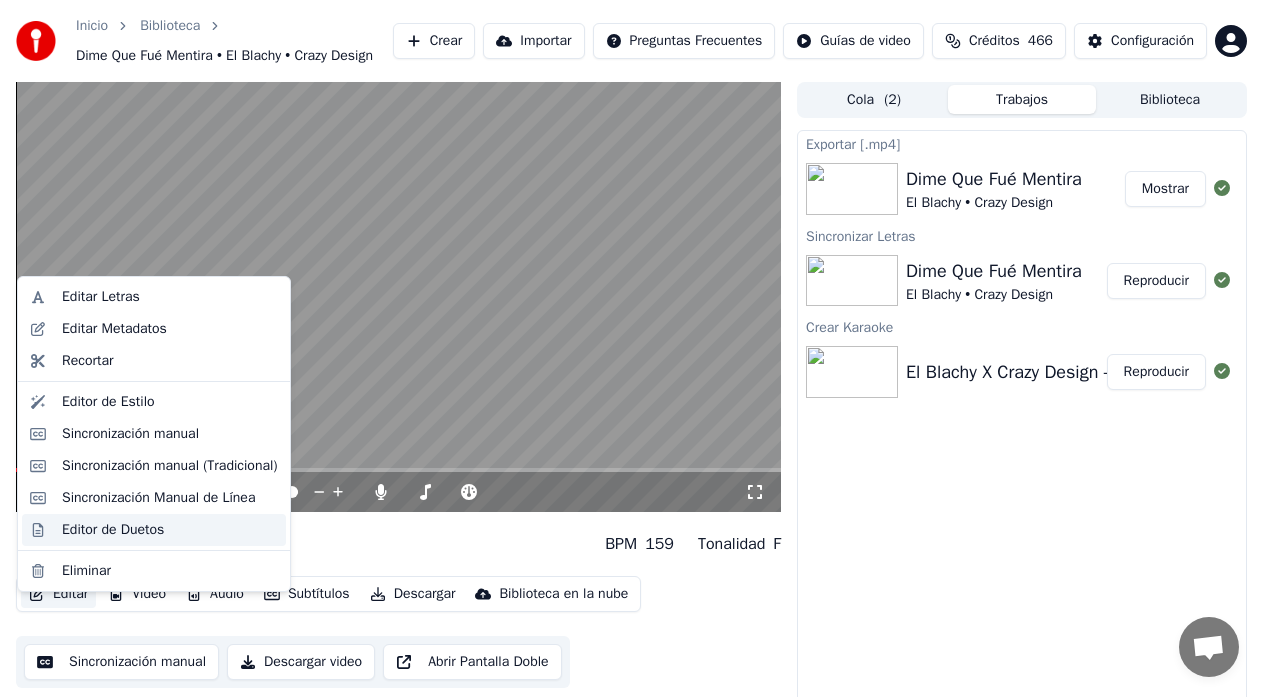 click on "Editor de Duetos" at bounding box center (113, 530) 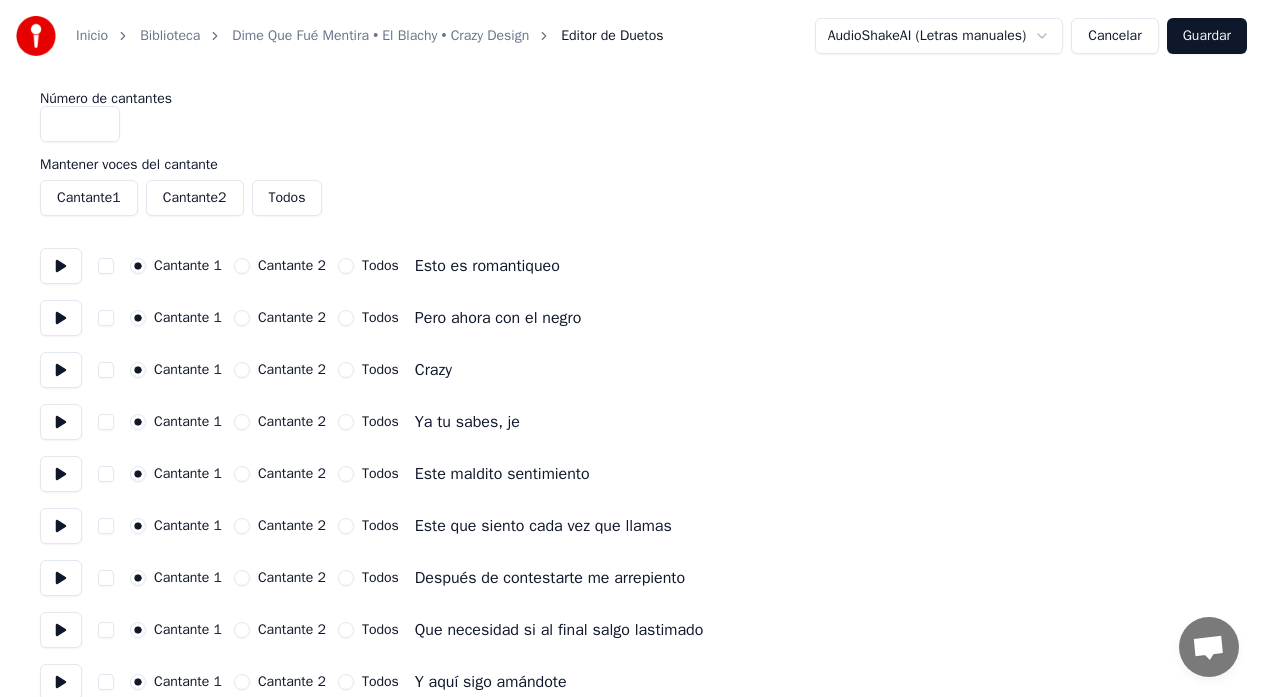 click at bounding box center [61, 266] 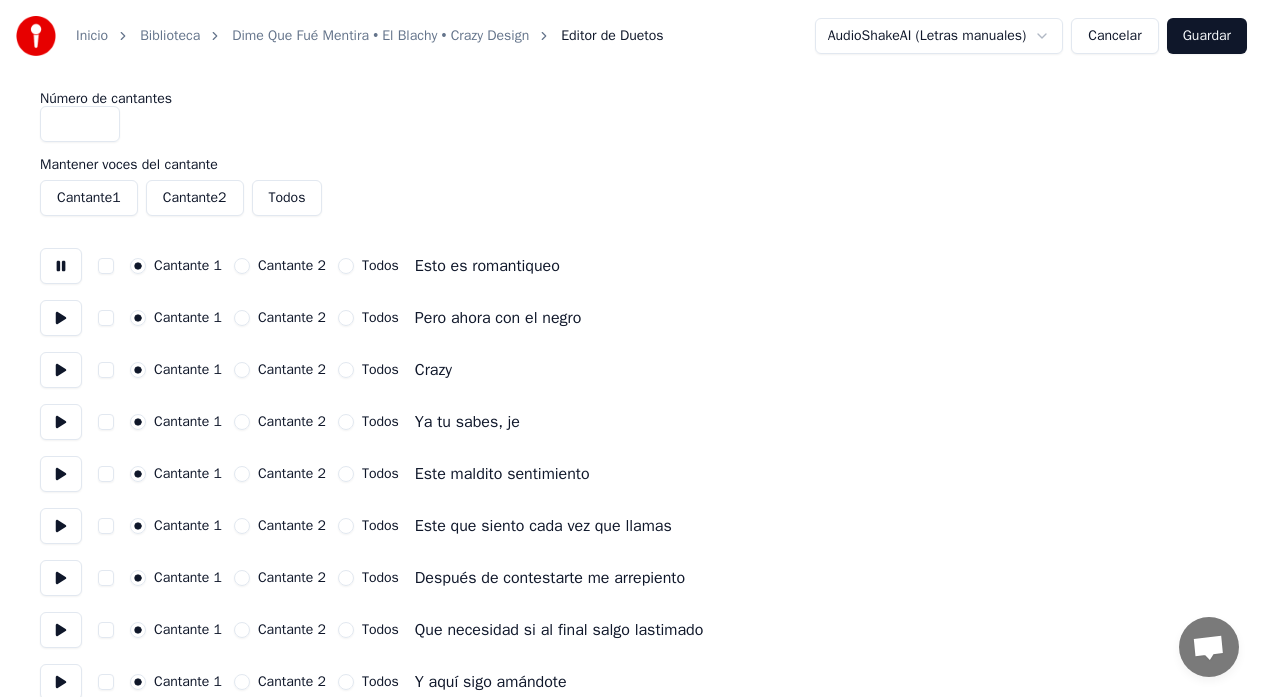 click at bounding box center (61, 266) 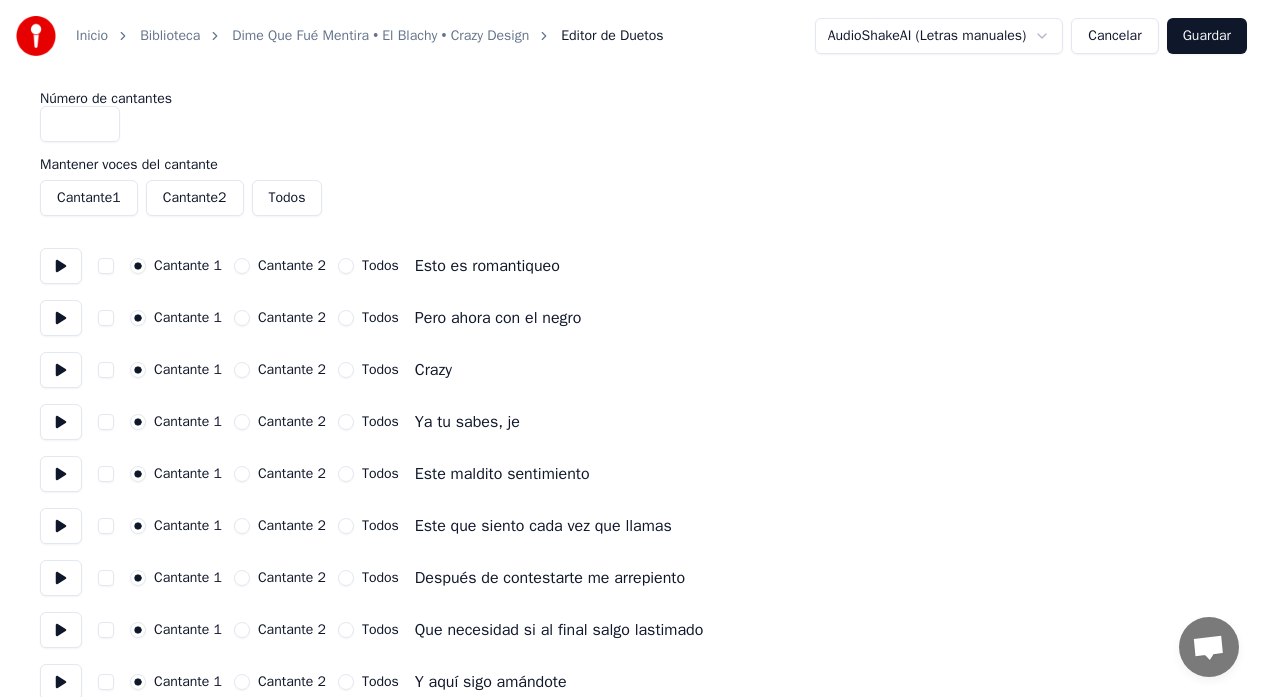 click at bounding box center (61, 318) 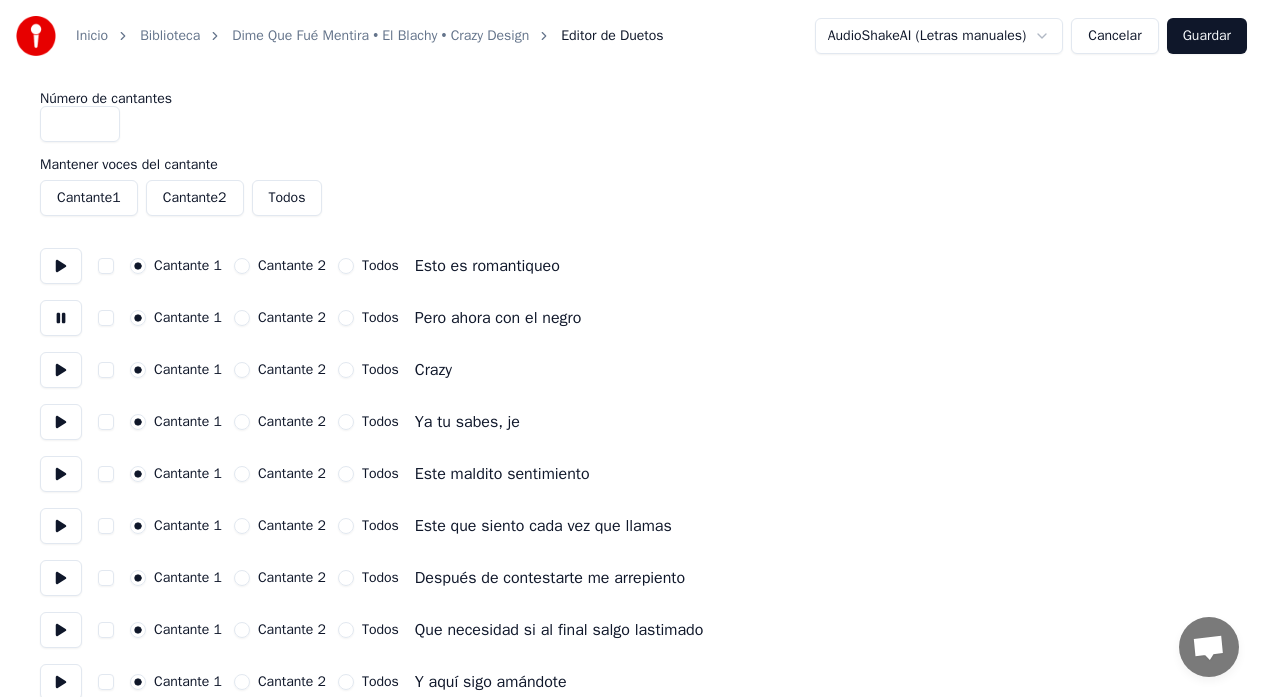 click at bounding box center (61, 318) 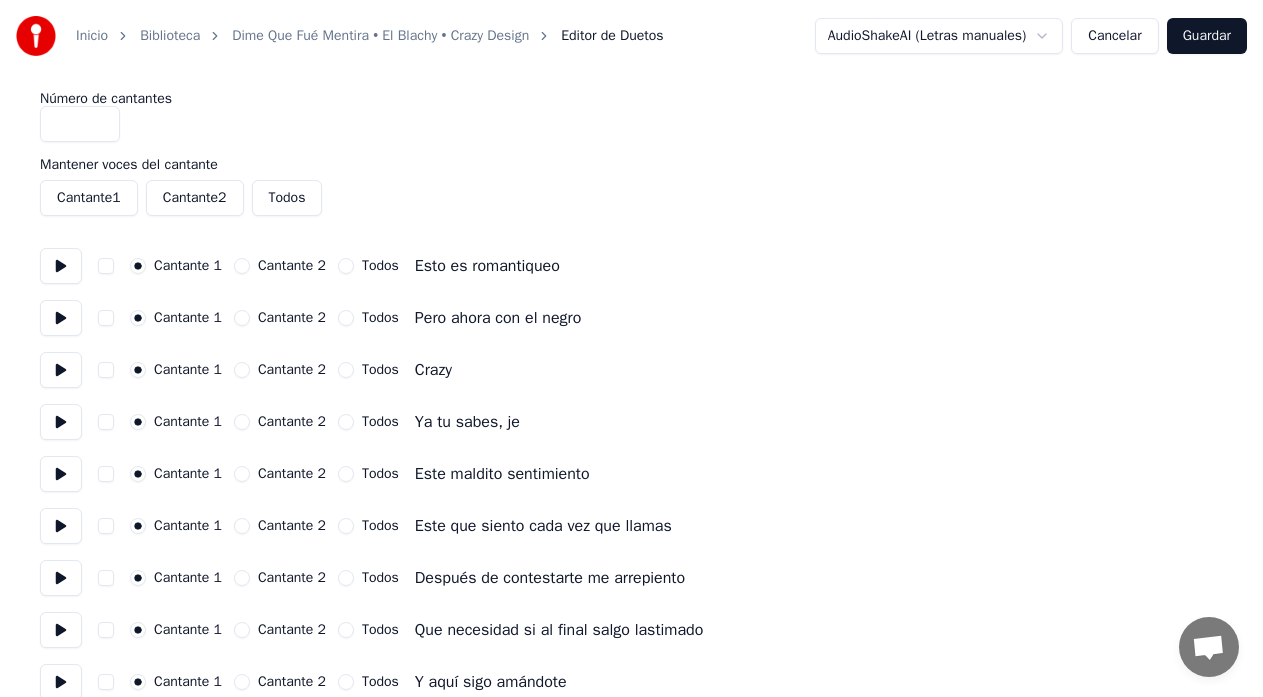 click at bounding box center [61, 370] 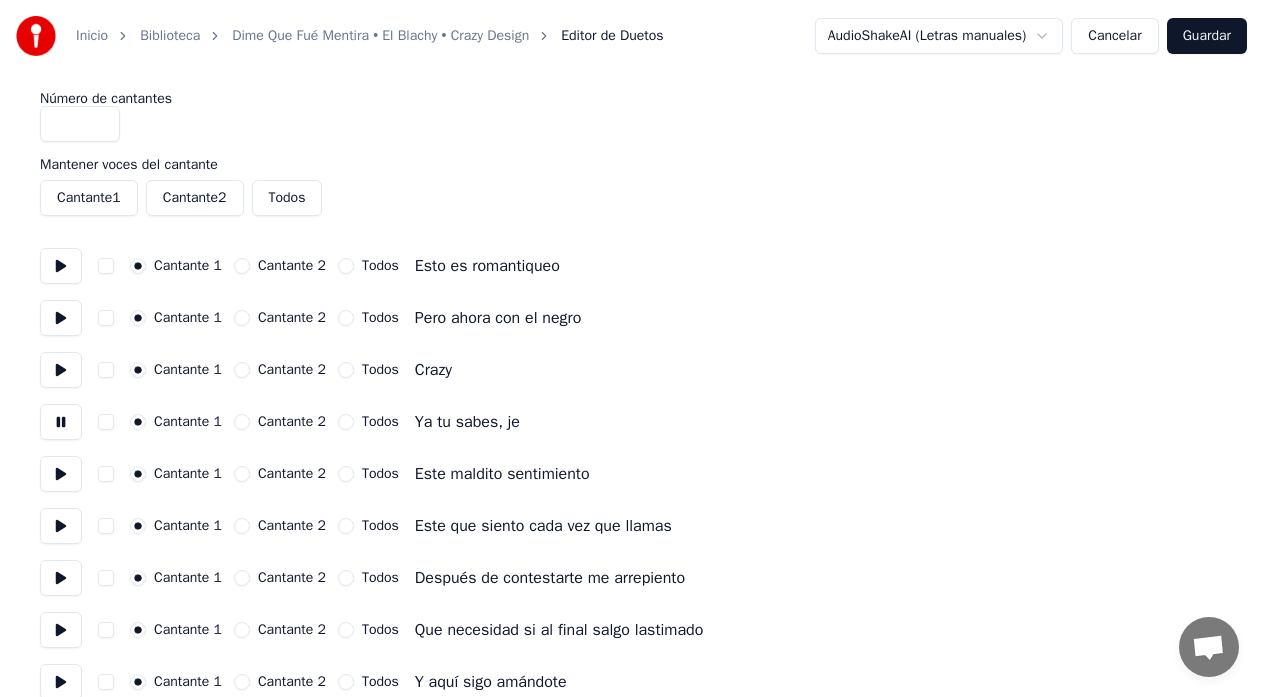 click at bounding box center (61, 422) 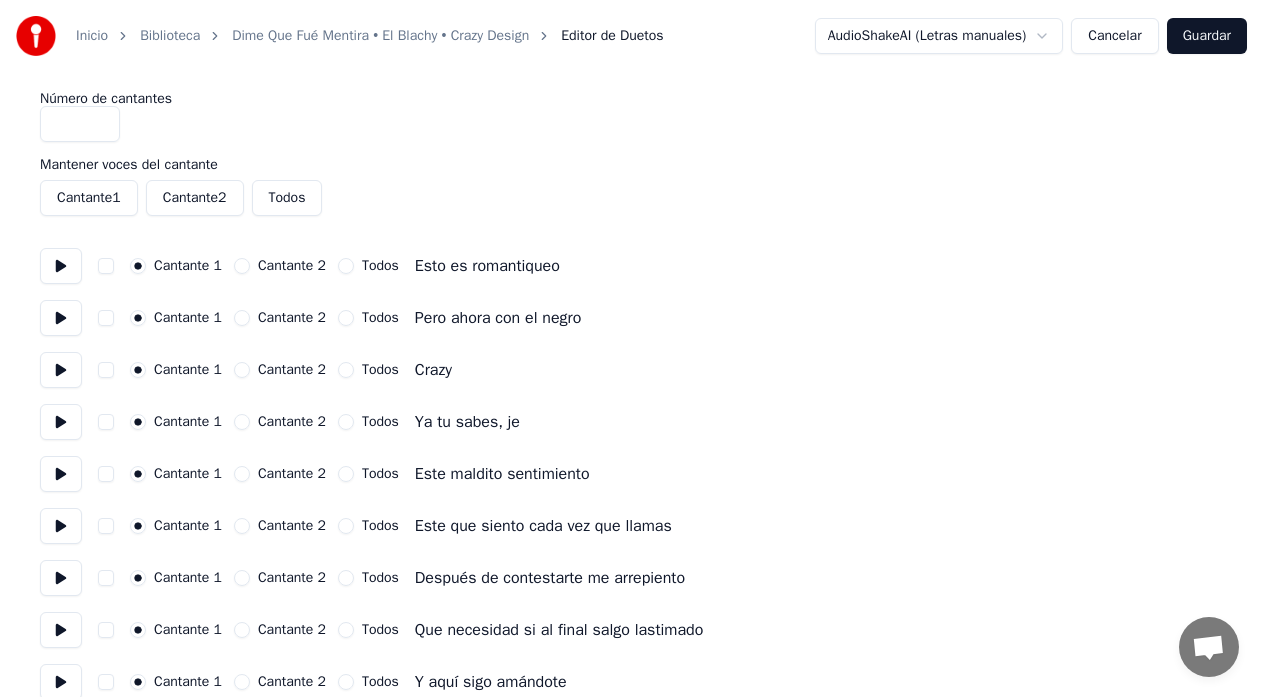 click on "Cantante 2" at bounding box center [242, 422] 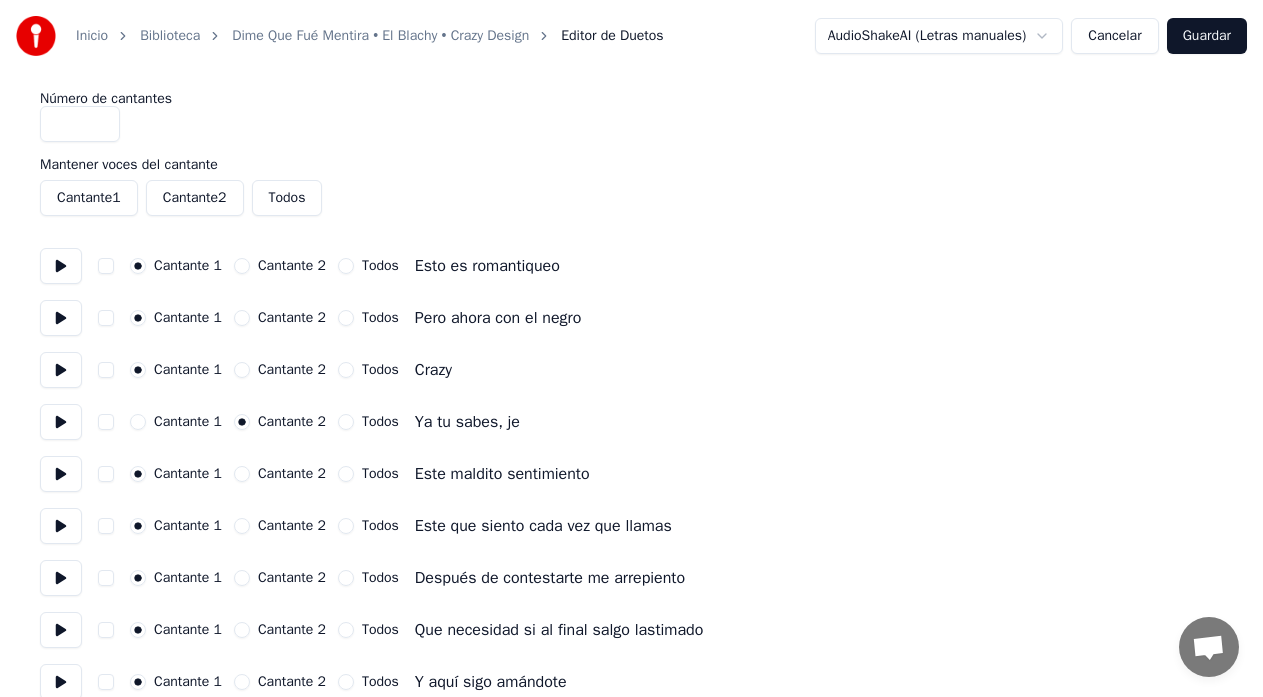 click at bounding box center [61, 474] 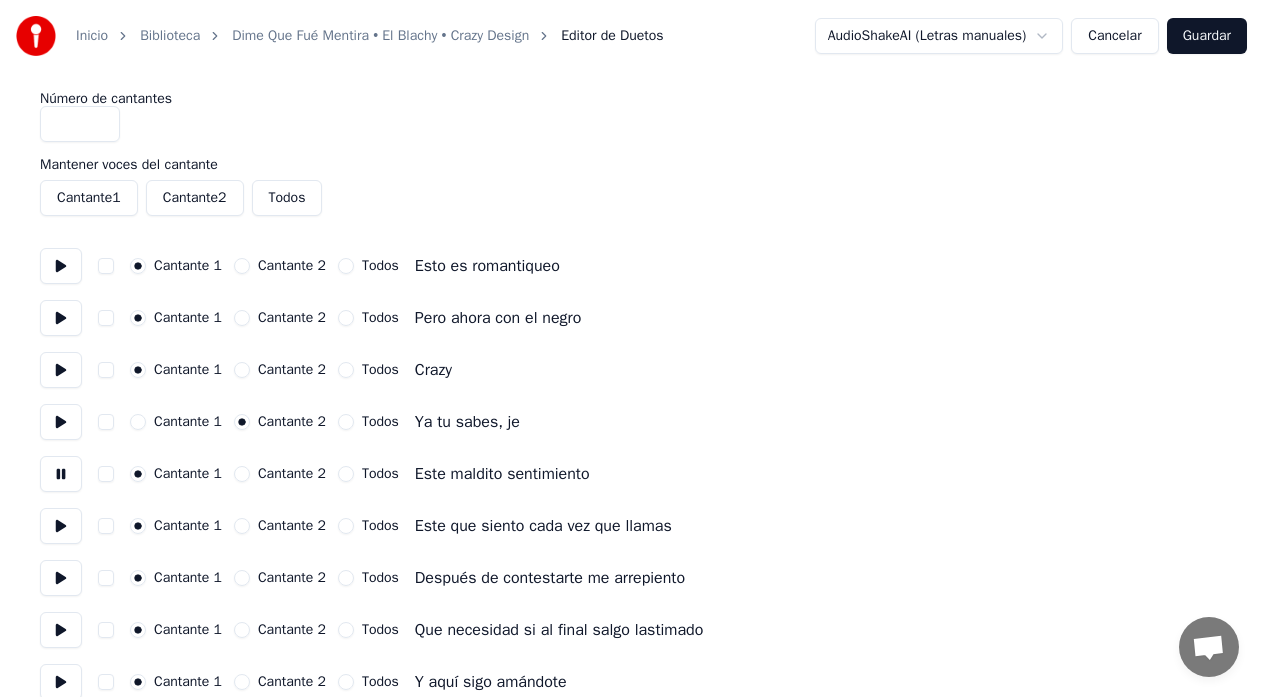 click at bounding box center [61, 474] 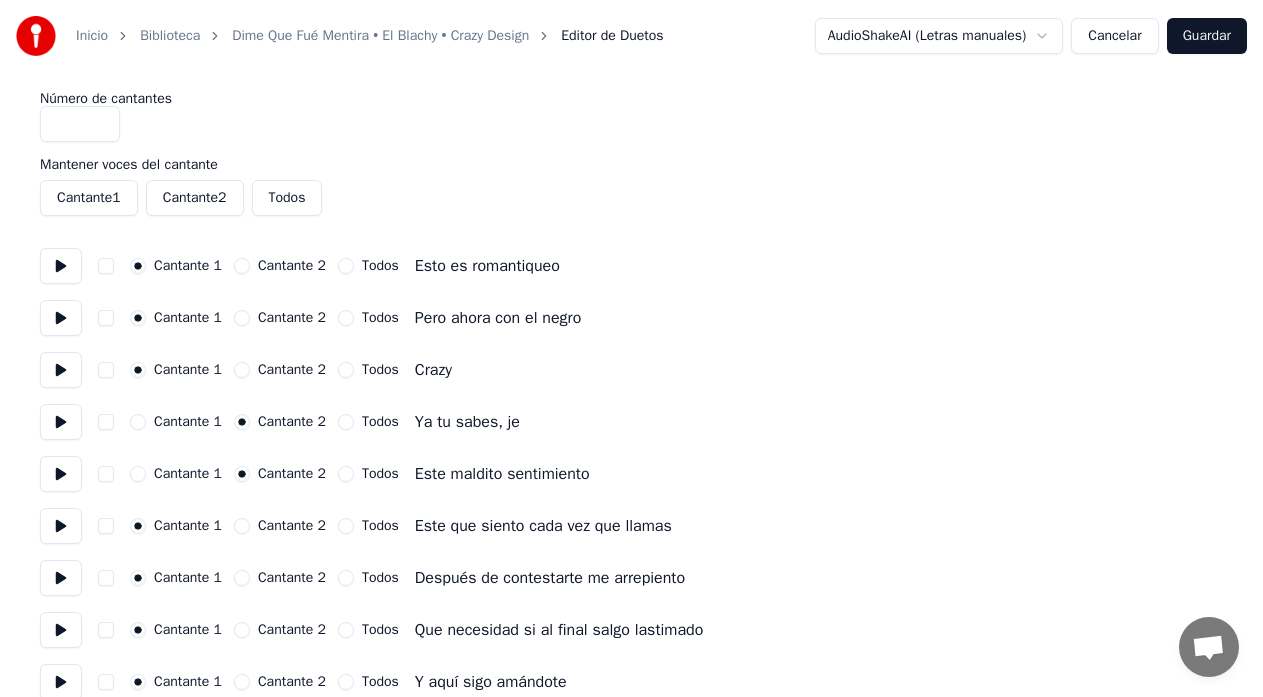 click at bounding box center [61, 526] 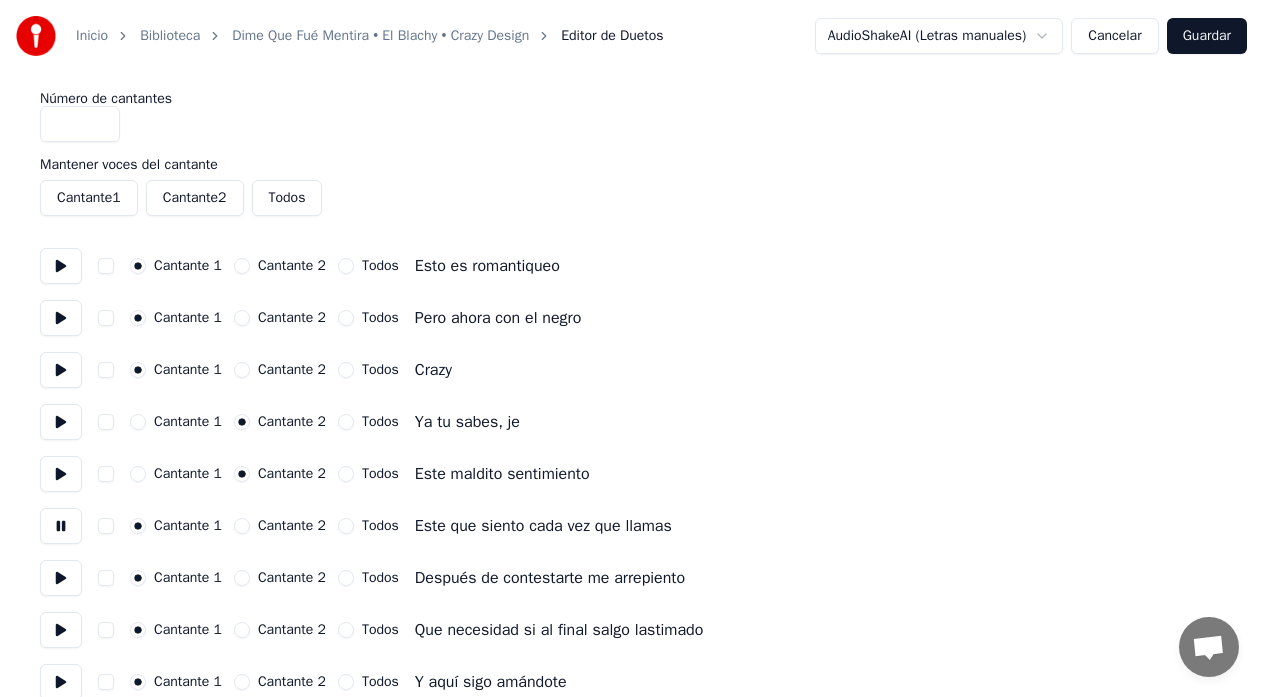 click on "Cantante 2" at bounding box center [242, 526] 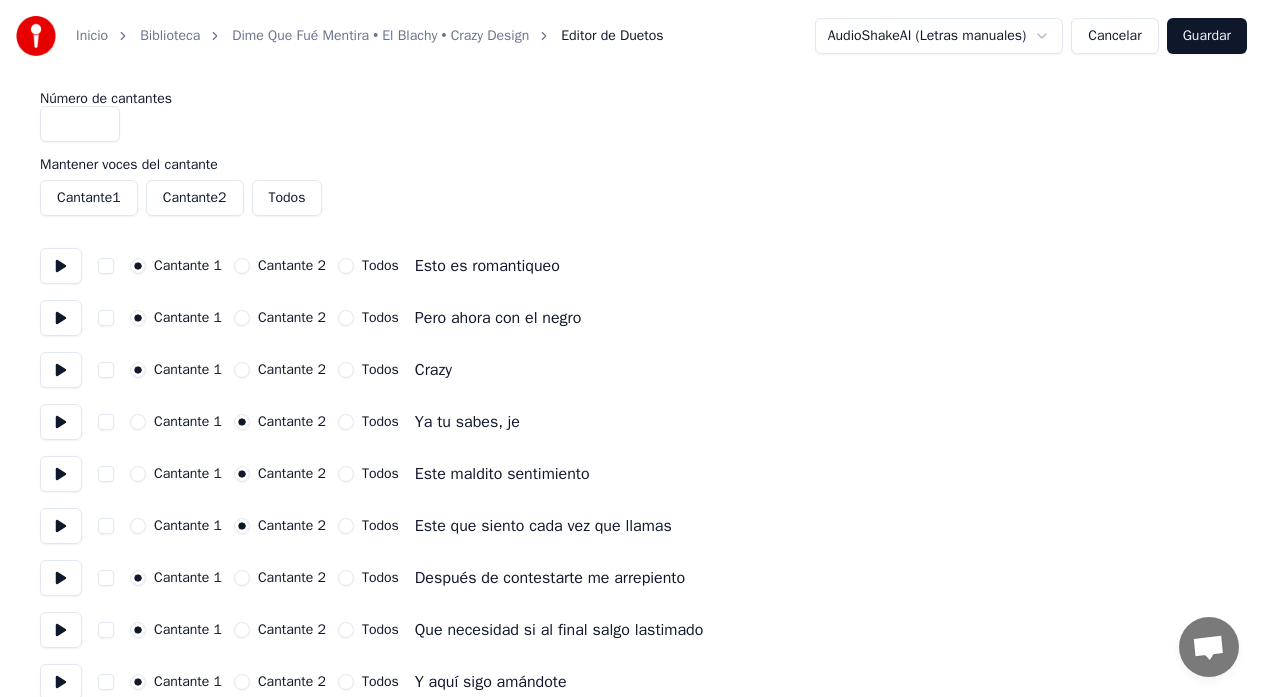 click on "Cantante 2" at bounding box center (242, 578) 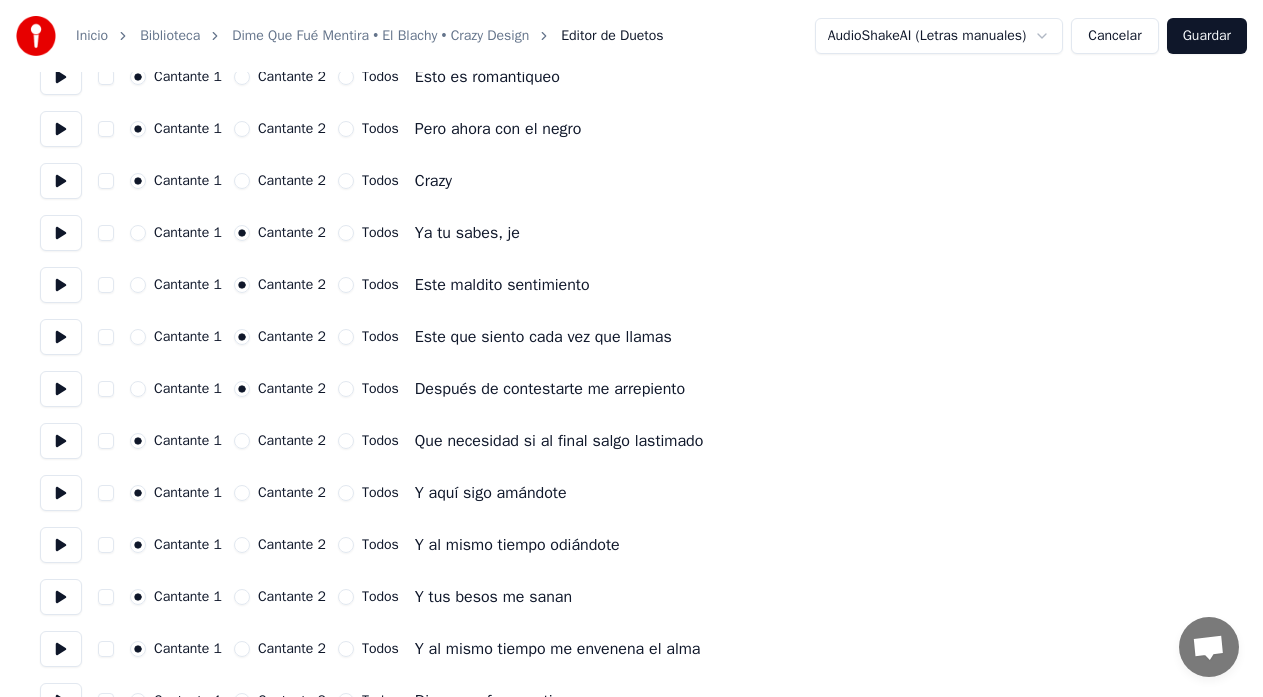 scroll, scrollTop: 200, scrollLeft: 0, axis: vertical 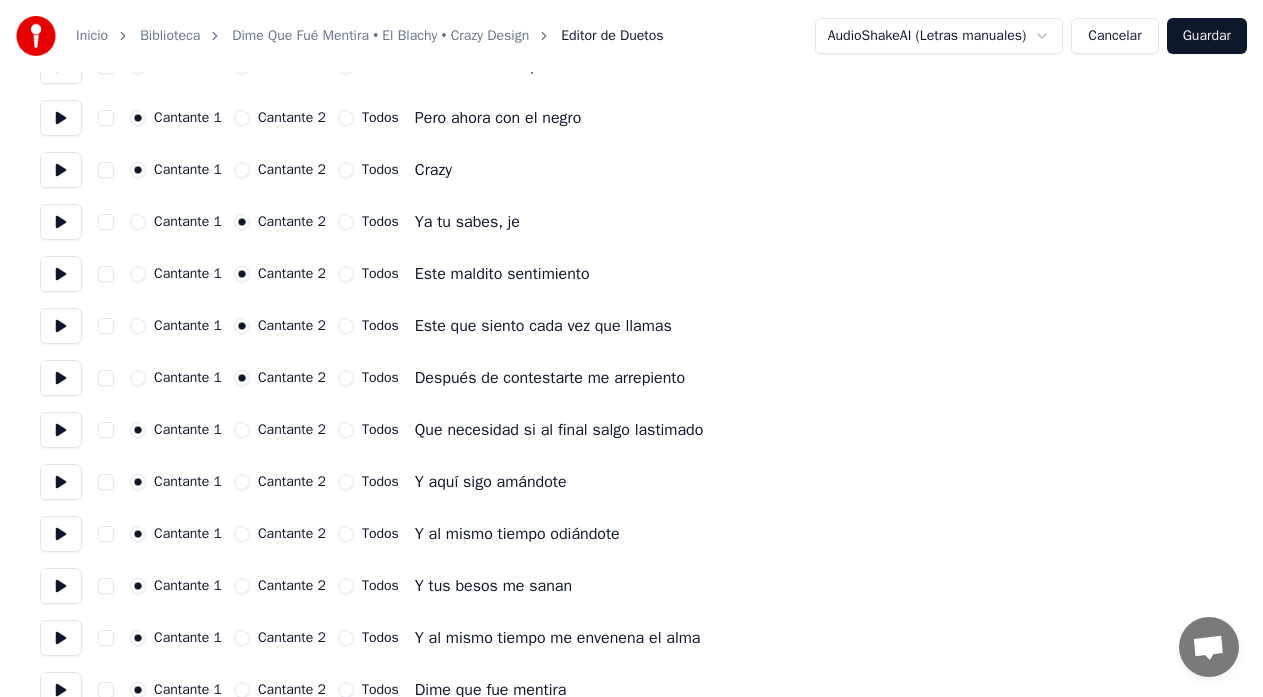click on "Cantante 2" at bounding box center [242, 430] 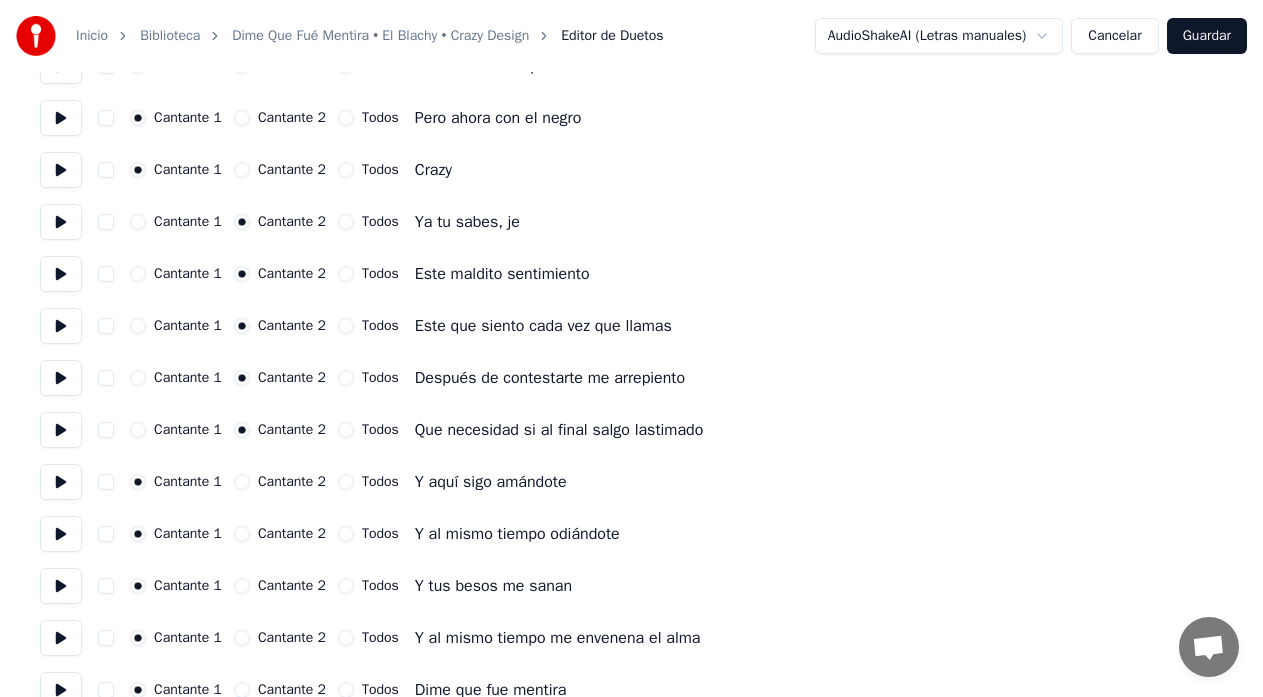 click at bounding box center [61, 482] 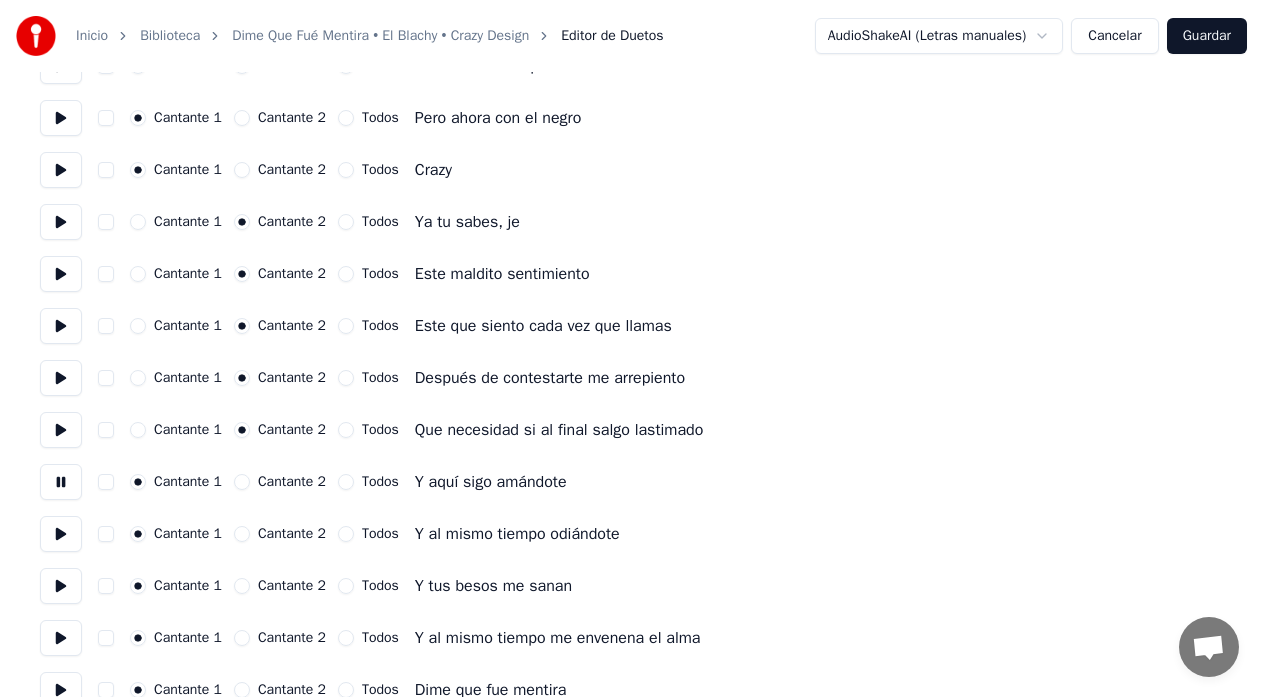 click at bounding box center (61, 482) 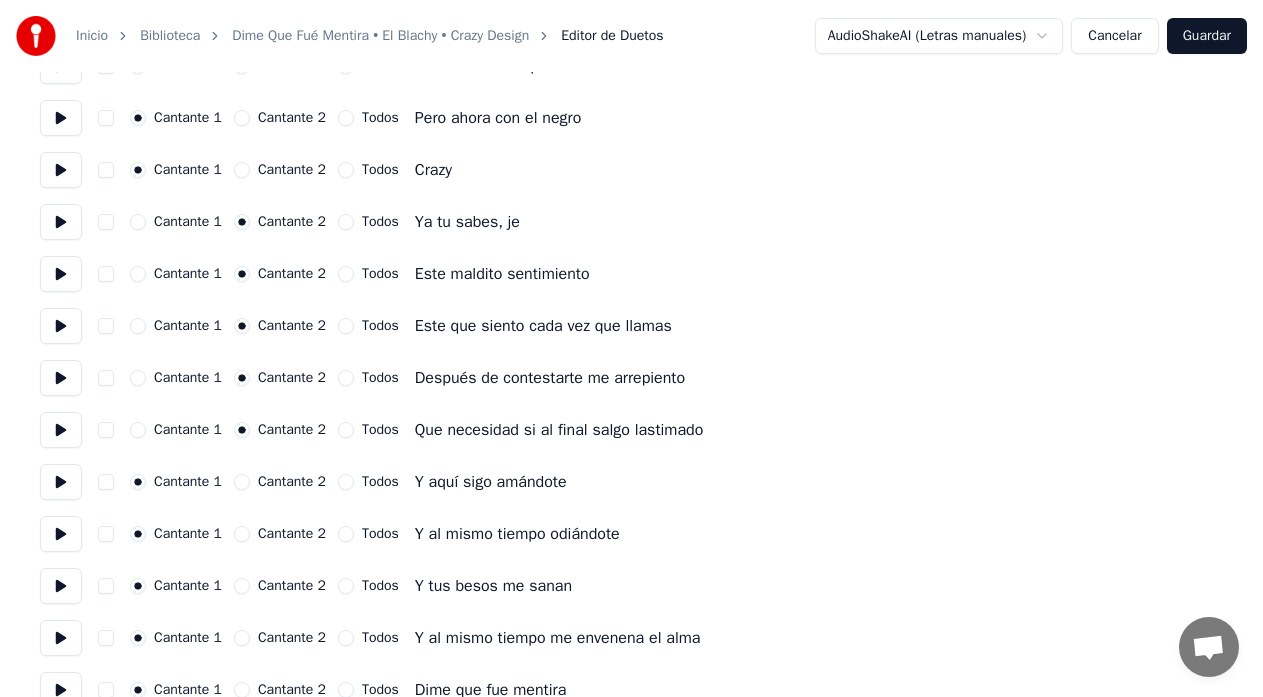 click at bounding box center [61, 534] 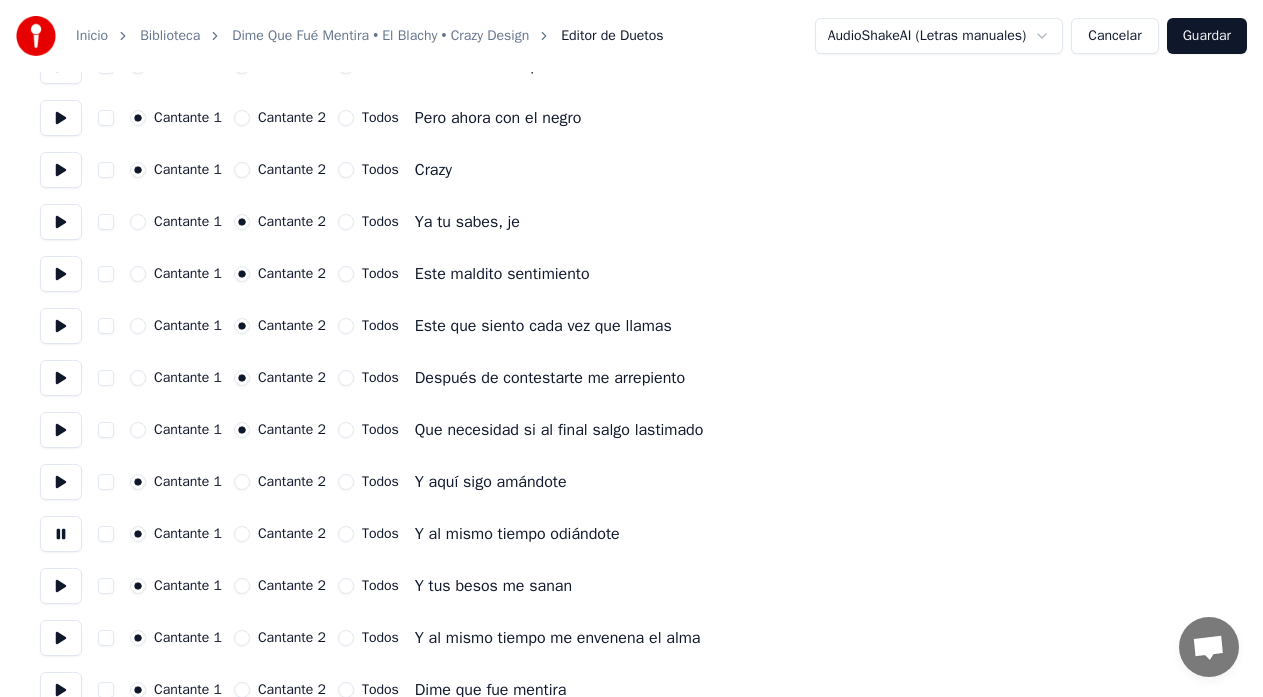 click at bounding box center [61, 586] 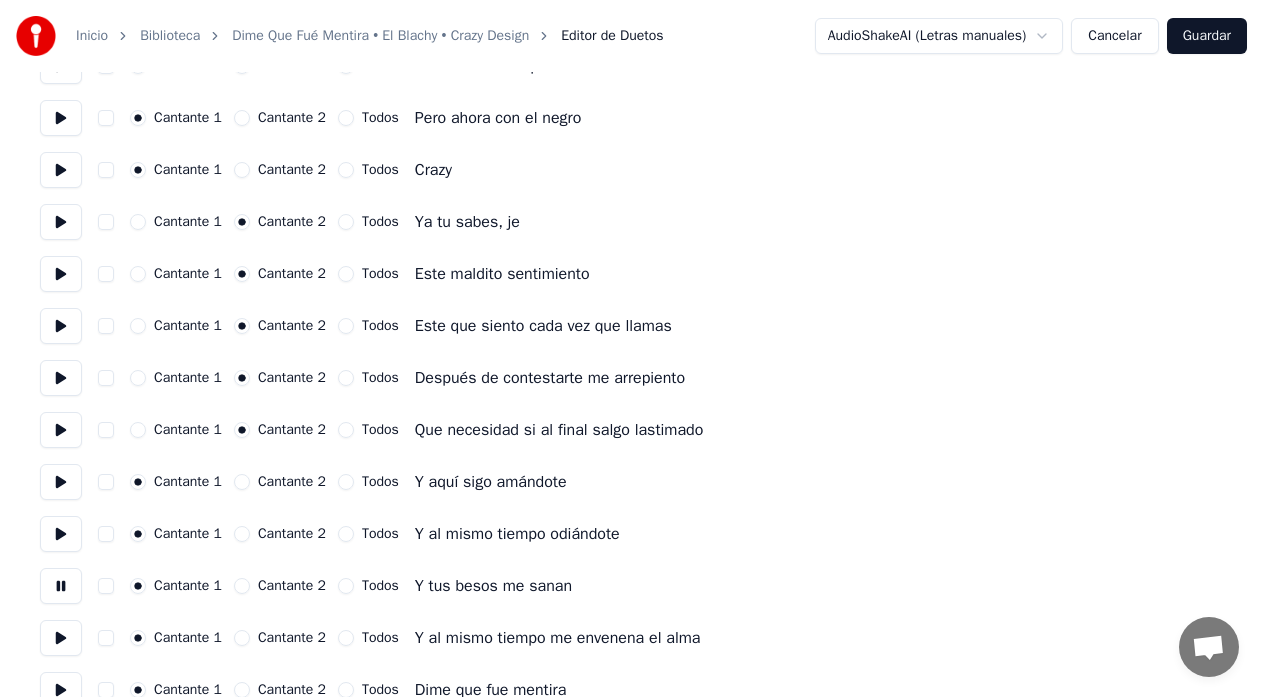 click at bounding box center [61, 638] 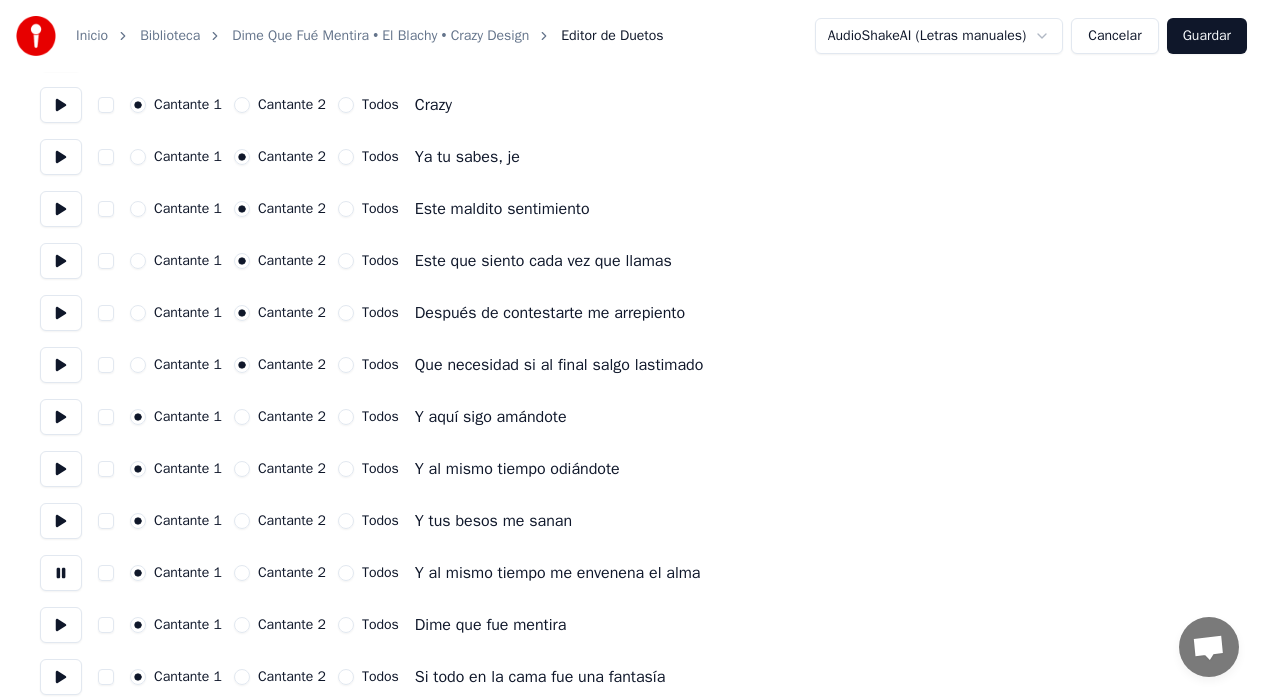 scroll, scrollTop: 400, scrollLeft: 0, axis: vertical 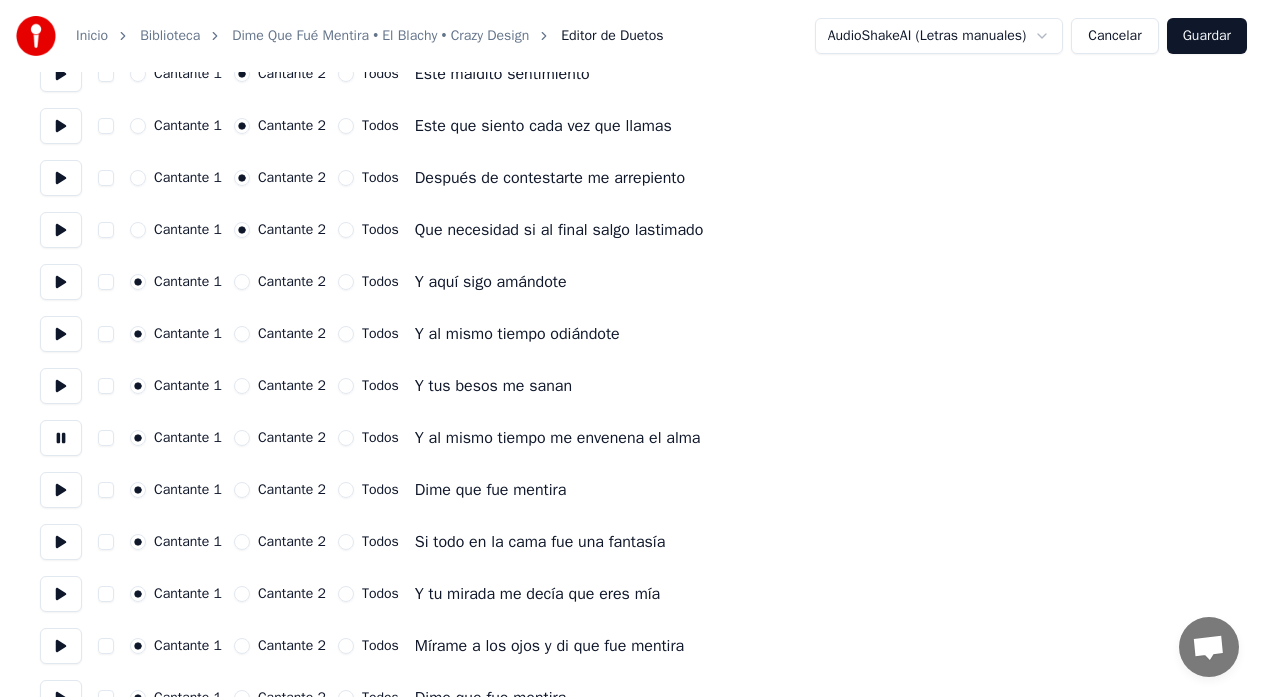 click at bounding box center (61, 490) 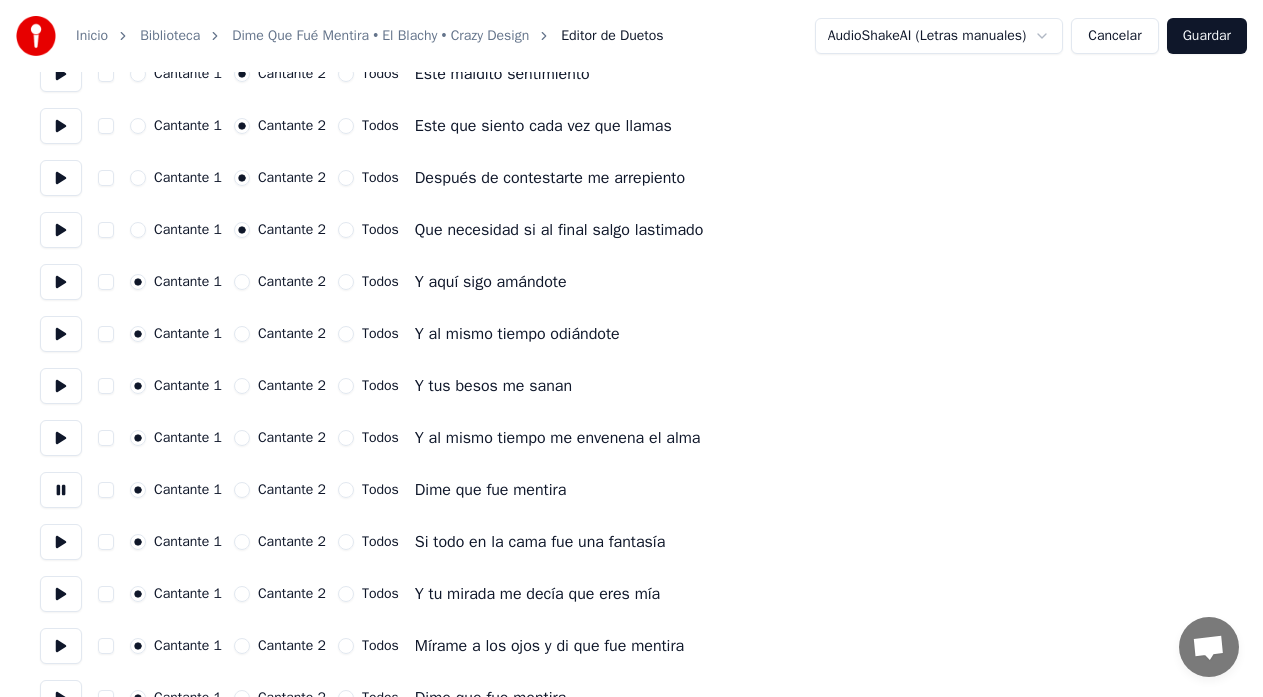 click at bounding box center (61, 542) 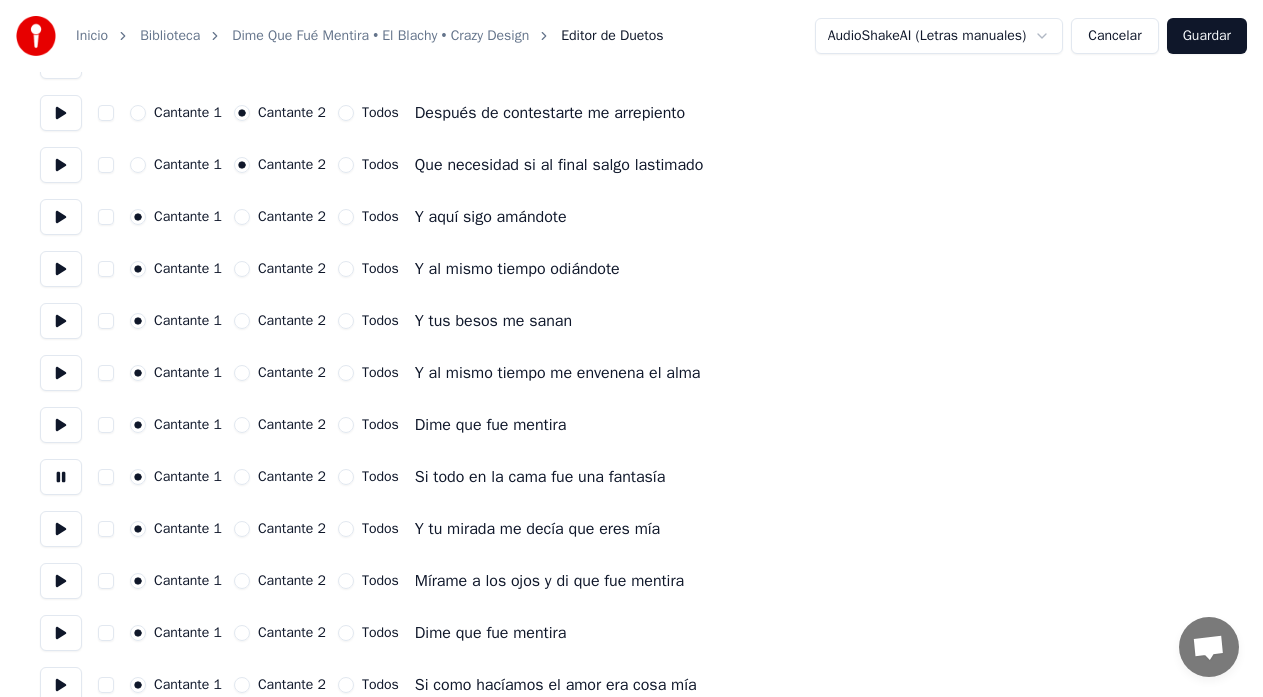 scroll, scrollTop: 600, scrollLeft: 0, axis: vertical 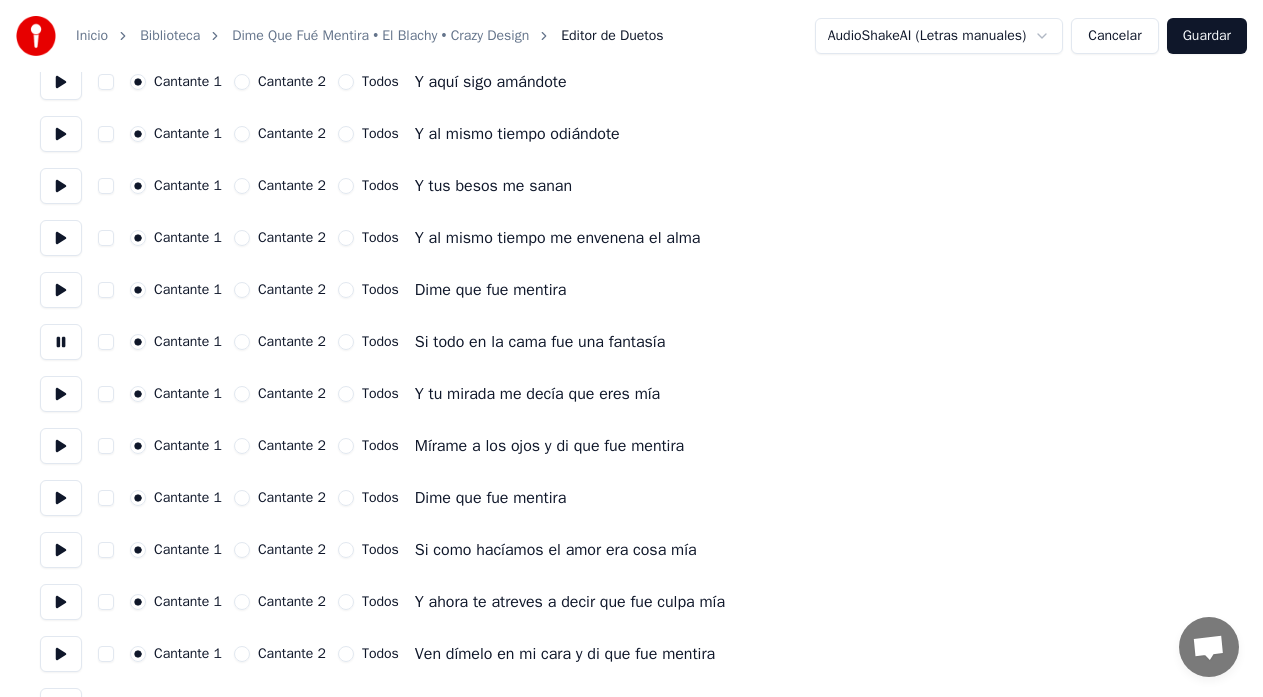 click at bounding box center (61, 394) 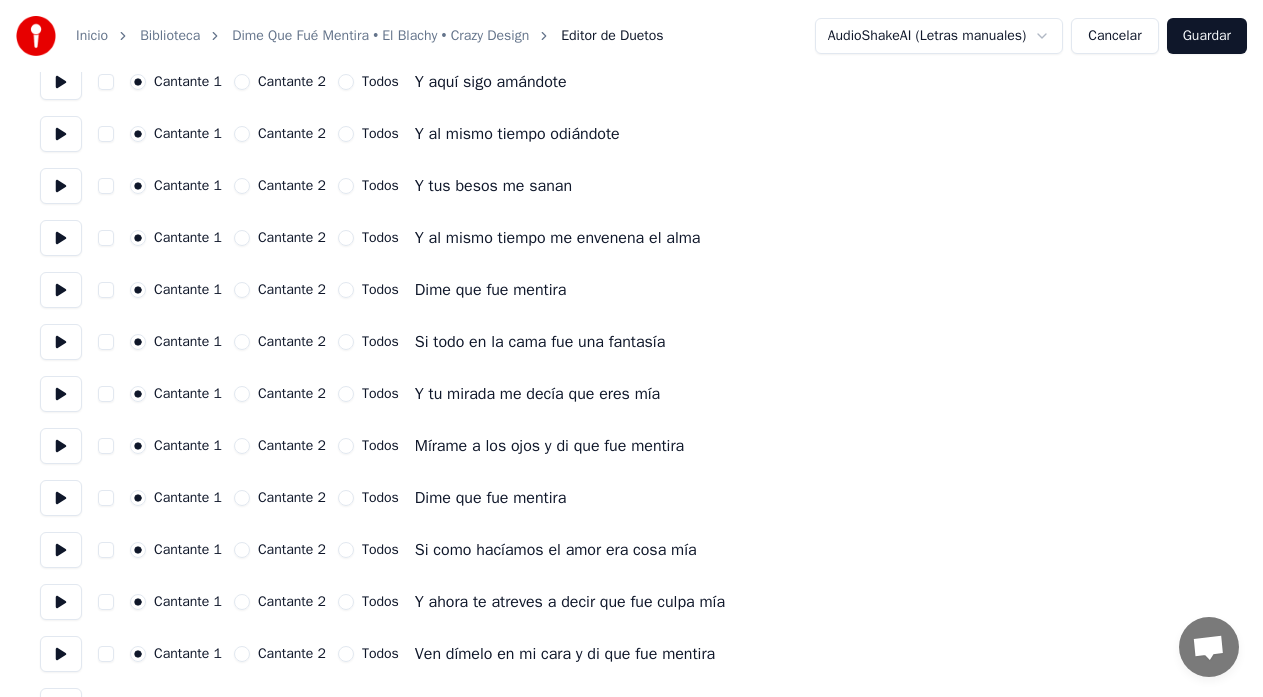 click at bounding box center (61, 446) 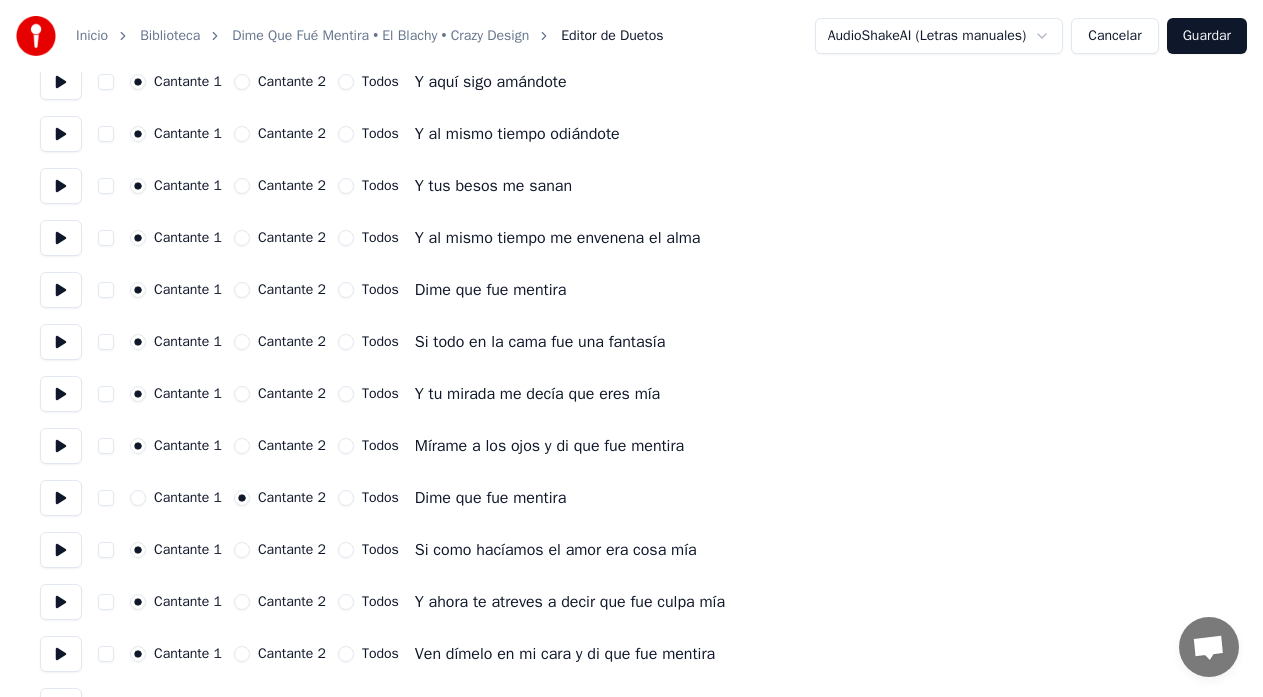 click at bounding box center [61, 550] 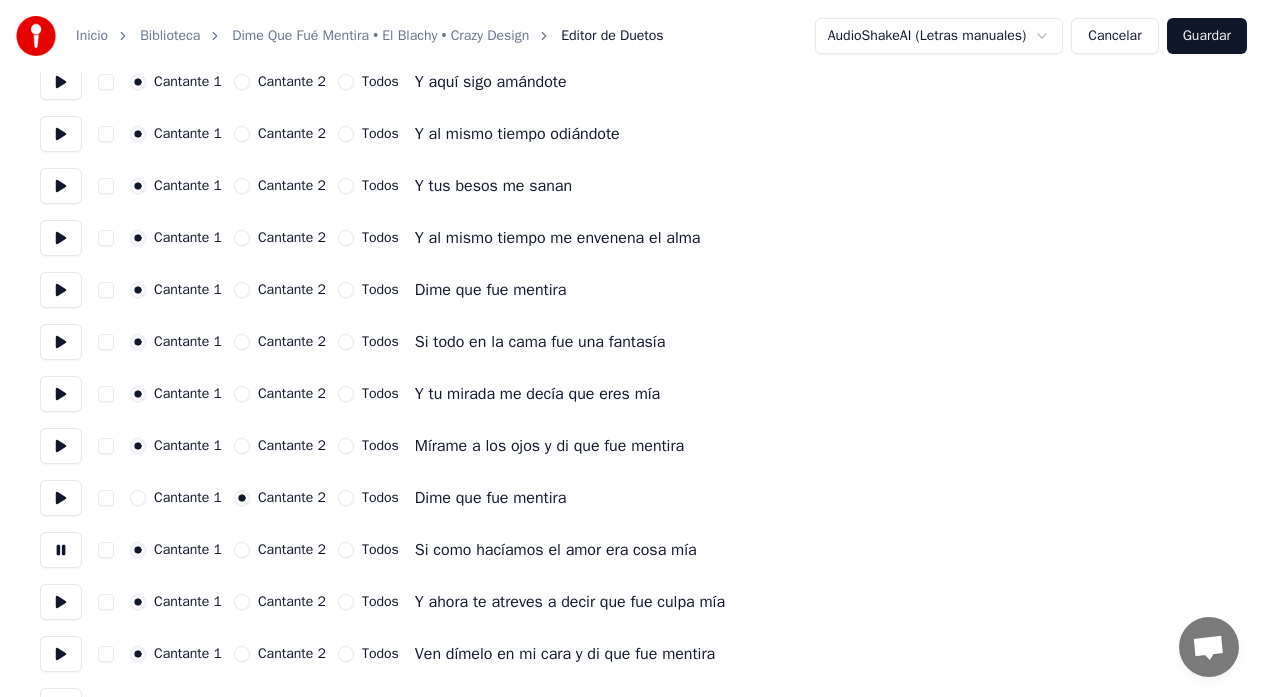 click on "Cantante 2" at bounding box center (242, 550) 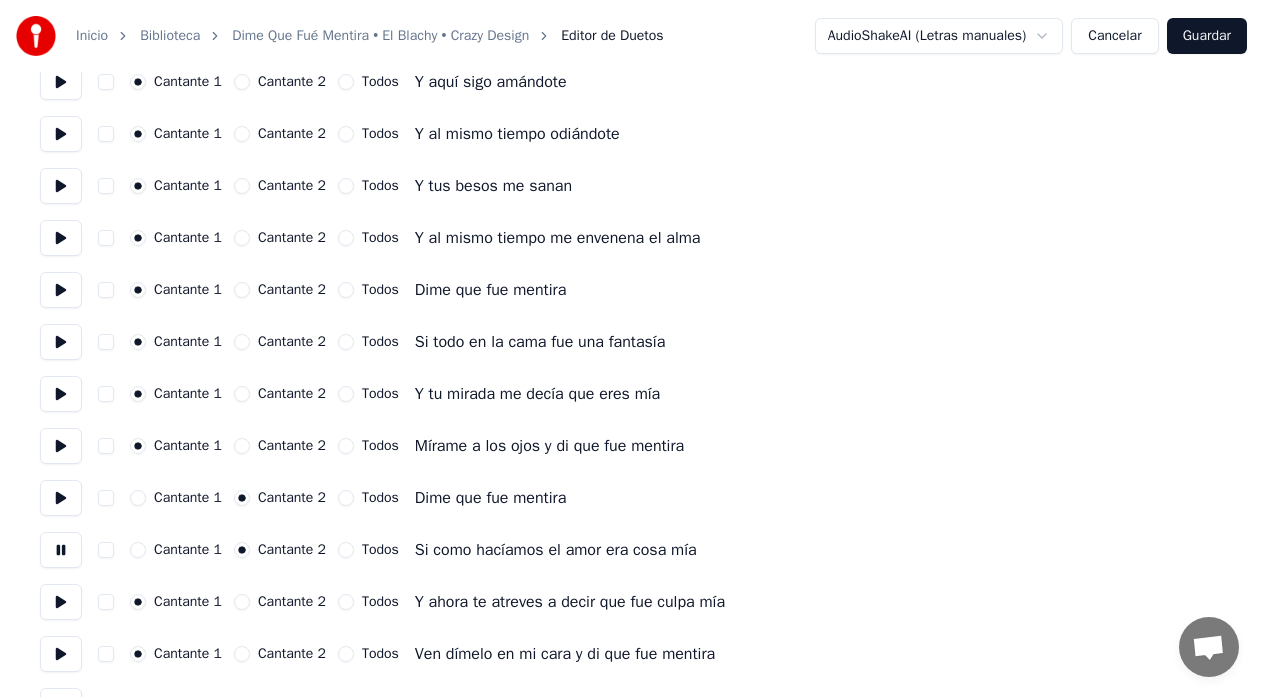 click at bounding box center [61, 602] 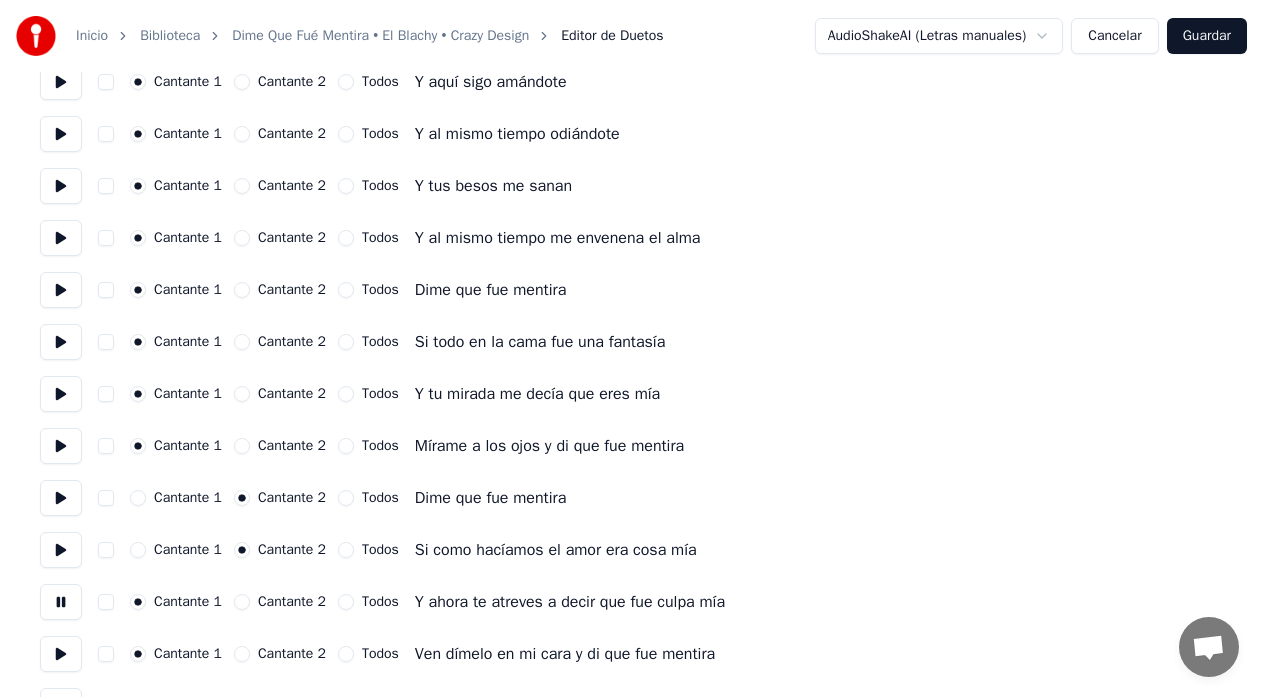 click on "Cantante 2" at bounding box center [242, 602] 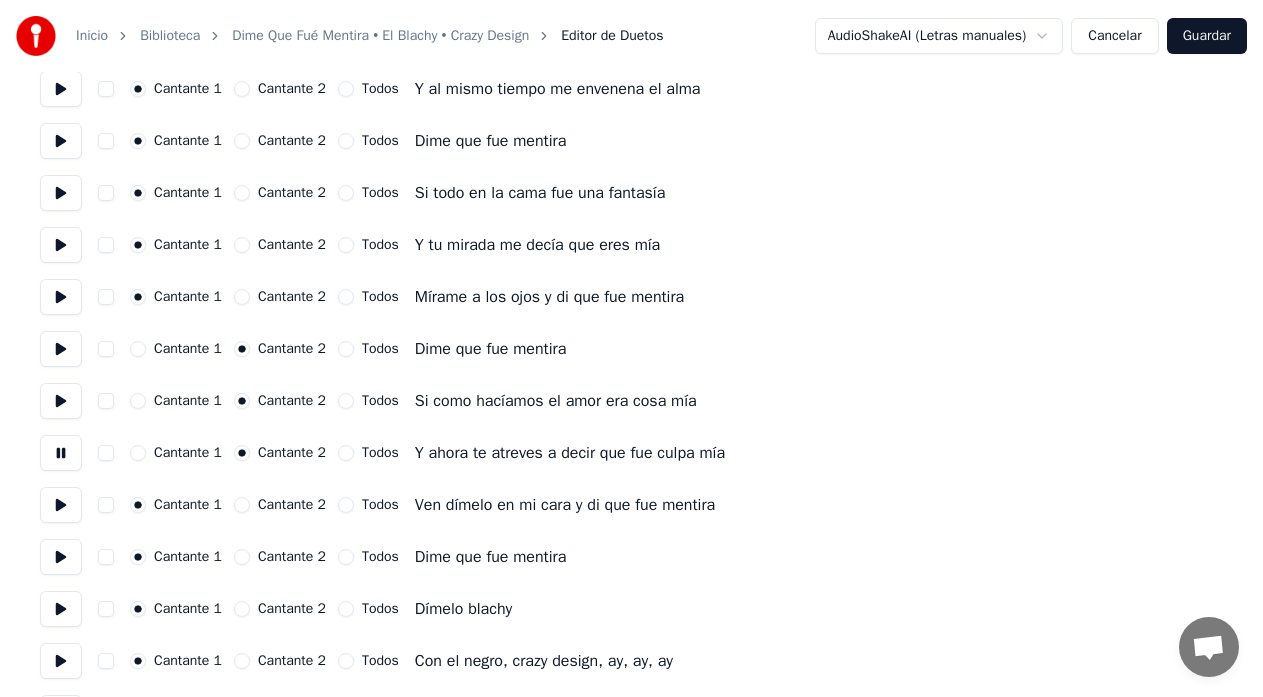 scroll, scrollTop: 800, scrollLeft: 0, axis: vertical 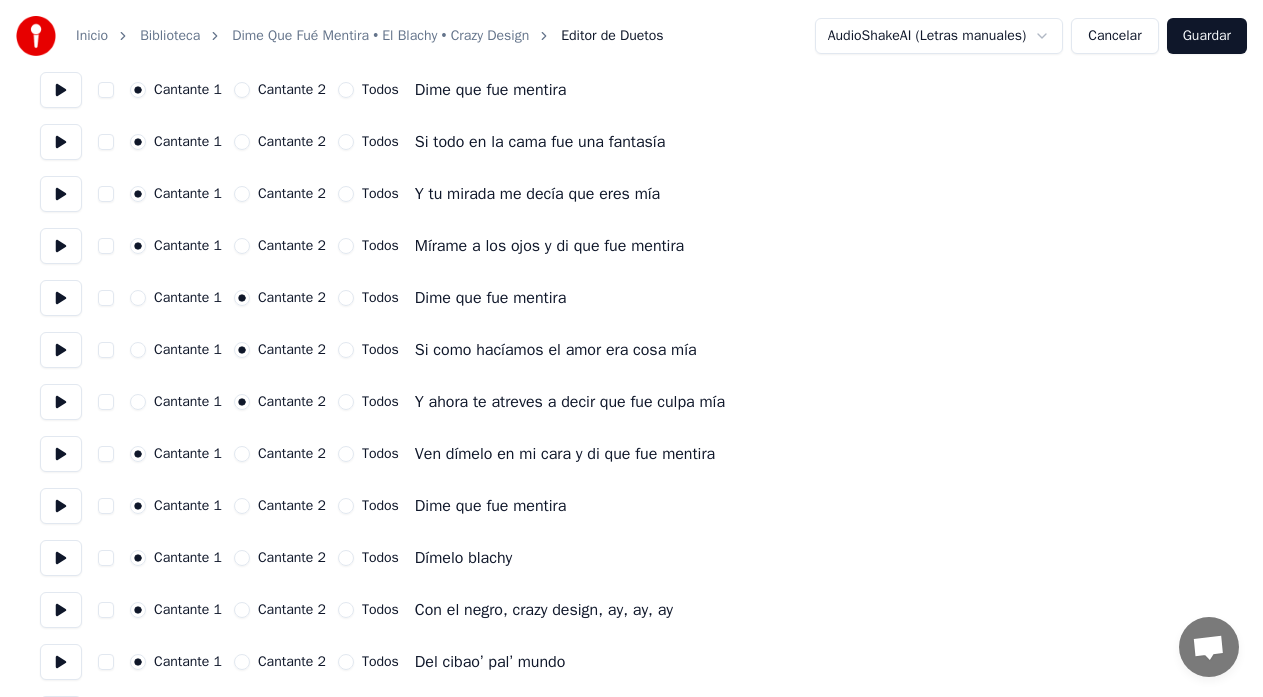 click at bounding box center [61, 454] 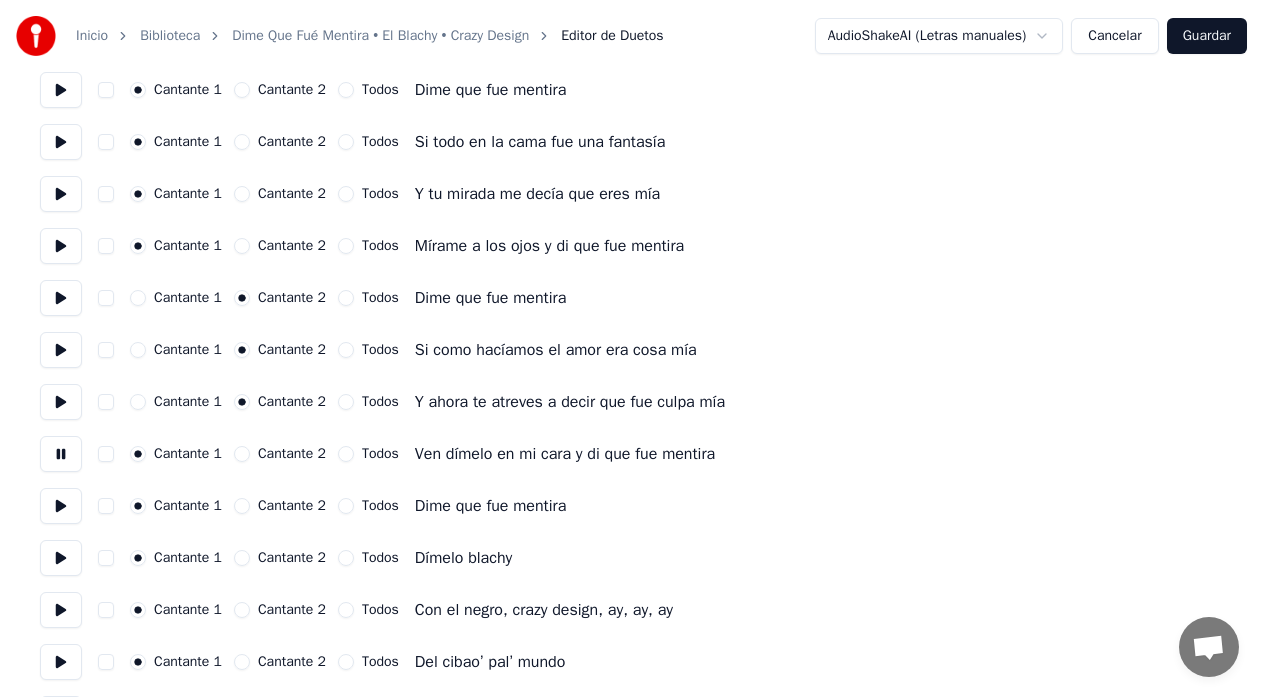 click on "Cantante 2" at bounding box center (242, 454) 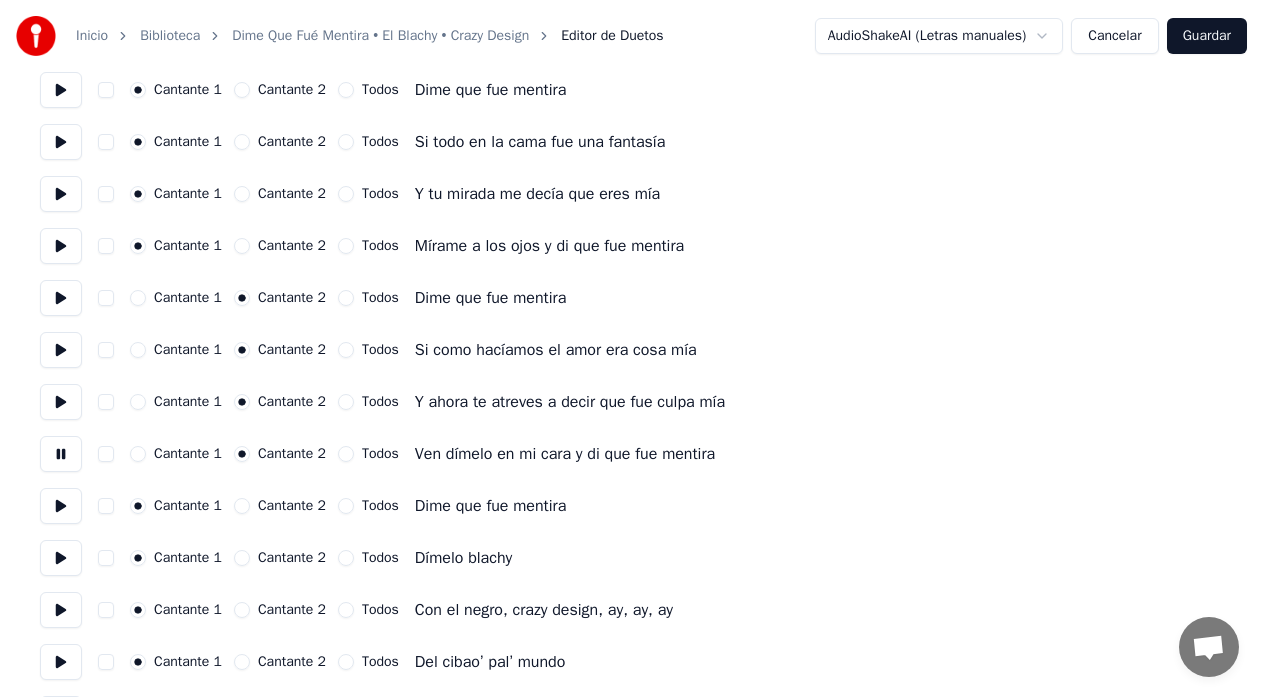click at bounding box center [61, 506] 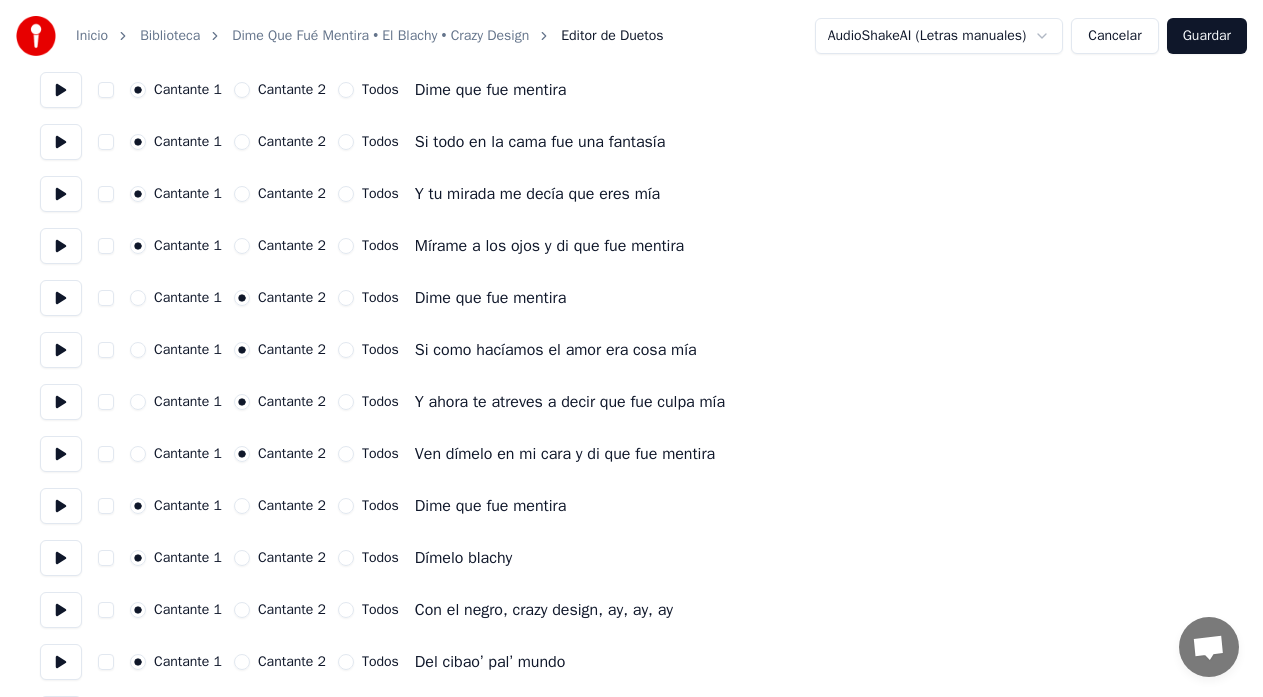 click on "Cantante 2" at bounding box center (242, 506) 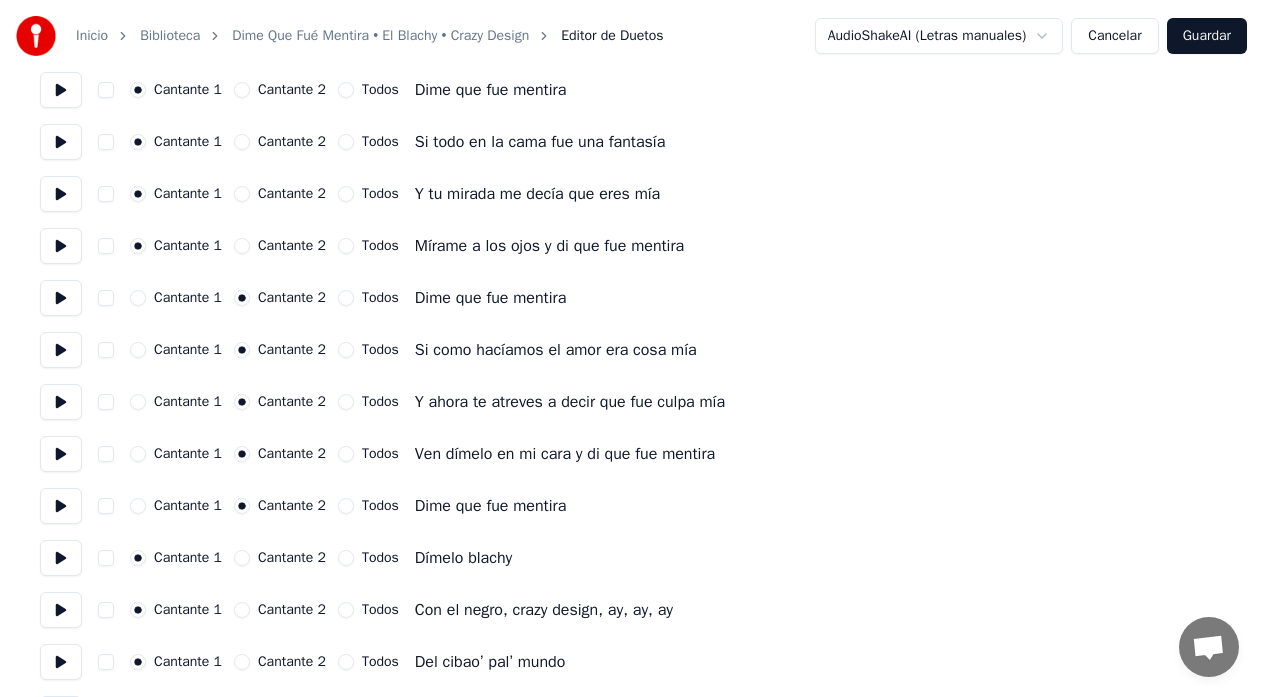 click at bounding box center [61, 506] 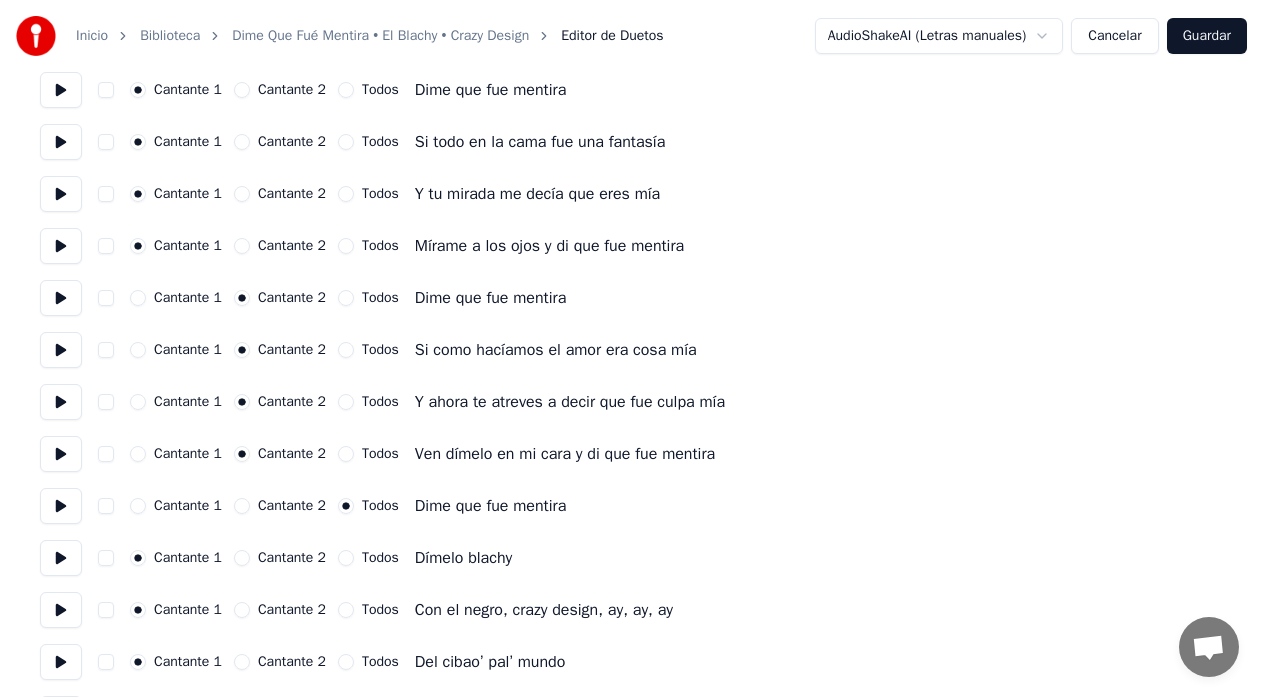 click at bounding box center [61, 454] 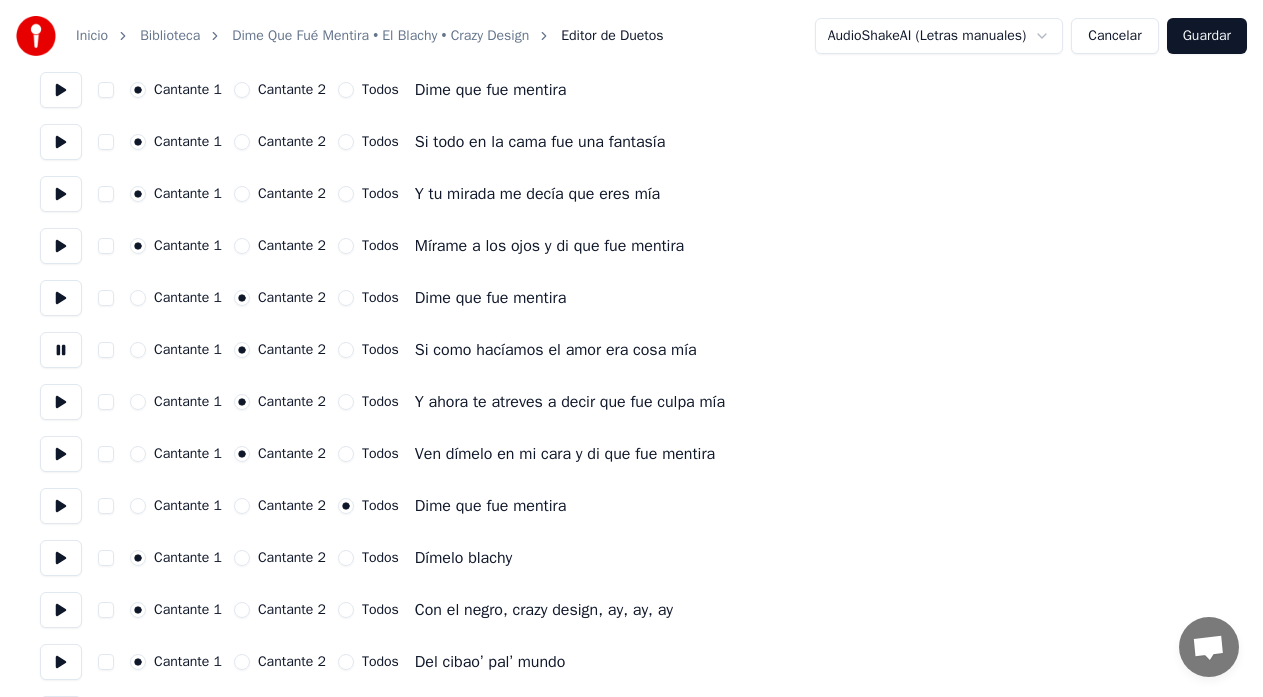 click at bounding box center [61, 402] 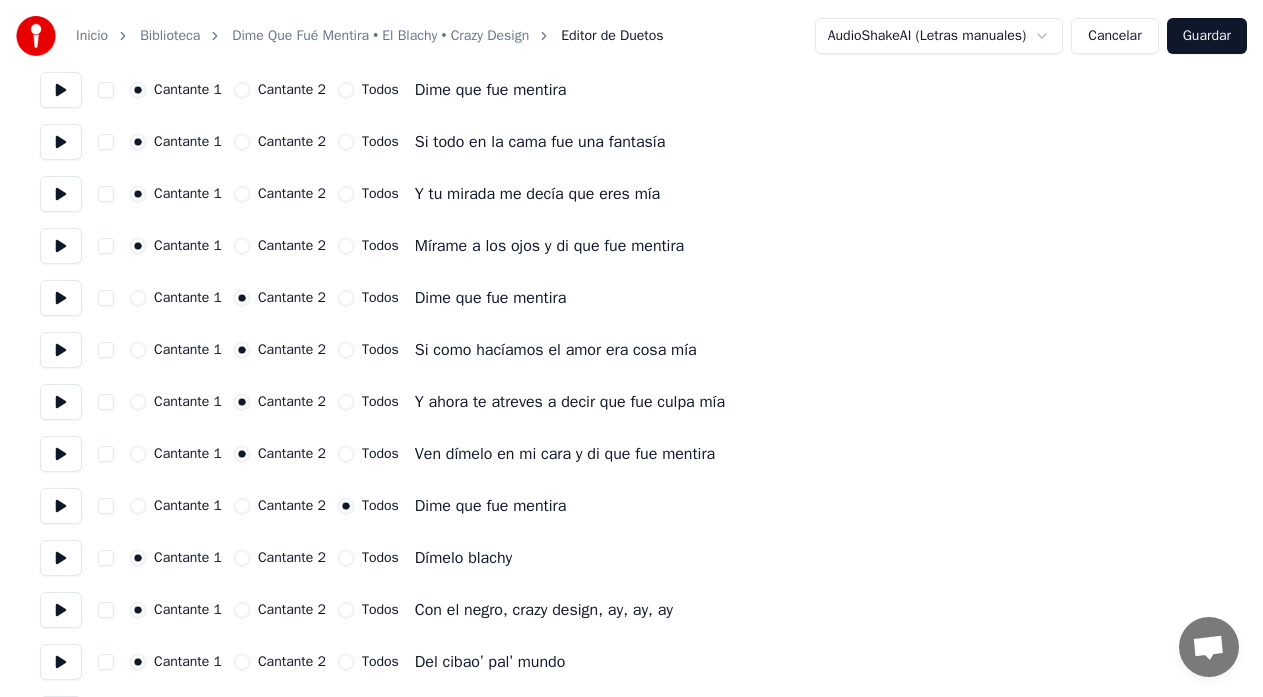 click at bounding box center (61, 402) 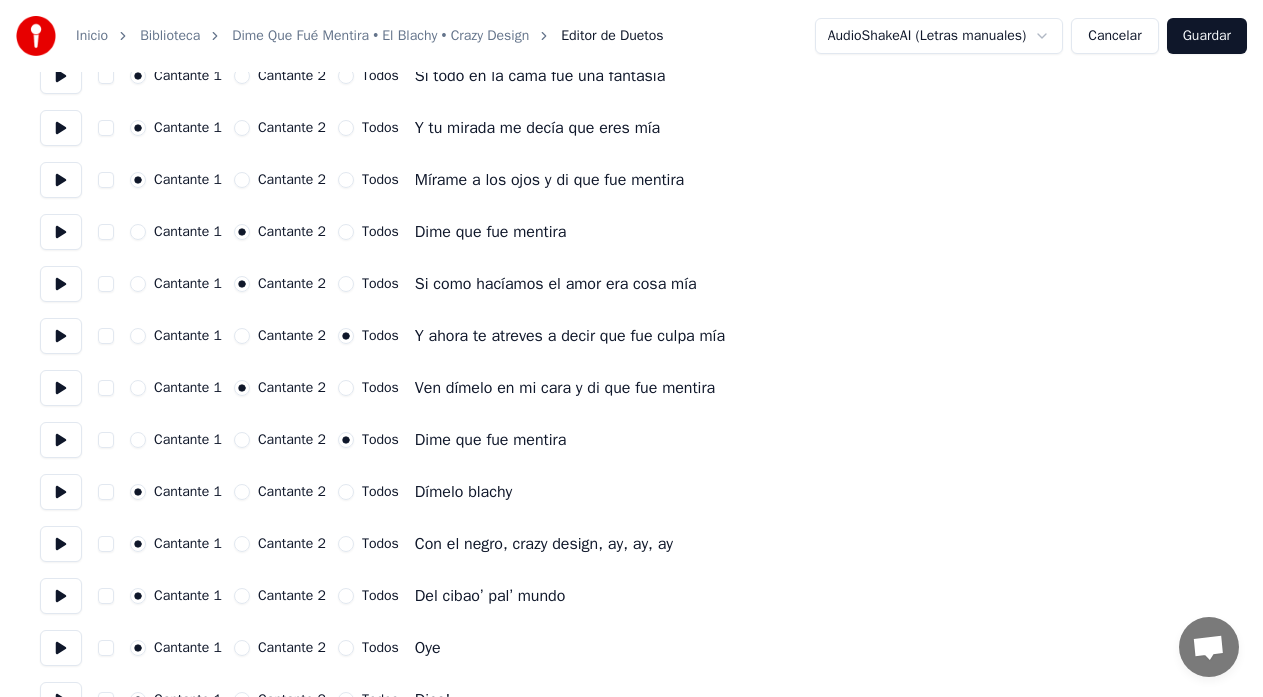 scroll, scrollTop: 900, scrollLeft: 0, axis: vertical 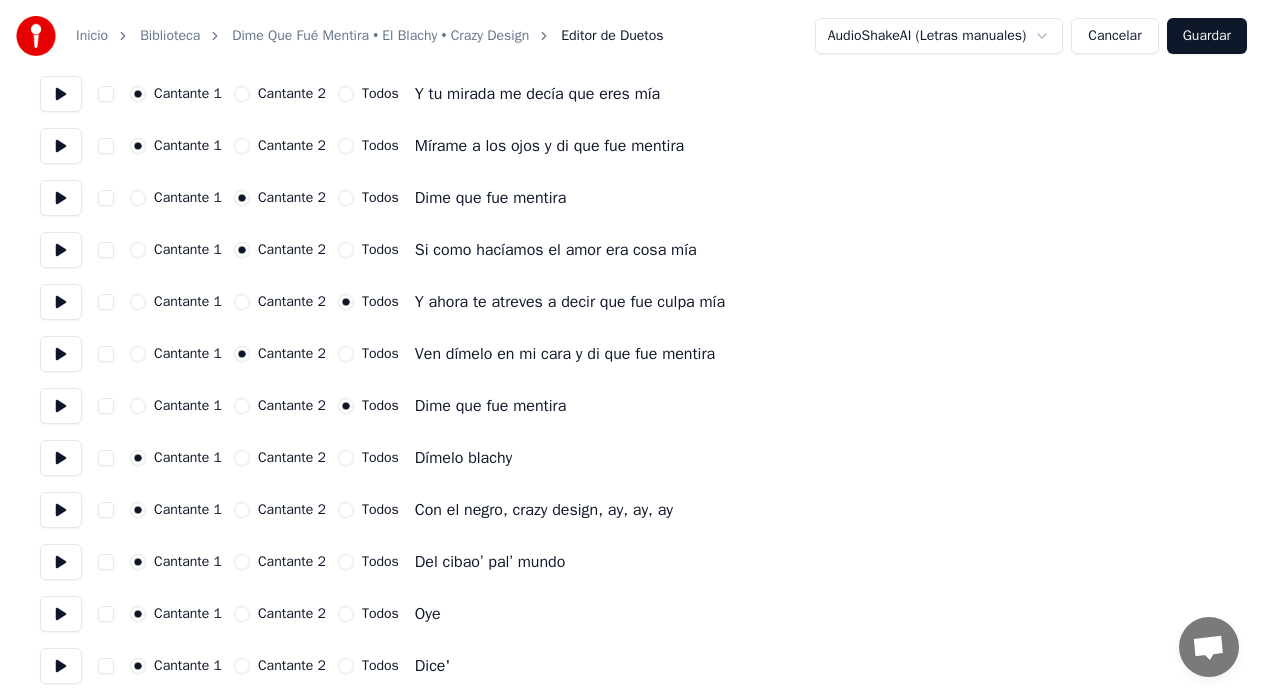 click on "Cantante 2" at bounding box center [242, 458] 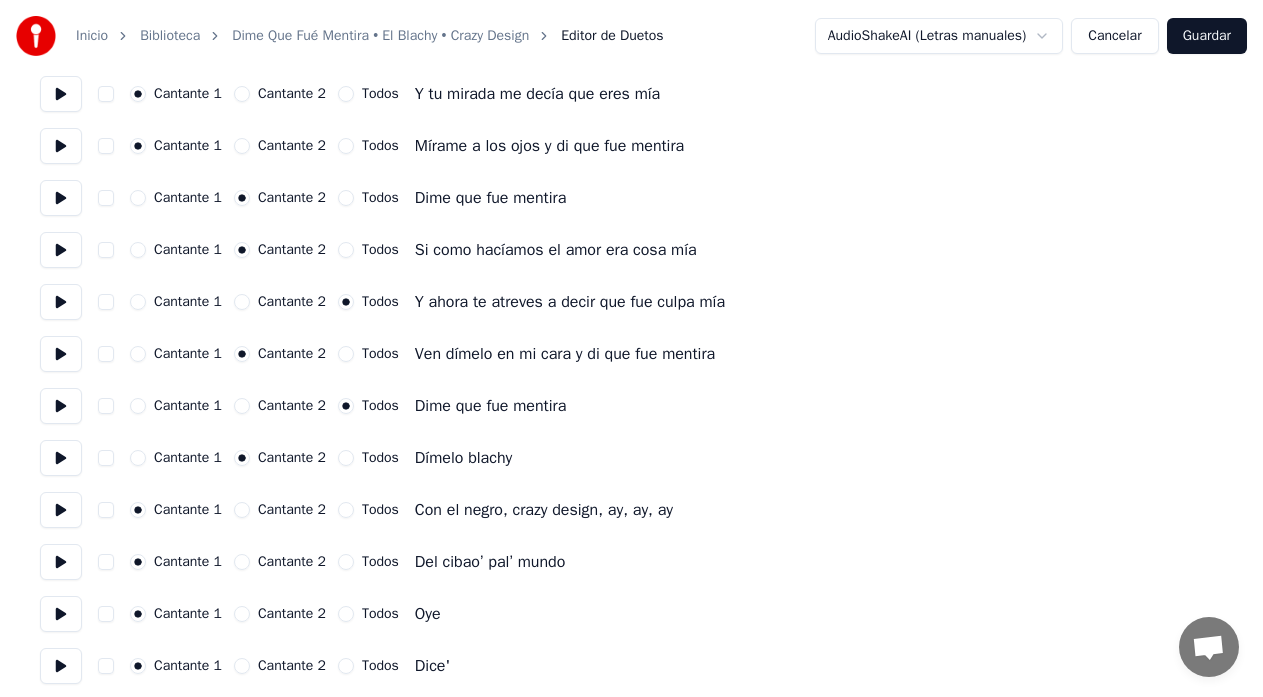 click at bounding box center [61, 510] 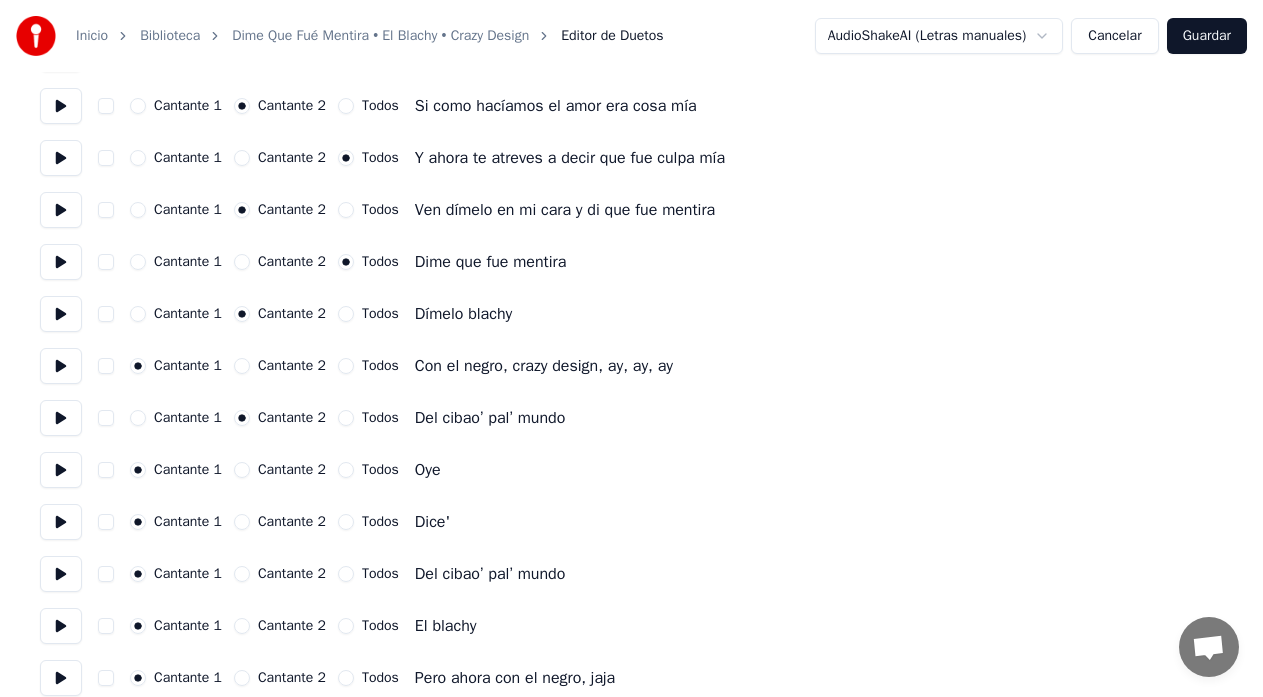 scroll, scrollTop: 1100, scrollLeft: 0, axis: vertical 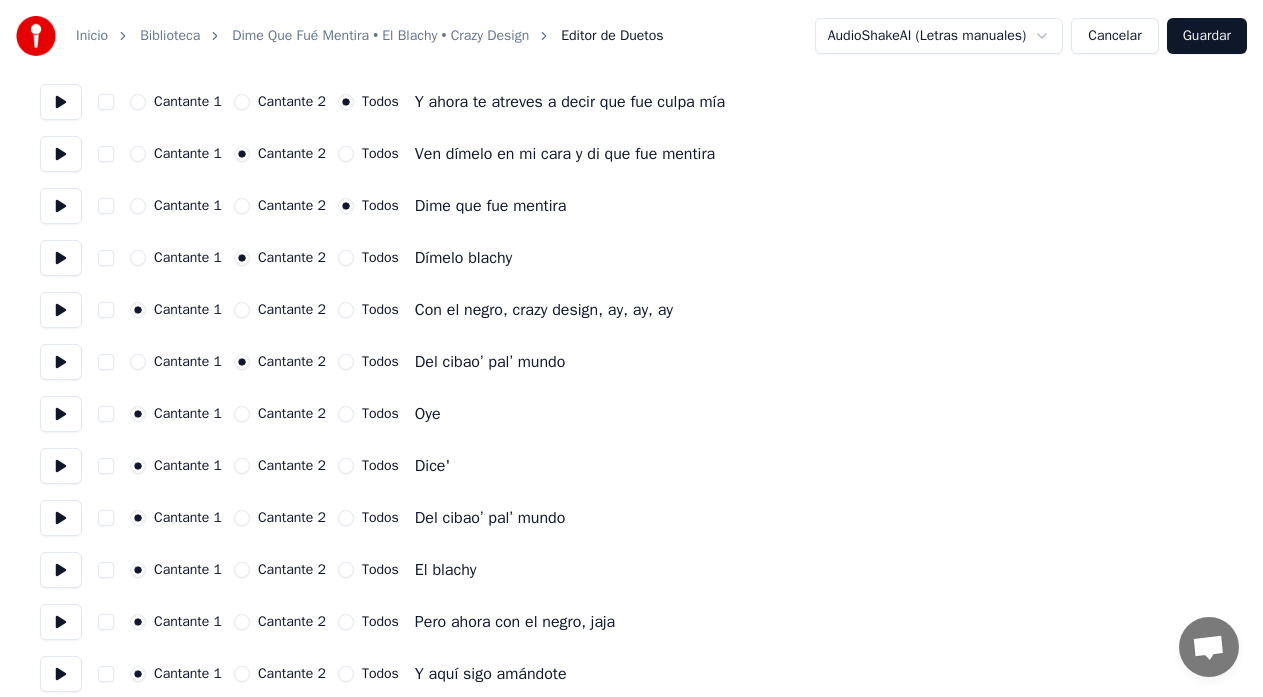 click at bounding box center (61, 414) 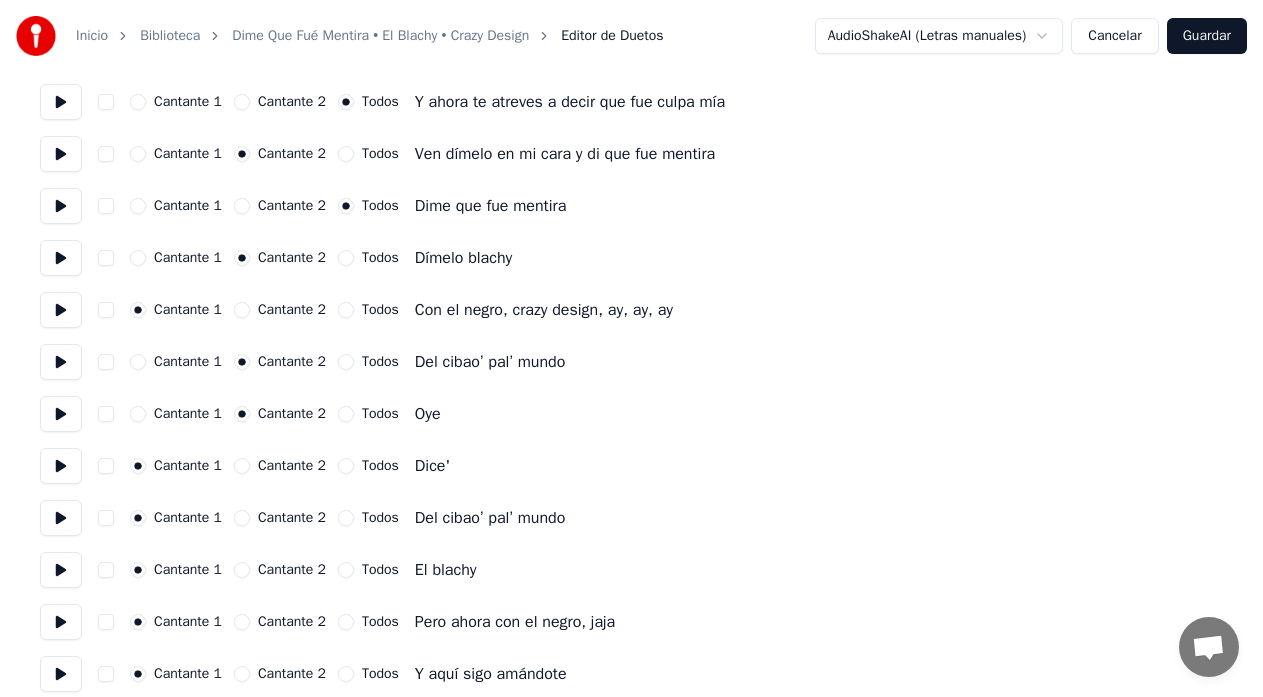 click at bounding box center [61, 466] 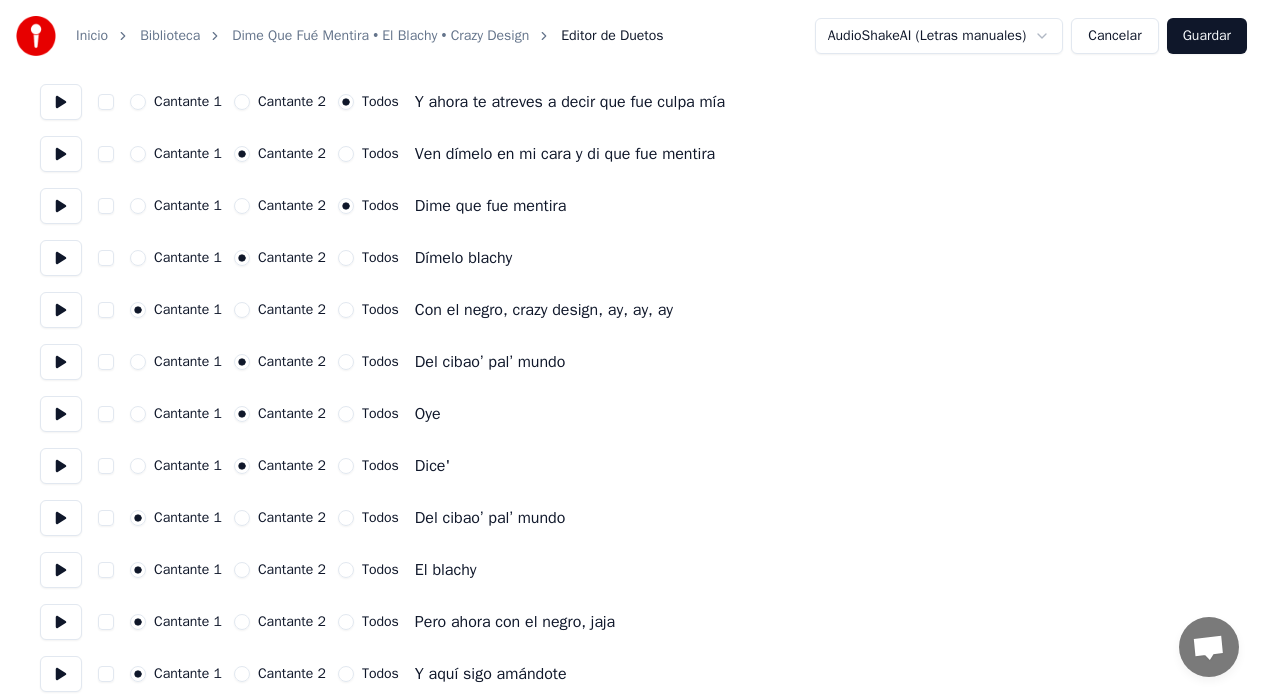 click at bounding box center [61, 518] 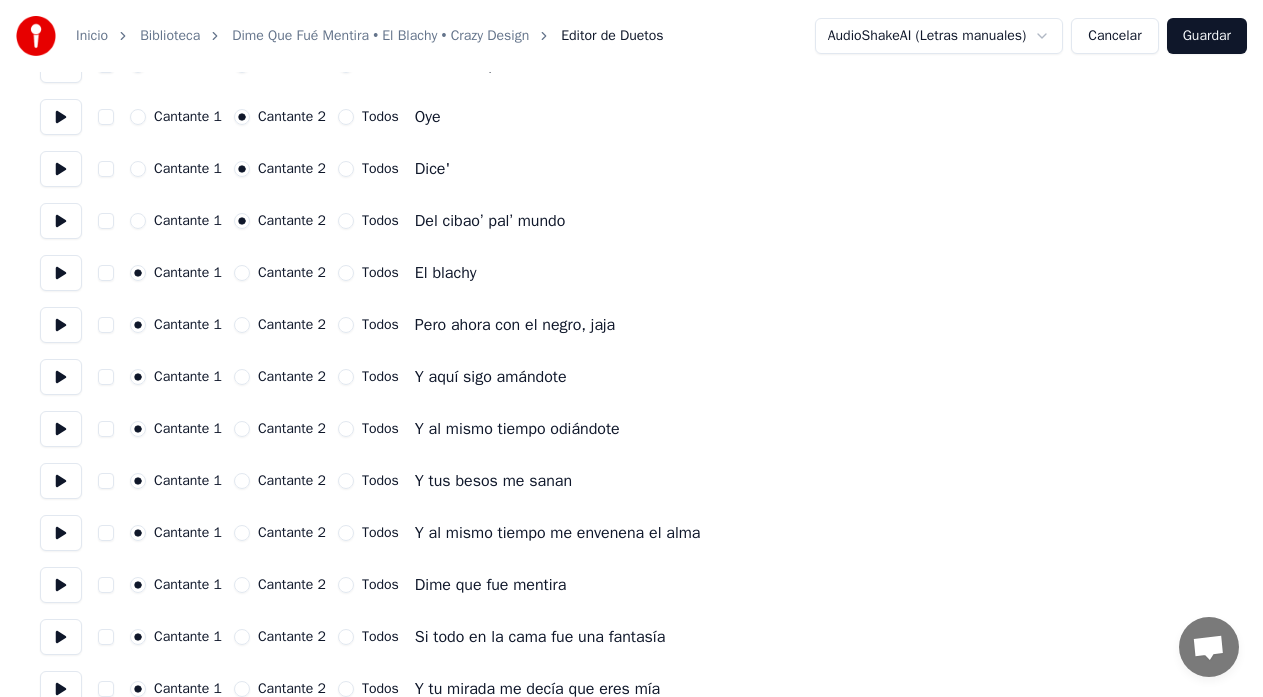 scroll, scrollTop: 1400, scrollLeft: 0, axis: vertical 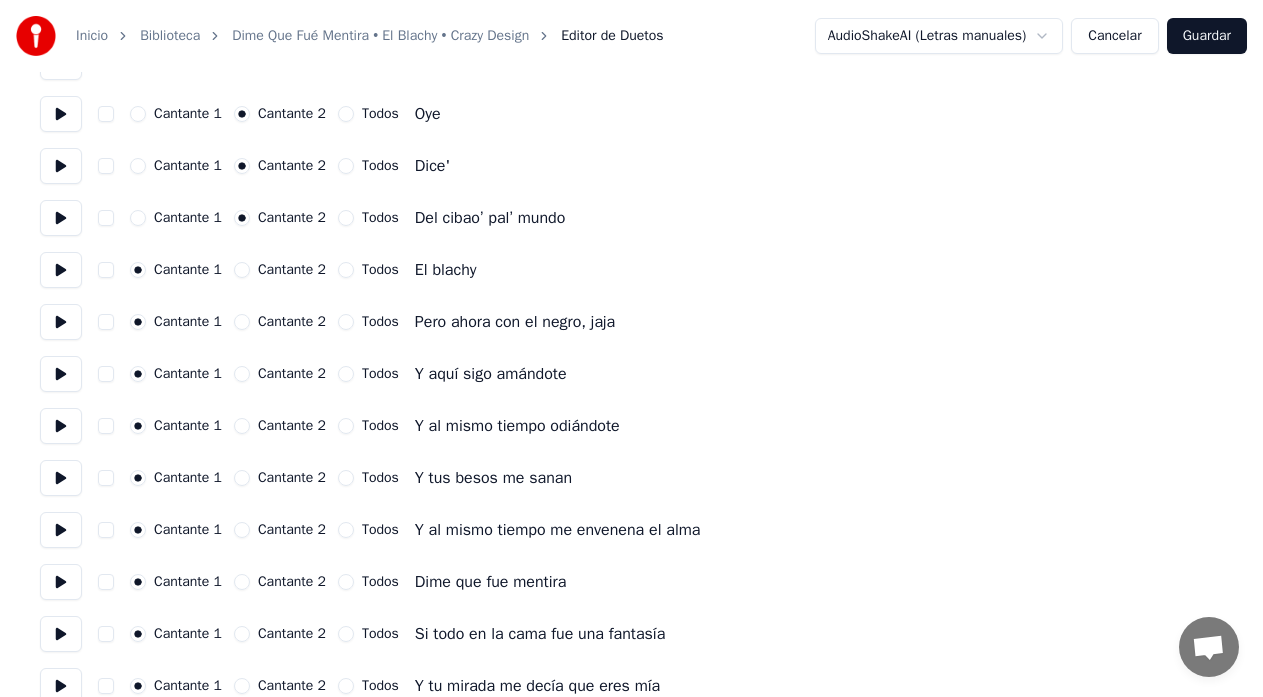 click at bounding box center (61, 270) 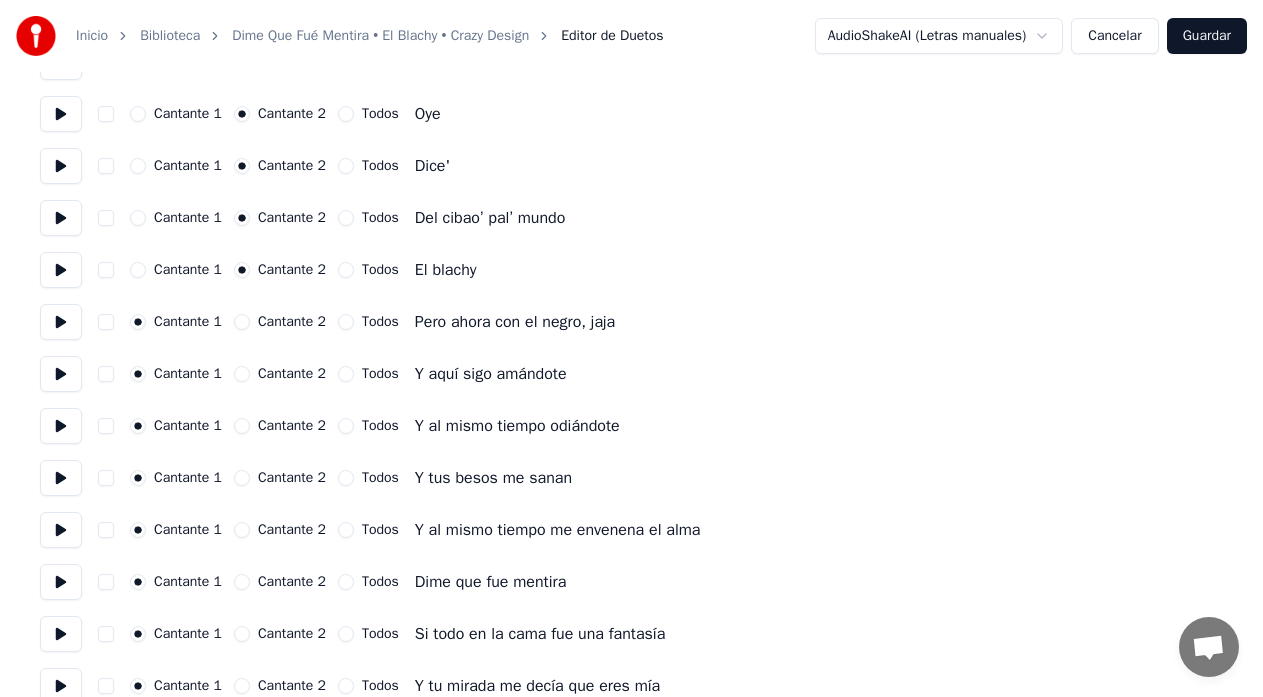 click at bounding box center (61, 322) 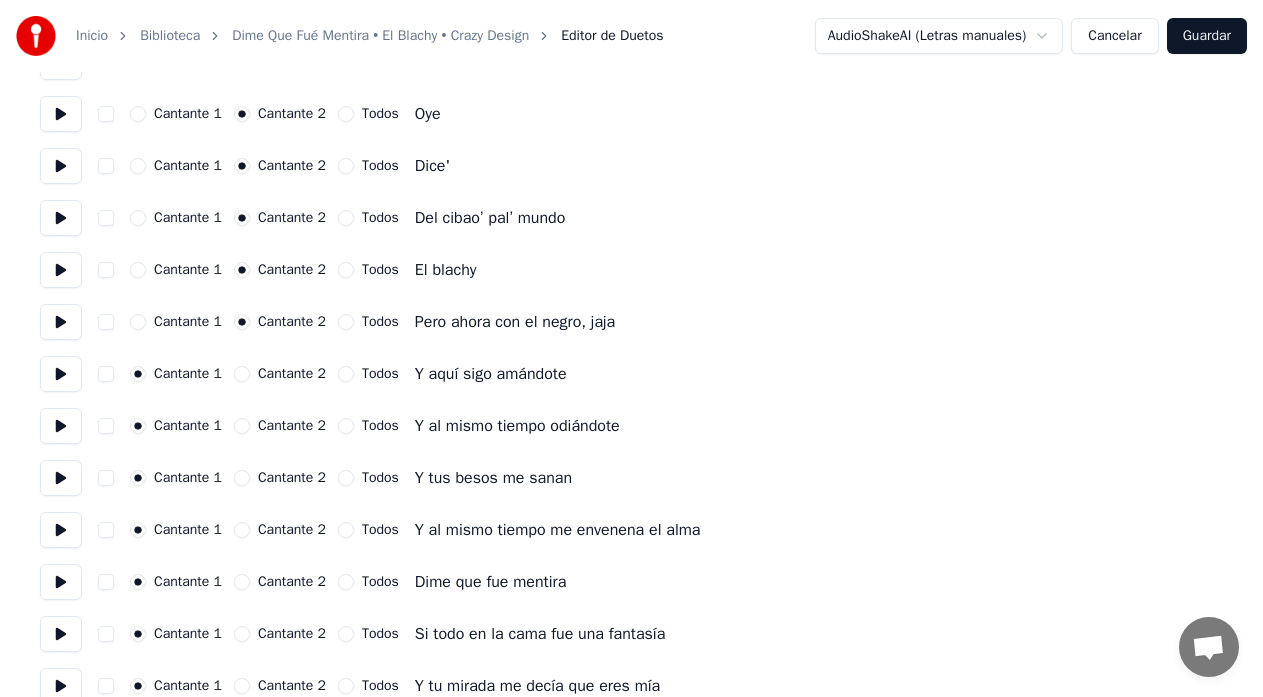 click at bounding box center [61, 374] 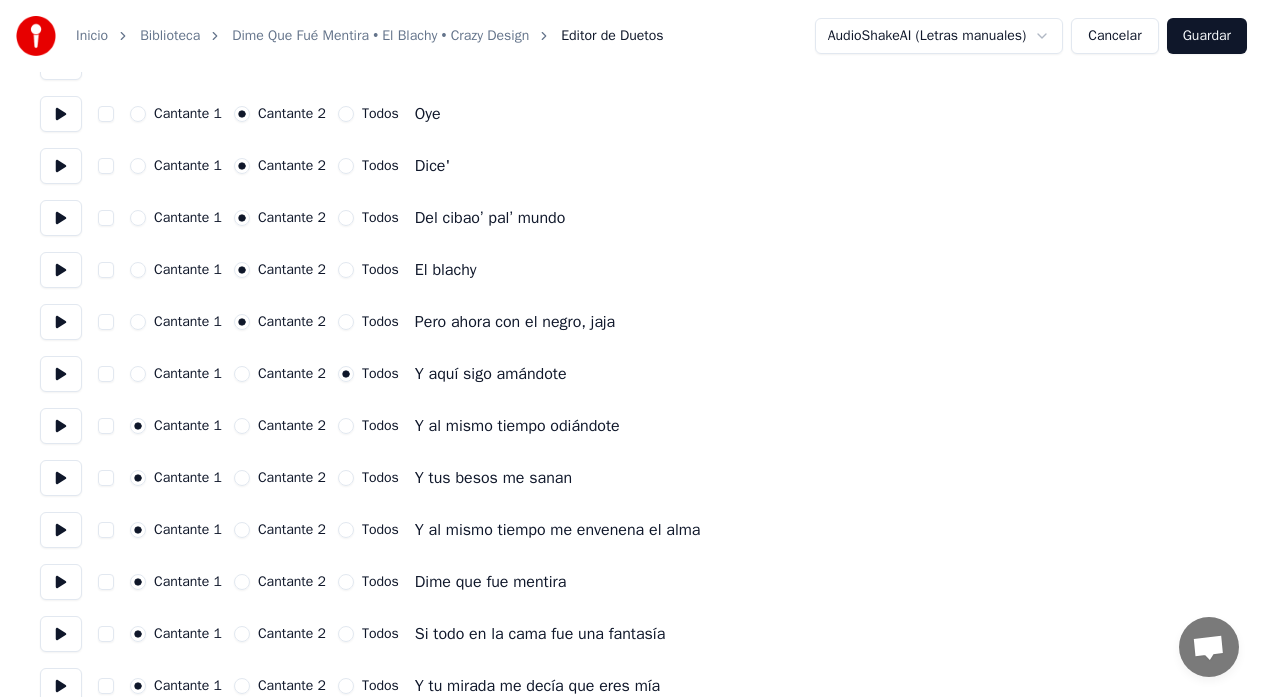 click at bounding box center (61, 426) 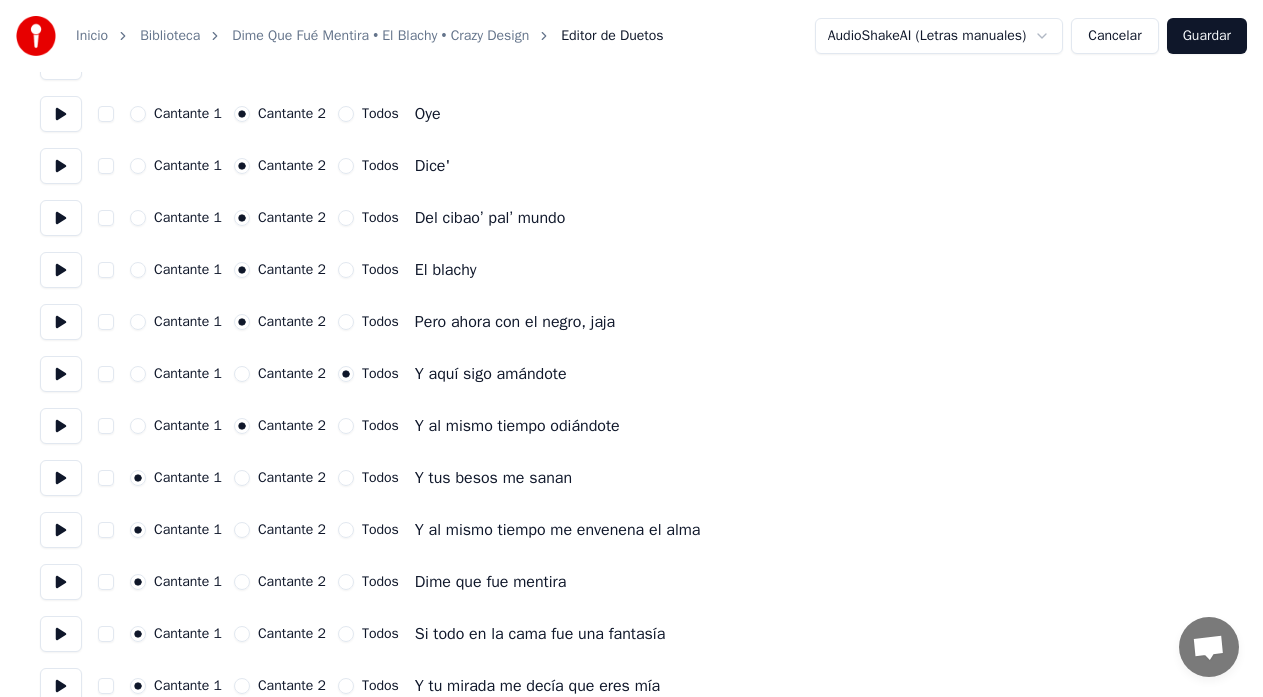 click on "Cantante 2" at bounding box center [242, 478] 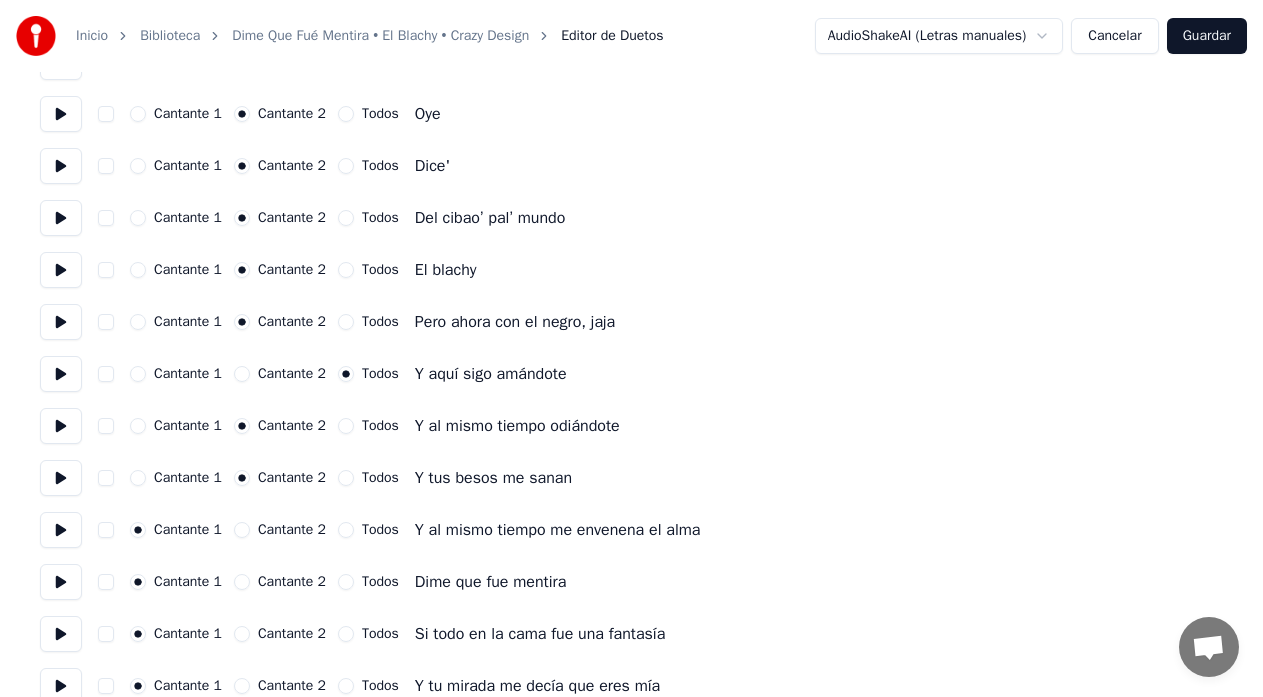 click at bounding box center [61, 530] 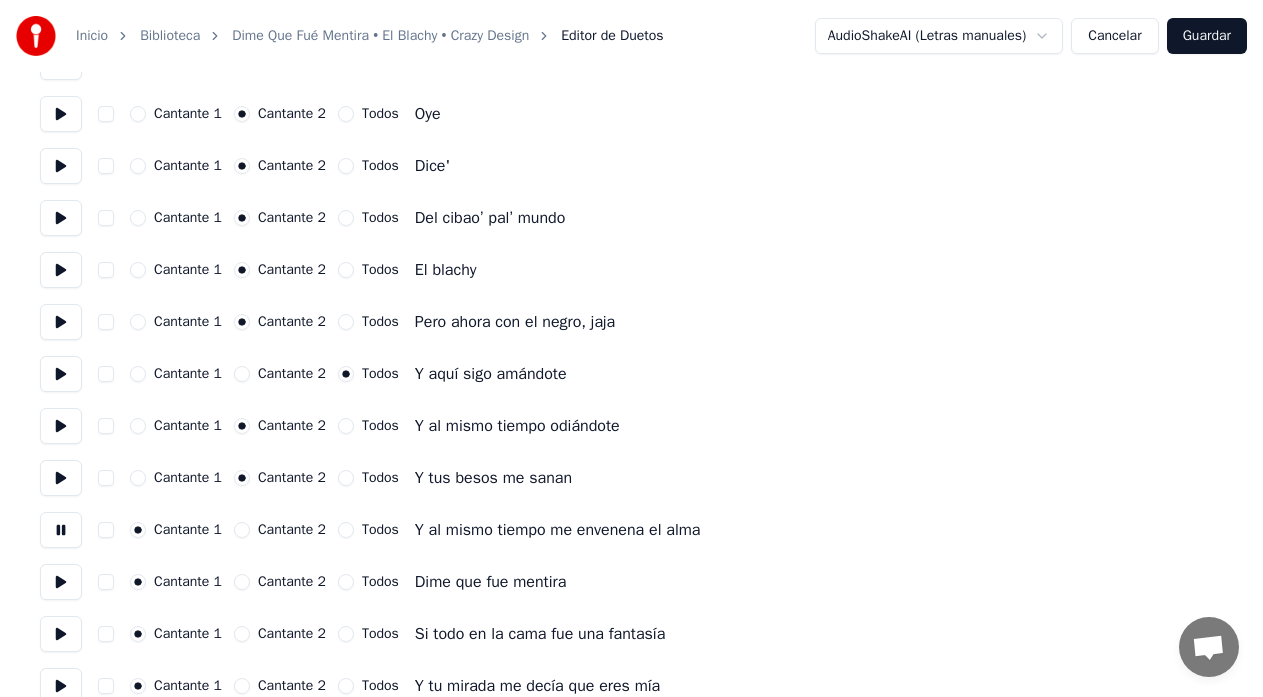 click on "Cantante 2" at bounding box center (242, 530) 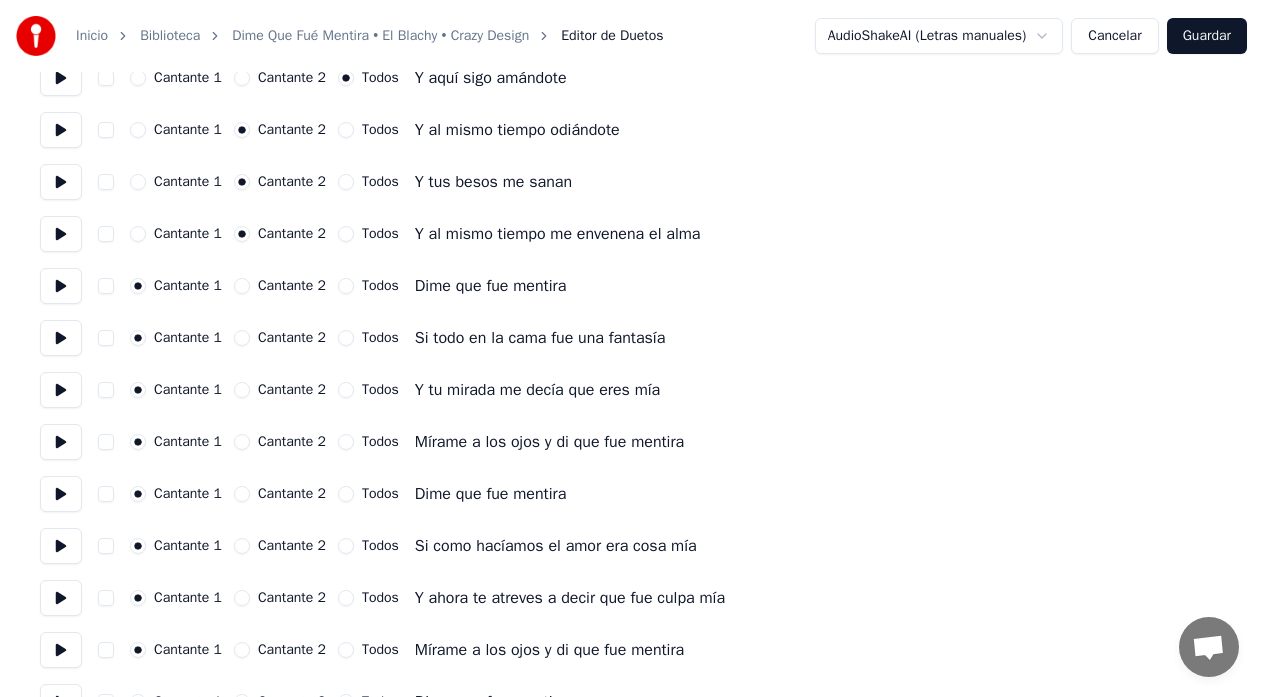 scroll, scrollTop: 1700, scrollLeft: 0, axis: vertical 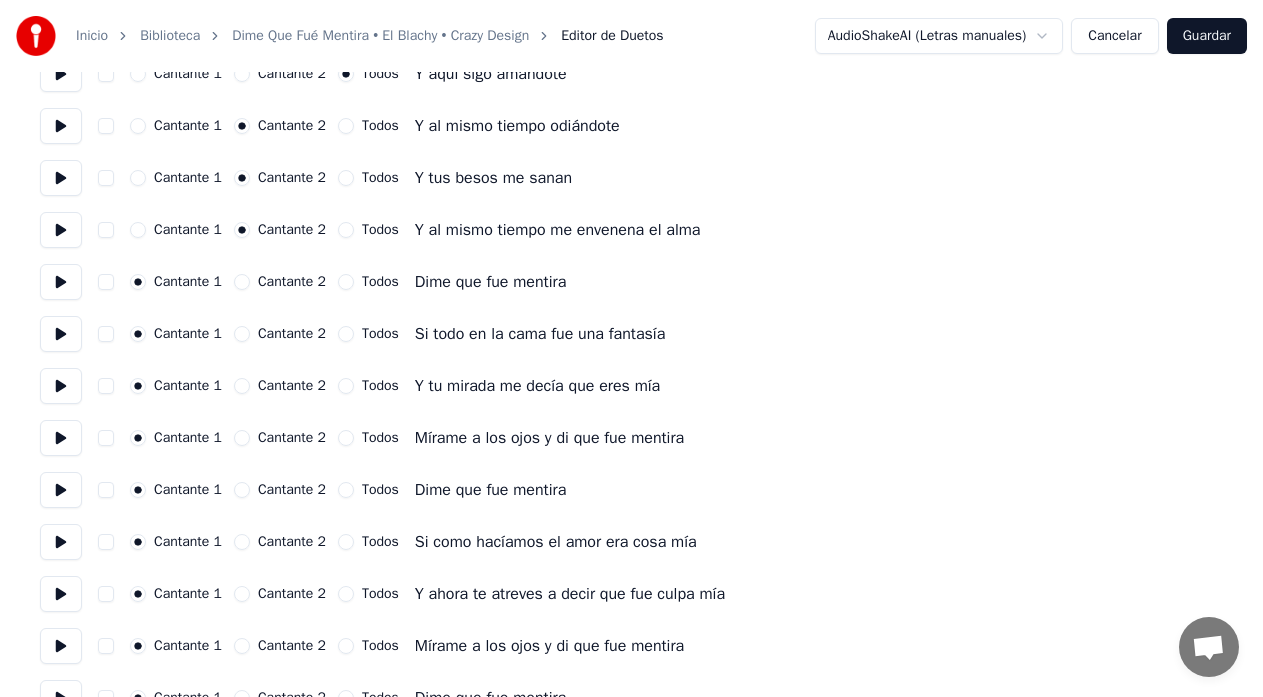 click at bounding box center [61, 282] 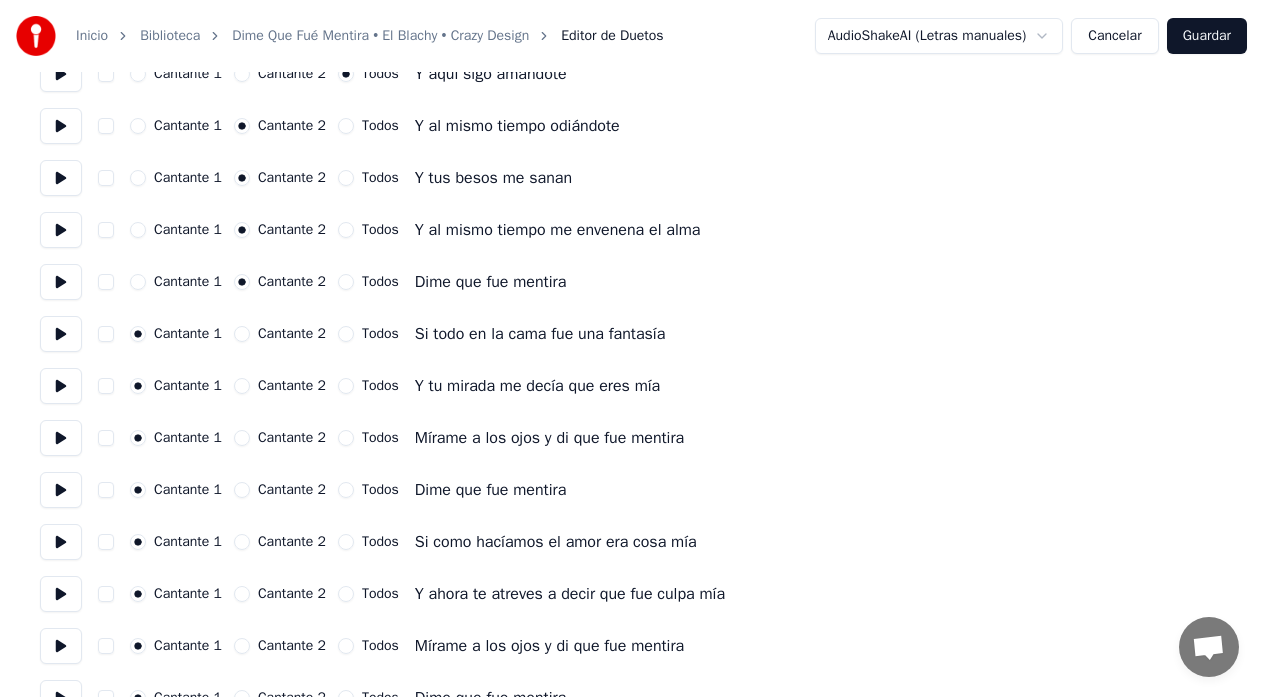 click on "Cantante 2" at bounding box center [242, 334] 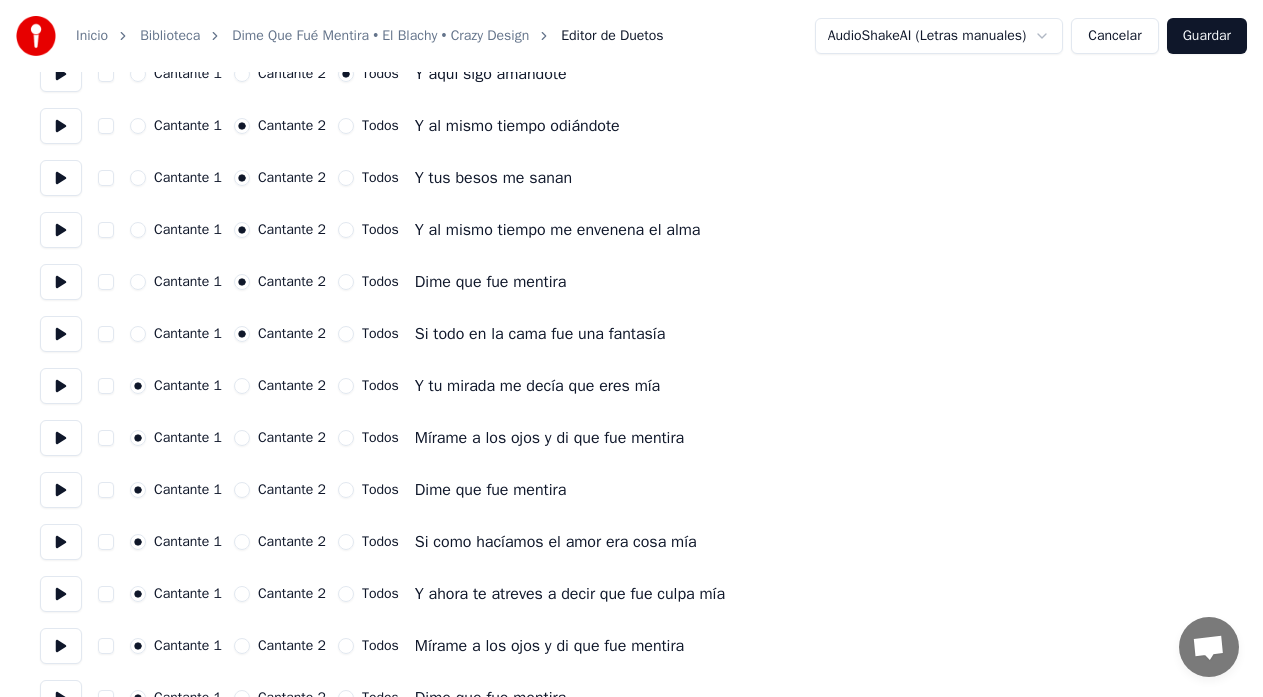 click at bounding box center [61, 334] 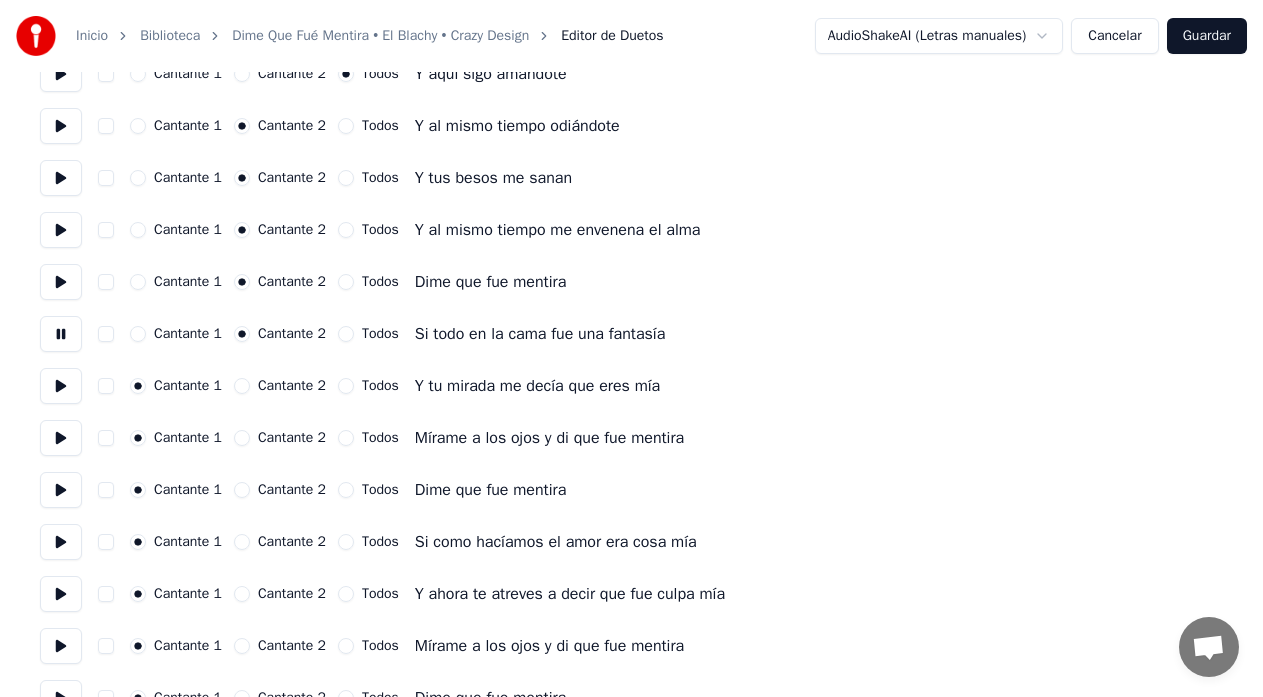 click at bounding box center [61, 386] 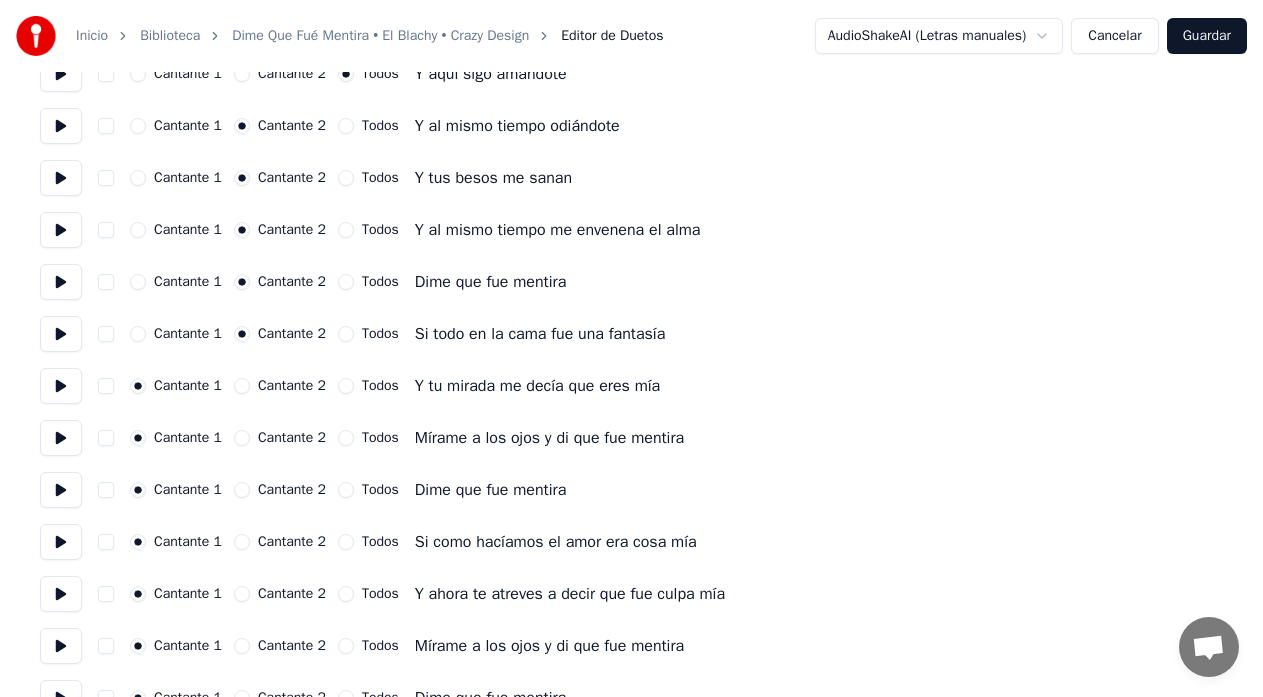 click at bounding box center [61, 386] 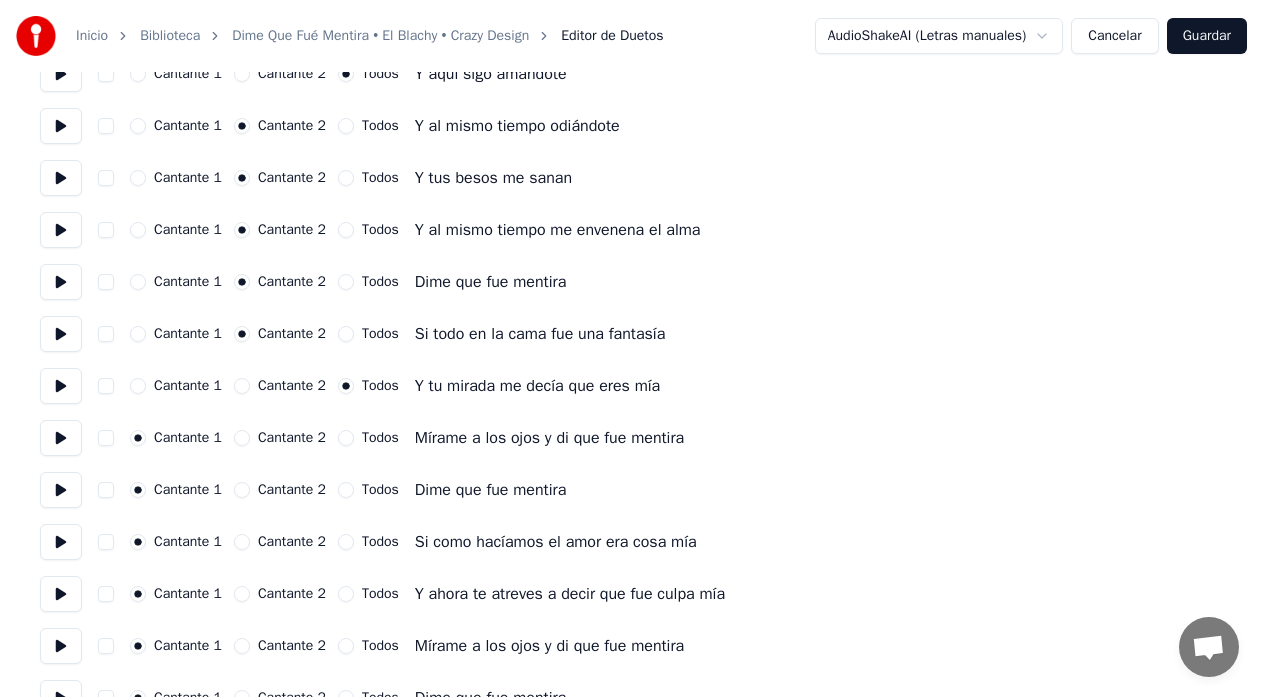 click at bounding box center (61, 438) 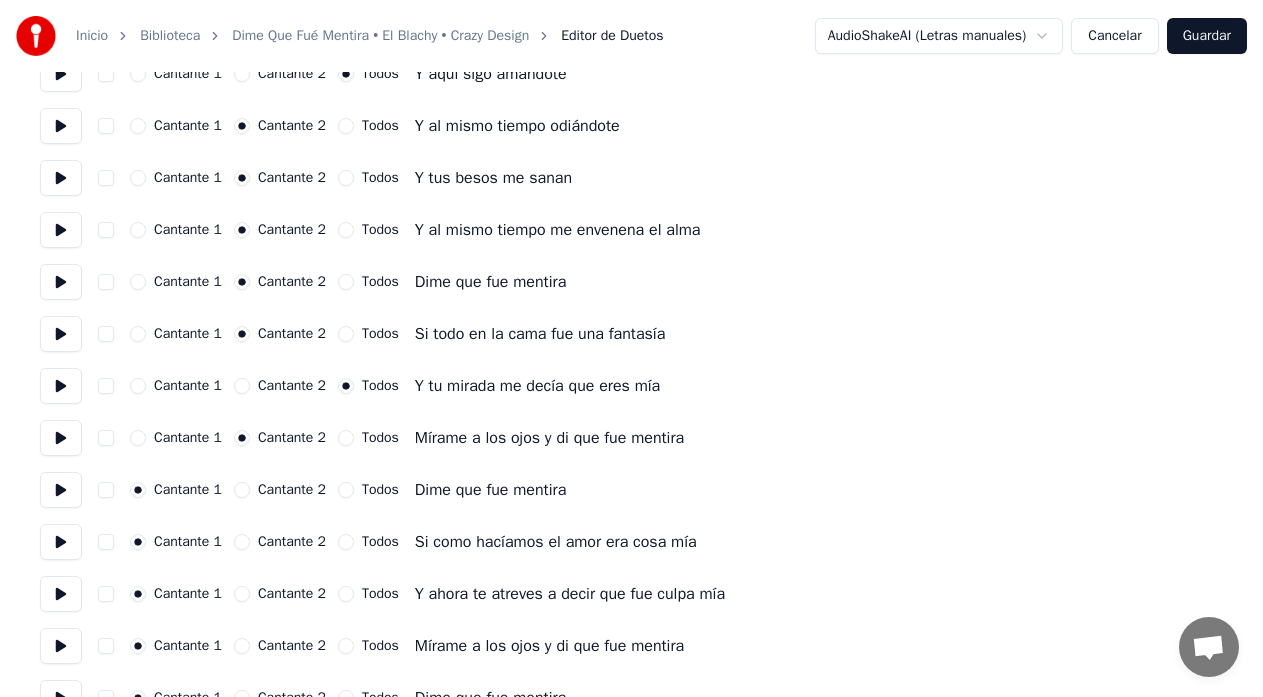 click at bounding box center [61, 490] 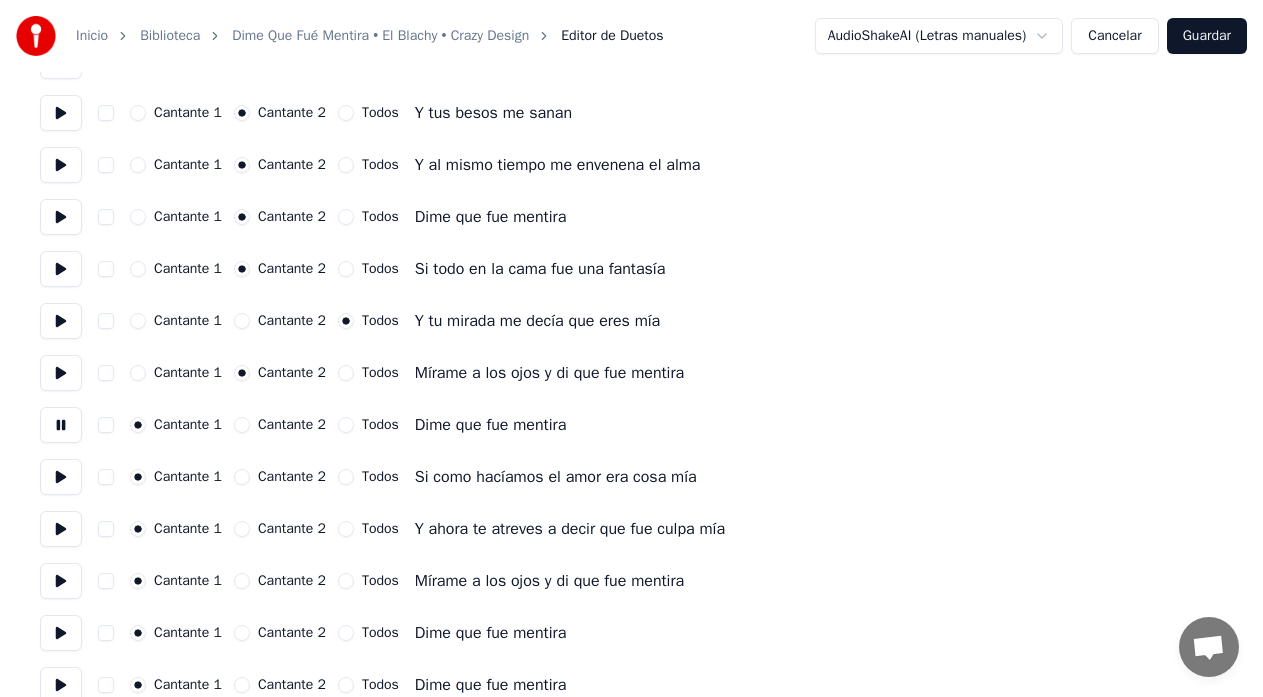 scroll, scrollTop: 1800, scrollLeft: 0, axis: vertical 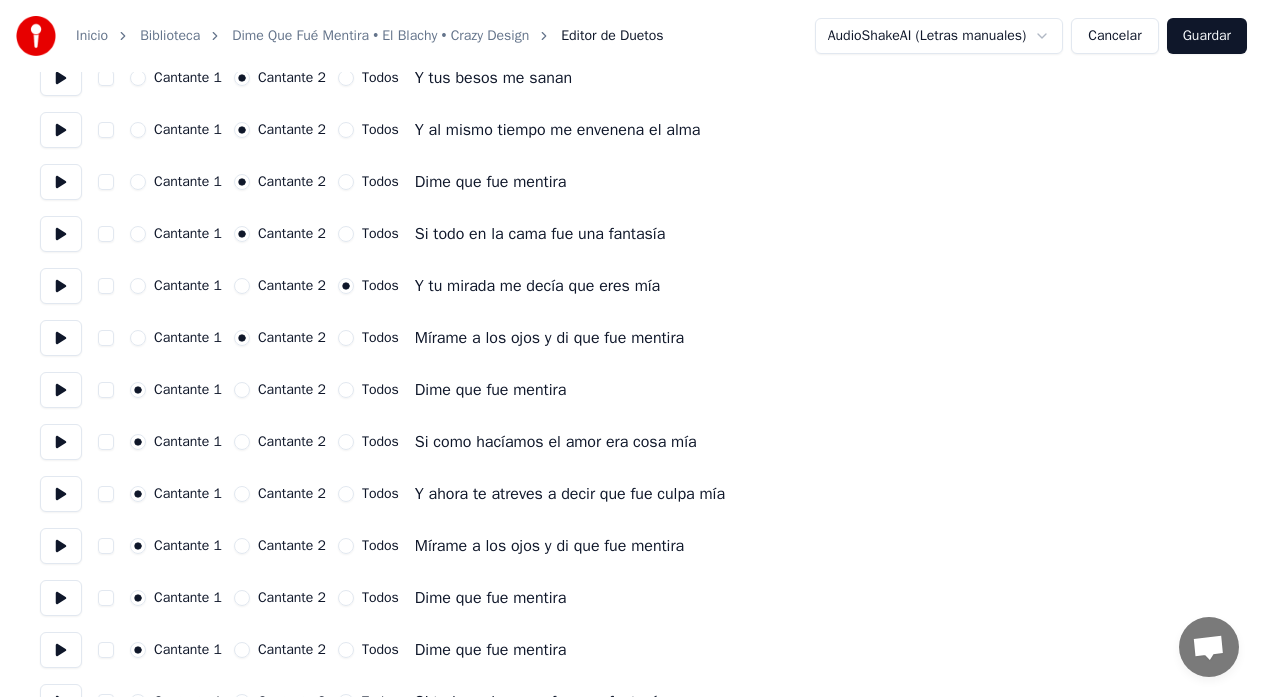 drag, startPoint x: 66, startPoint y: 440, endPoint x: 75, endPoint y: 474, distance: 35.17101 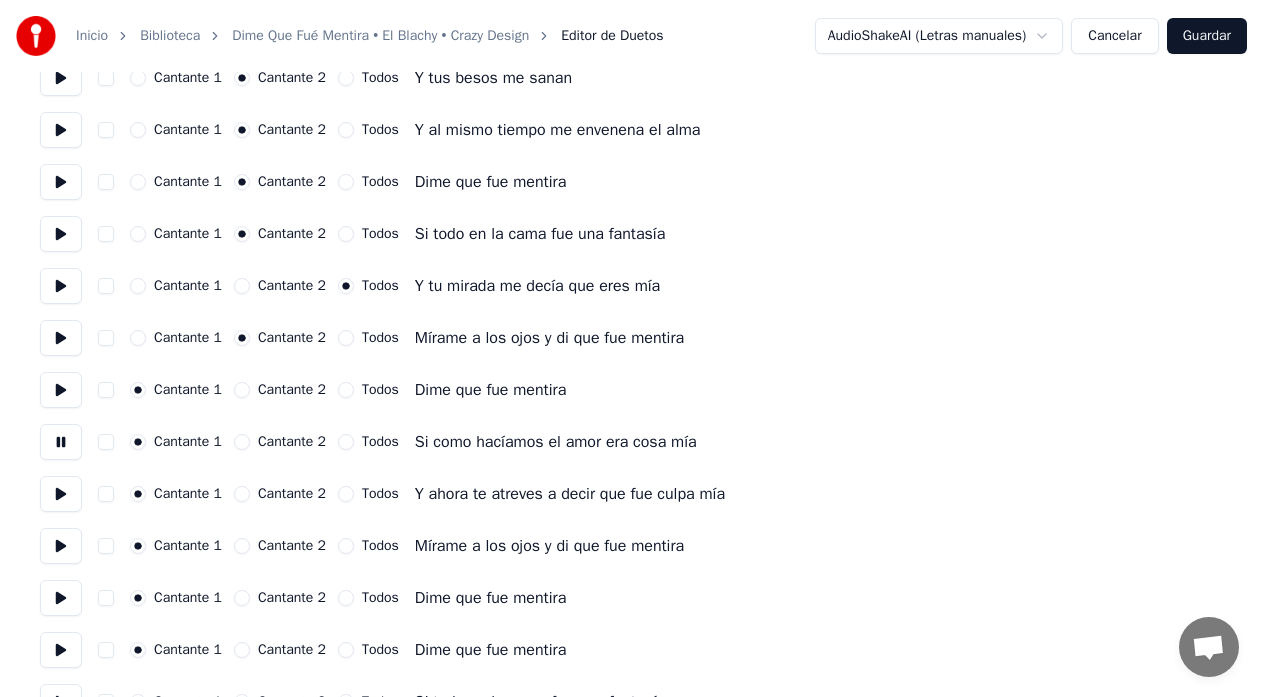 click at bounding box center (61, 494) 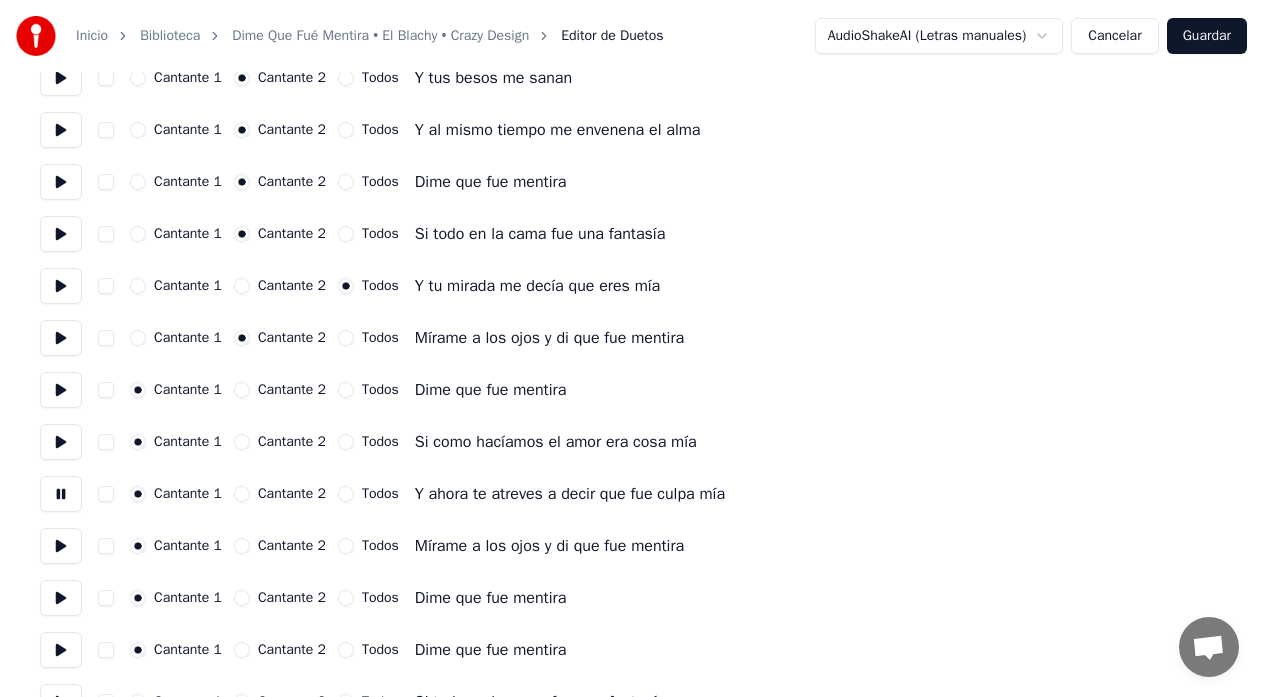 click on "Todos" at bounding box center (346, 494) 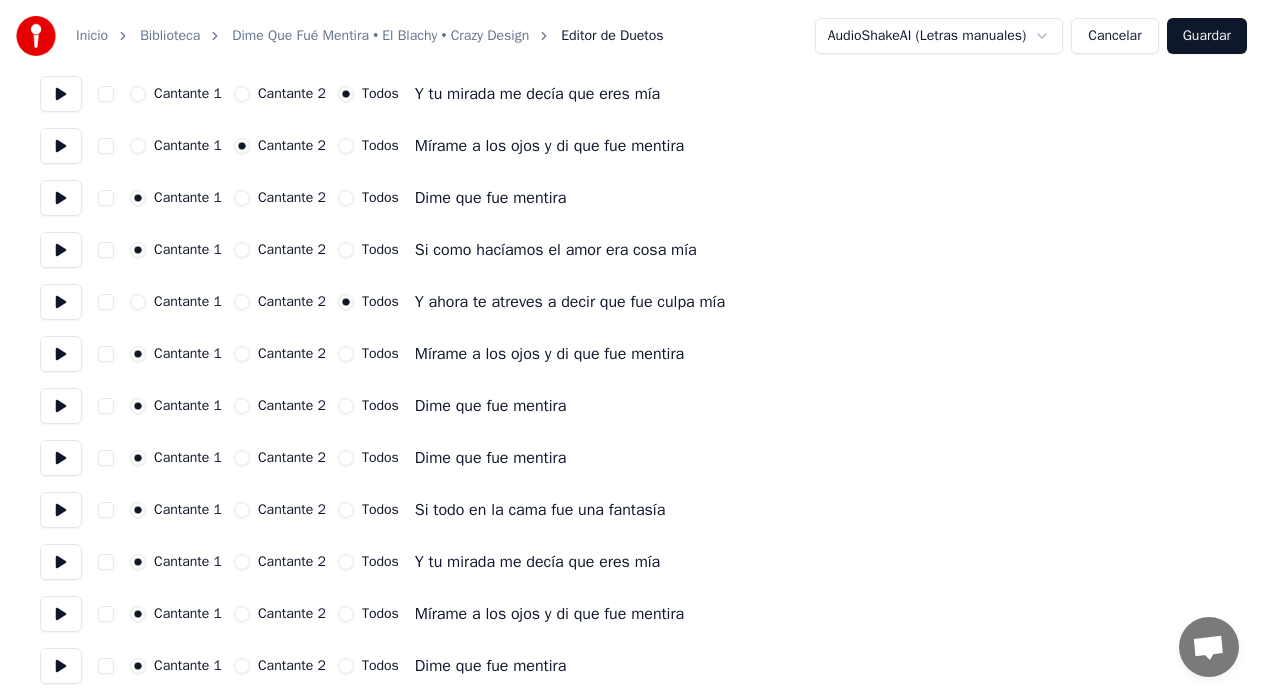 scroll, scrollTop: 2000, scrollLeft: 0, axis: vertical 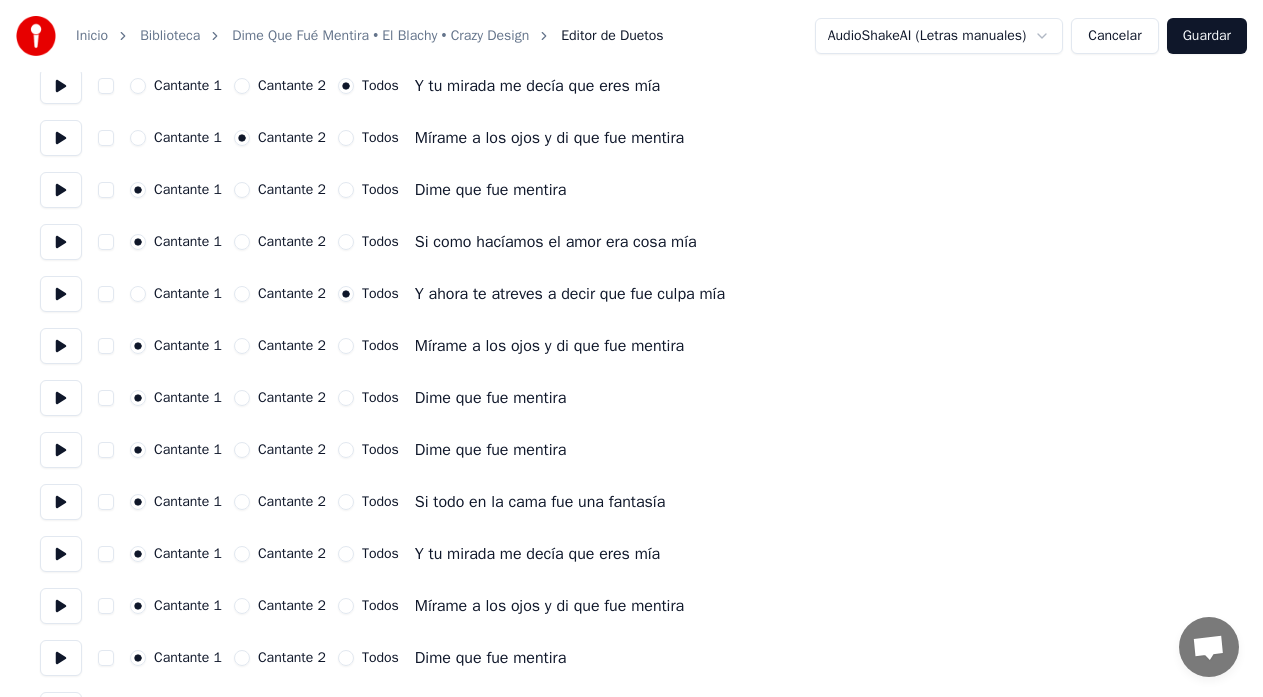 click at bounding box center (61, 346) 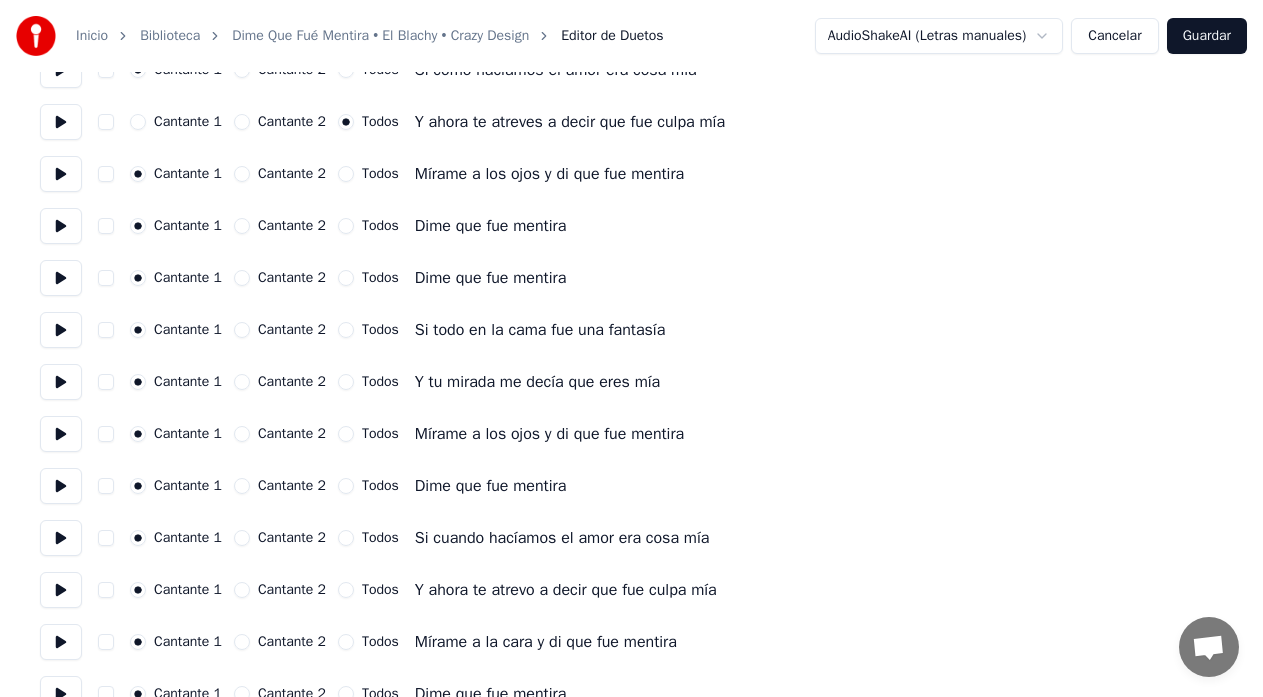scroll, scrollTop: 2200, scrollLeft: 0, axis: vertical 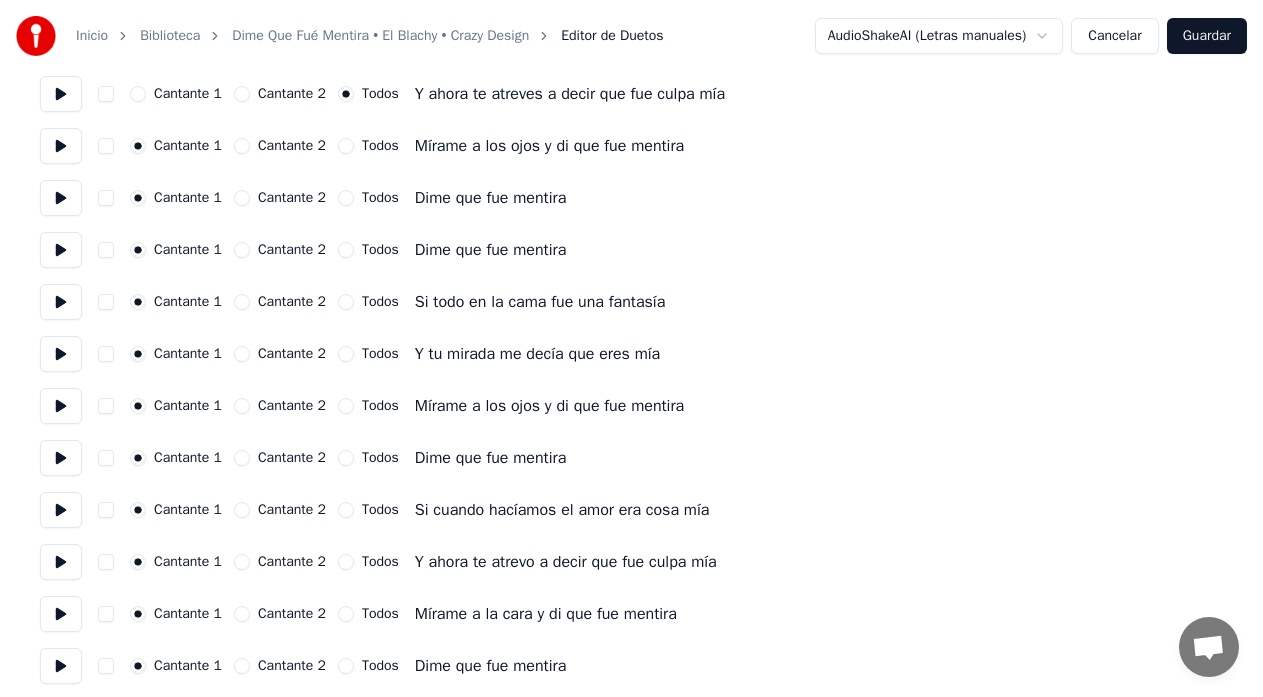 click at bounding box center (61, 250) 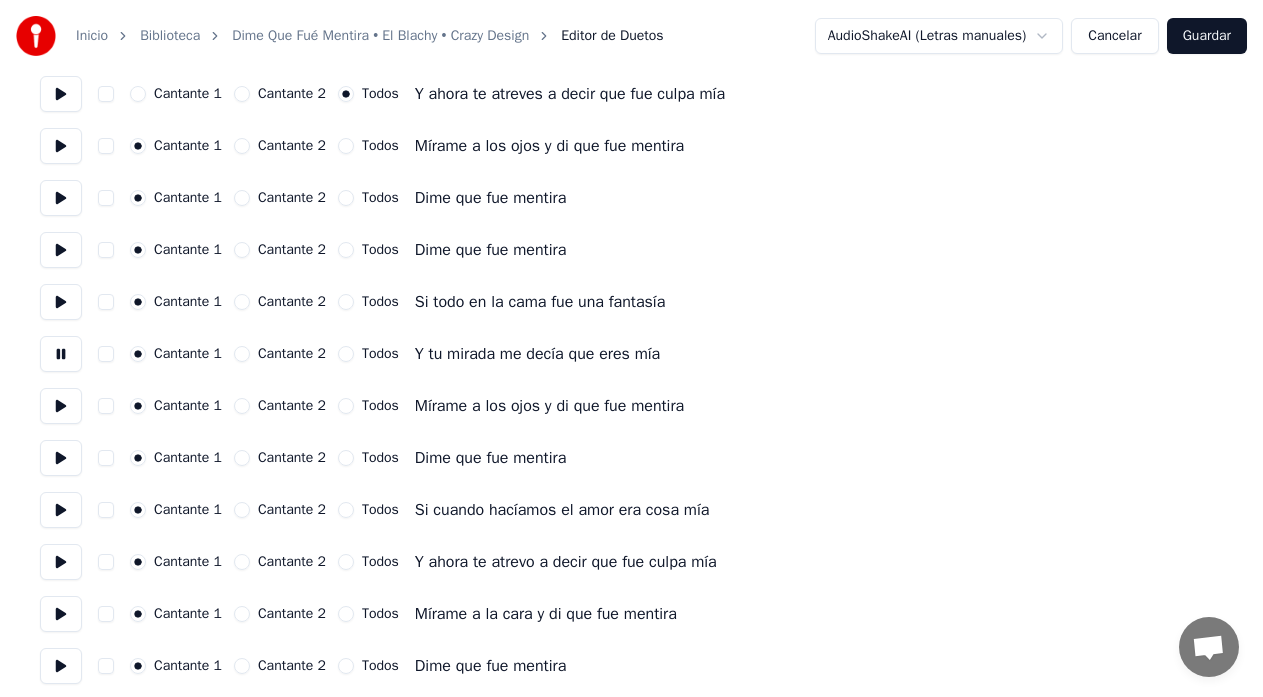 drag, startPoint x: 349, startPoint y: 357, endPoint x: 346, endPoint y: 371, distance: 14.3178215 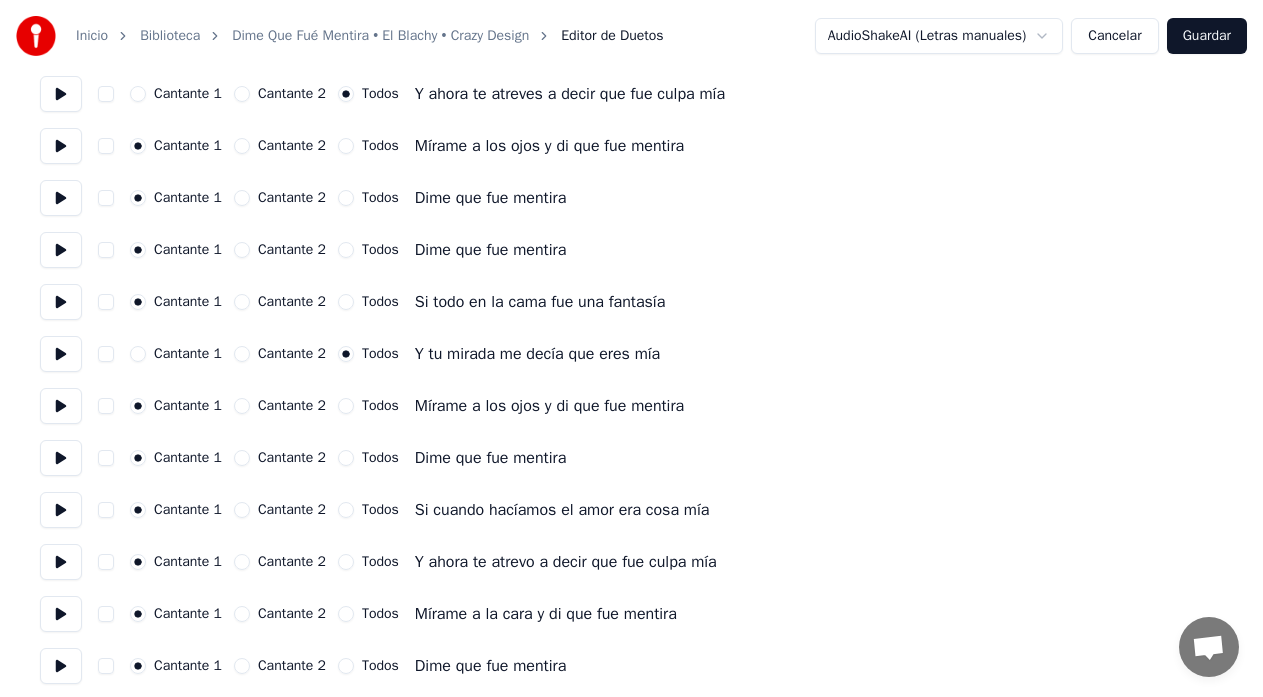 click at bounding box center [61, 406] 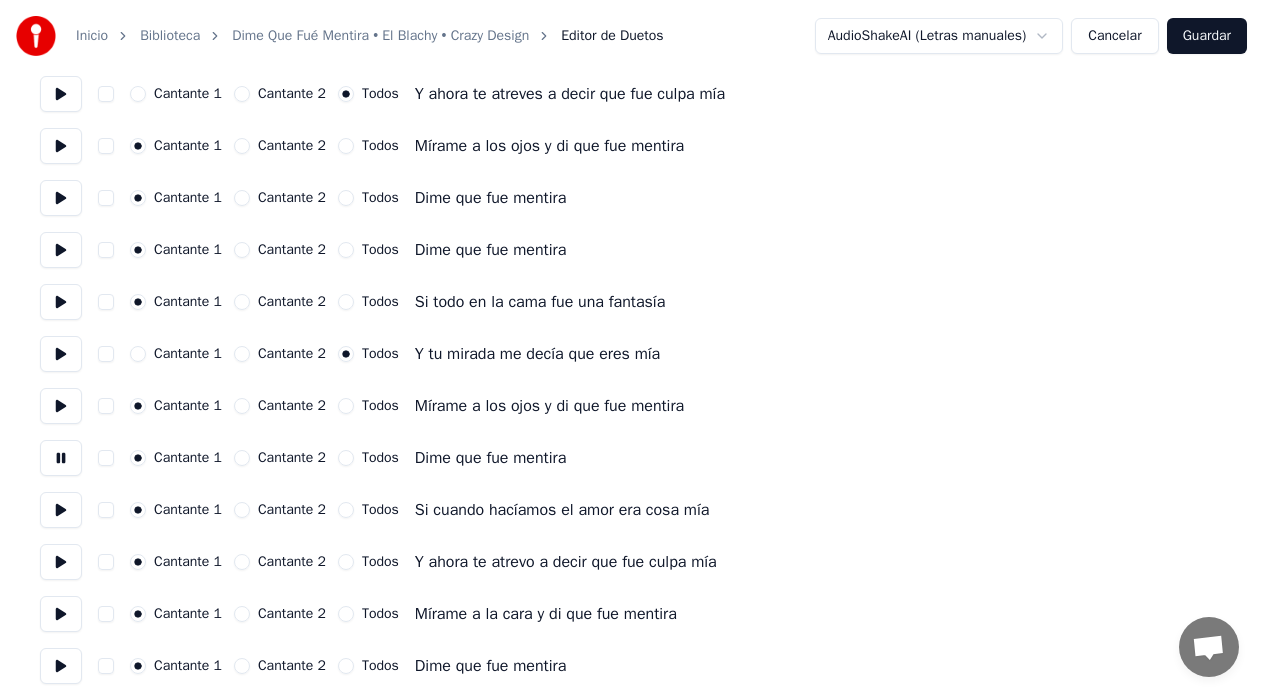 click on "Cantante 2" at bounding box center [242, 458] 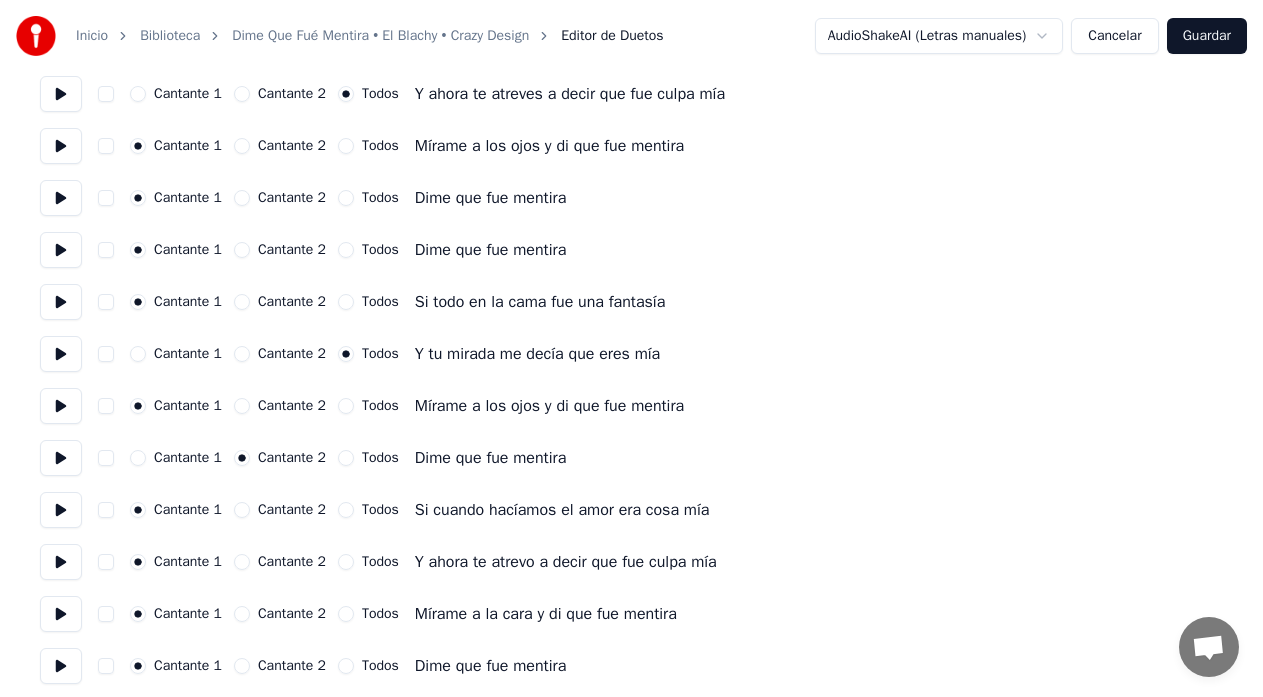 click at bounding box center [61, 510] 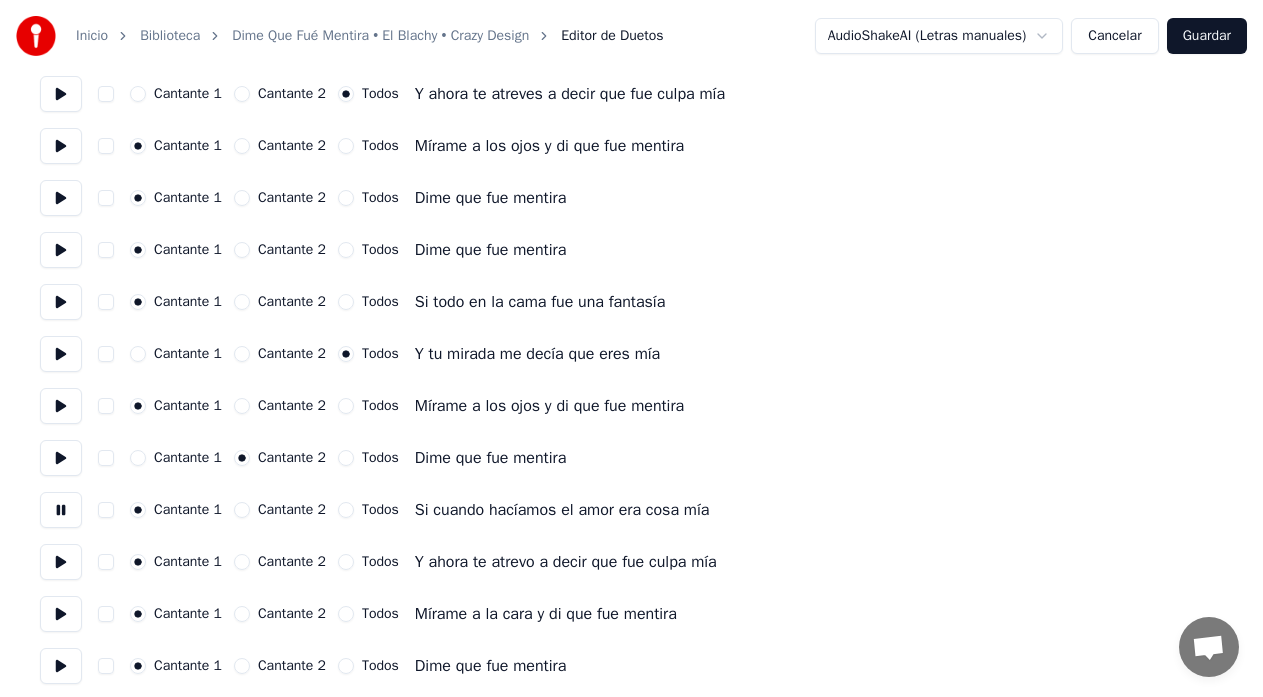 click on "Cantante 2" at bounding box center [242, 510] 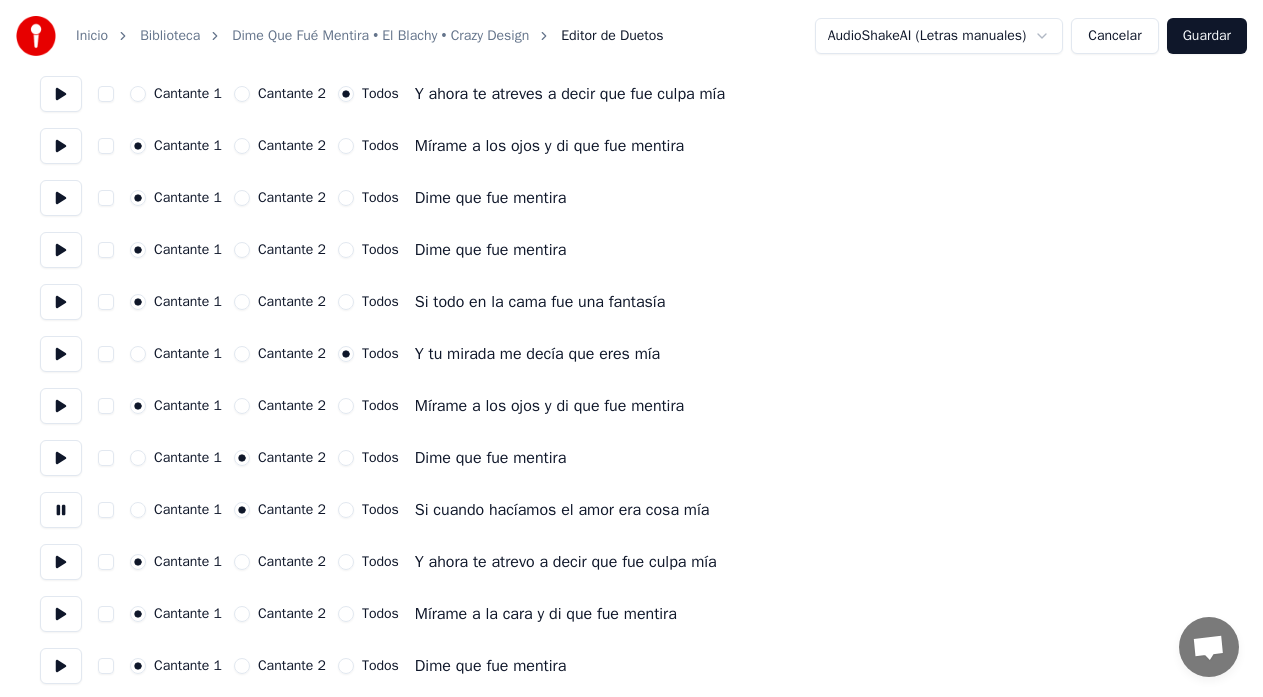 scroll, scrollTop: 2259, scrollLeft: 0, axis: vertical 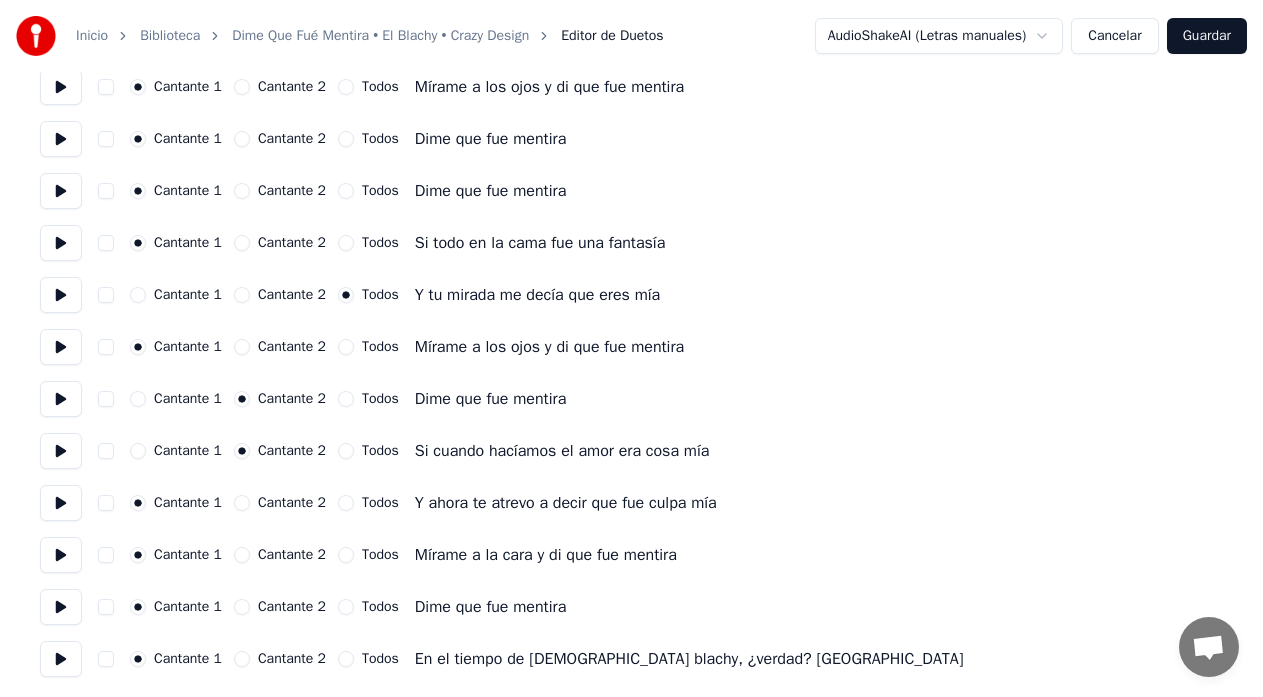 click at bounding box center [61, 503] 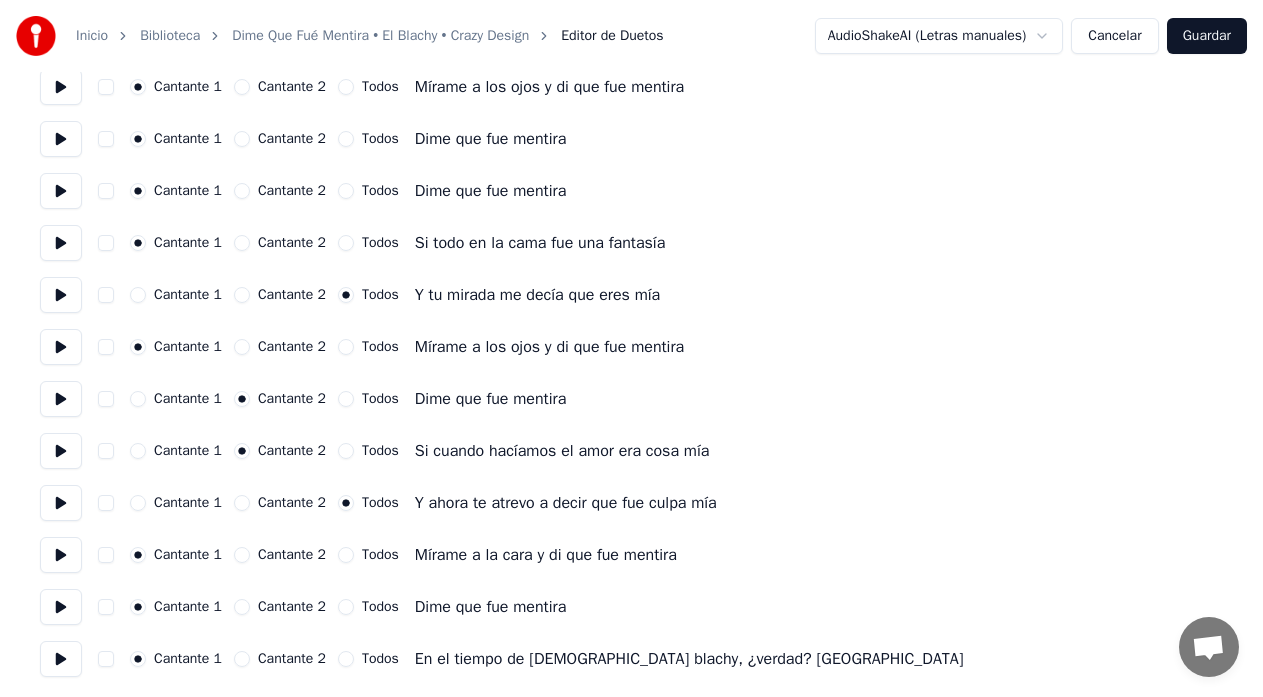 click at bounding box center [61, 555] 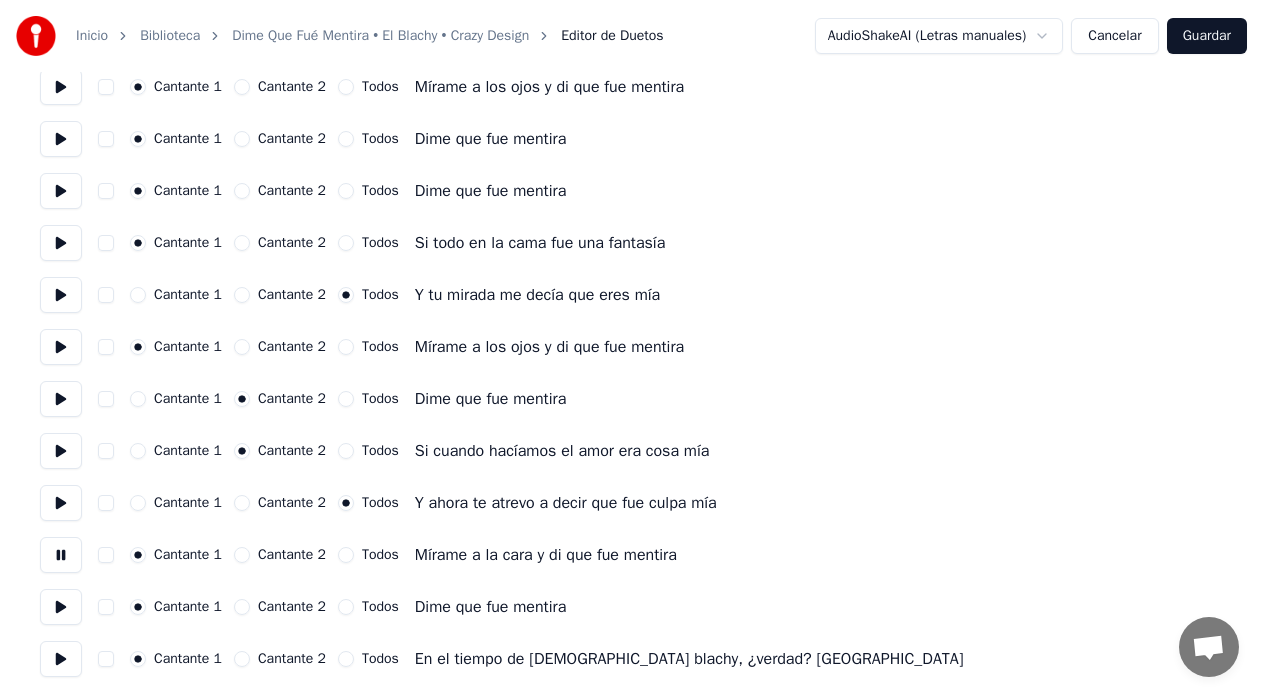 click at bounding box center [61, 555] 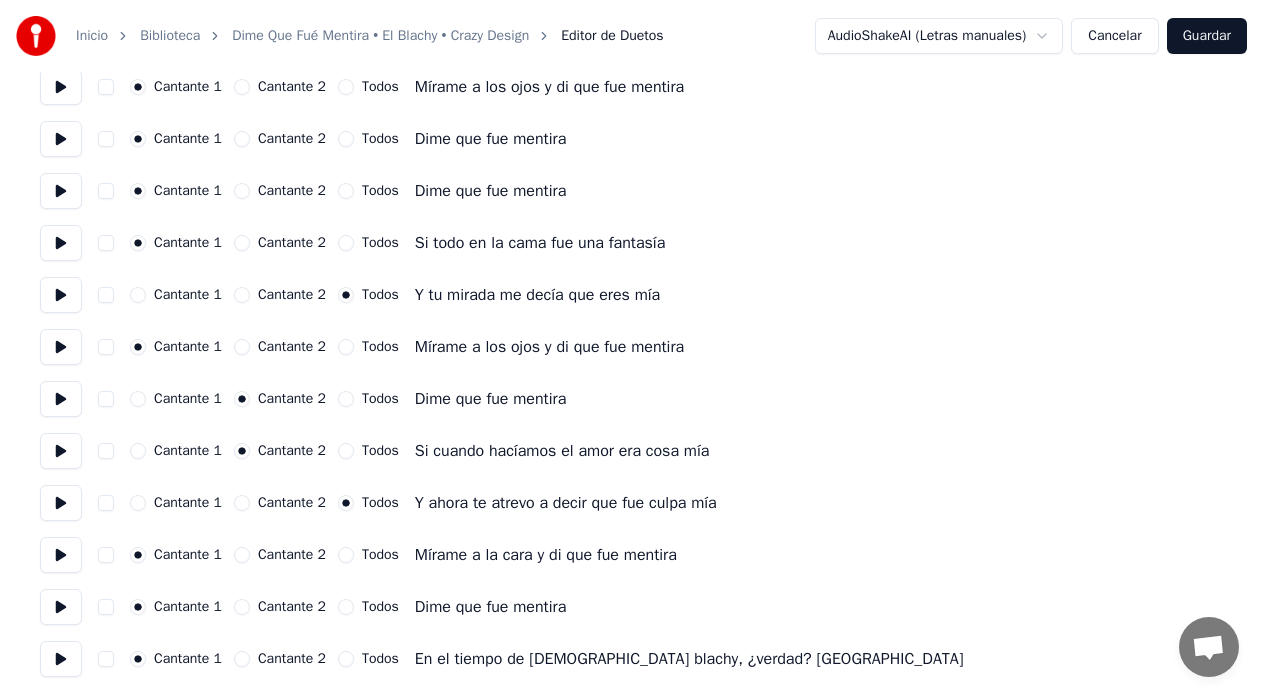 click on "Cantante 2" at bounding box center (242, 555) 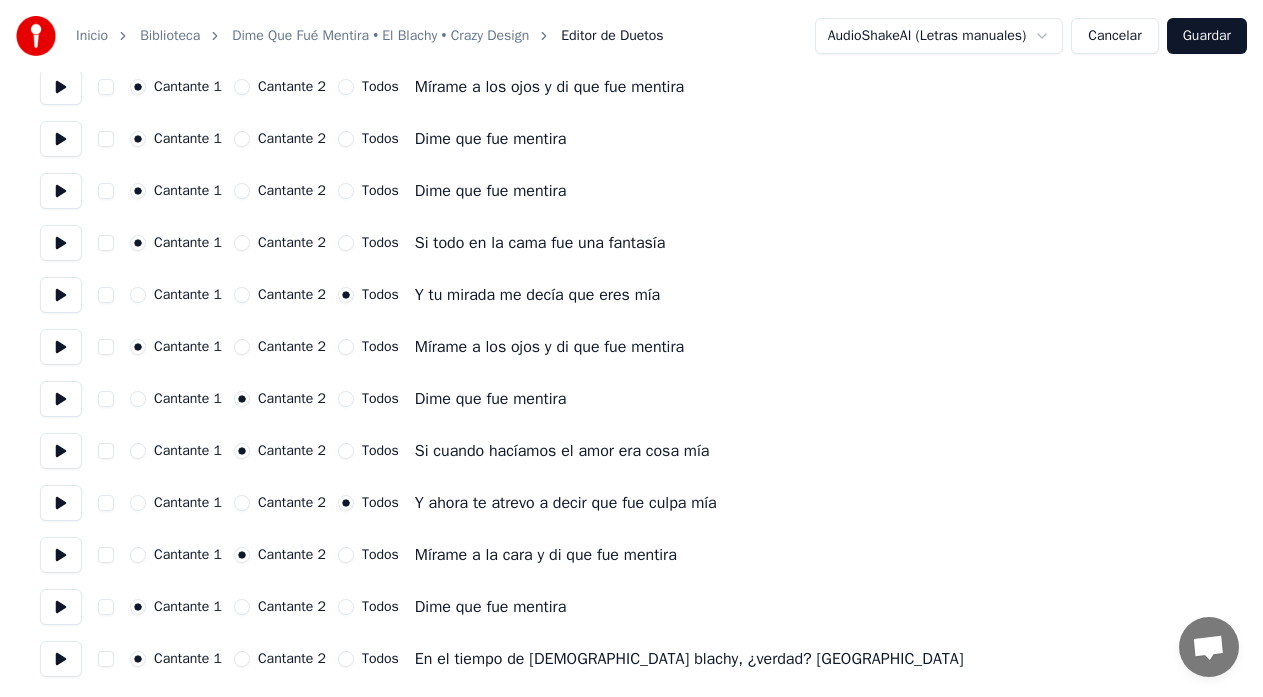 click at bounding box center [61, 607] 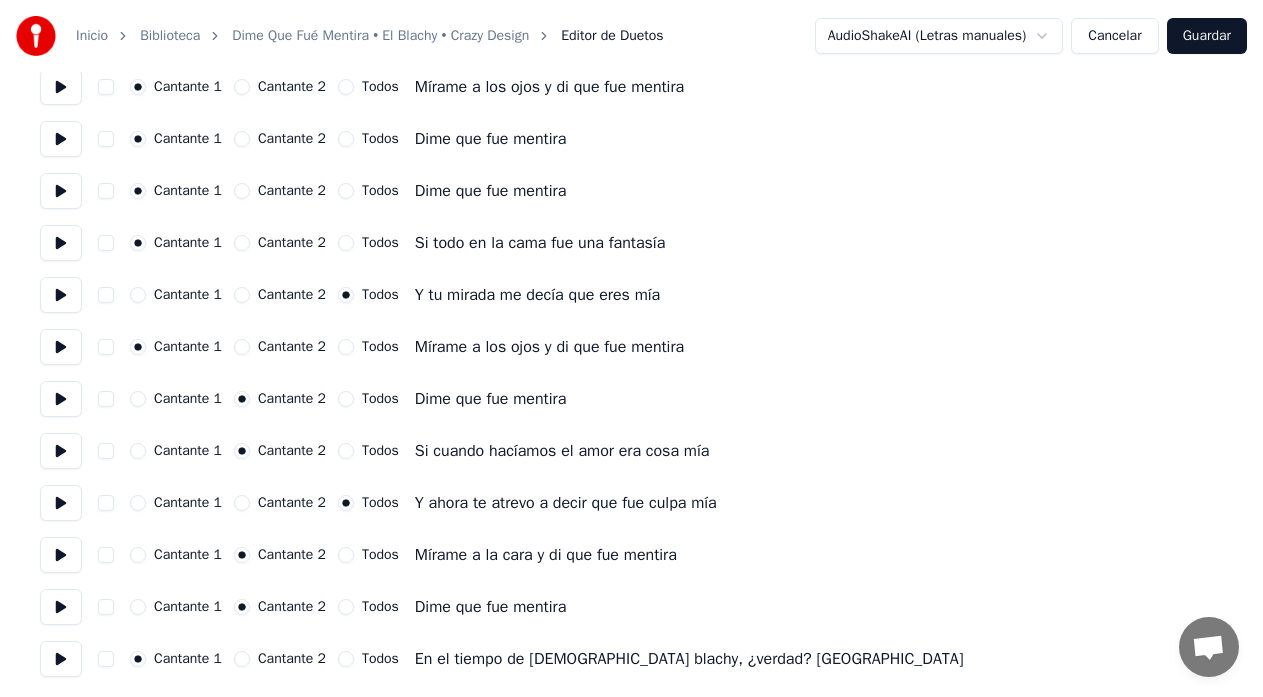 click on "Cantante 2" at bounding box center (242, 659) 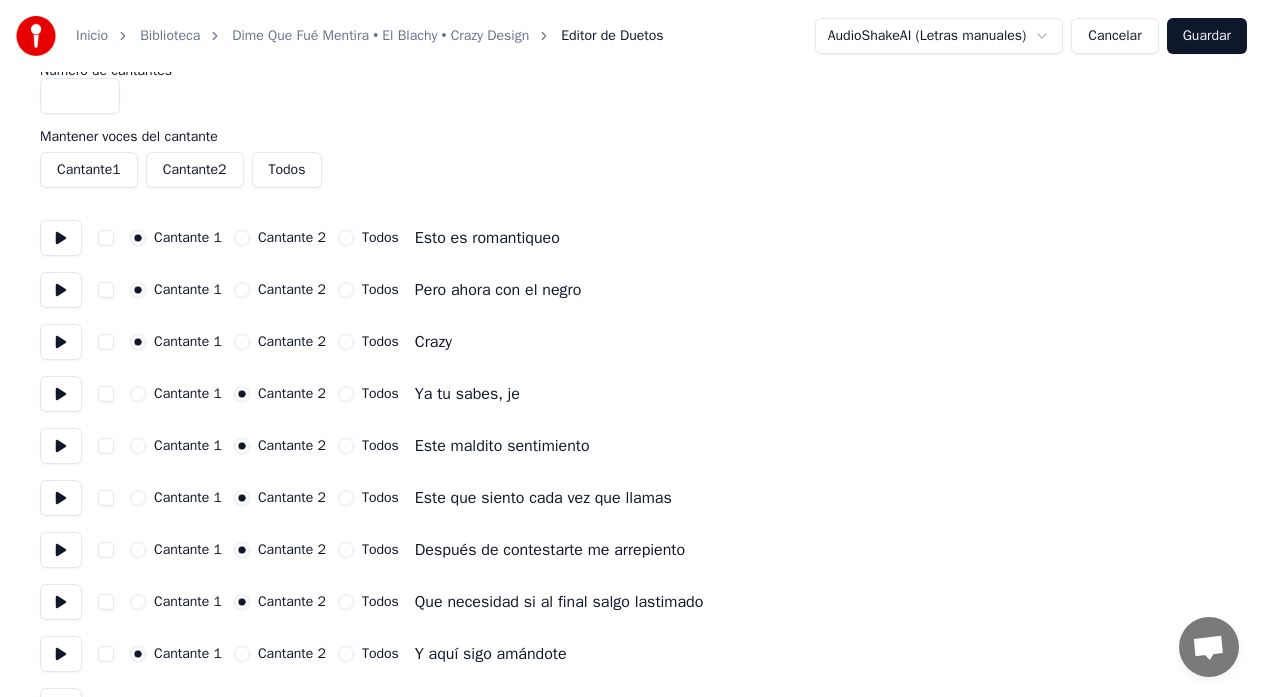 scroll, scrollTop: 0, scrollLeft: 0, axis: both 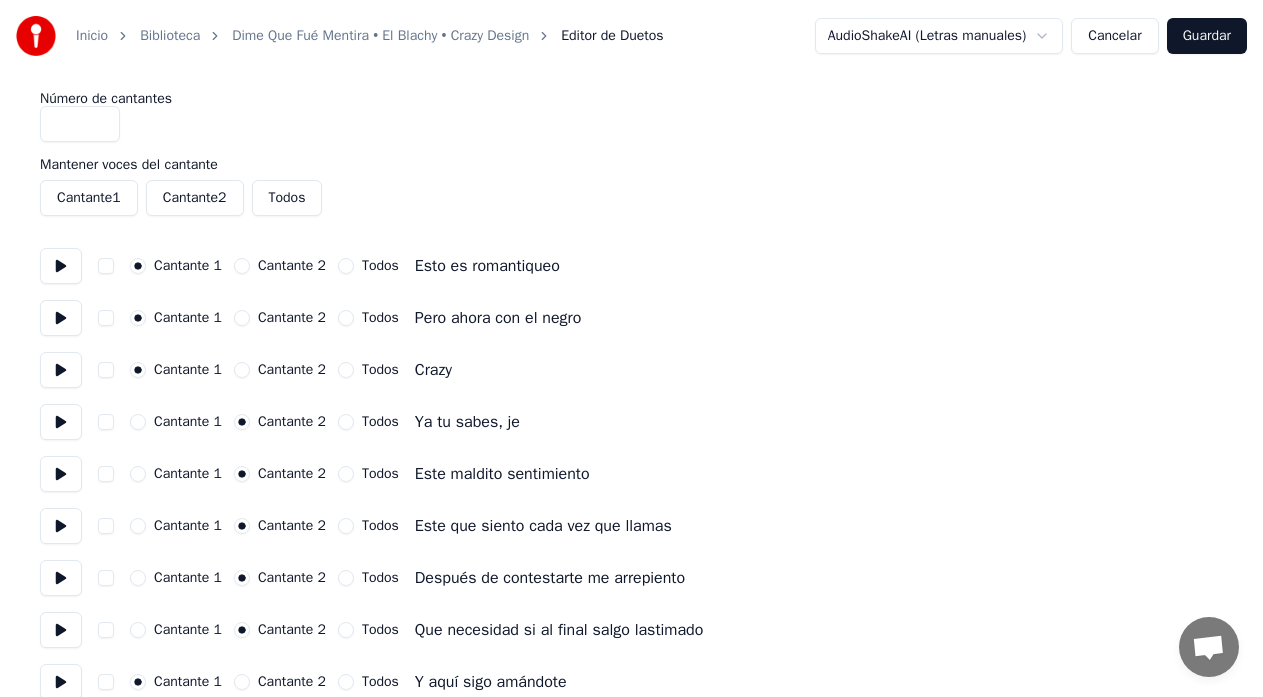 click on "Guardar" at bounding box center [1207, 36] 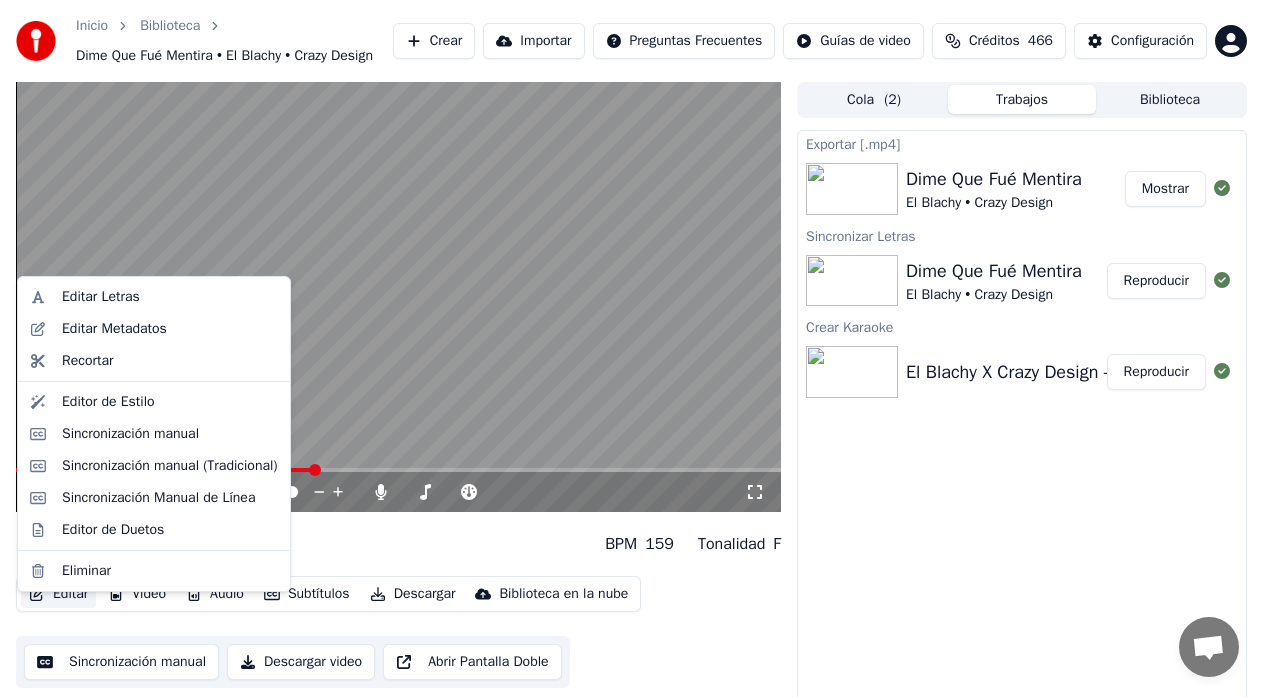 click on "Editar" at bounding box center [58, 594] 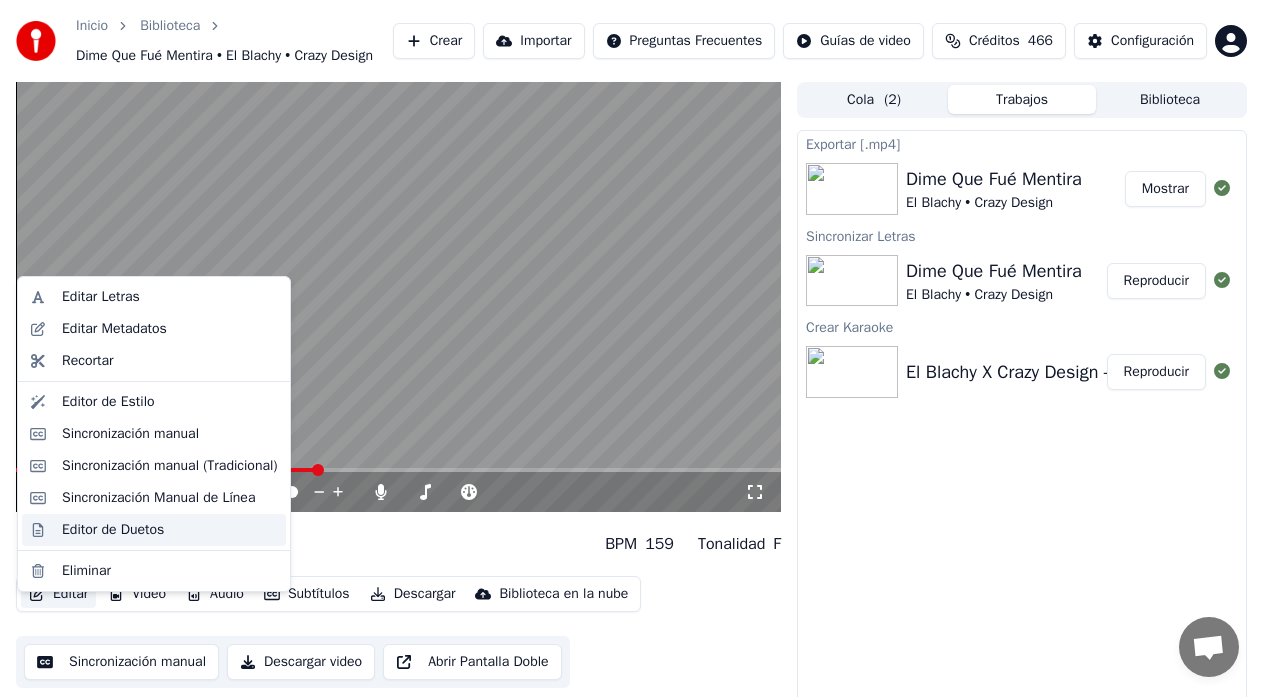 click on "Editor de Duetos" at bounding box center (113, 530) 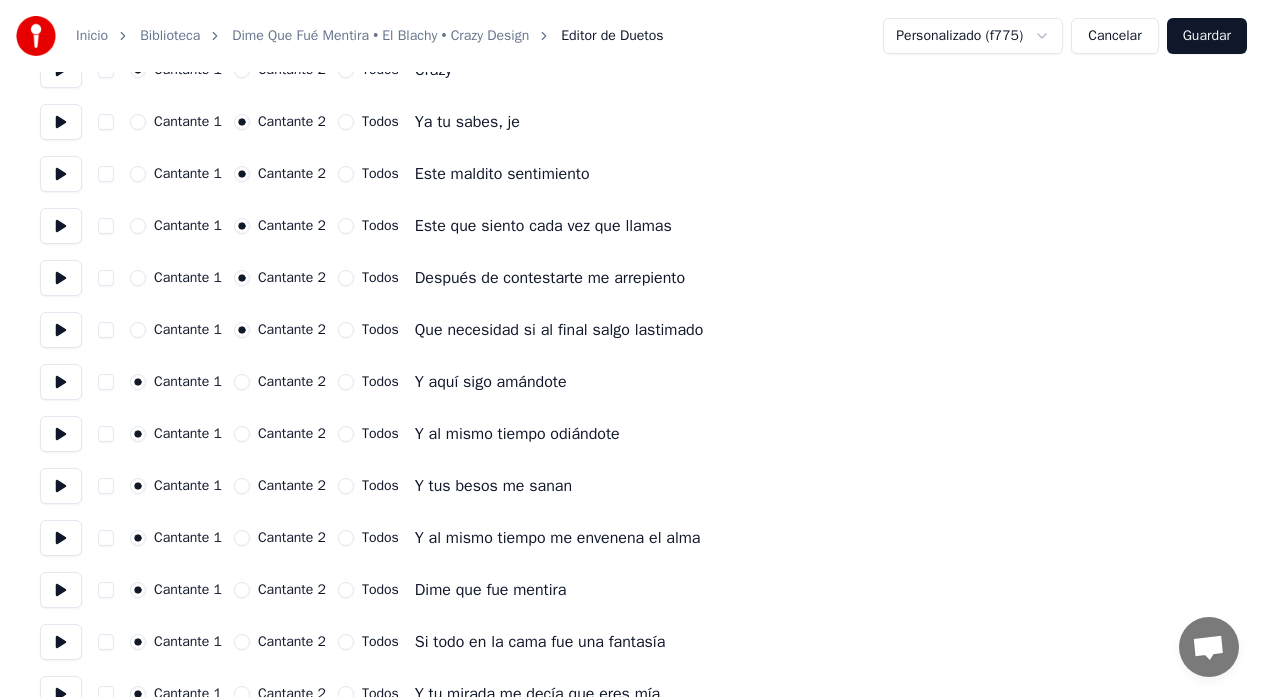 scroll, scrollTop: 400, scrollLeft: 0, axis: vertical 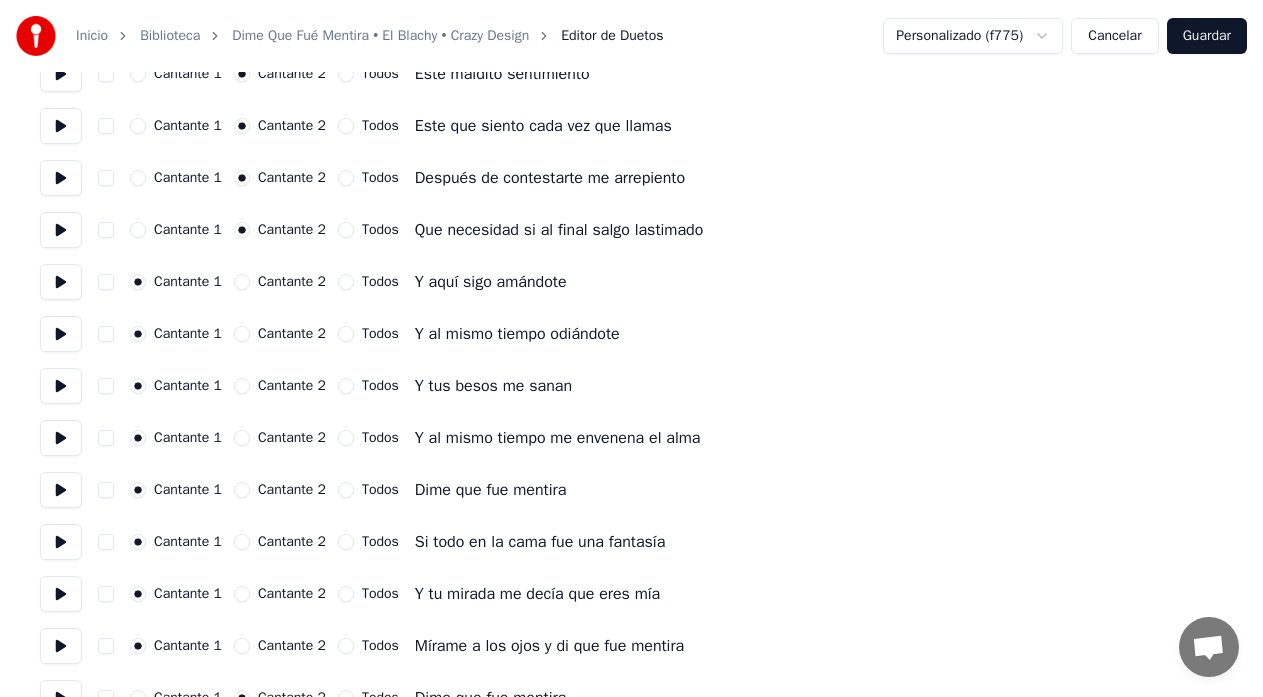 click at bounding box center [61, 594] 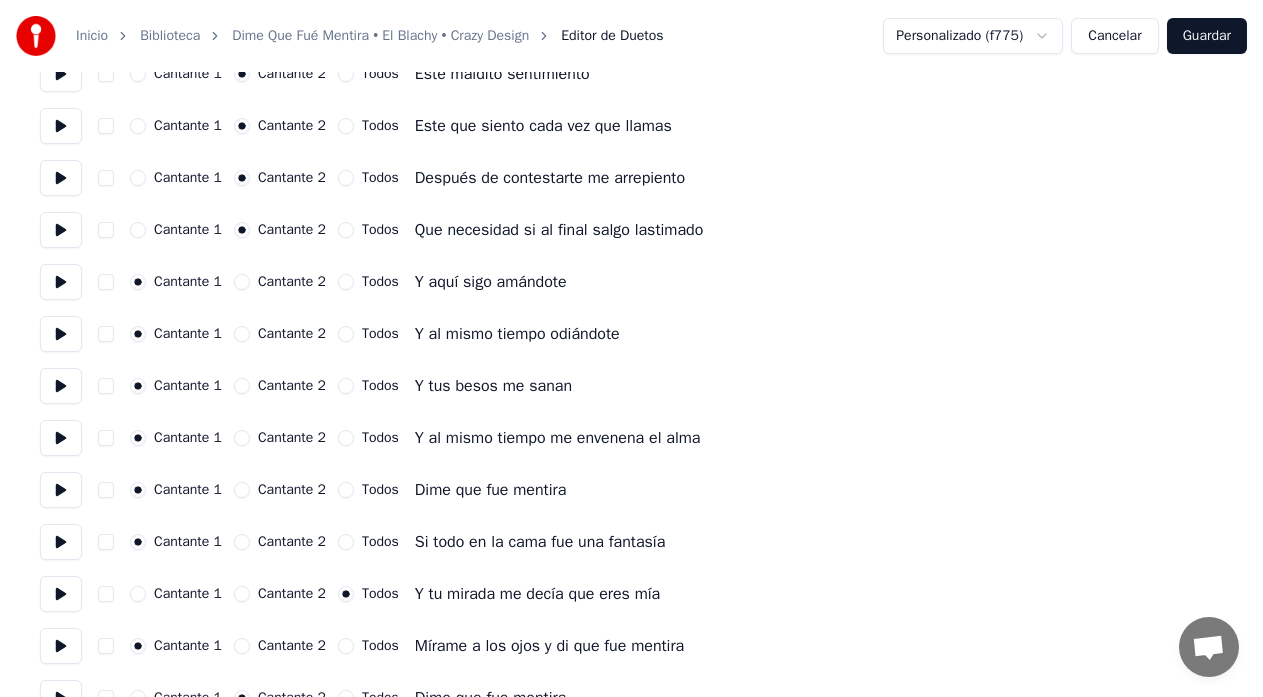 click on "Guardar" at bounding box center [1207, 36] 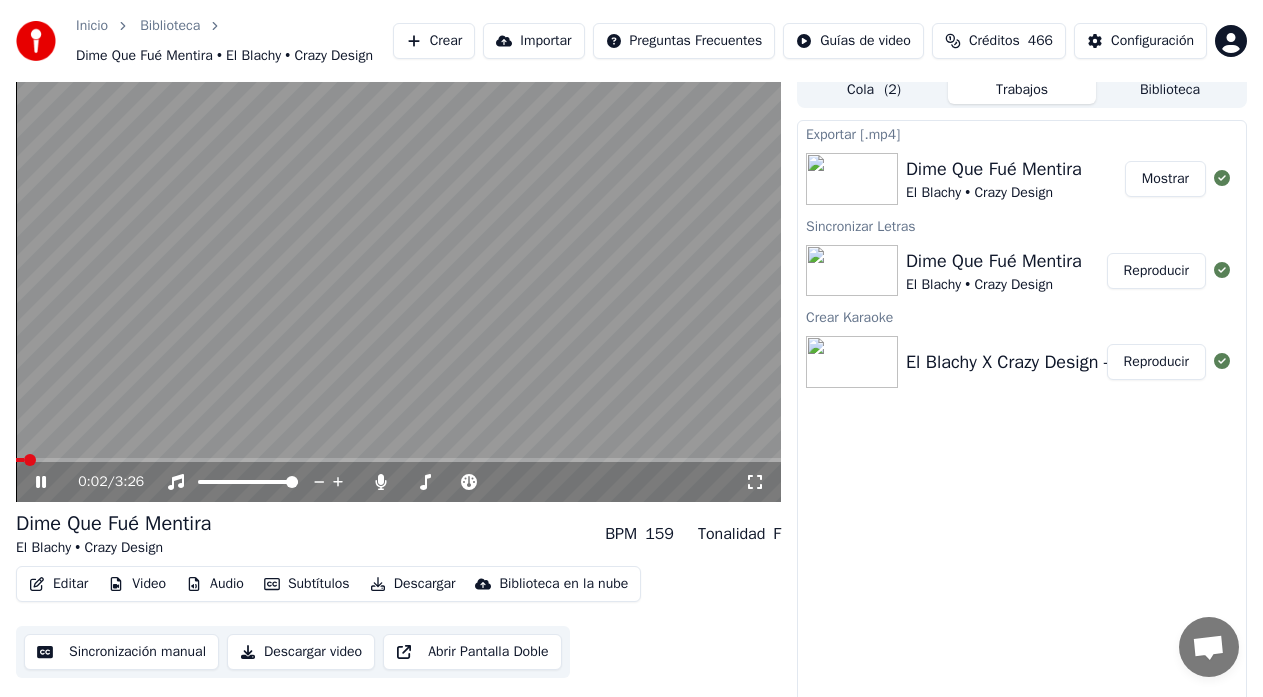 scroll, scrollTop: 0, scrollLeft: 0, axis: both 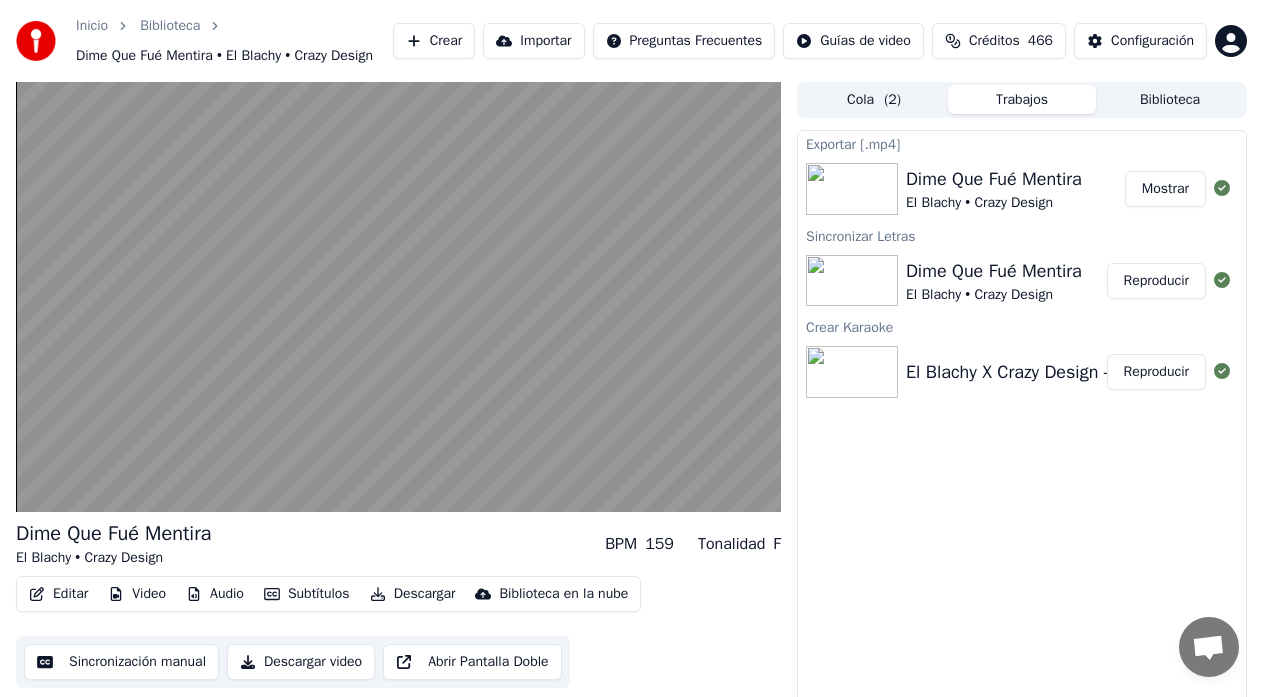 click on "Reproducir" at bounding box center [1156, 281] 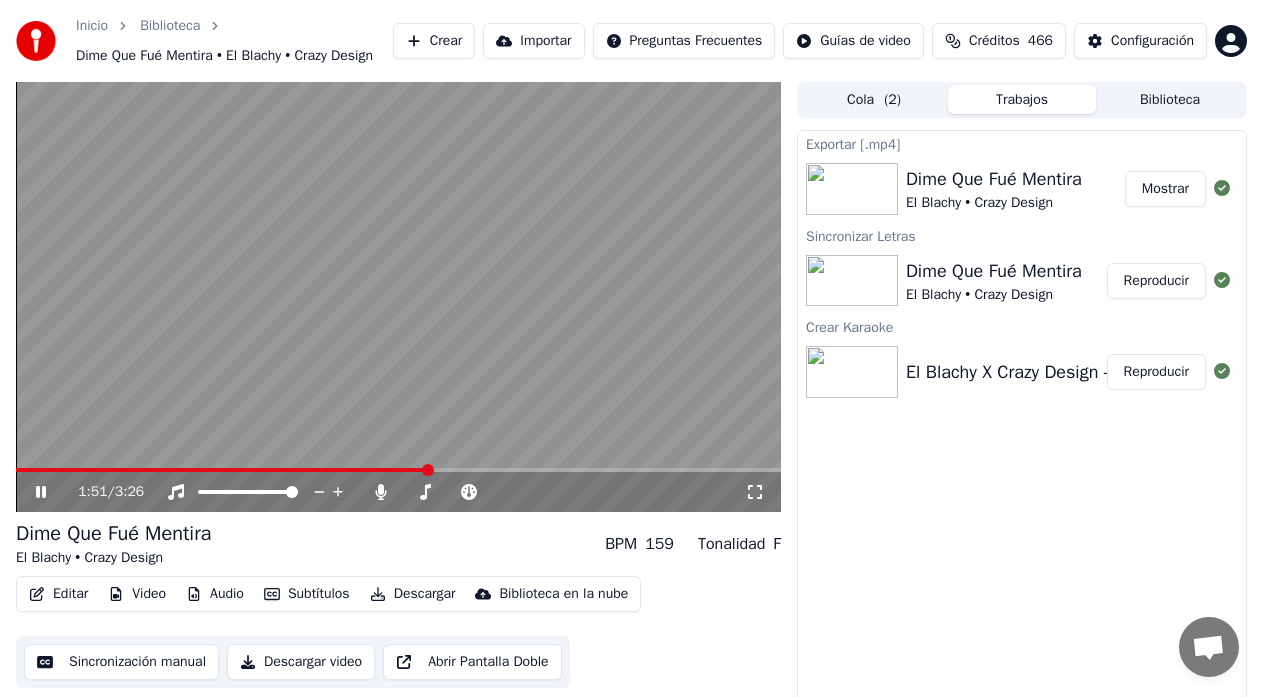 click 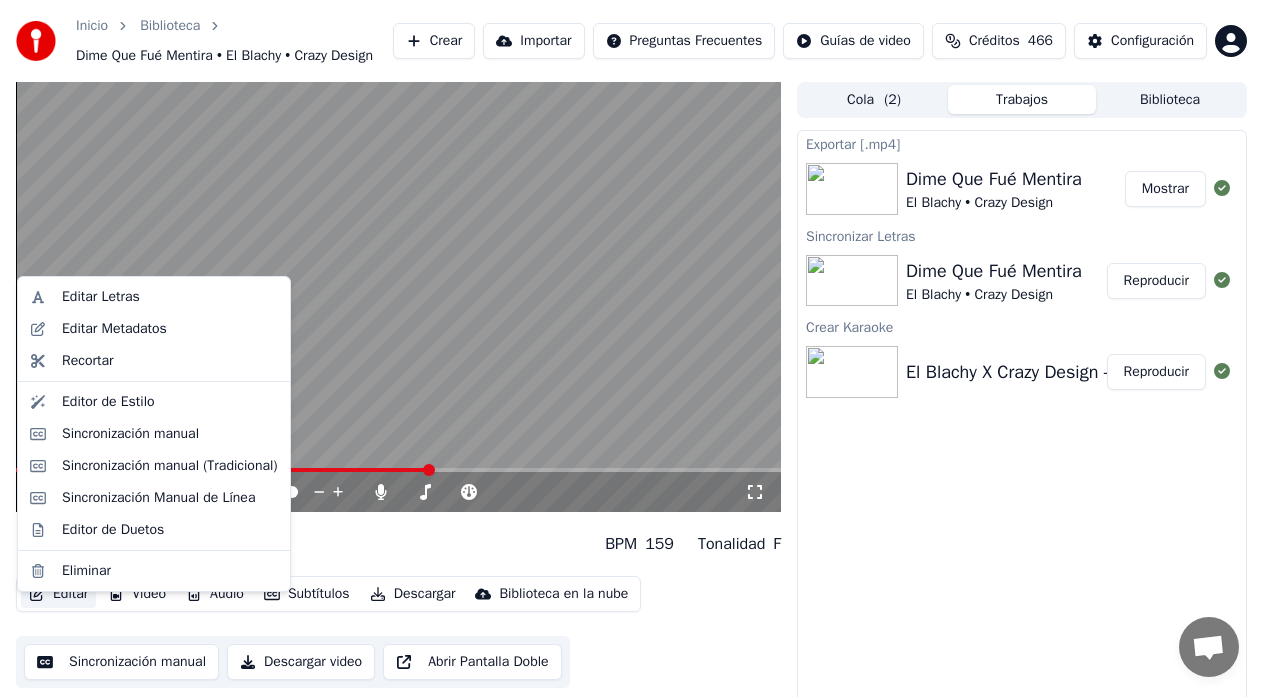 click on "Editar" at bounding box center (58, 594) 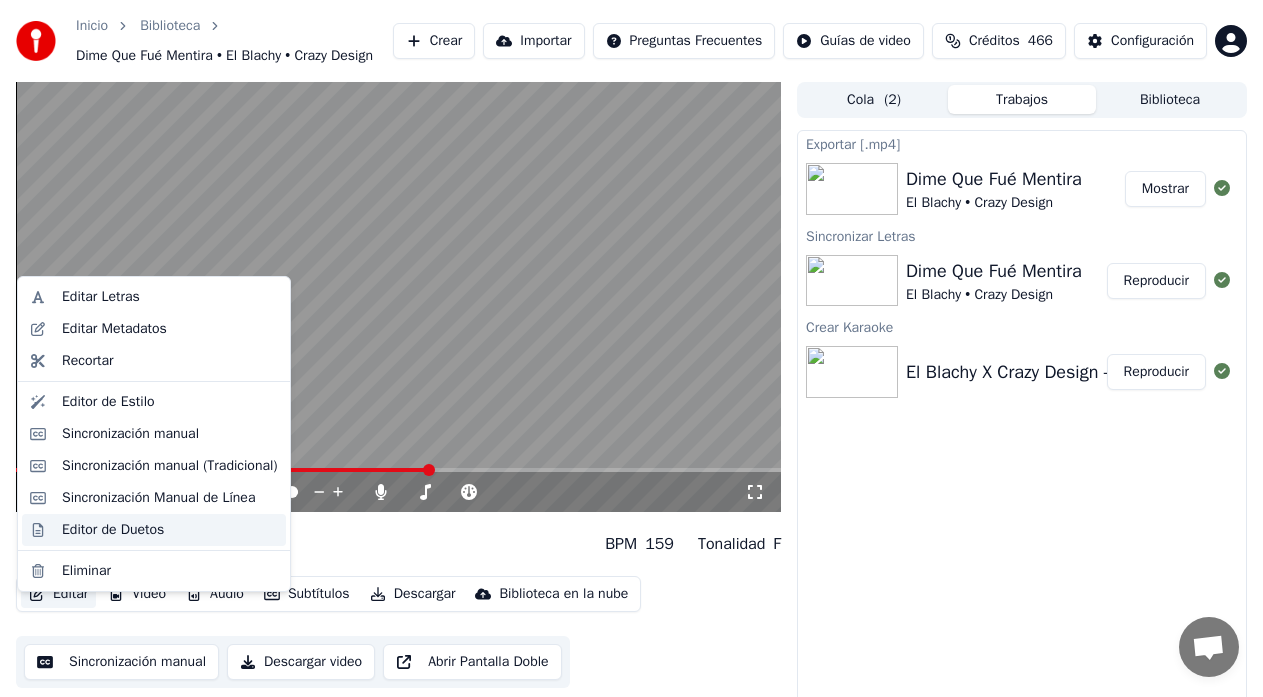 click on "Editor de Duetos" at bounding box center [113, 530] 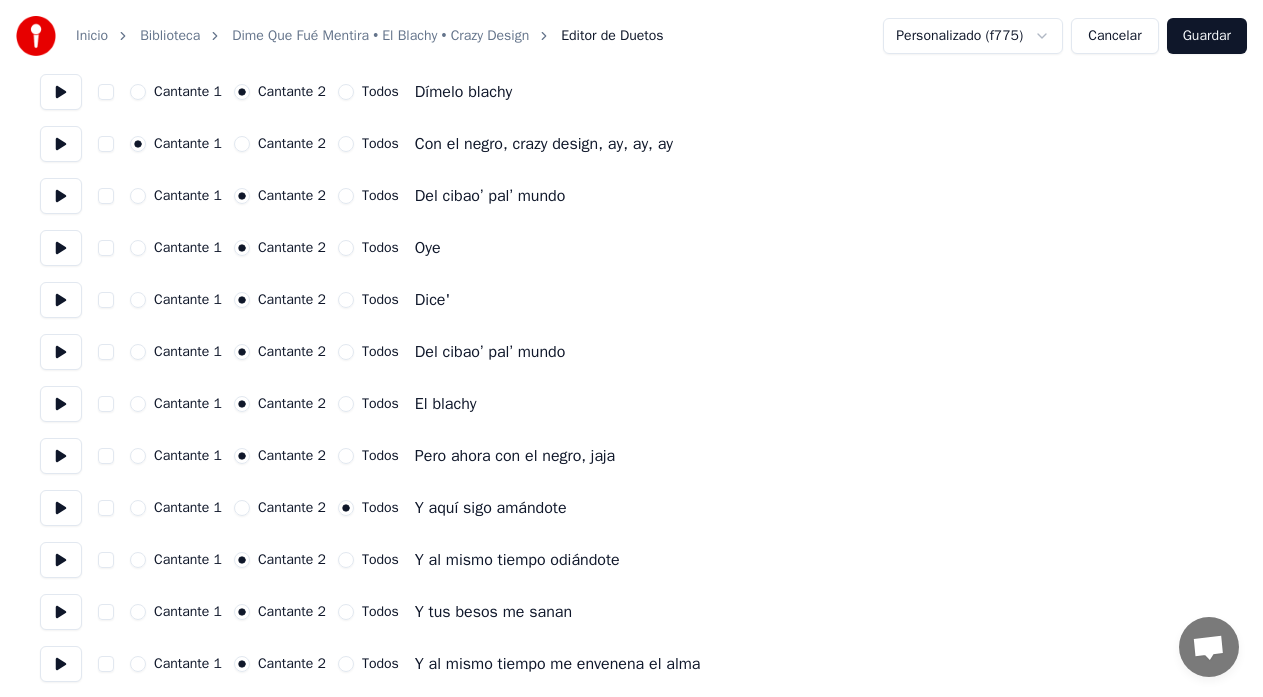 scroll, scrollTop: 1300, scrollLeft: 0, axis: vertical 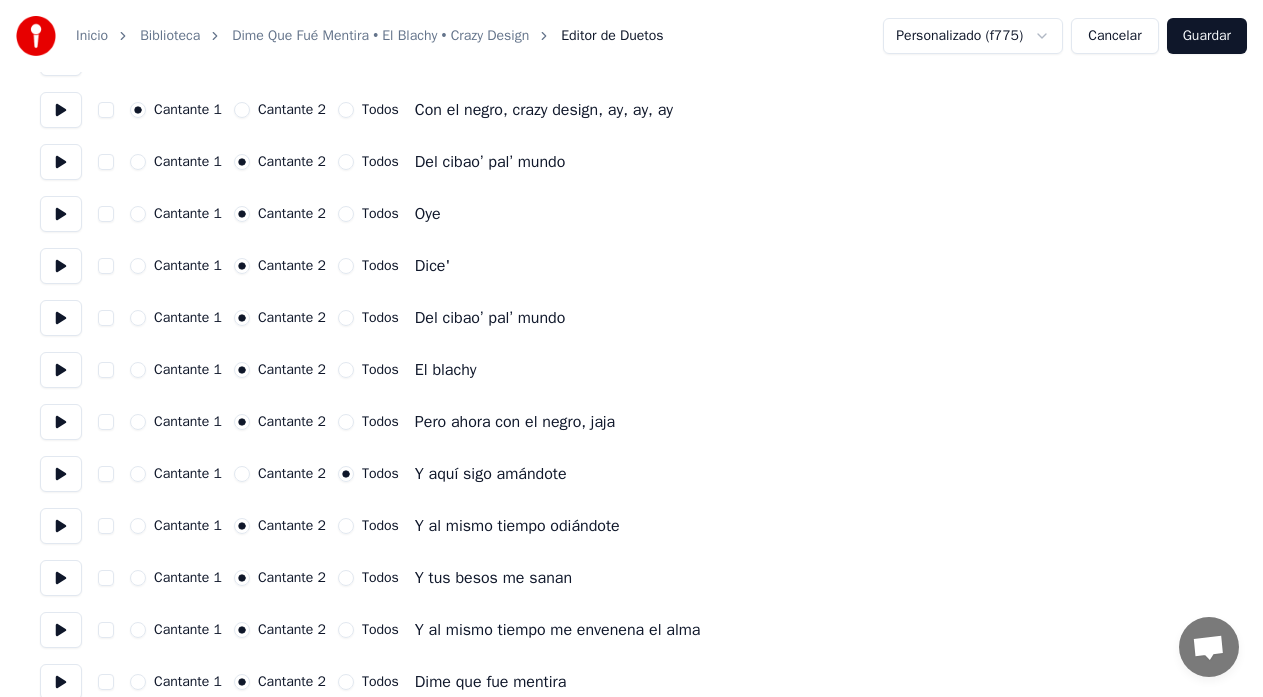 click on "Cantante 2" at bounding box center [242, 474] 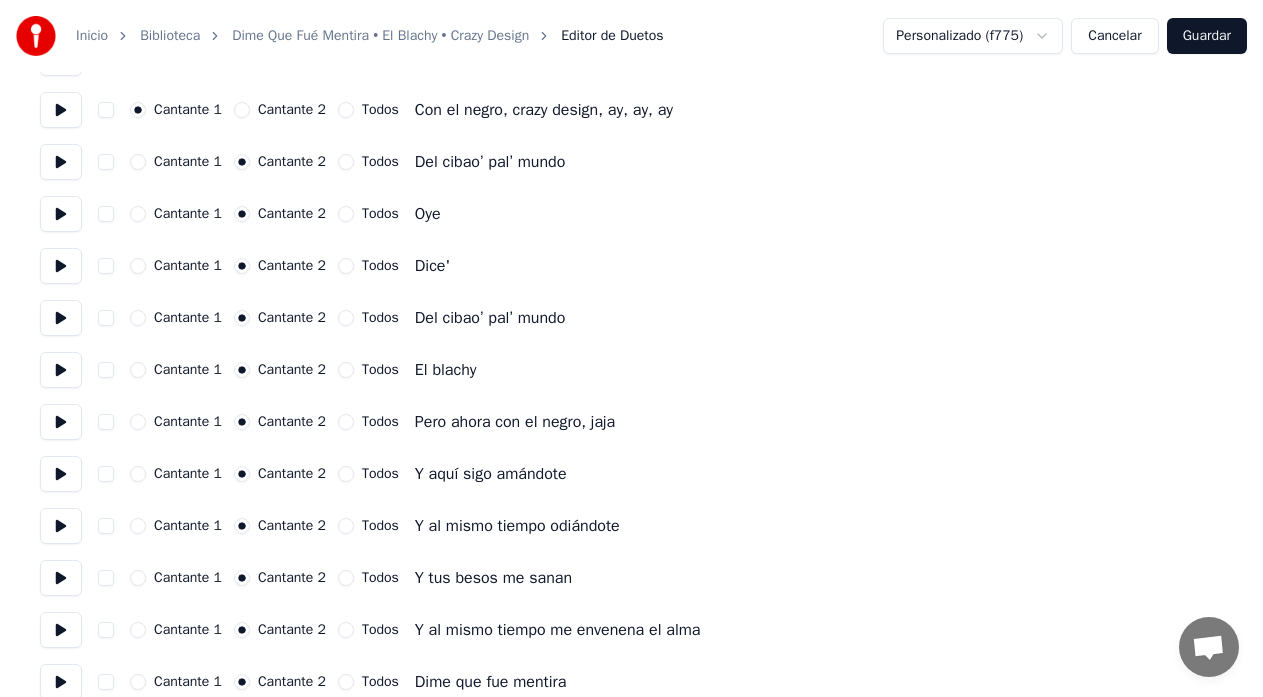 click at bounding box center (61, 474) 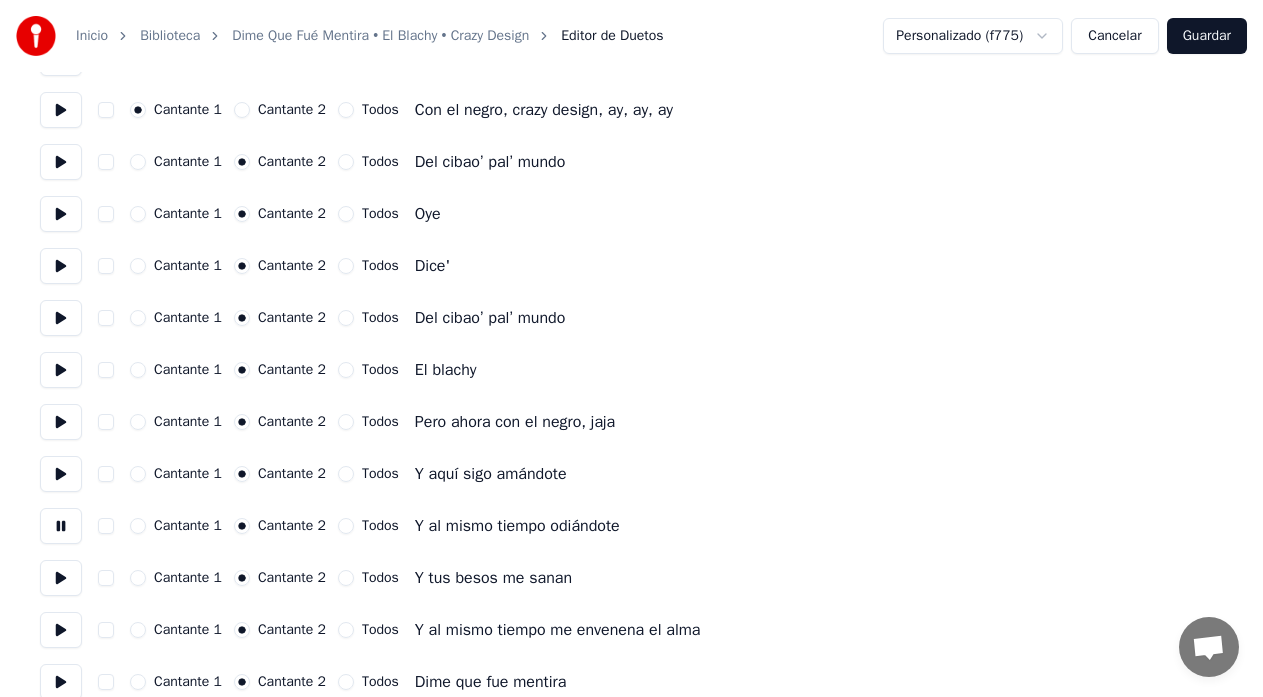 click at bounding box center (61, 526) 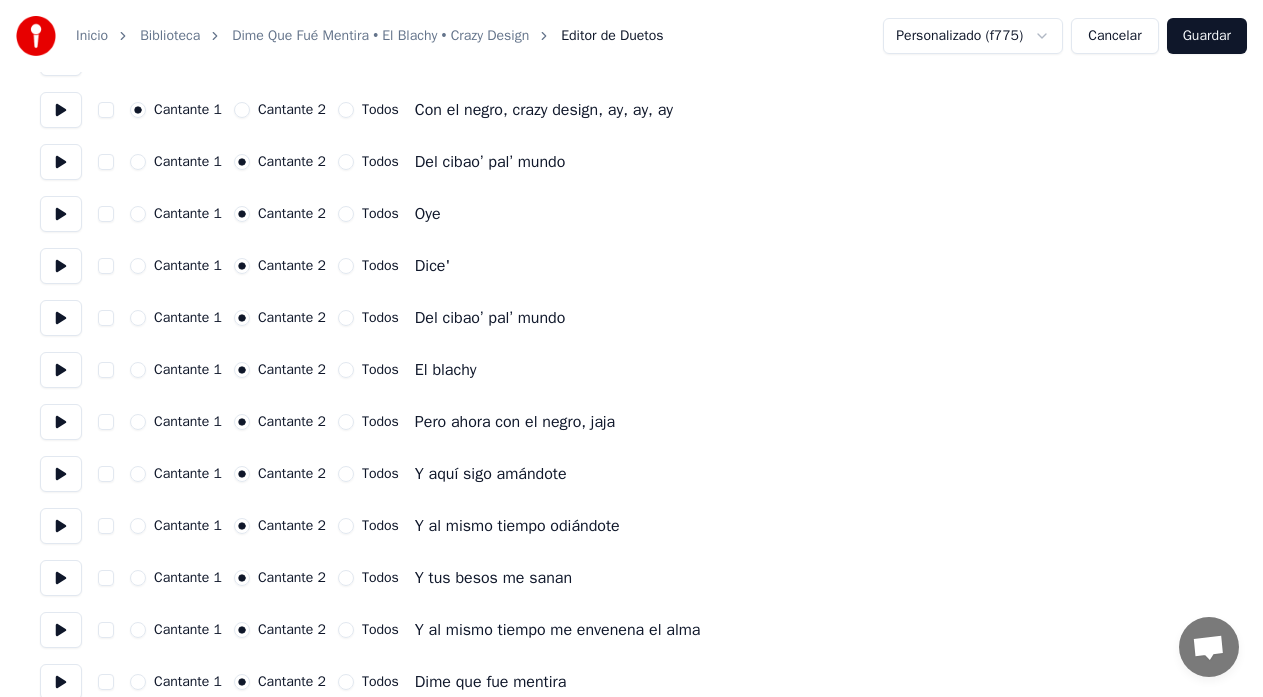 click on "Guardar" at bounding box center [1207, 36] 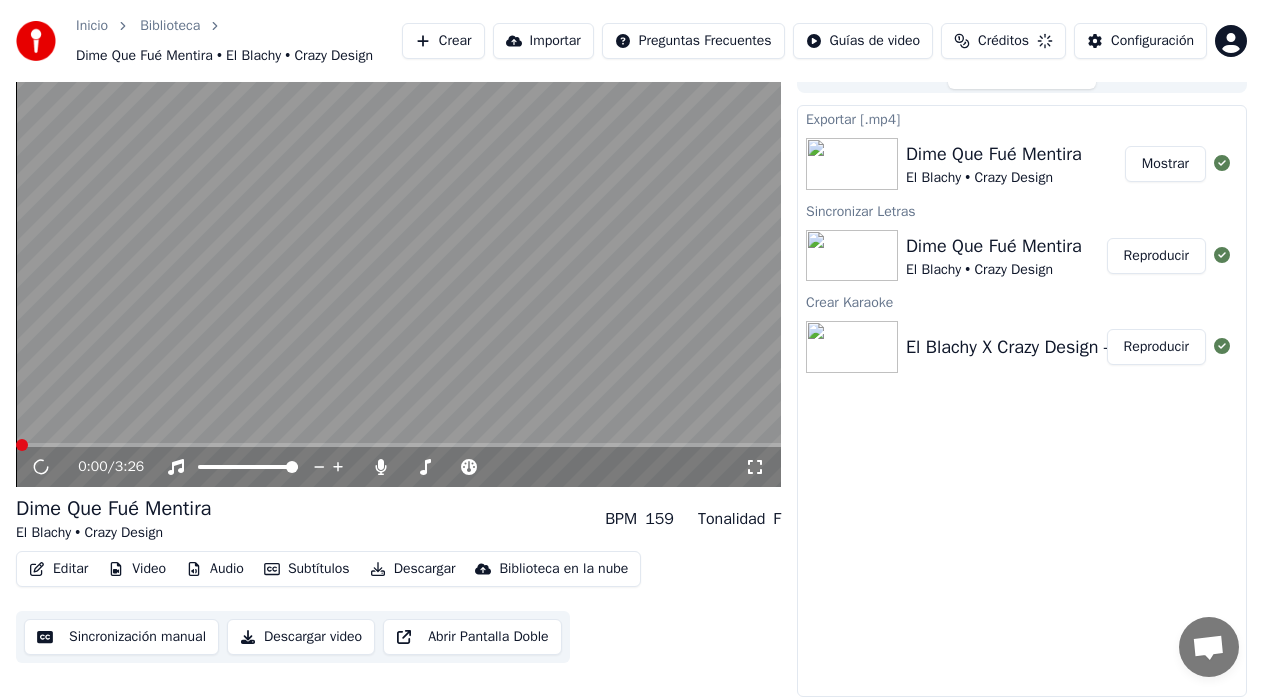 scroll, scrollTop: 45, scrollLeft: 0, axis: vertical 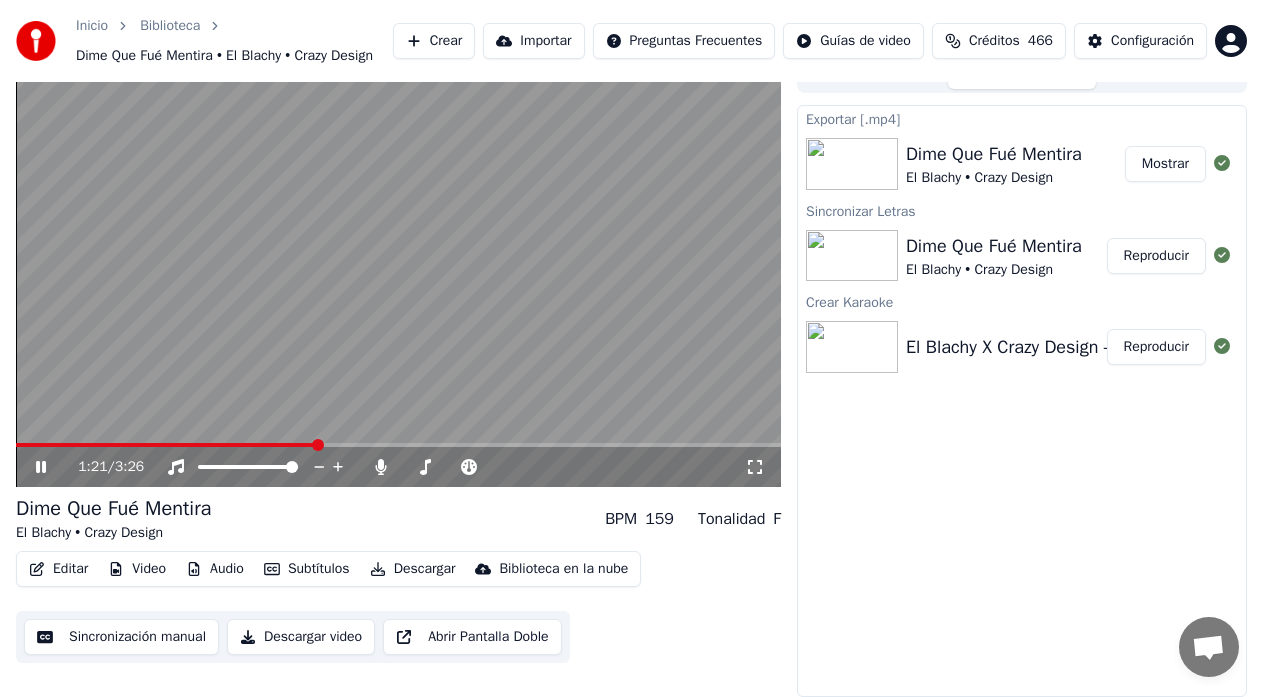 click at bounding box center [398, 445] 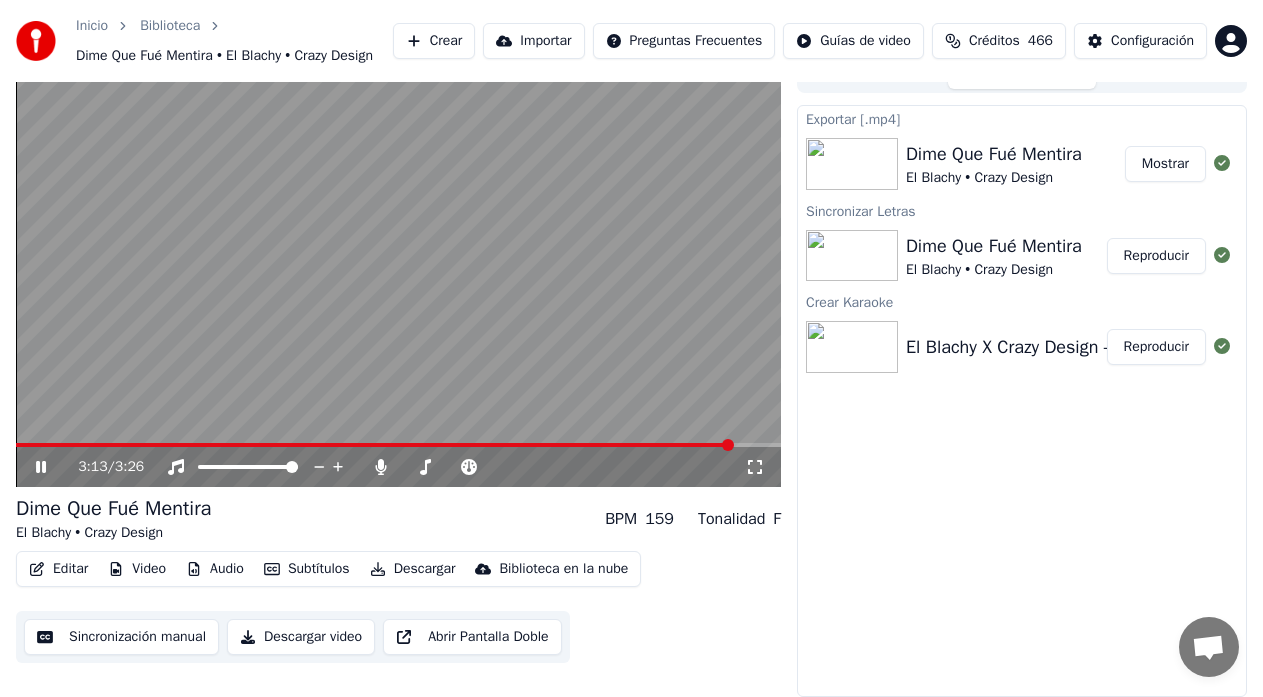 click 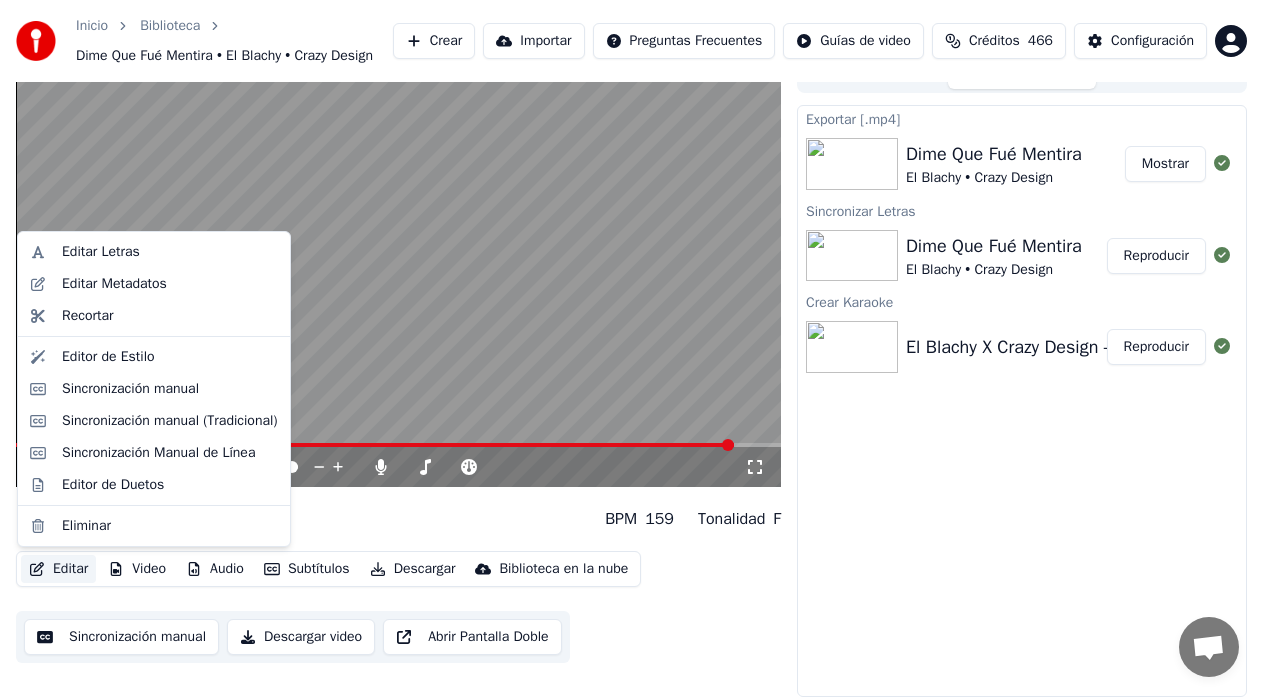 click on "Editar" at bounding box center (58, 569) 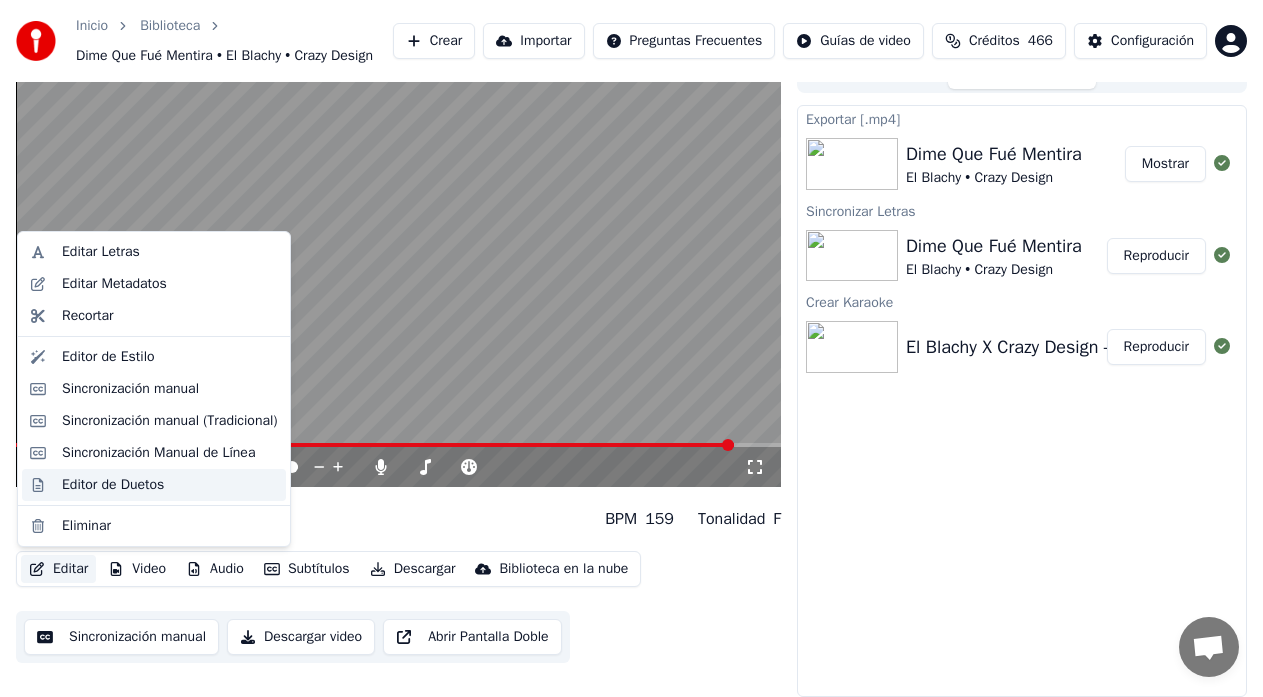 click on "Editor de Duetos" at bounding box center [113, 485] 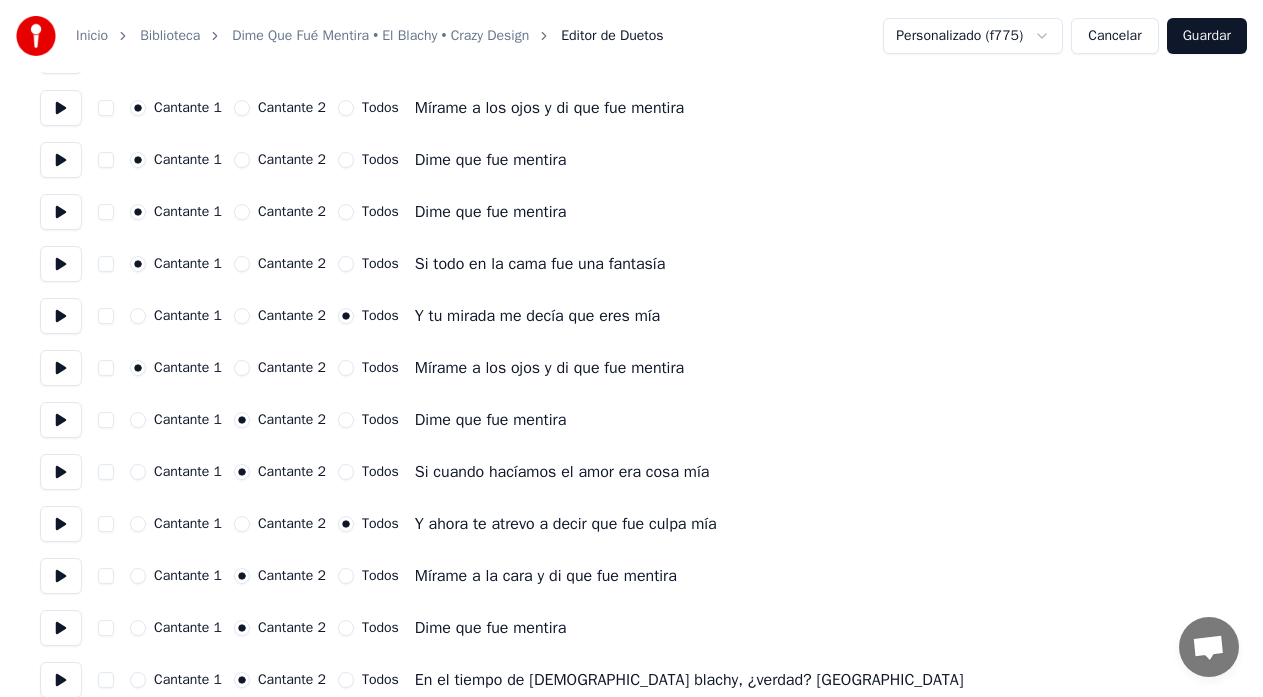 scroll, scrollTop: 2259, scrollLeft: 0, axis: vertical 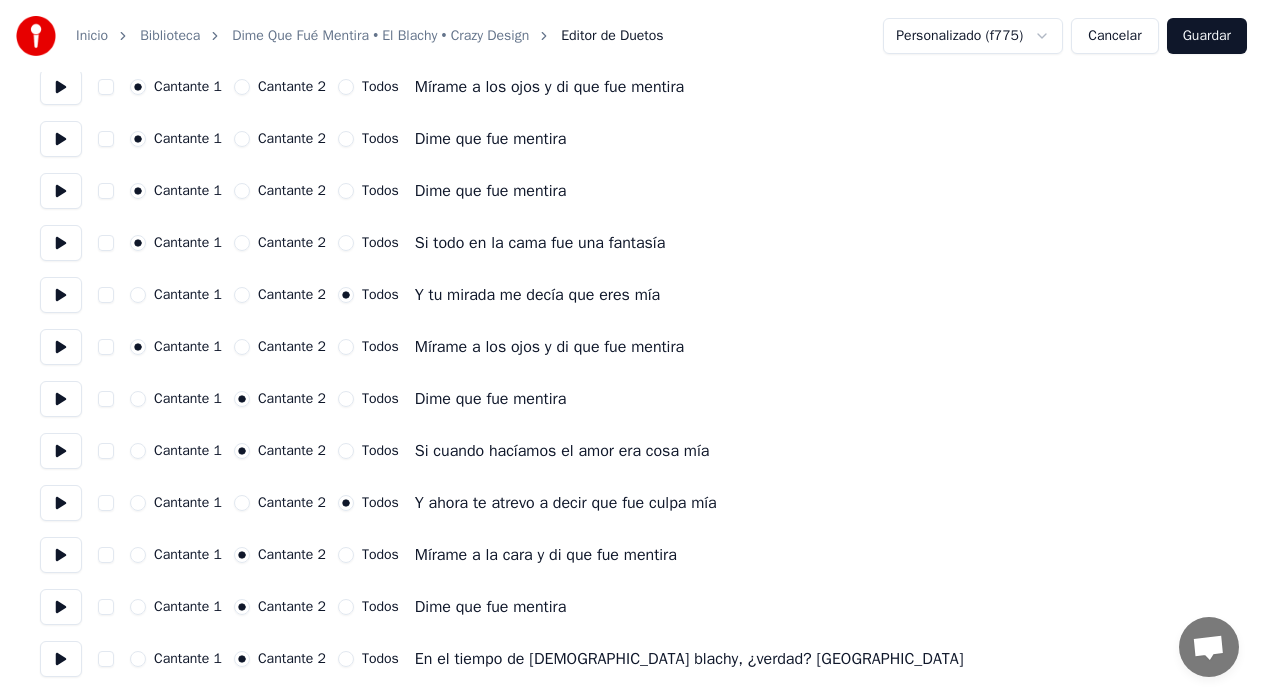 click on "En el tiempo de [DEMOGRAPHIC_DATA] blachy, ¿verdad? [GEOGRAPHIC_DATA]" at bounding box center [689, 659] 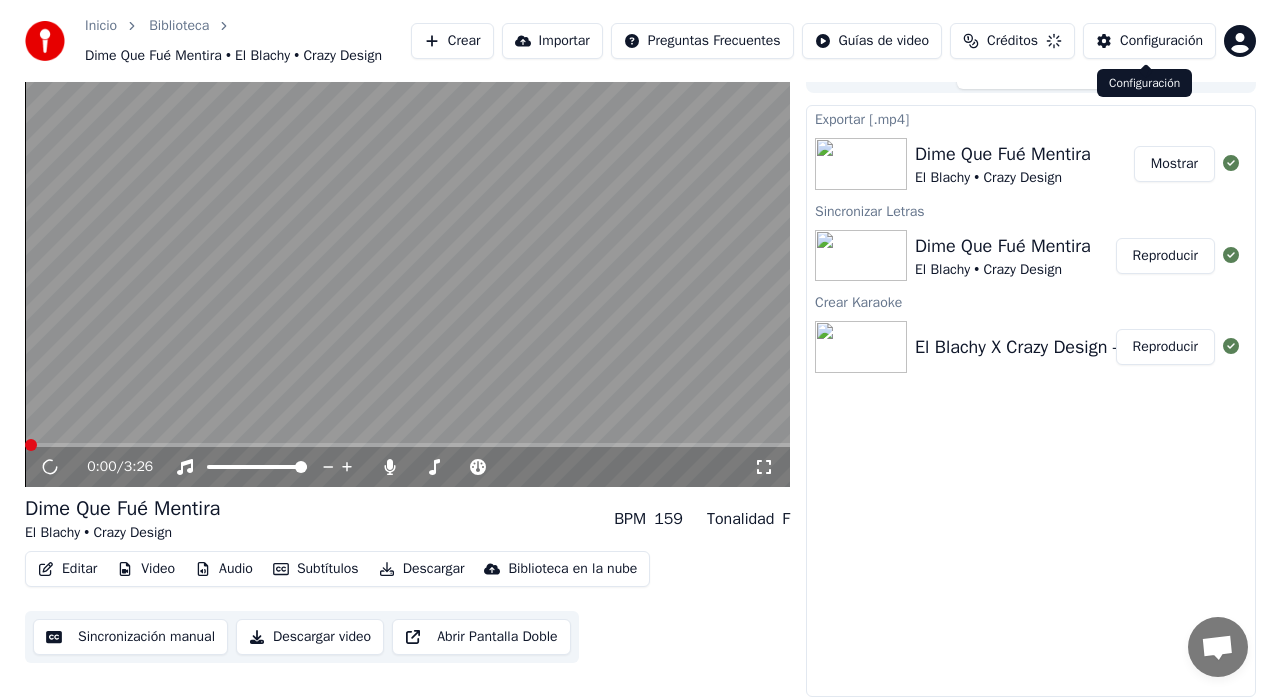 scroll, scrollTop: 45, scrollLeft: 0, axis: vertical 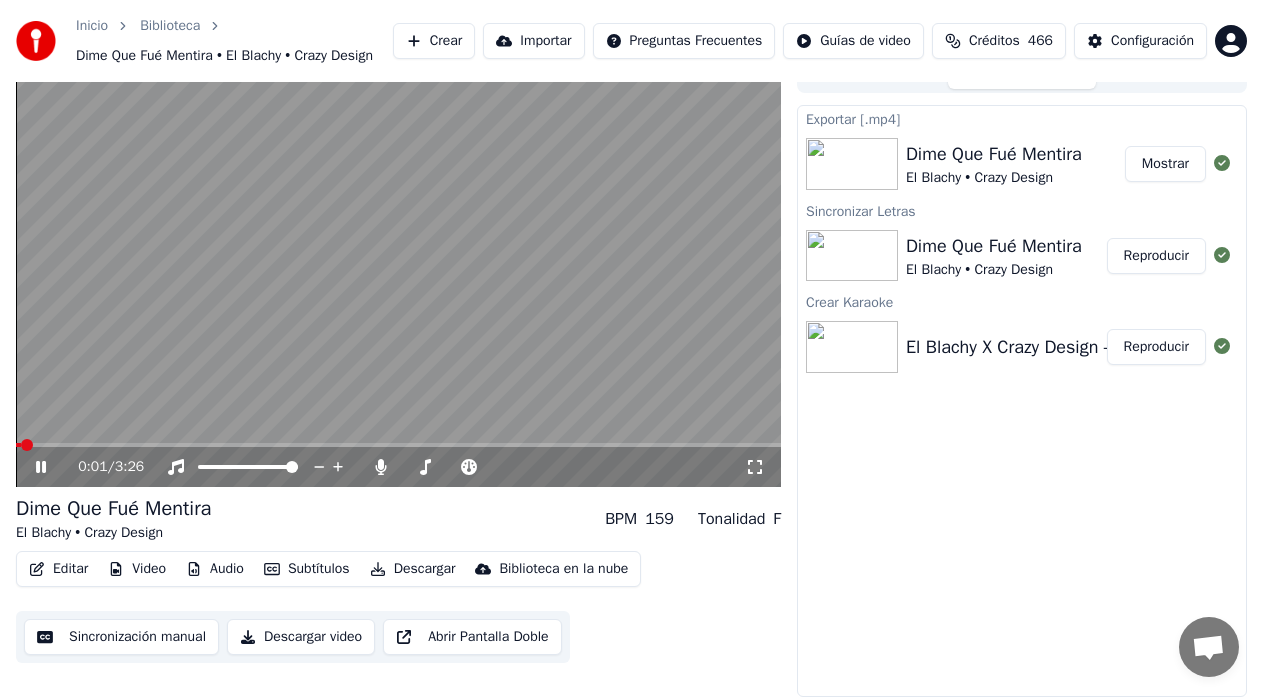click on "0:01  /  3:26" at bounding box center (398, 467) 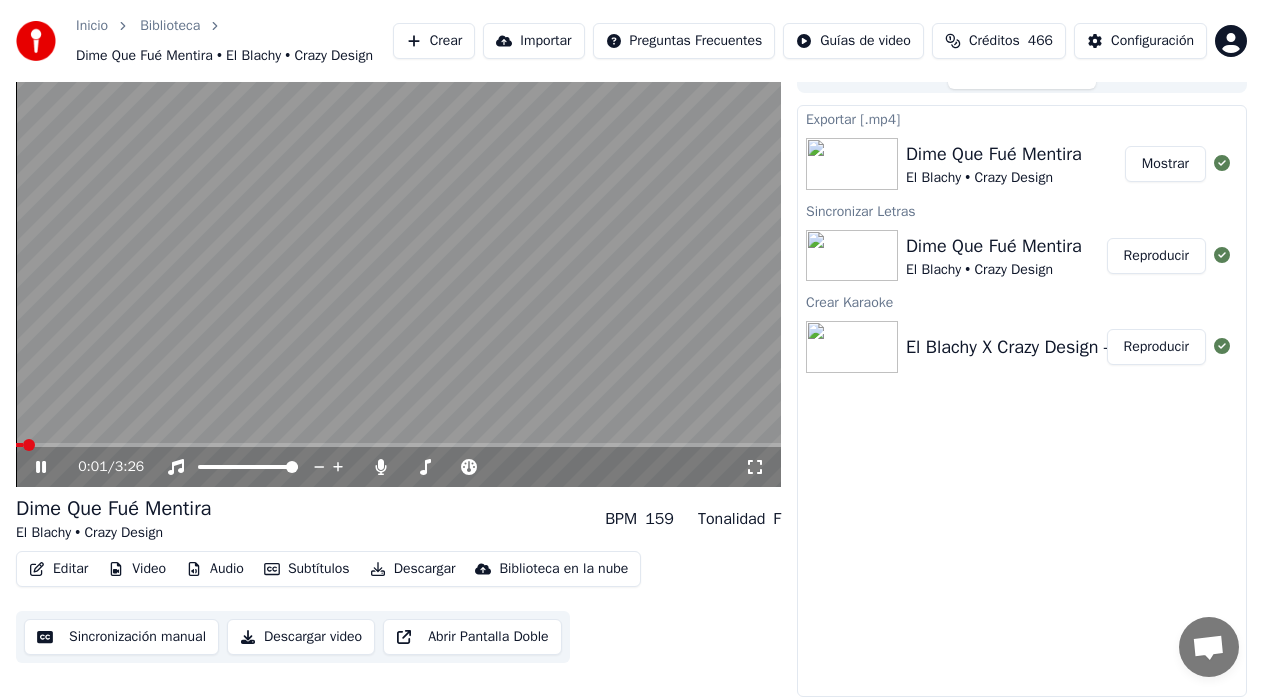 click 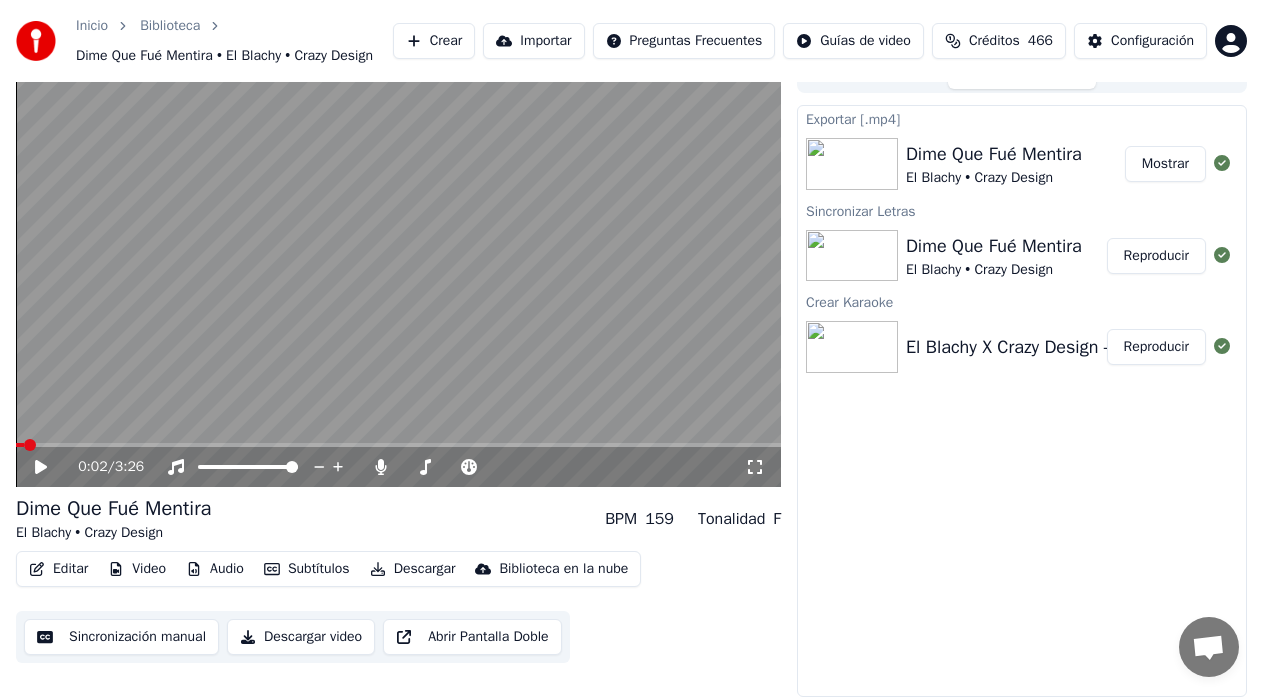 click on "Editar" at bounding box center (58, 569) 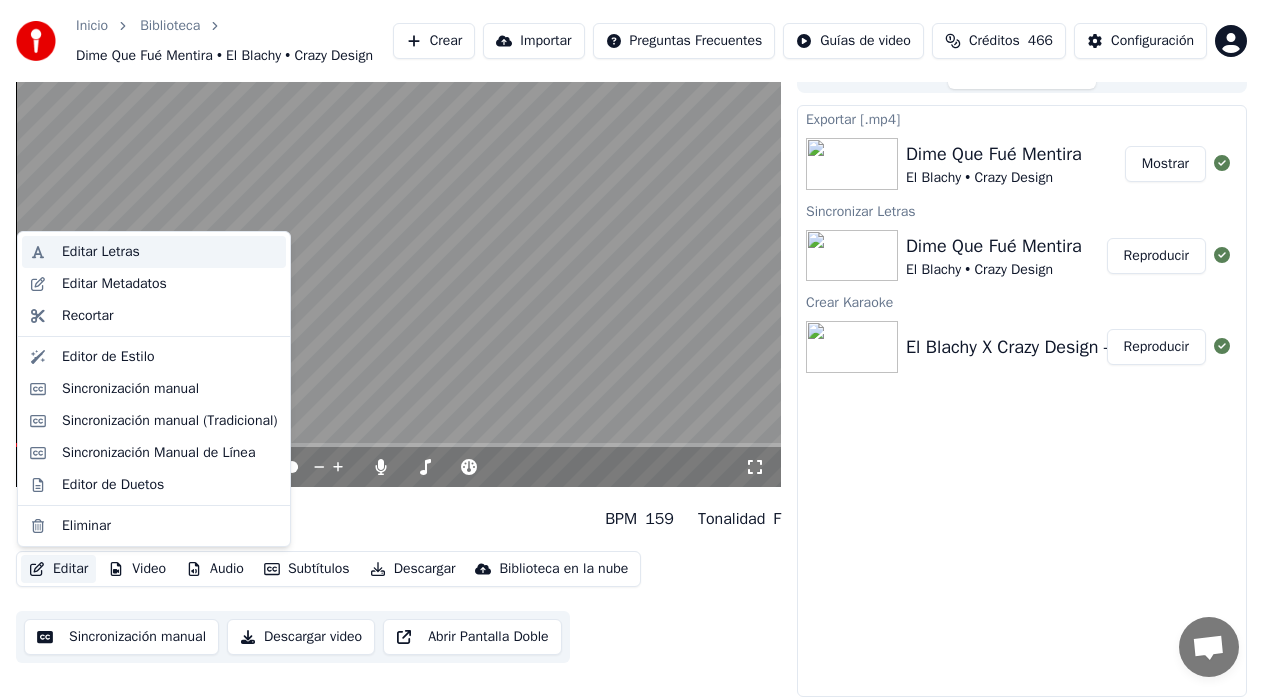 click on "Editar Letras" at bounding box center [101, 252] 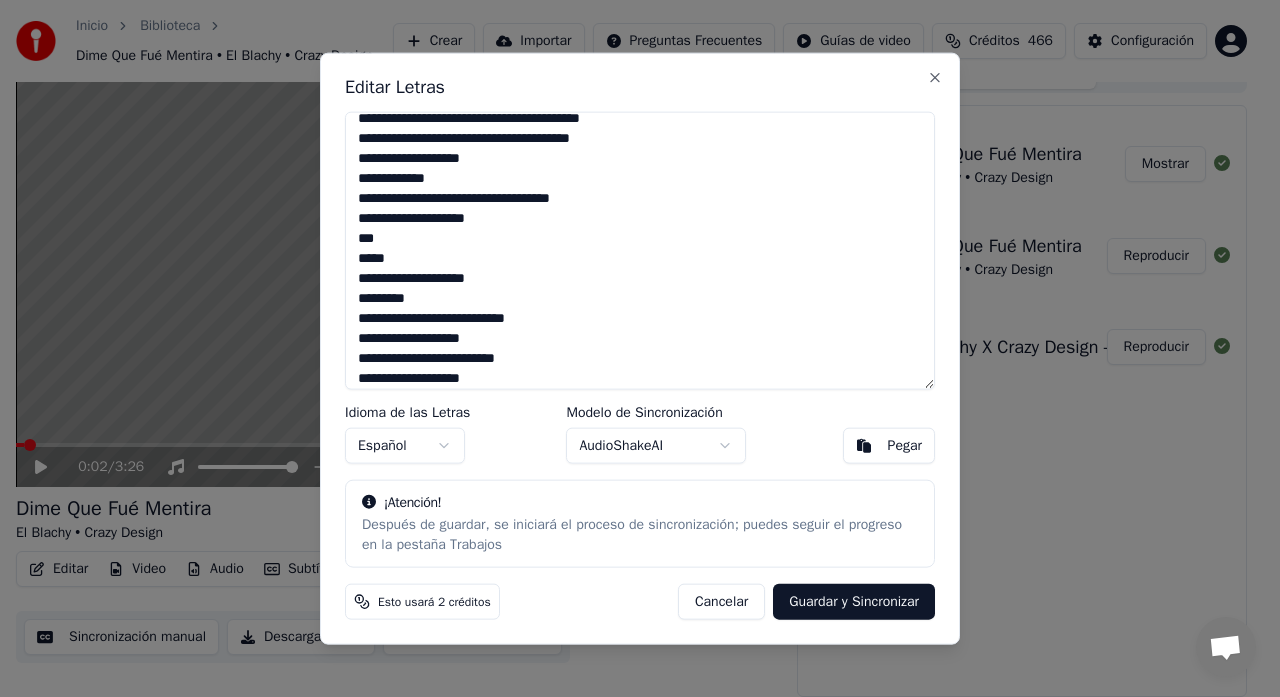 scroll, scrollTop: 400, scrollLeft: 0, axis: vertical 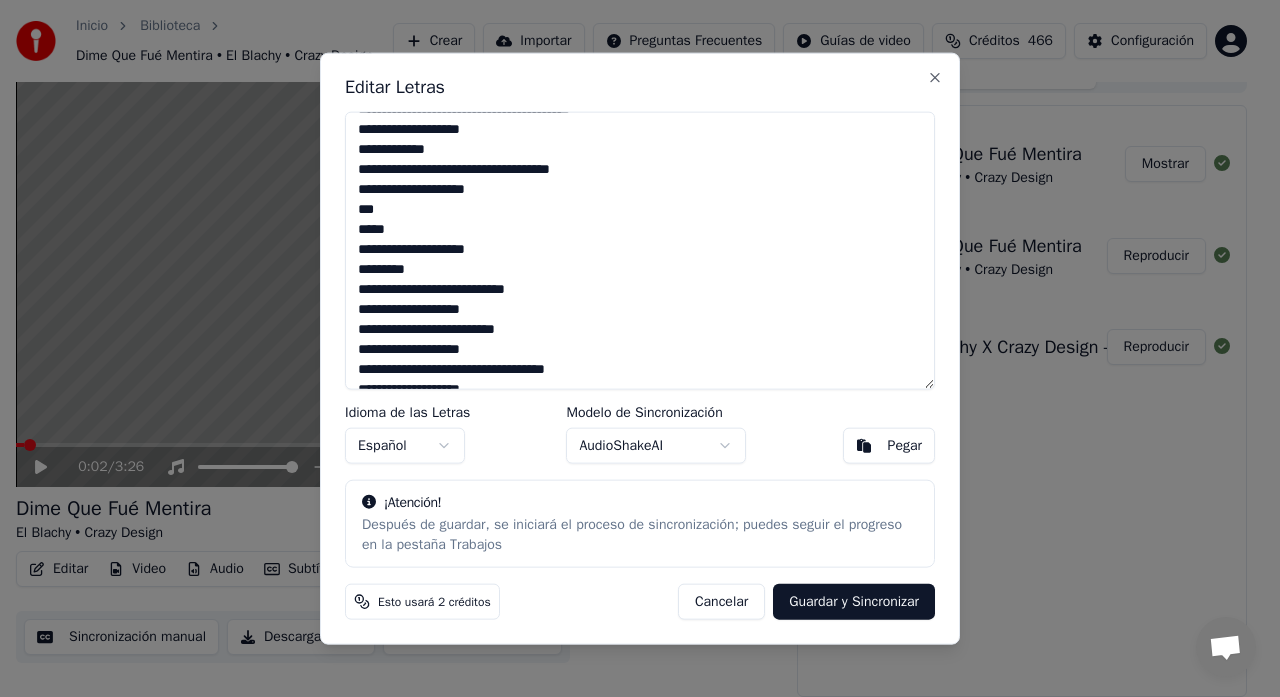 click at bounding box center [640, 250] 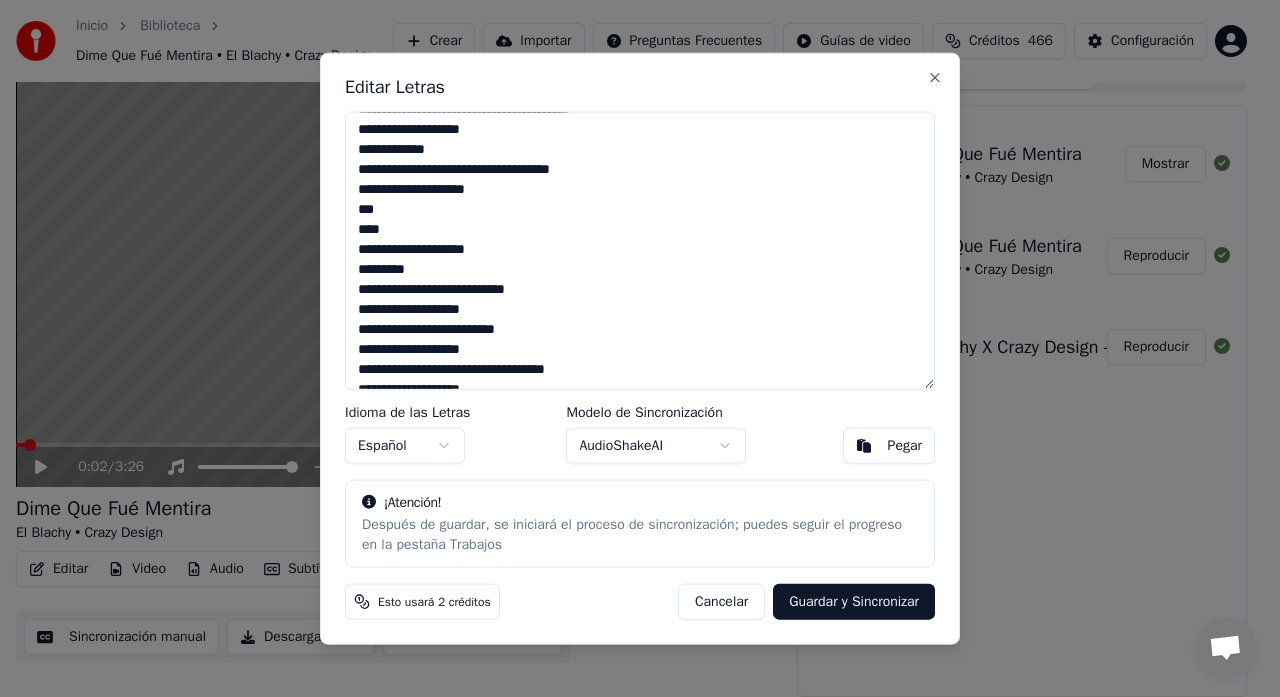 scroll, scrollTop: 778, scrollLeft: 0, axis: vertical 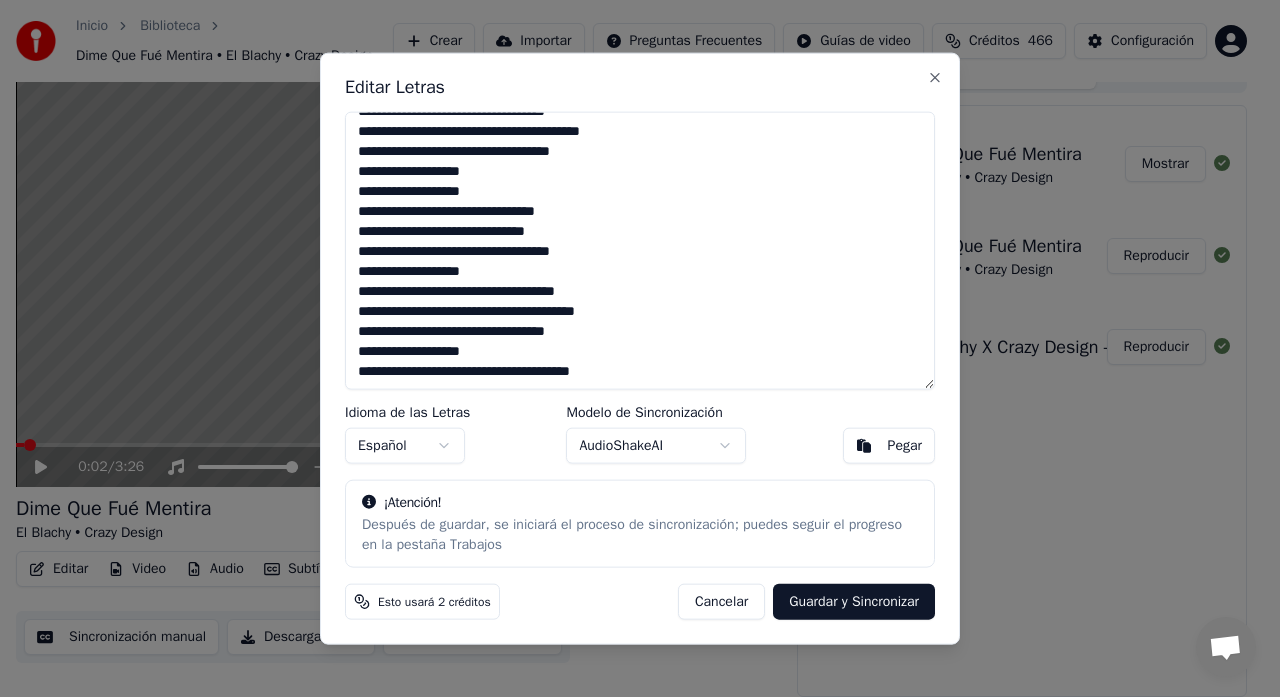 click at bounding box center [640, 250] 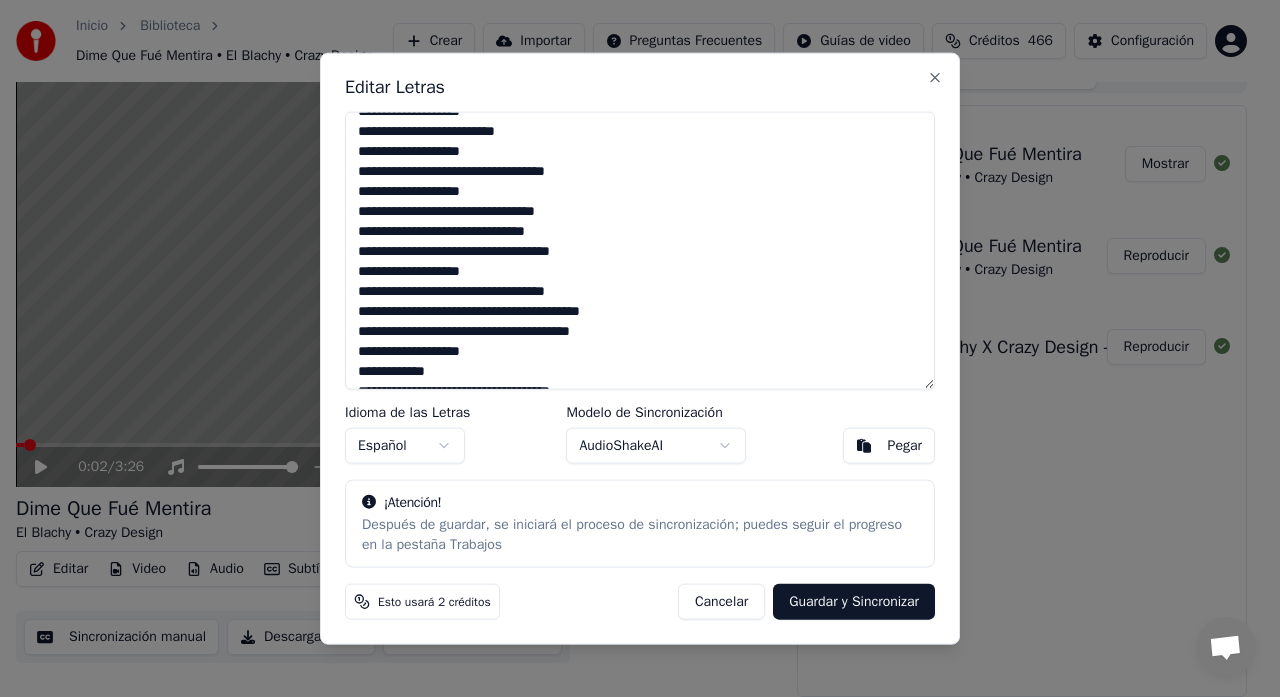 scroll, scrollTop: 278, scrollLeft: 0, axis: vertical 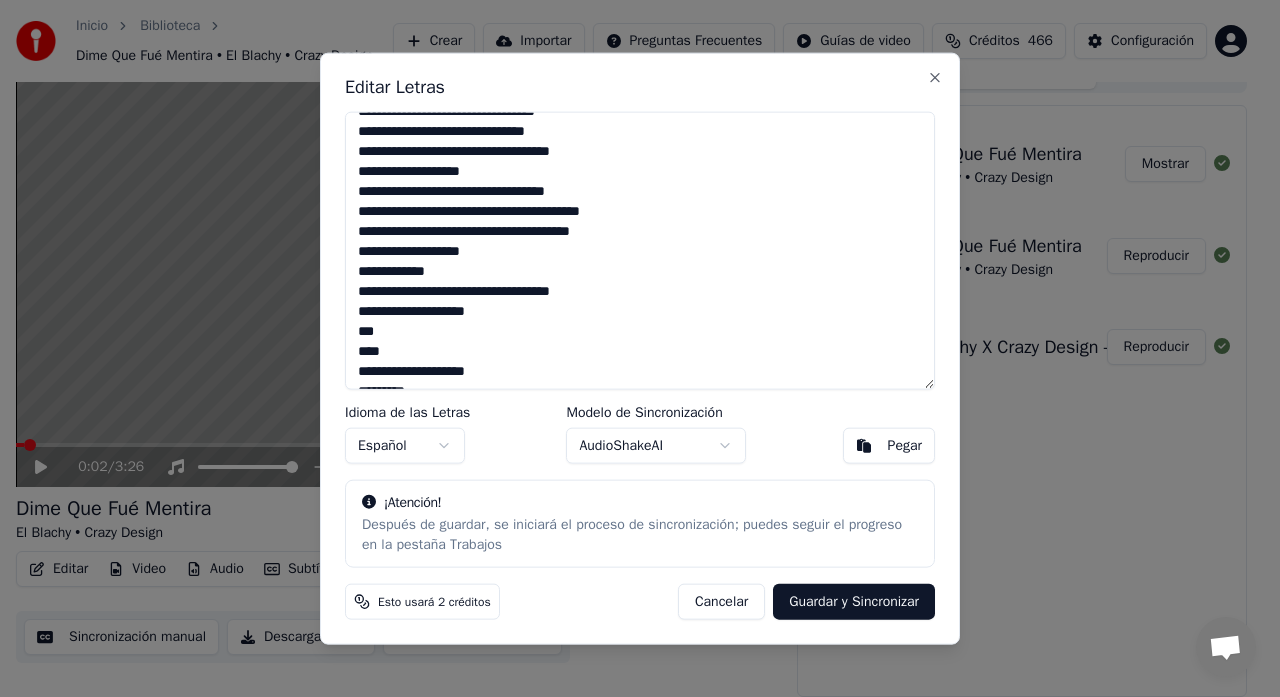 click at bounding box center (640, 250) 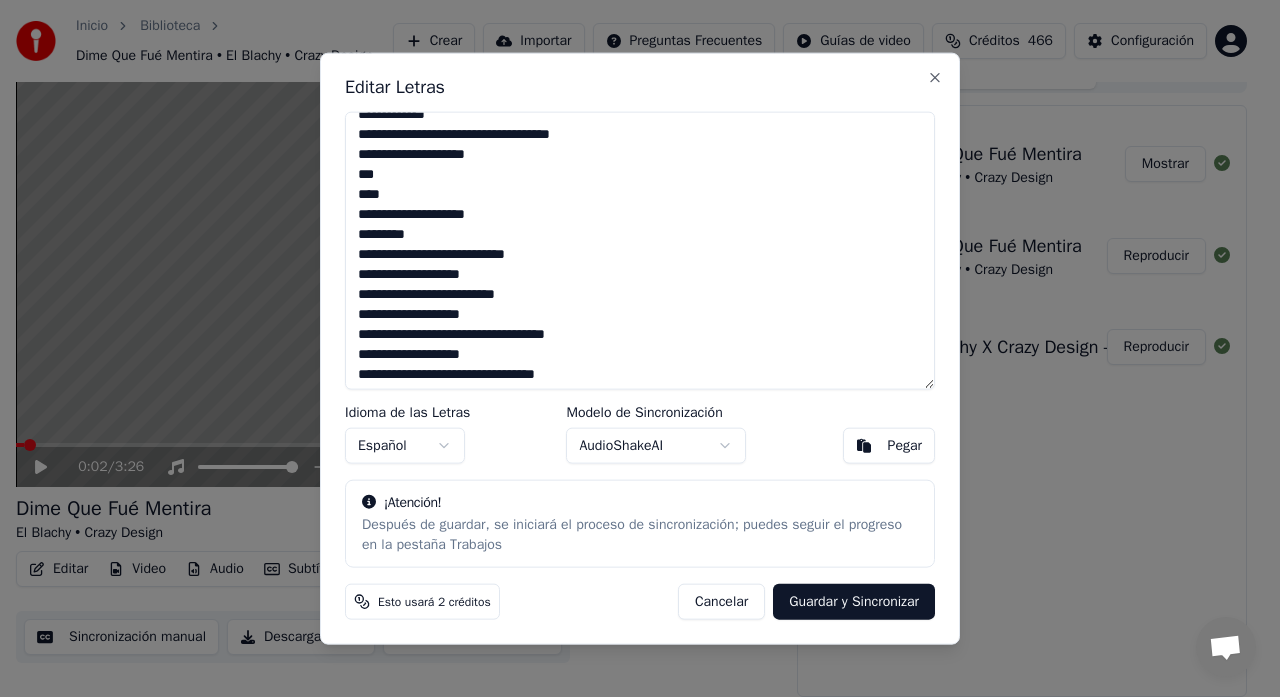 scroll, scrollTop: 478, scrollLeft: 0, axis: vertical 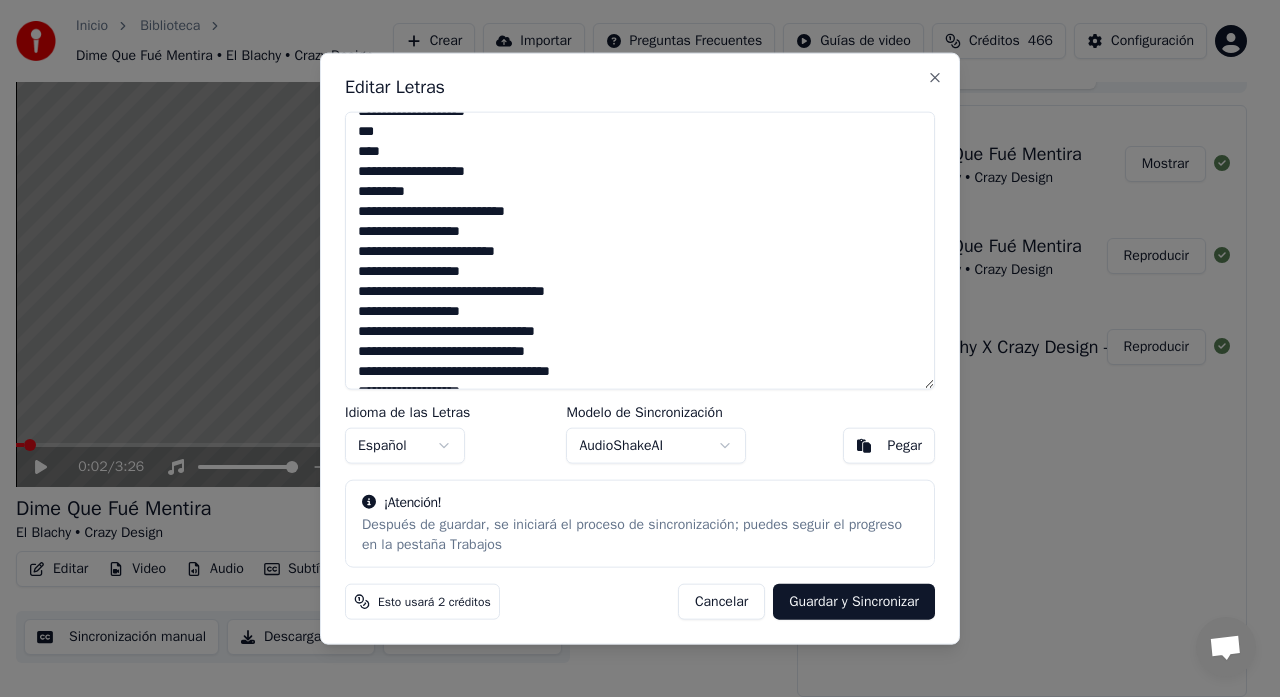 click at bounding box center (640, 250) 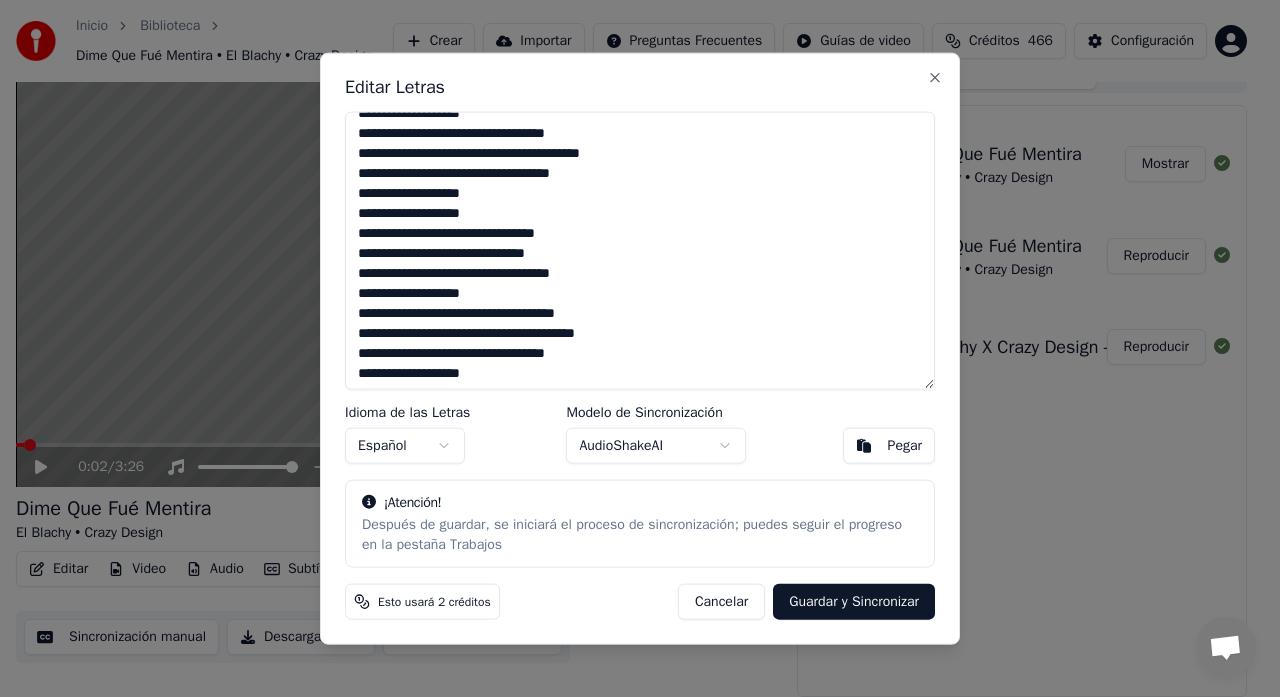 scroll, scrollTop: 778, scrollLeft: 0, axis: vertical 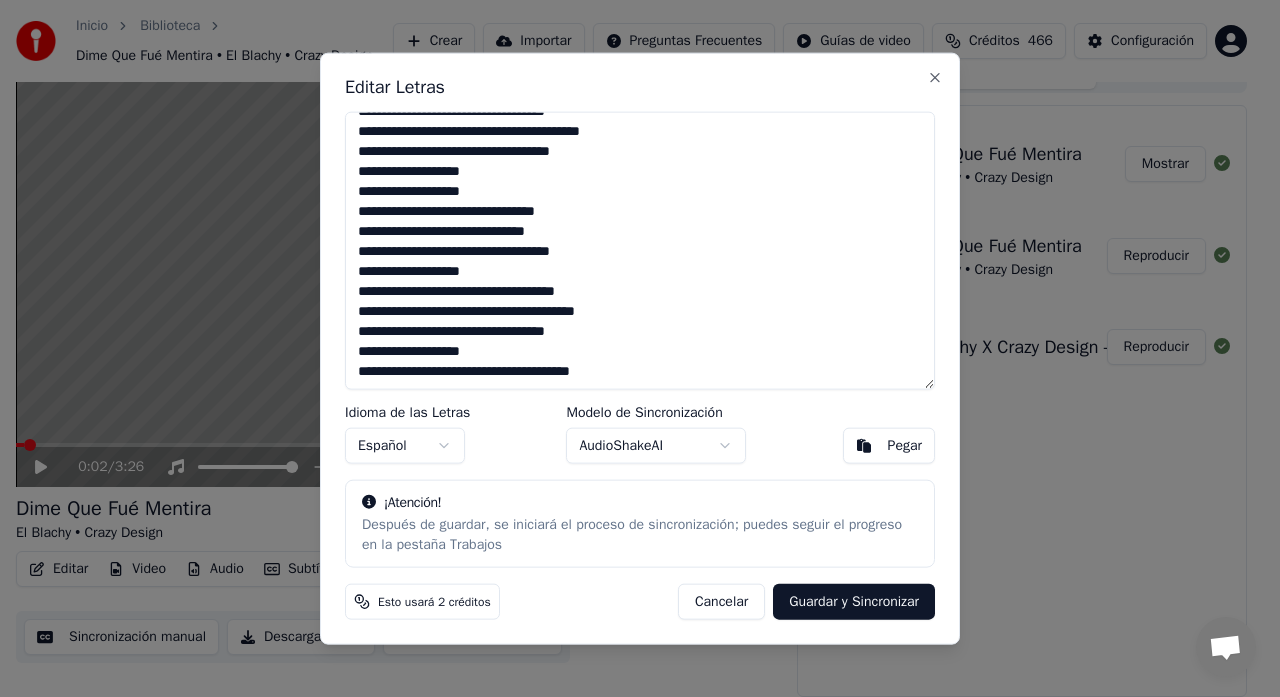 type on "**********" 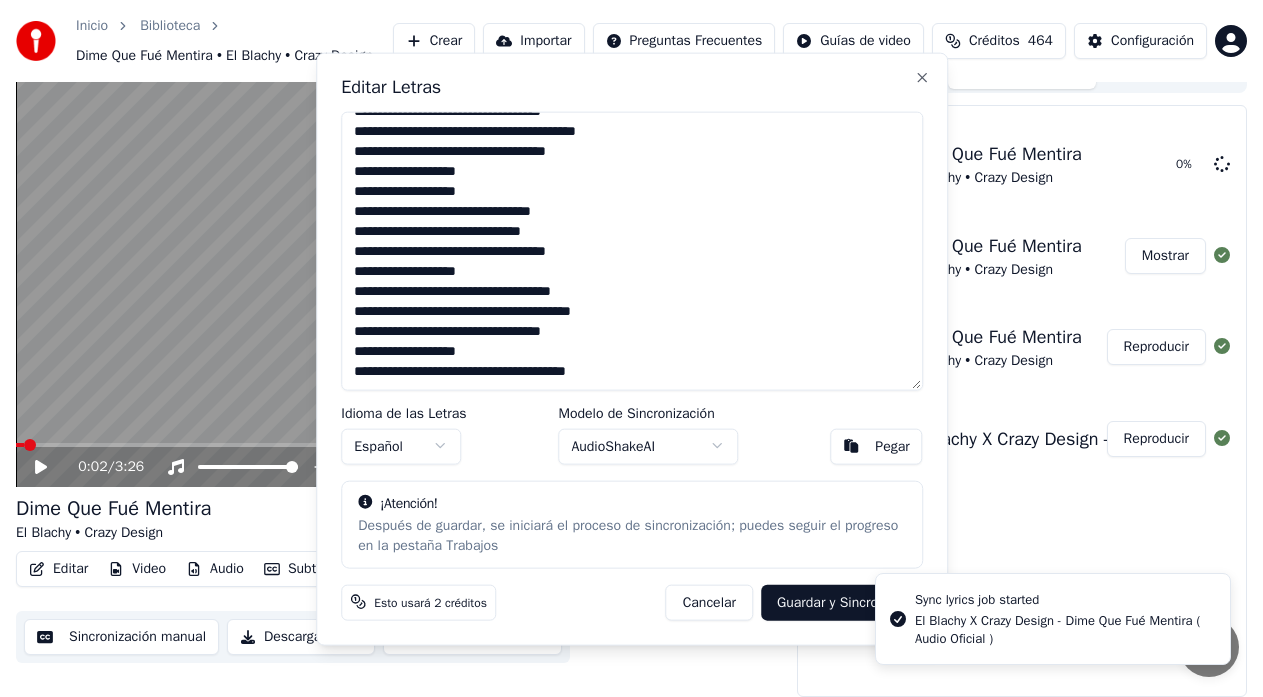 scroll, scrollTop: 45, scrollLeft: 0, axis: vertical 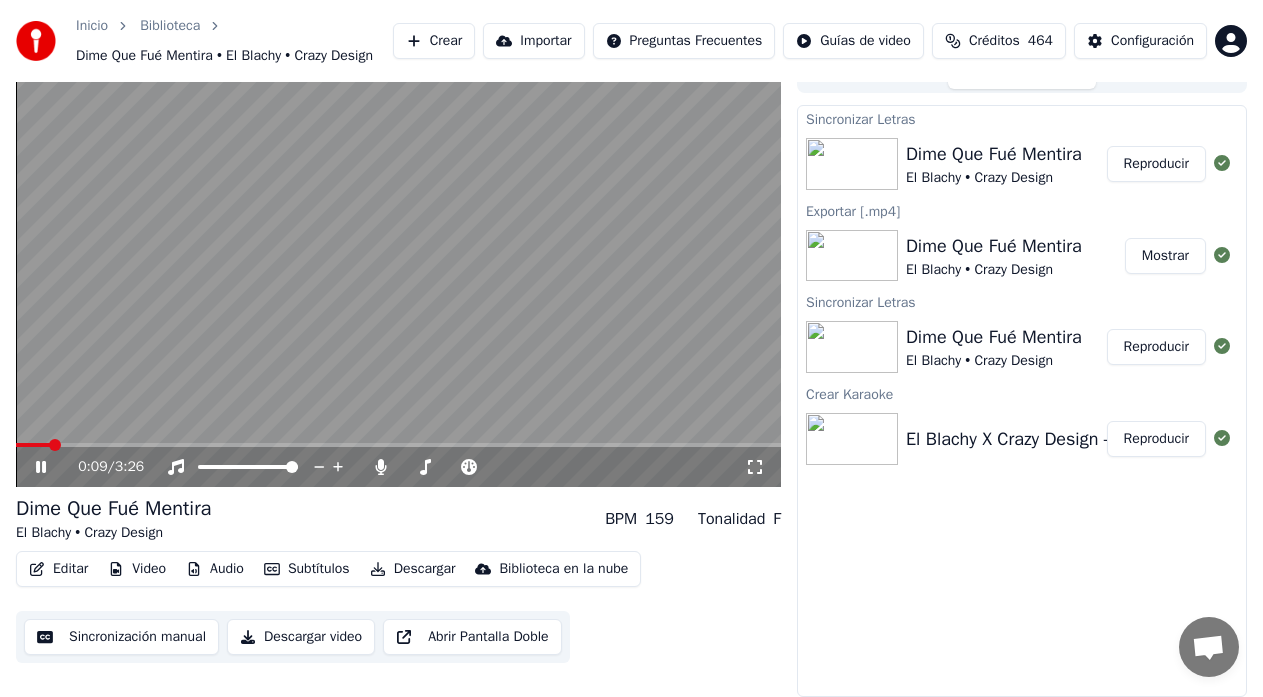 click on "Reproducir" at bounding box center (1156, 164) 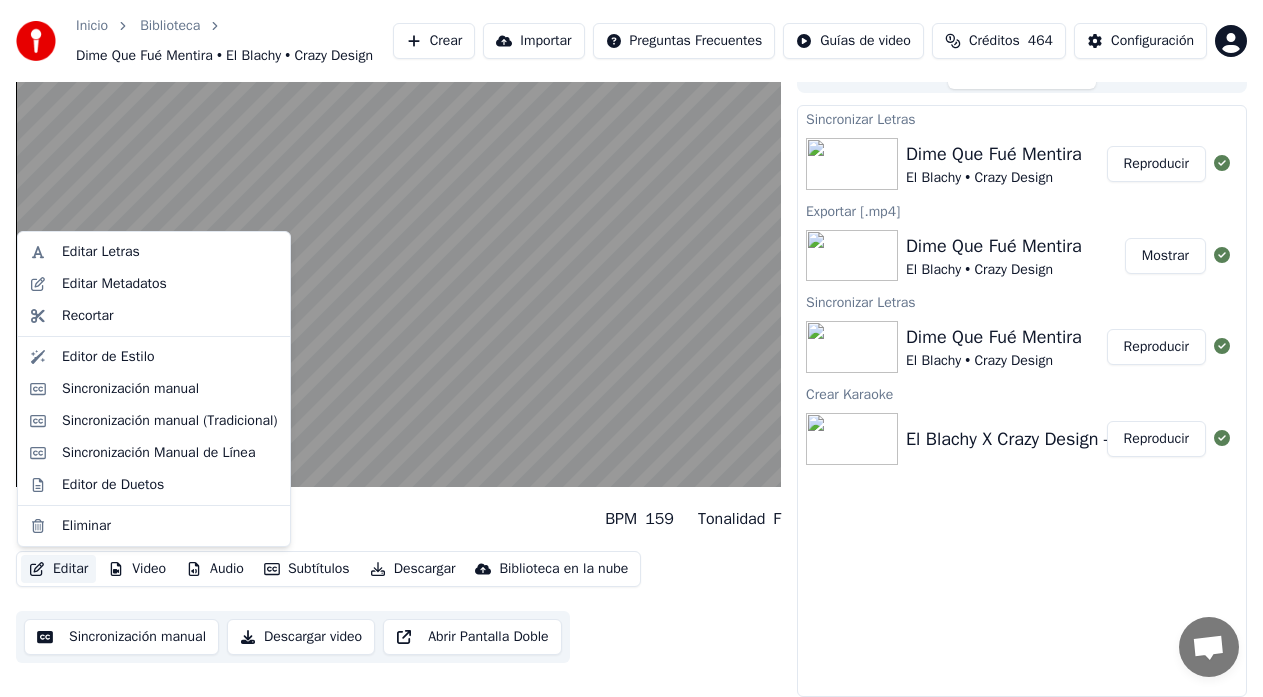 click on "Editar" at bounding box center [58, 569] 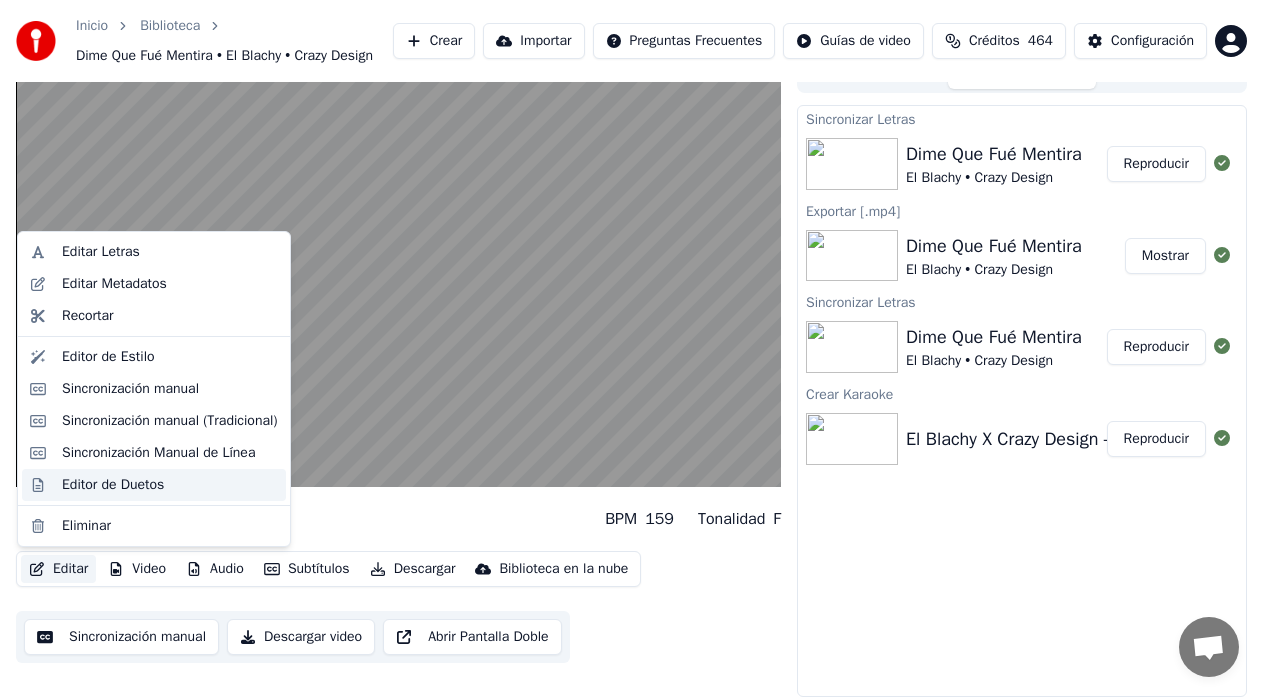 click on "Editor de Duetos" at bounding box center (113, 485) 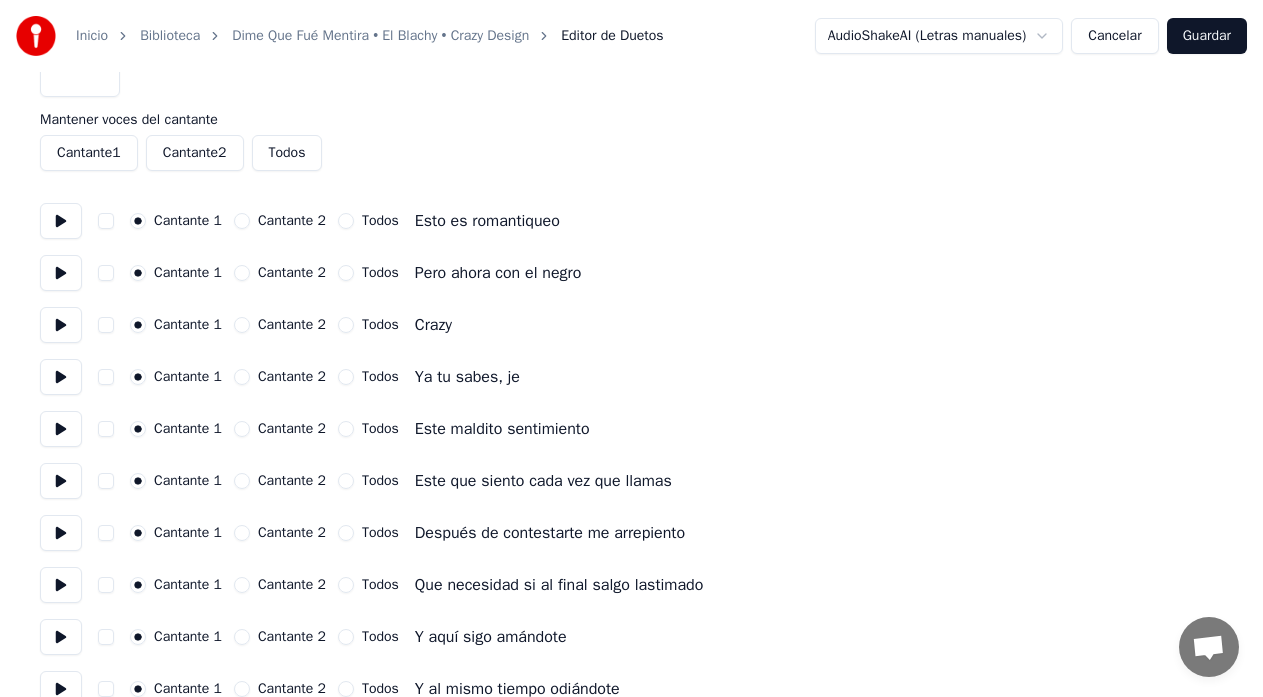scroll, scrollTop: 0, scrollLeft: 0, axis: both 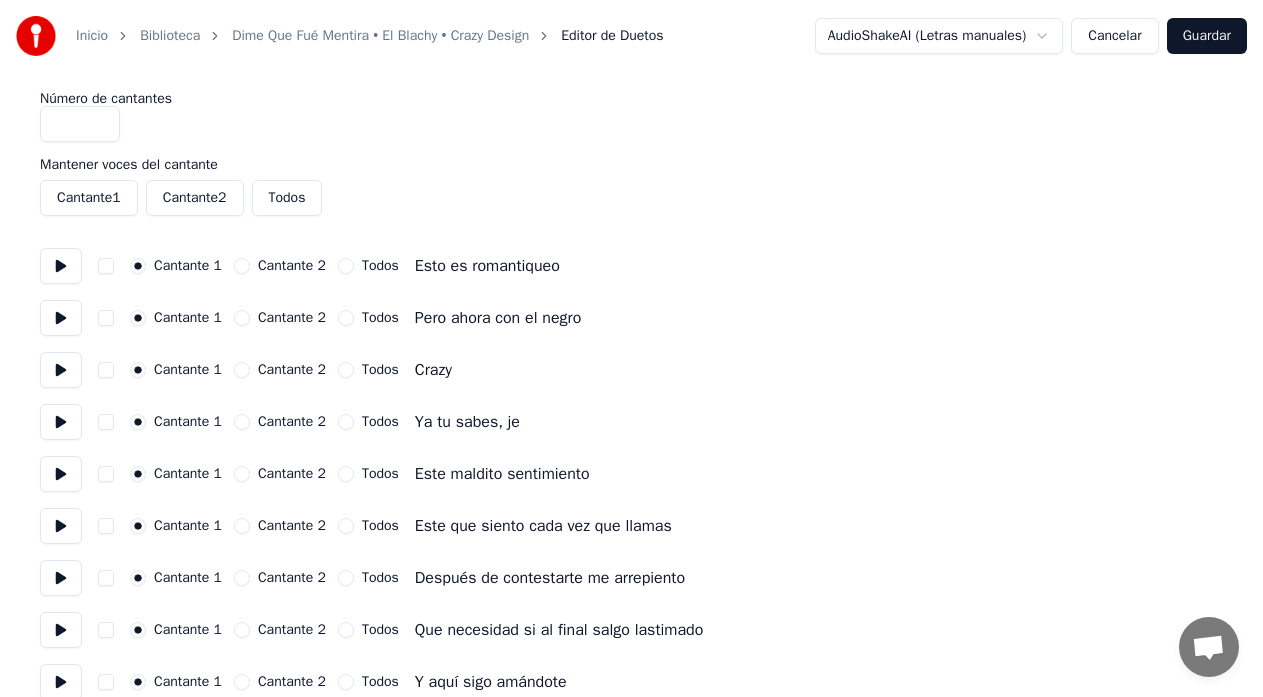 click on "Cantante 2" at bounding box center (242, 422) 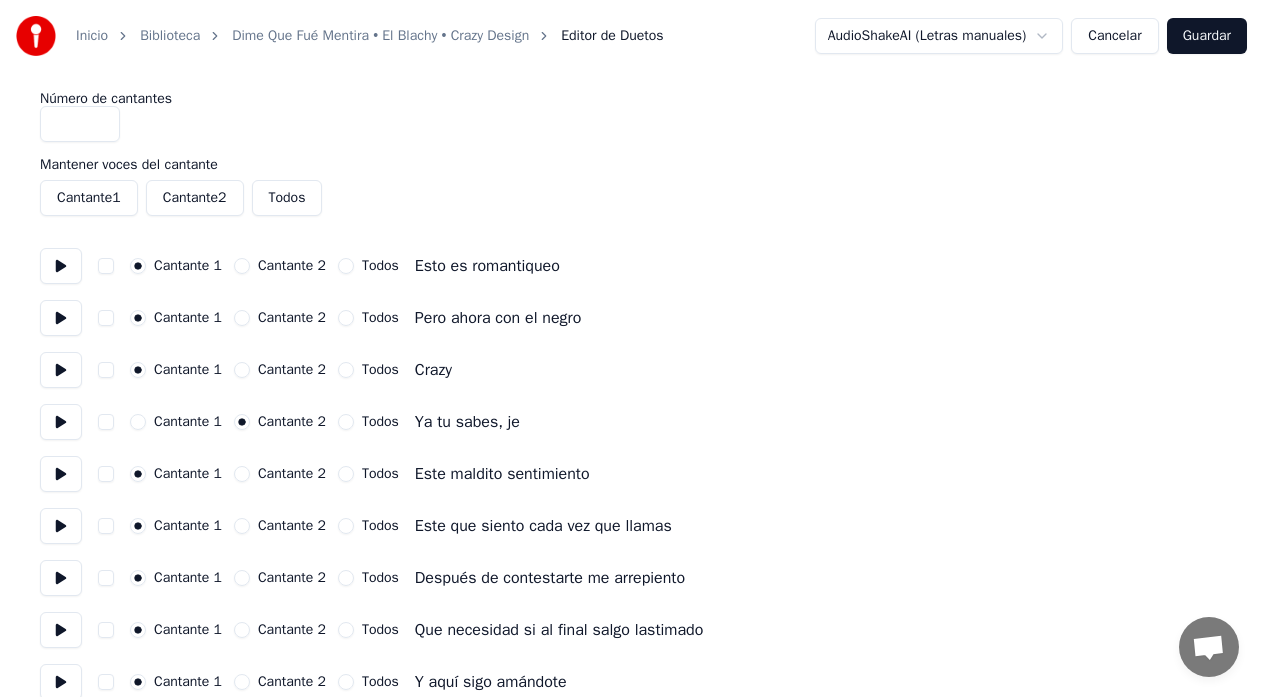 click at bounding box center (61, 474) 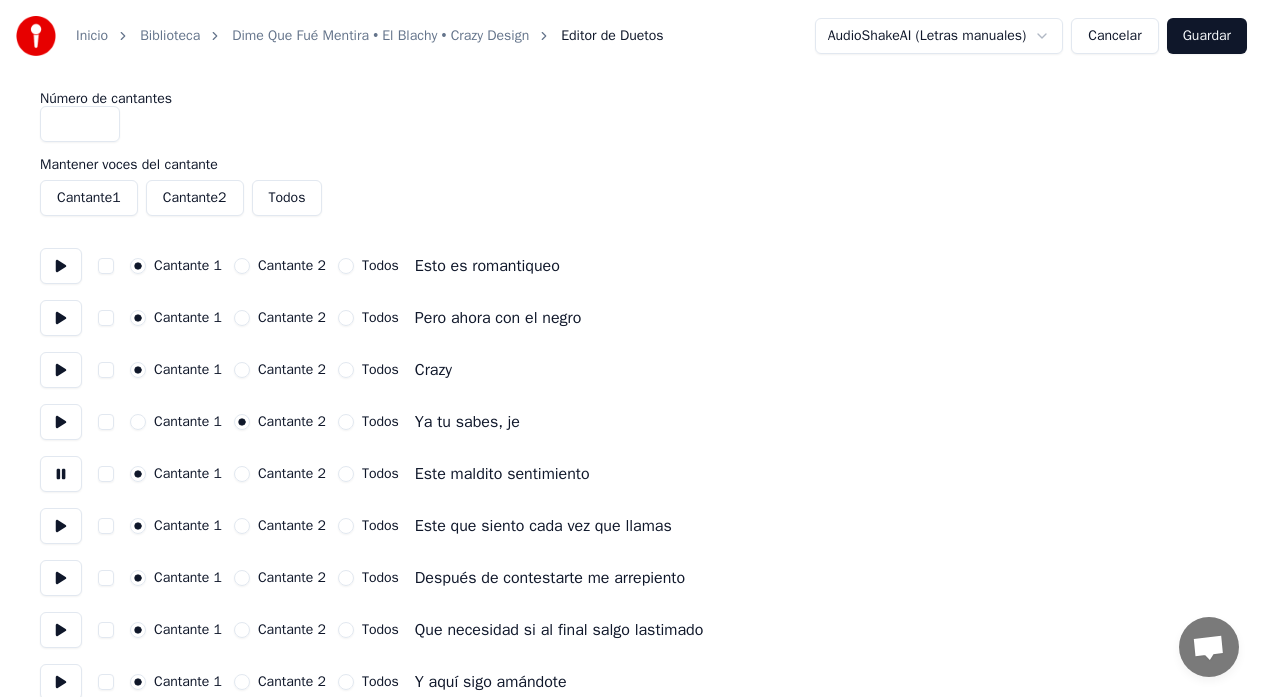 click on "Cantante 2" at bounding box center [242, 474] 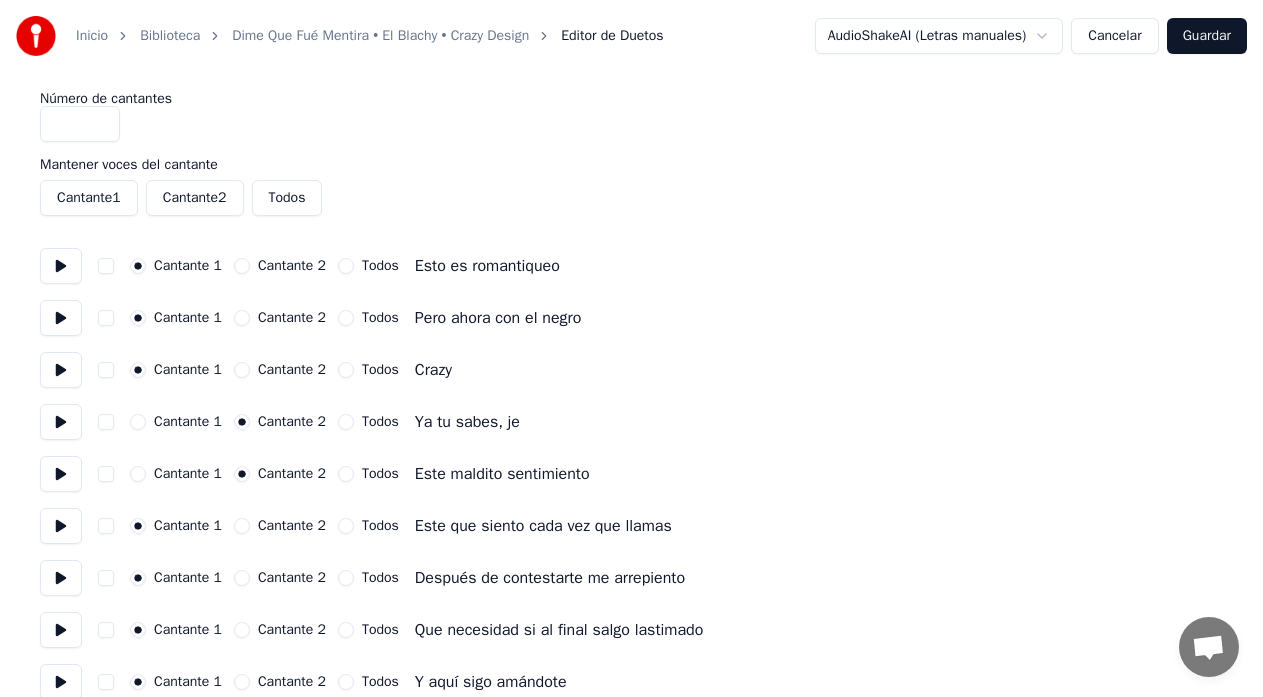click at bounding box center (61, 526) 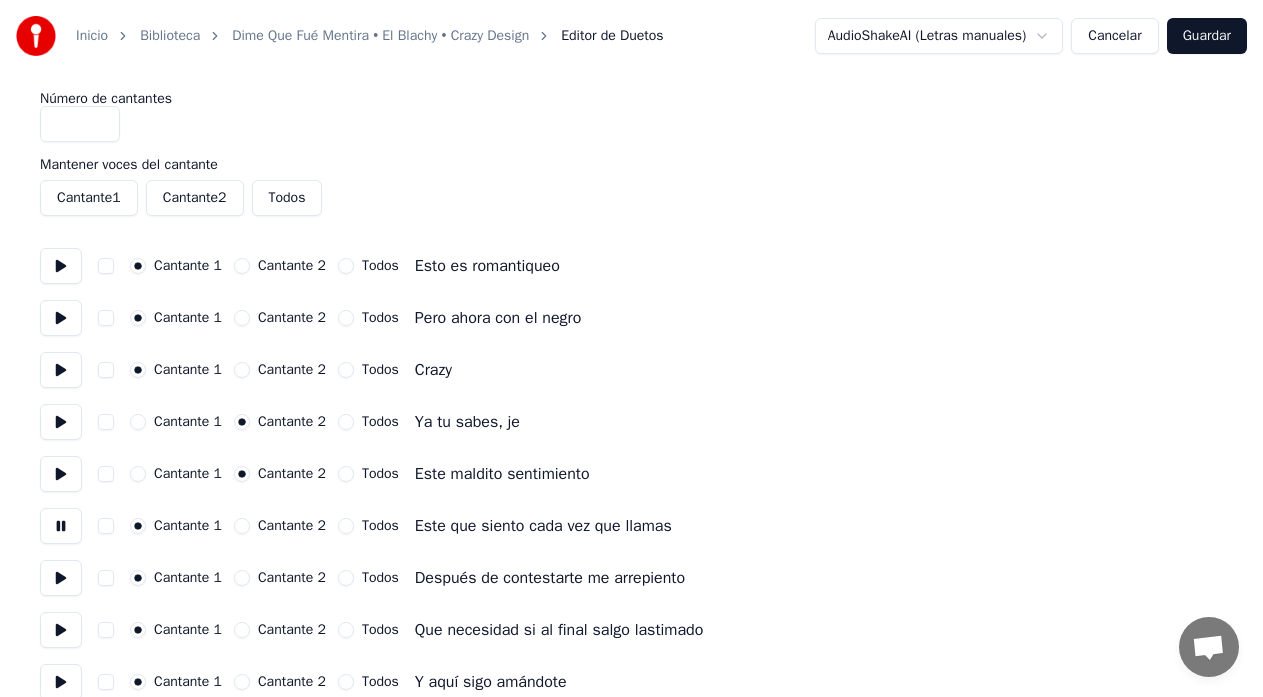click on "Cantante 2" at bounding box center [242, 526] 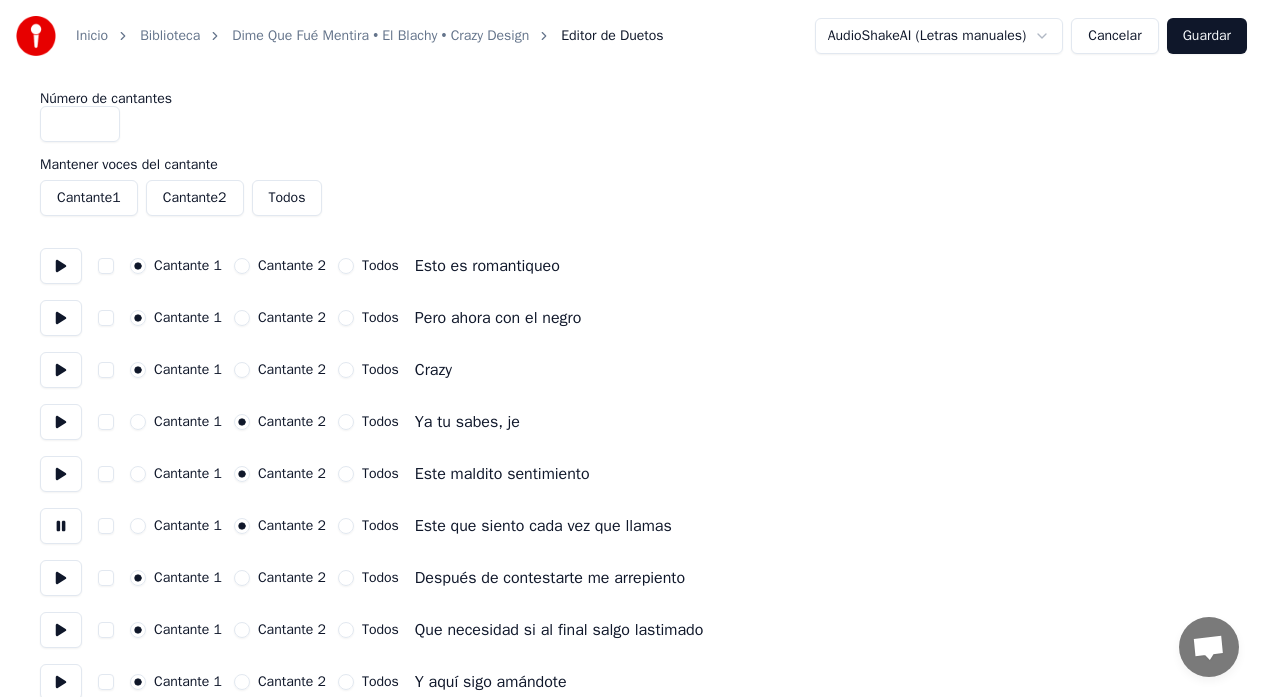 click on "Cantante 2" at bounding box center [242, 578] 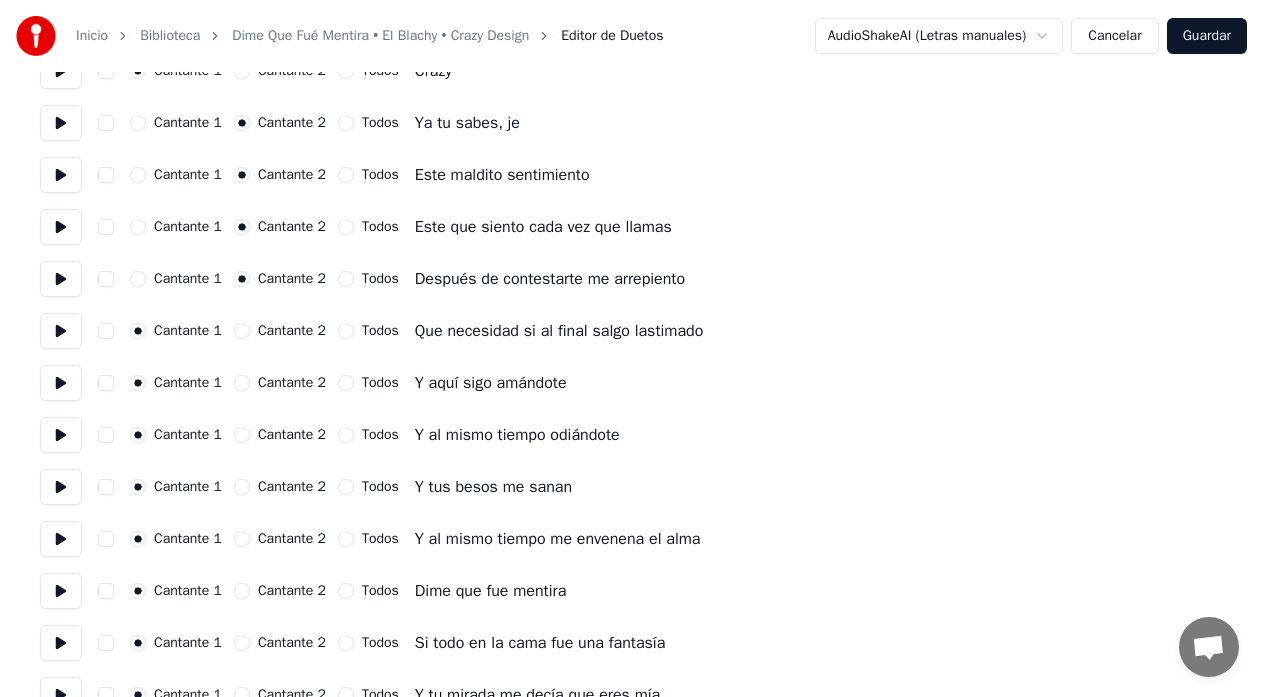 scroll, scrollTop: 300, scrollLeft: 0, axis: vertical 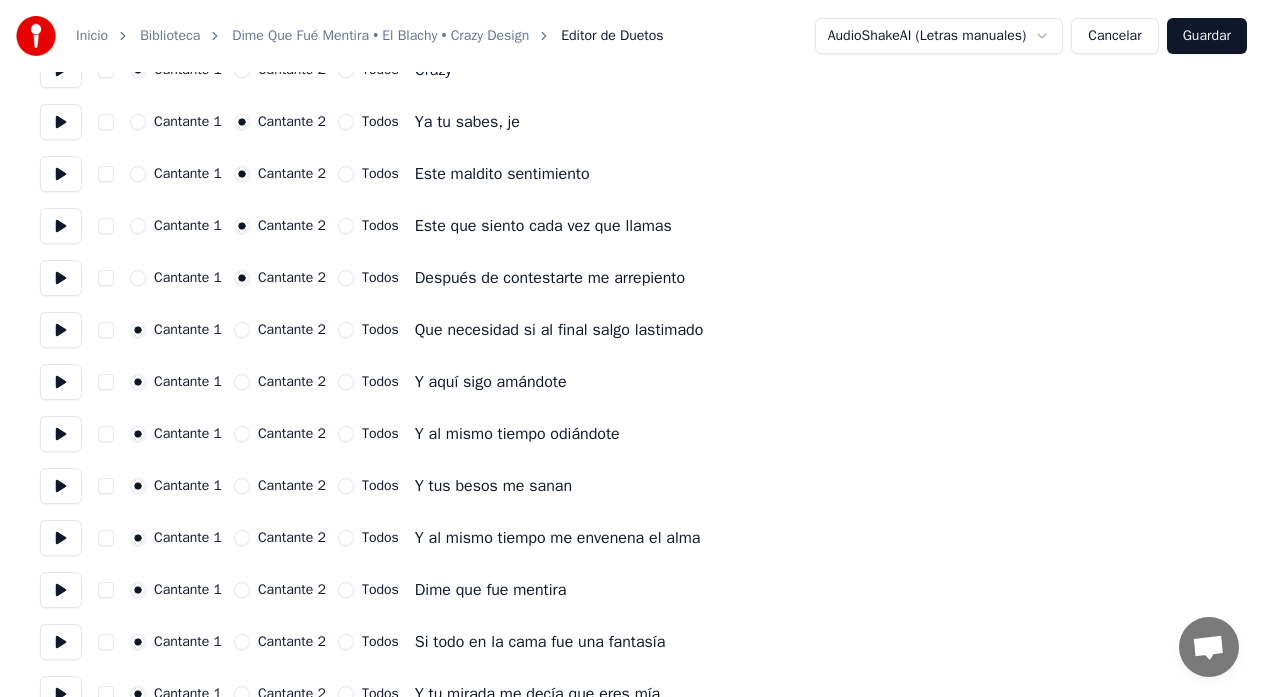 click on "Cantante 2" at bounding box center (242, 330) 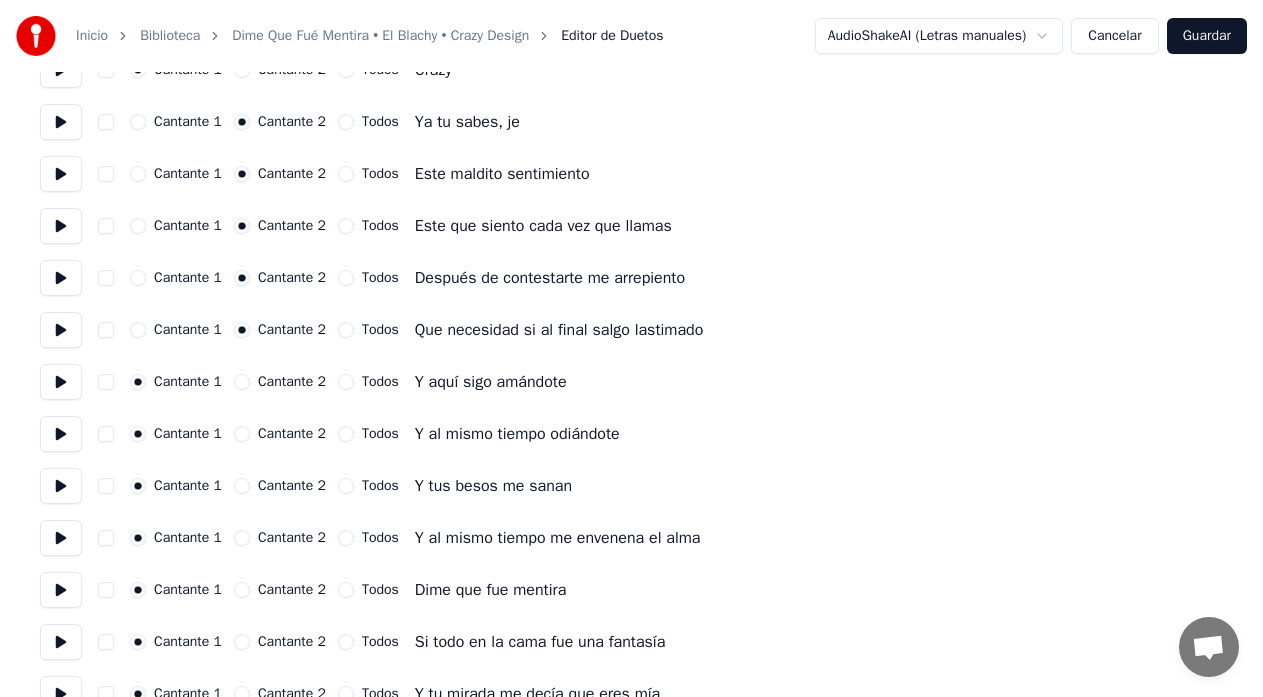 click at bounding box center [61, 330] 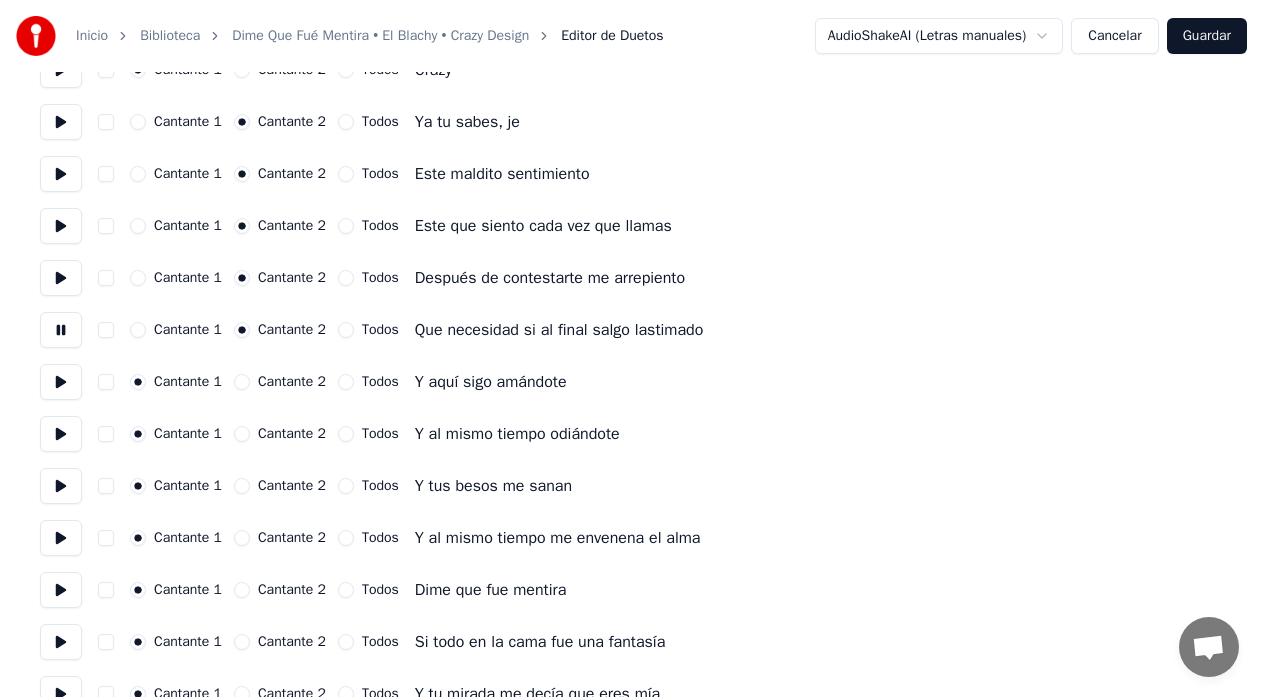 click at bounding box center [61, 382] 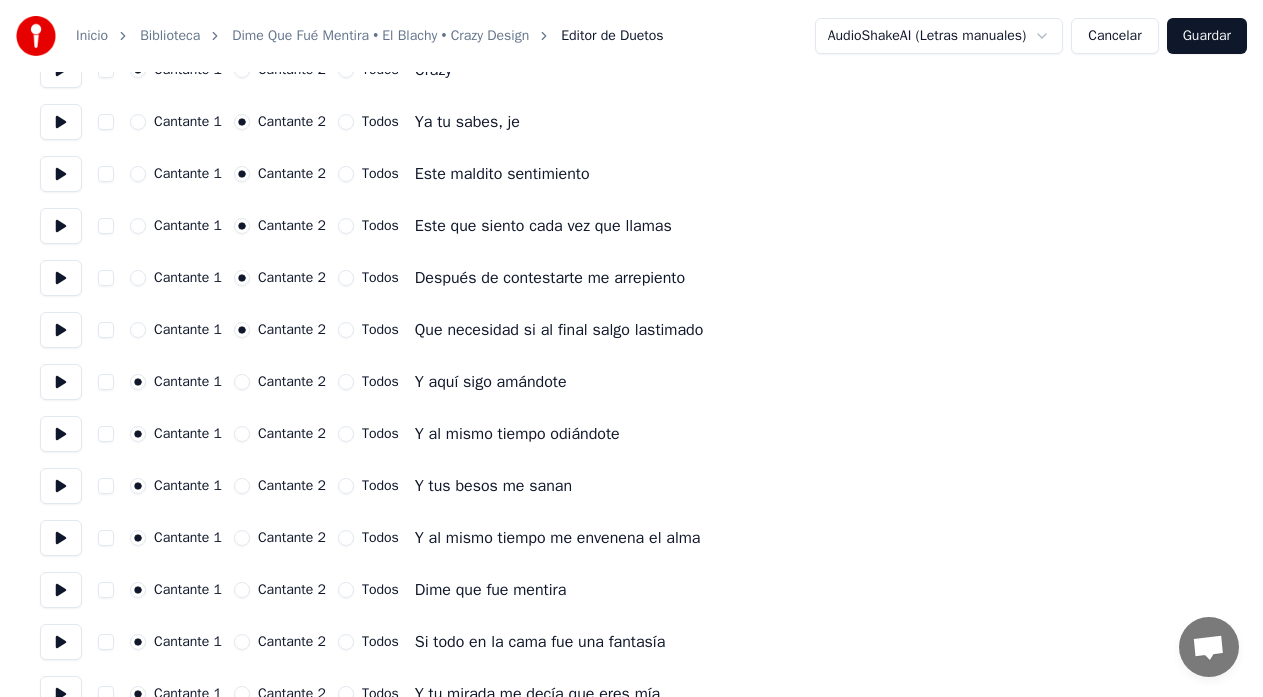 click at bounding box center [61, 434] 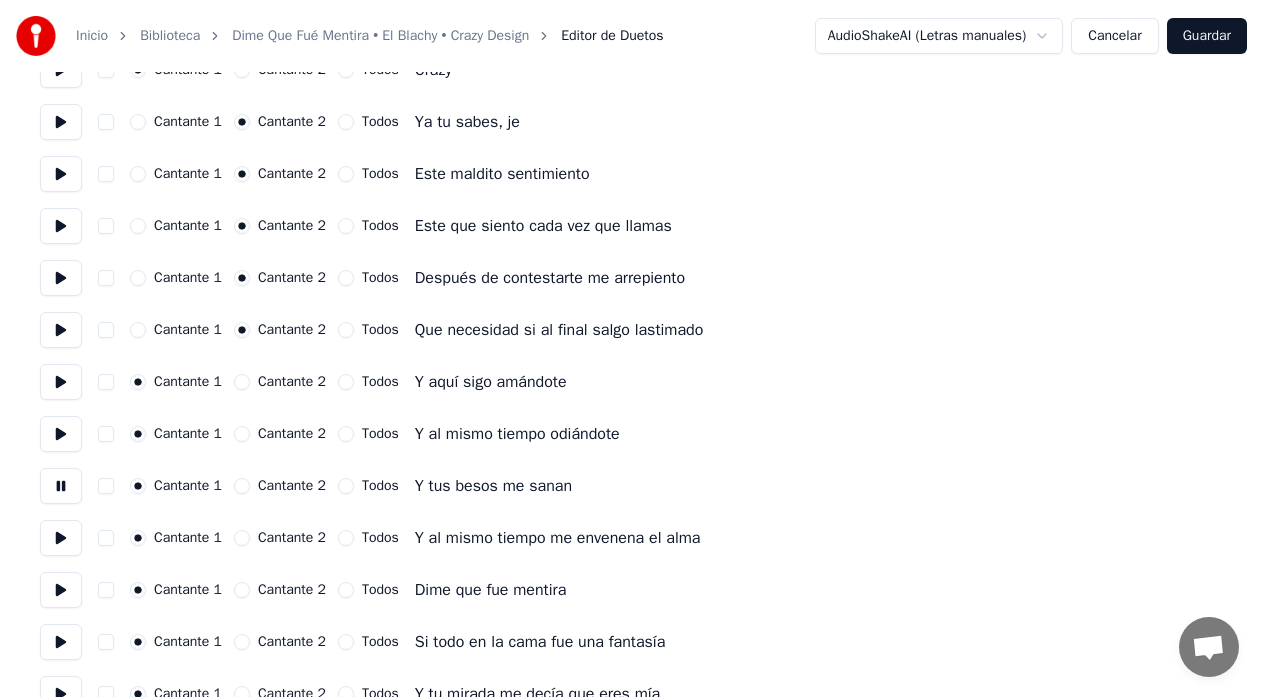 click at bounding box center (61, 538) 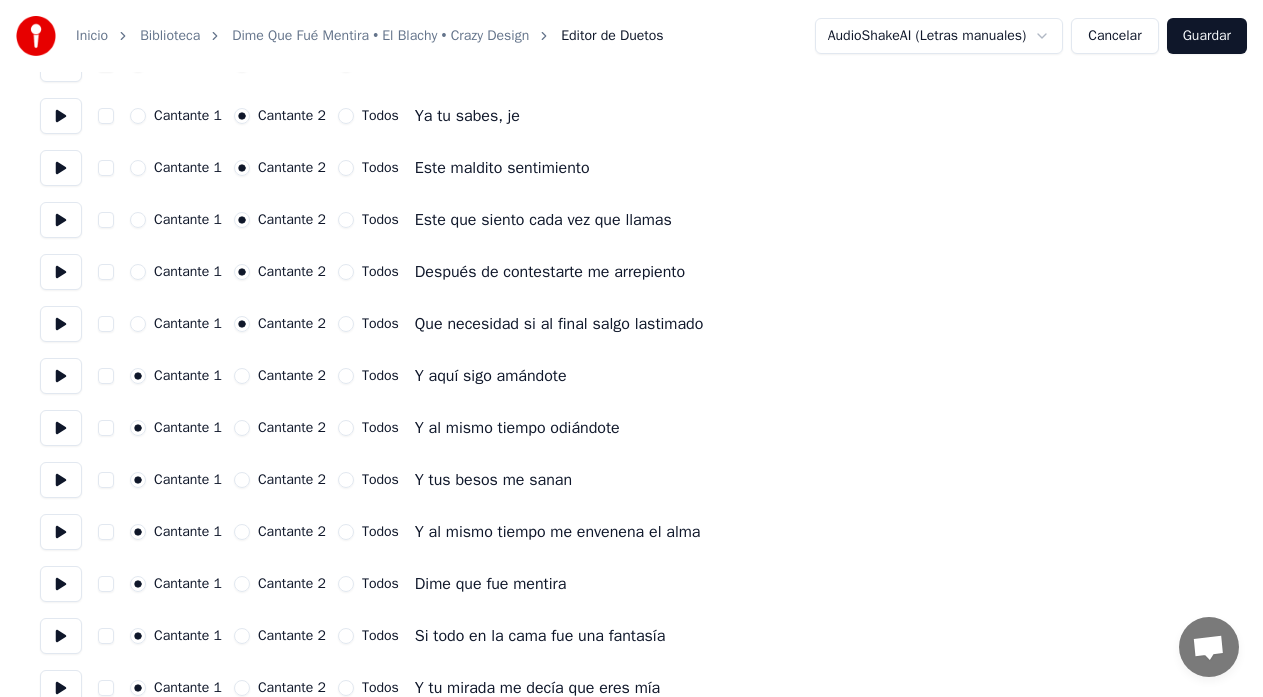scroll, scrollTop: 400, scrollLeft: 0, axis: vertical 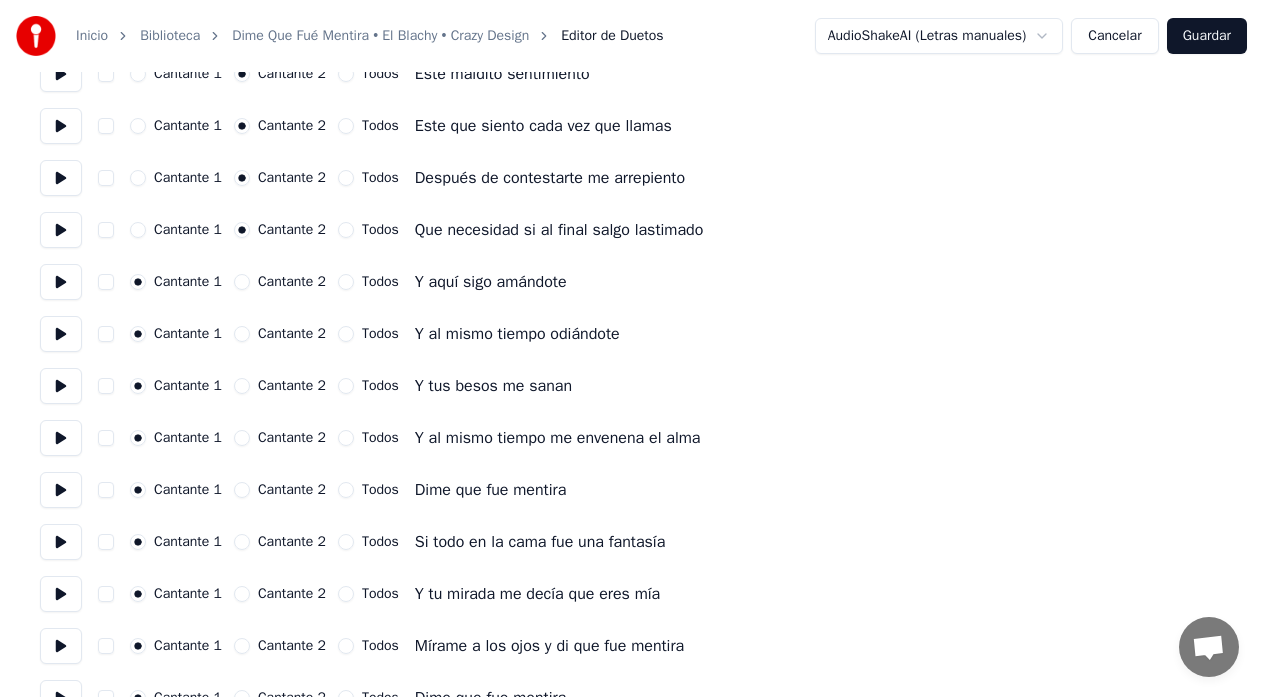 click at bounding box center (61, 490) 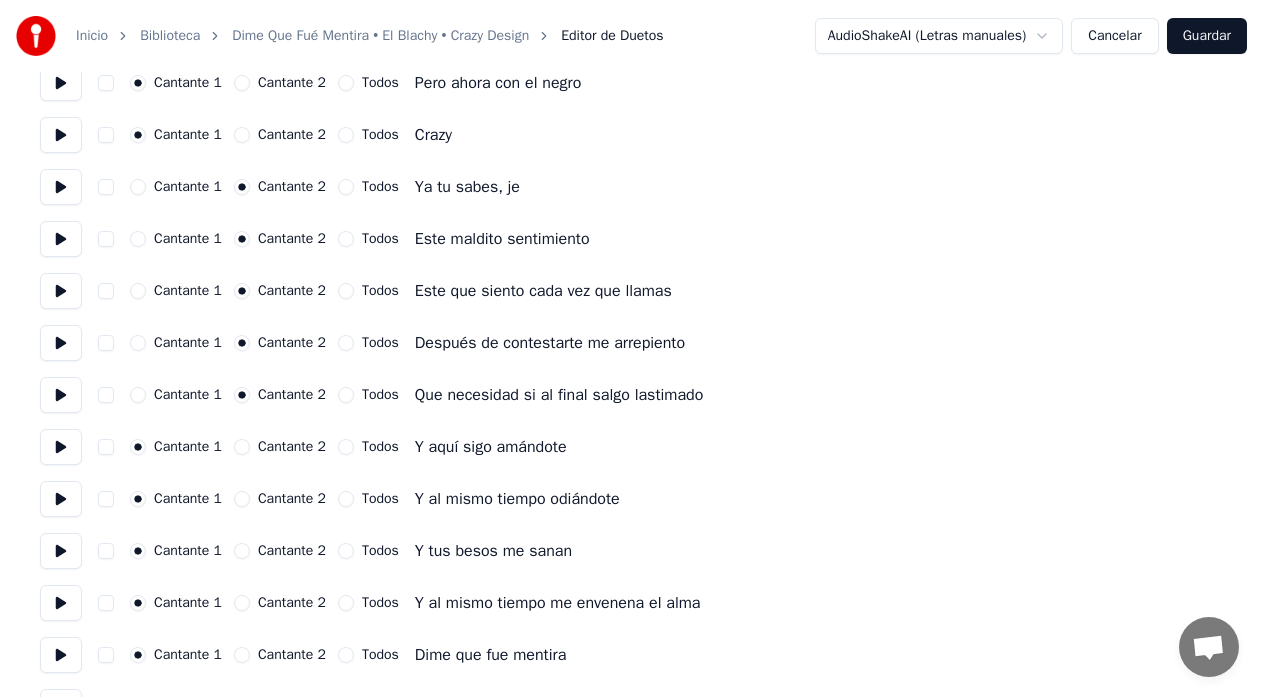 scroll, scrollTop: 200, scrollLeft: 0, axis: vertical 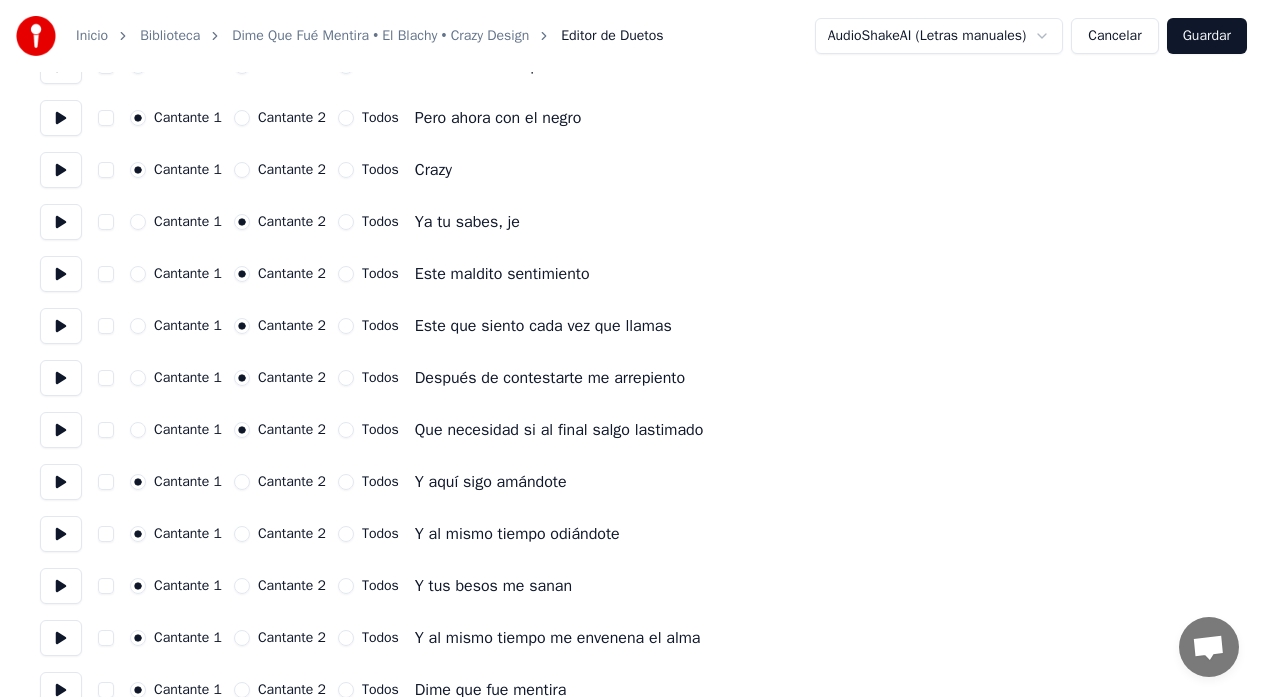click at bounding box center [61, 274] 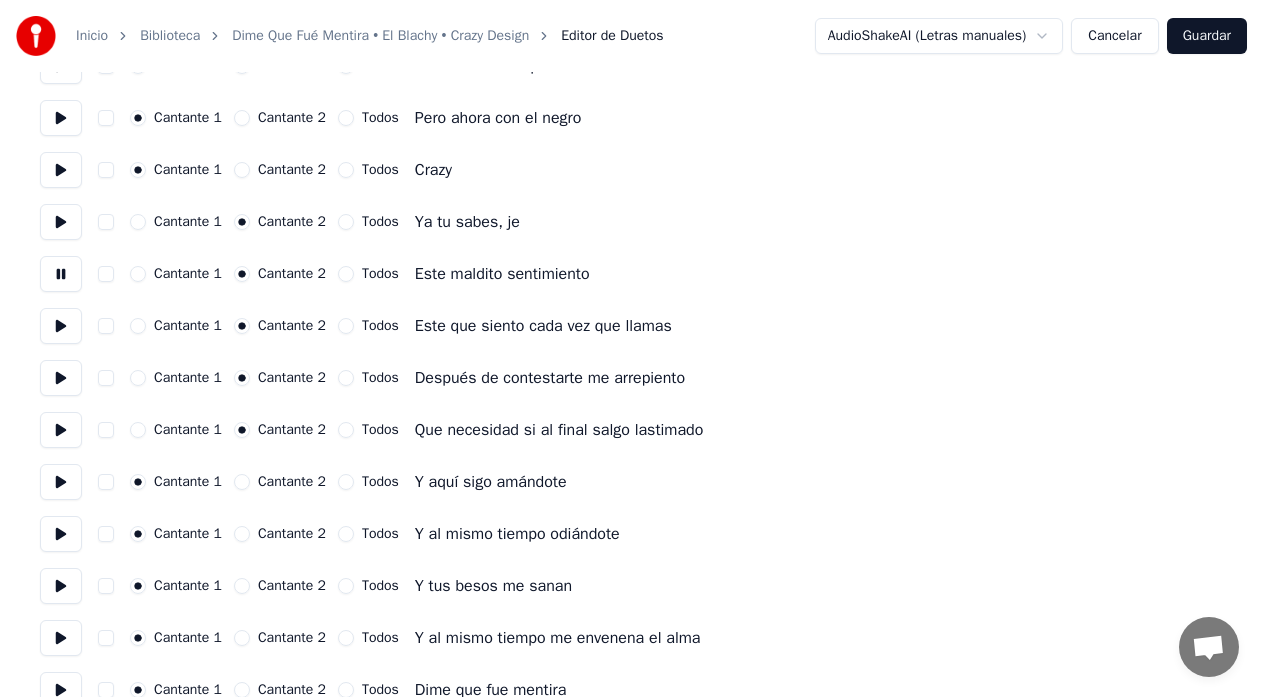 click at bounding box center [61, 326] 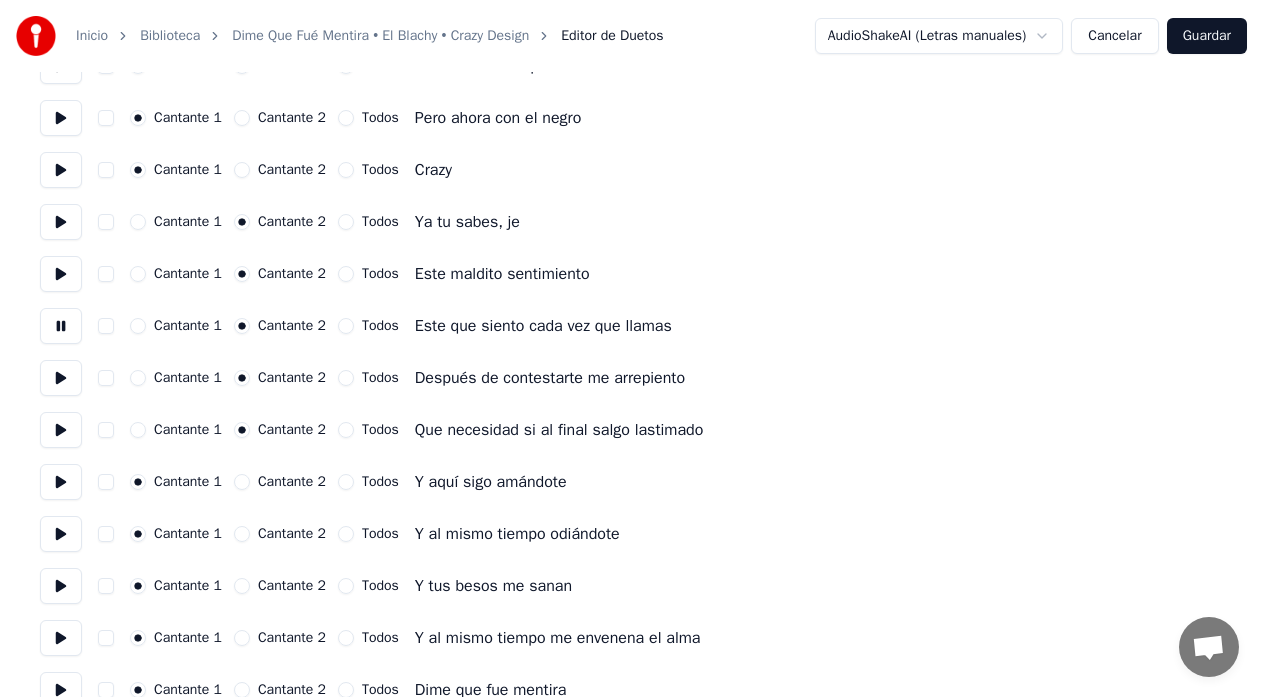 click at bounding box center (61, 378) 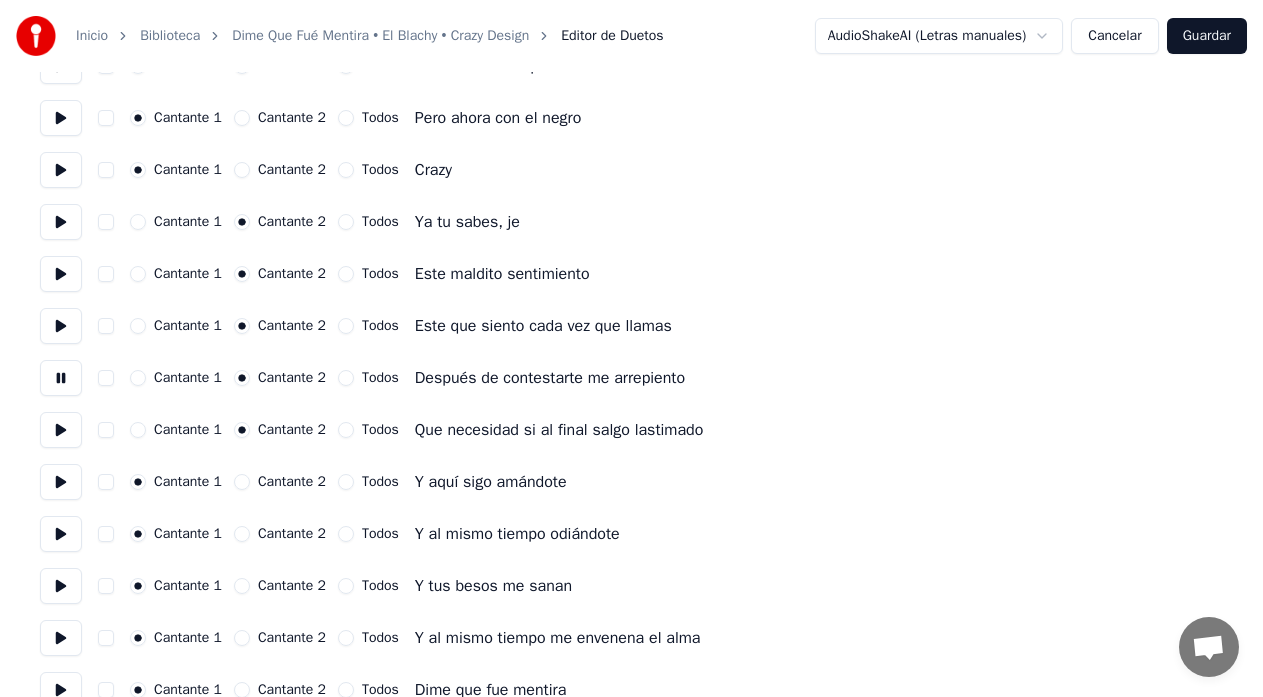 click at bounding box center [61, 430] 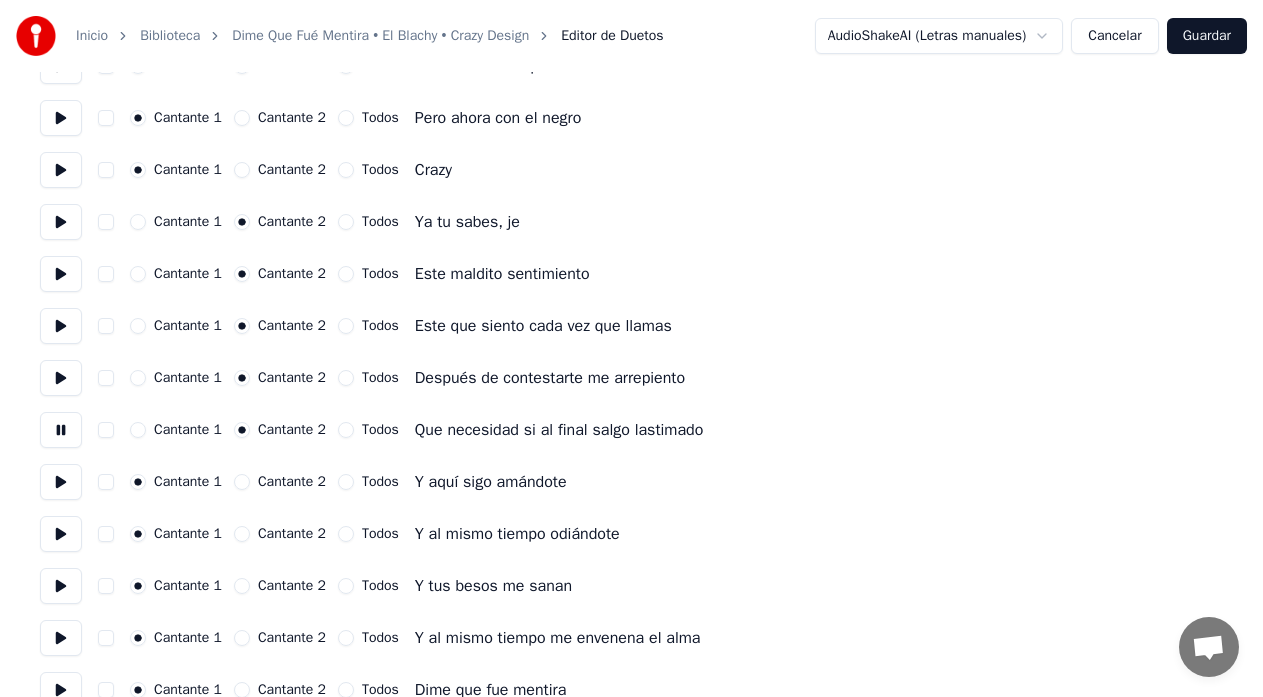 click at bounding box center [61, 482] 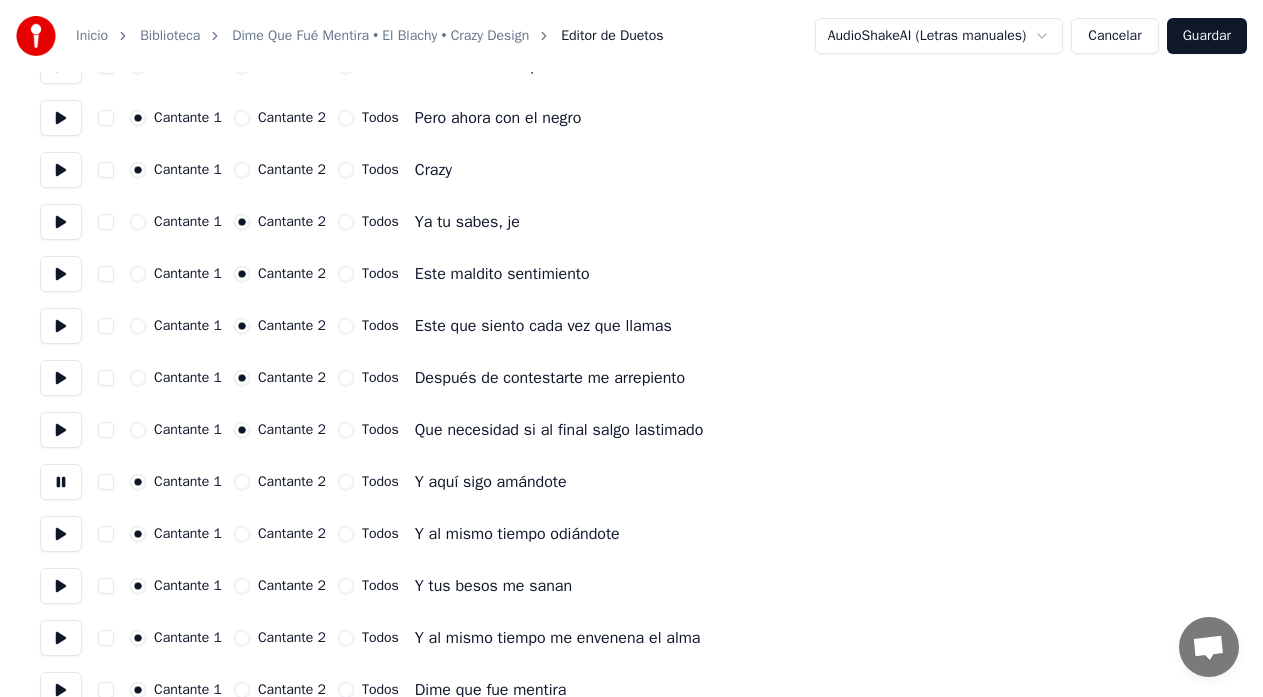 click at bounding box center (61, 534) 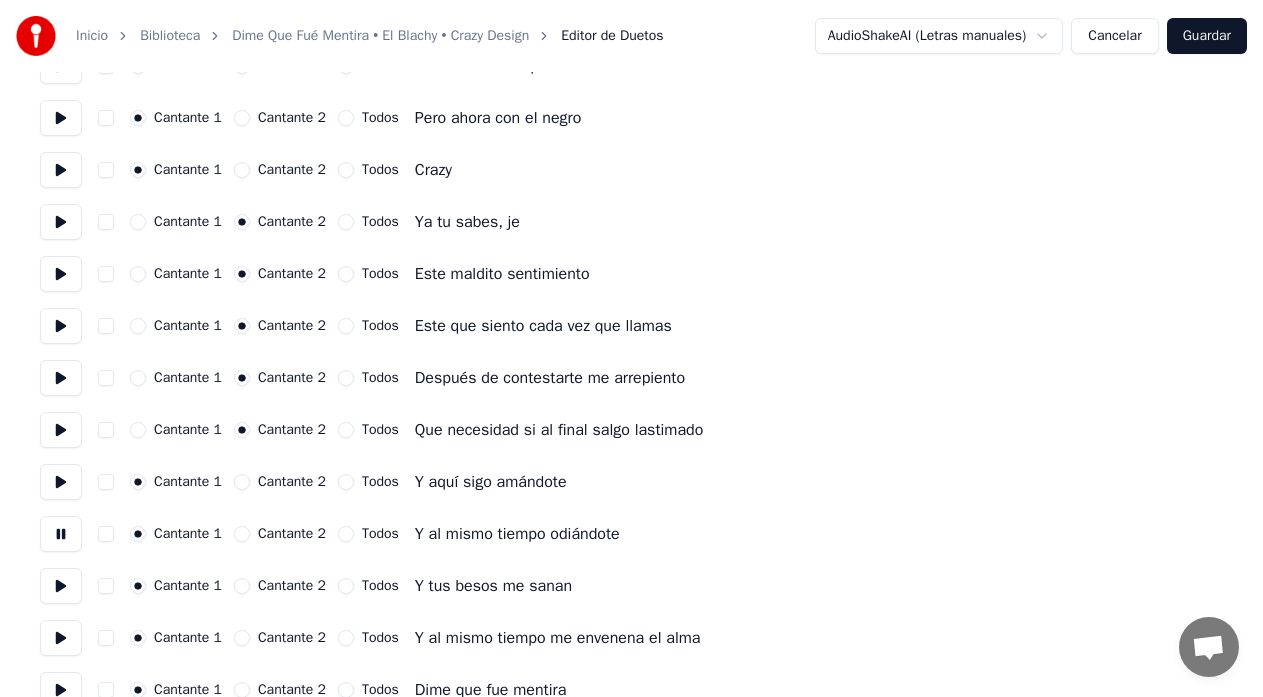 scroll, scrollTop: 300, scrollLeft: 0, axis: vertical 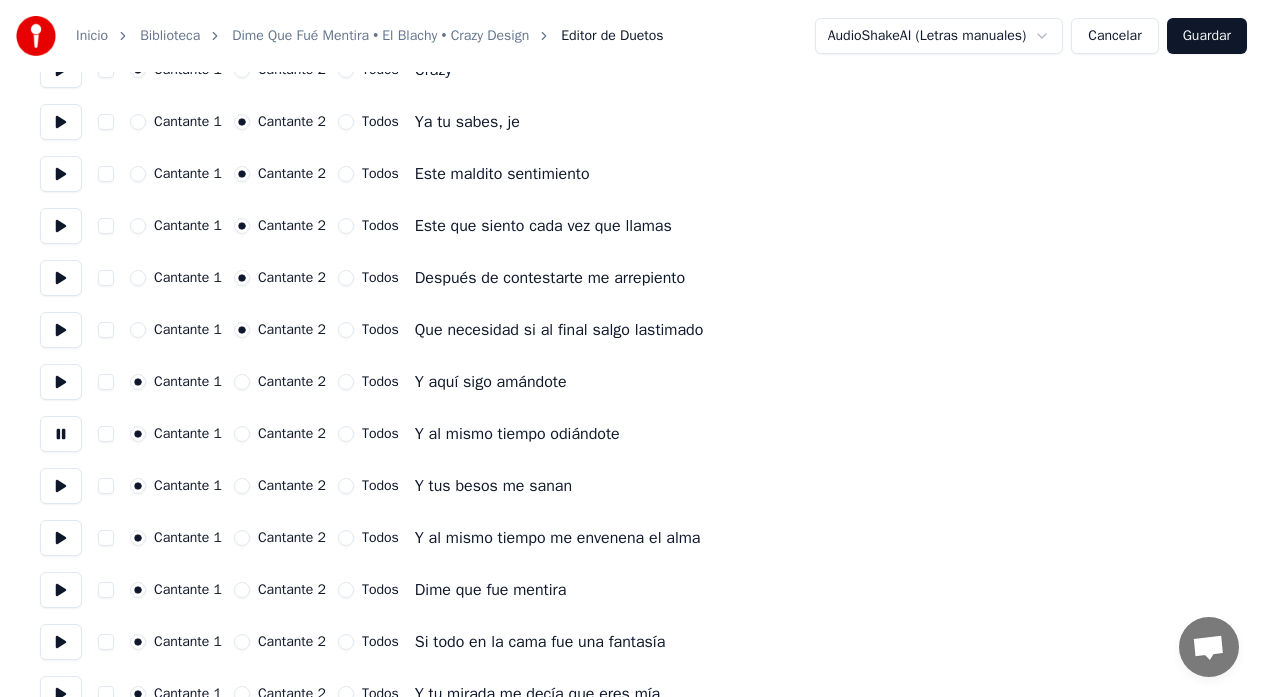 click at bounding box center (61, 486) 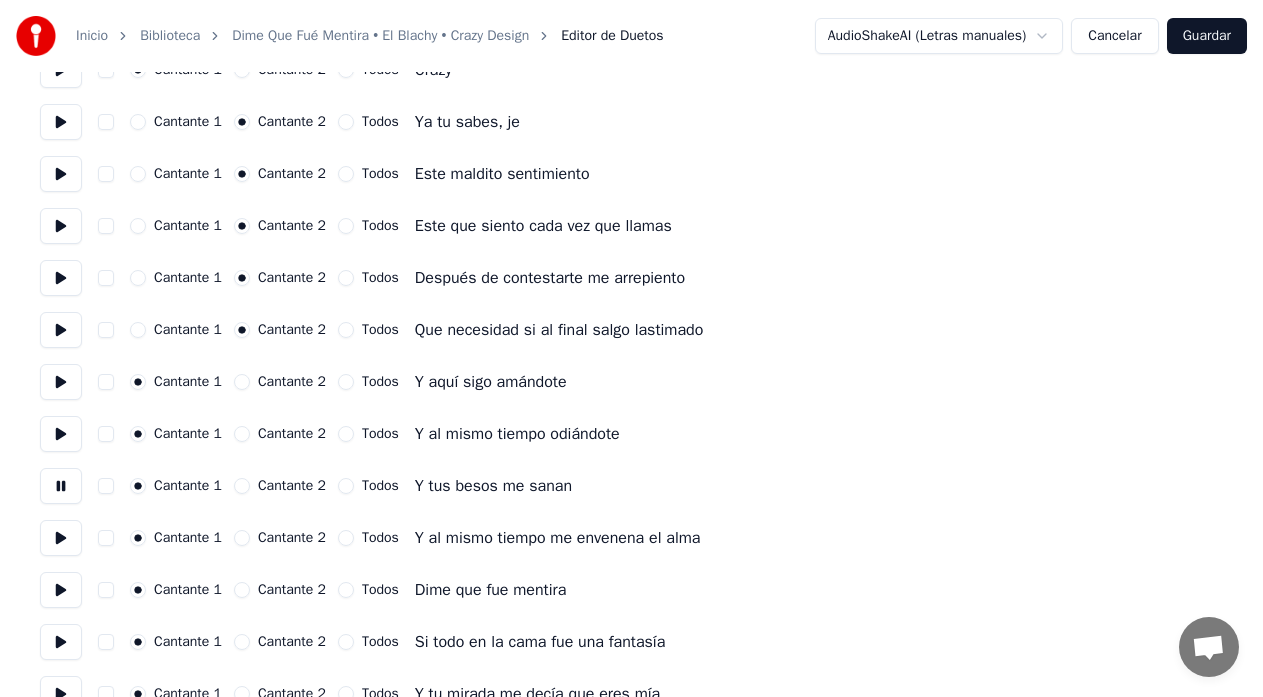 click at bounding box center (61, 538) 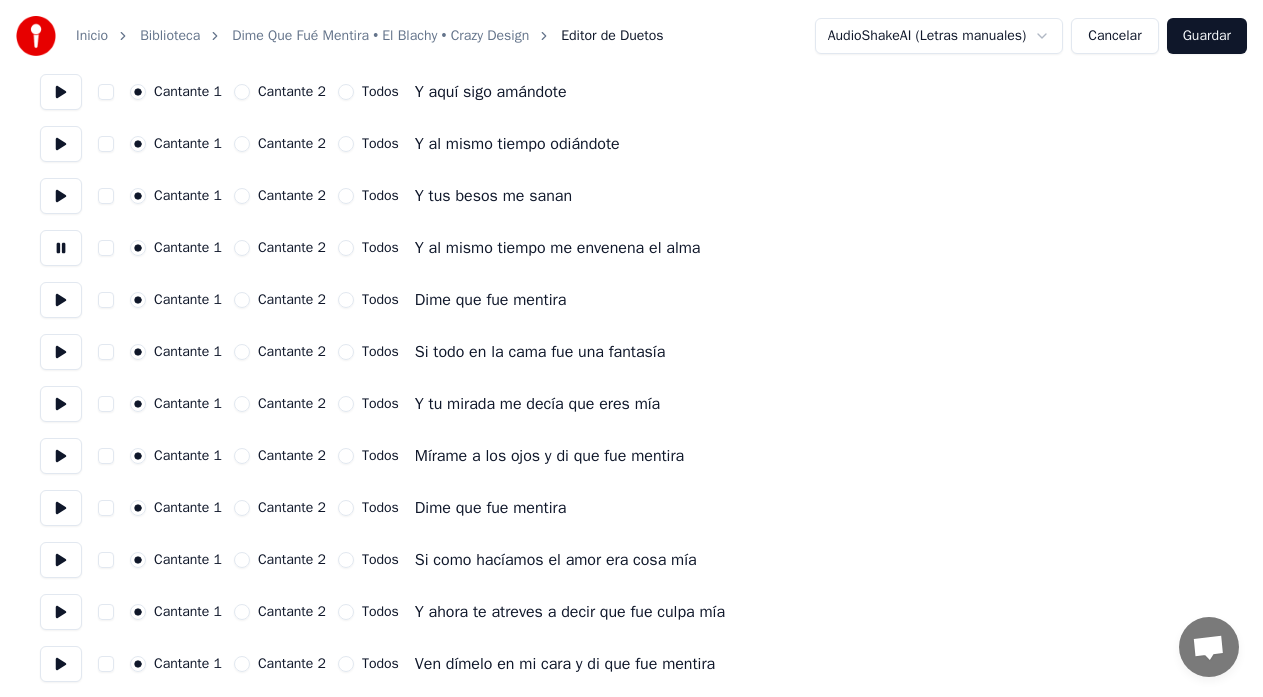 scroll, scrollTop: 600, scrollLeft: 0, axis: vertical 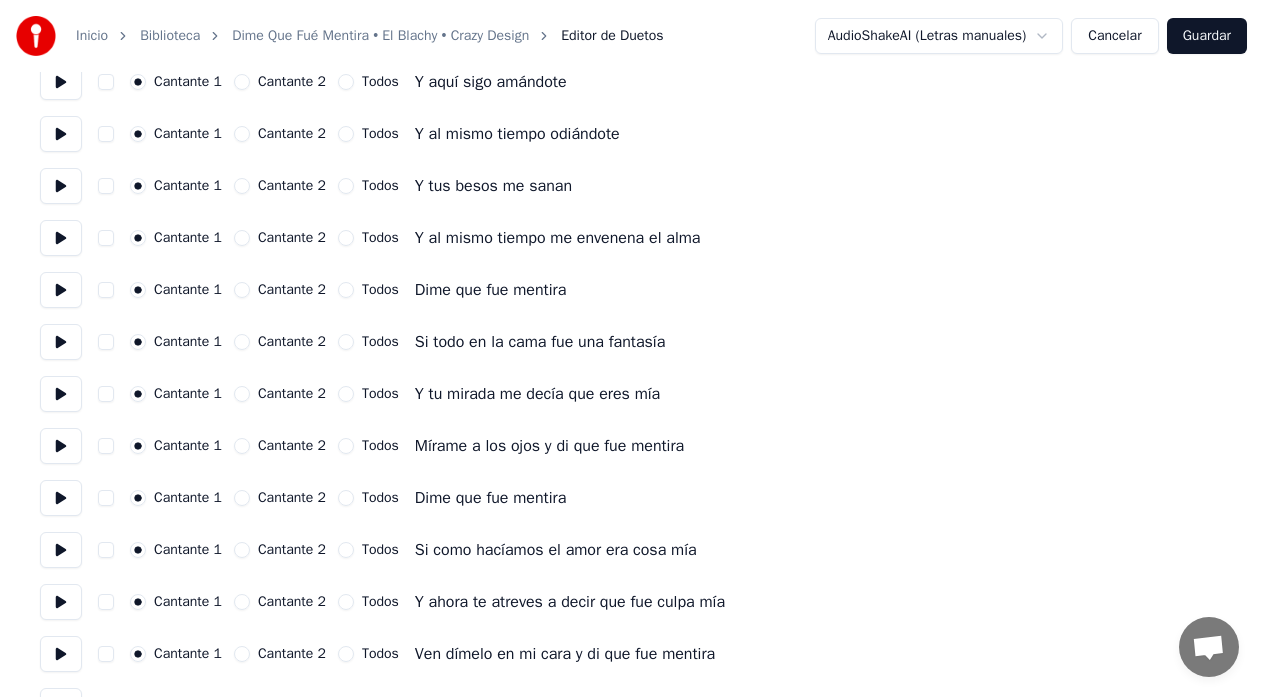 click at bounding box center (61, 290) 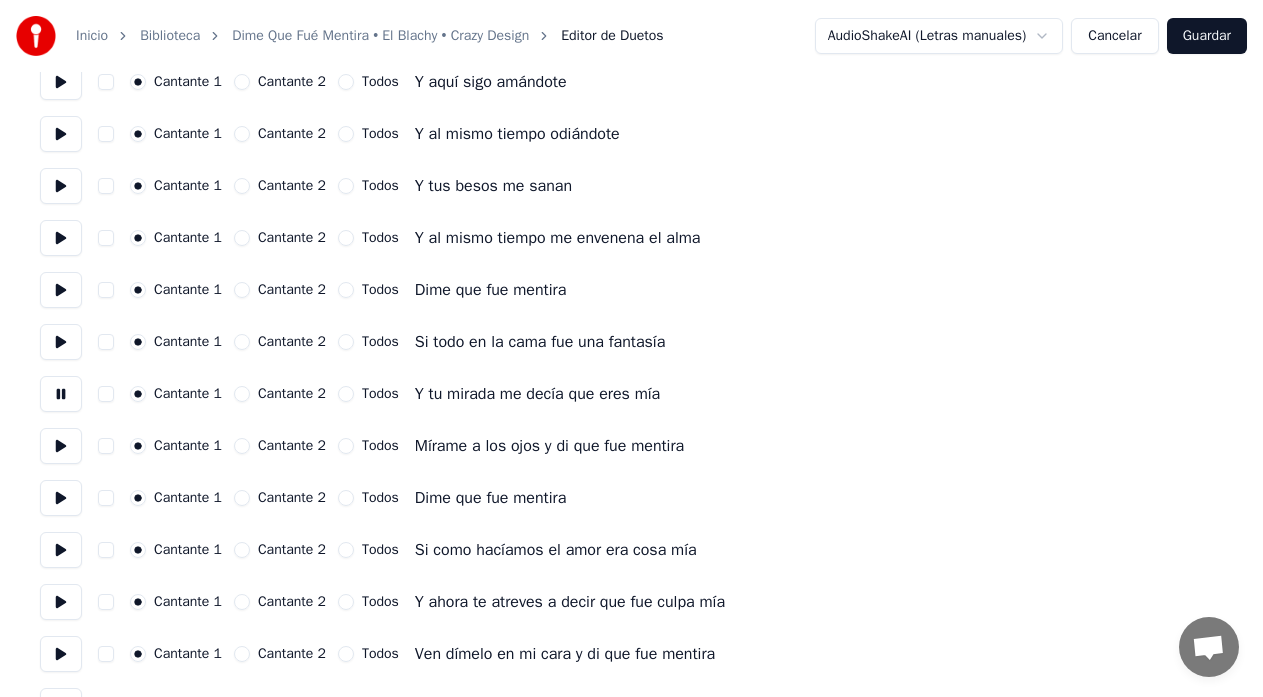 click on "Todos" at bounding box center (346, 394) 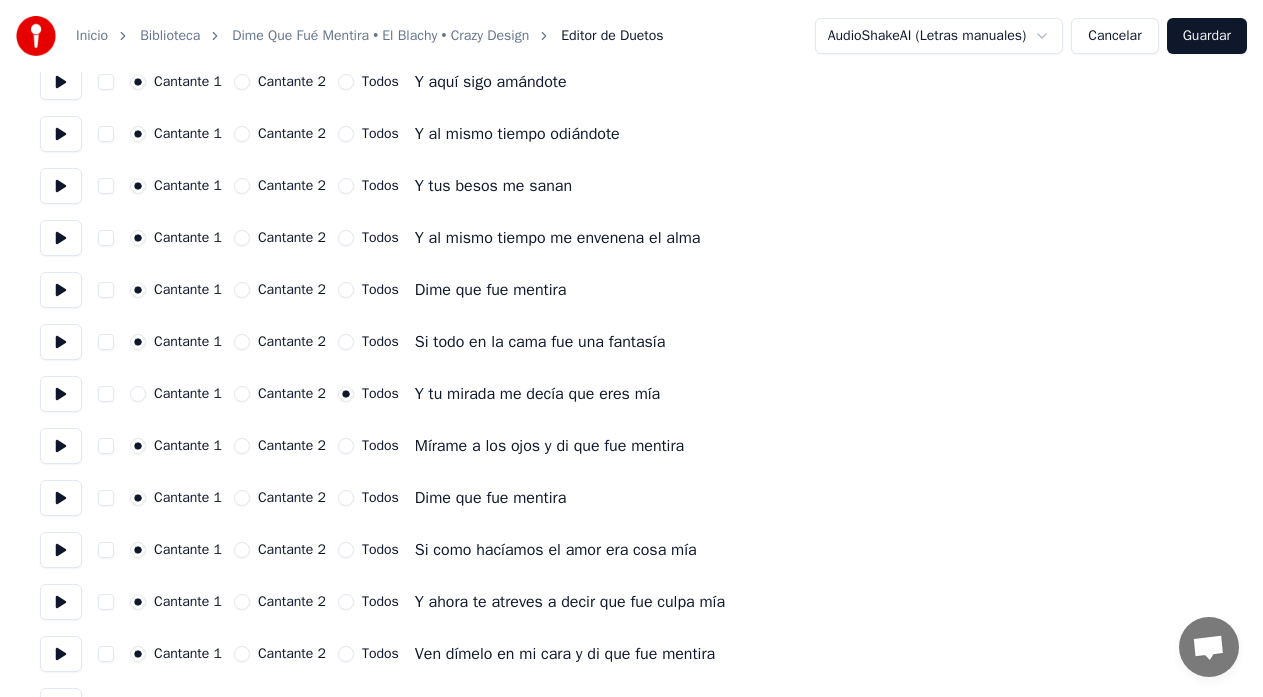 click at bounding box center (61, 446) 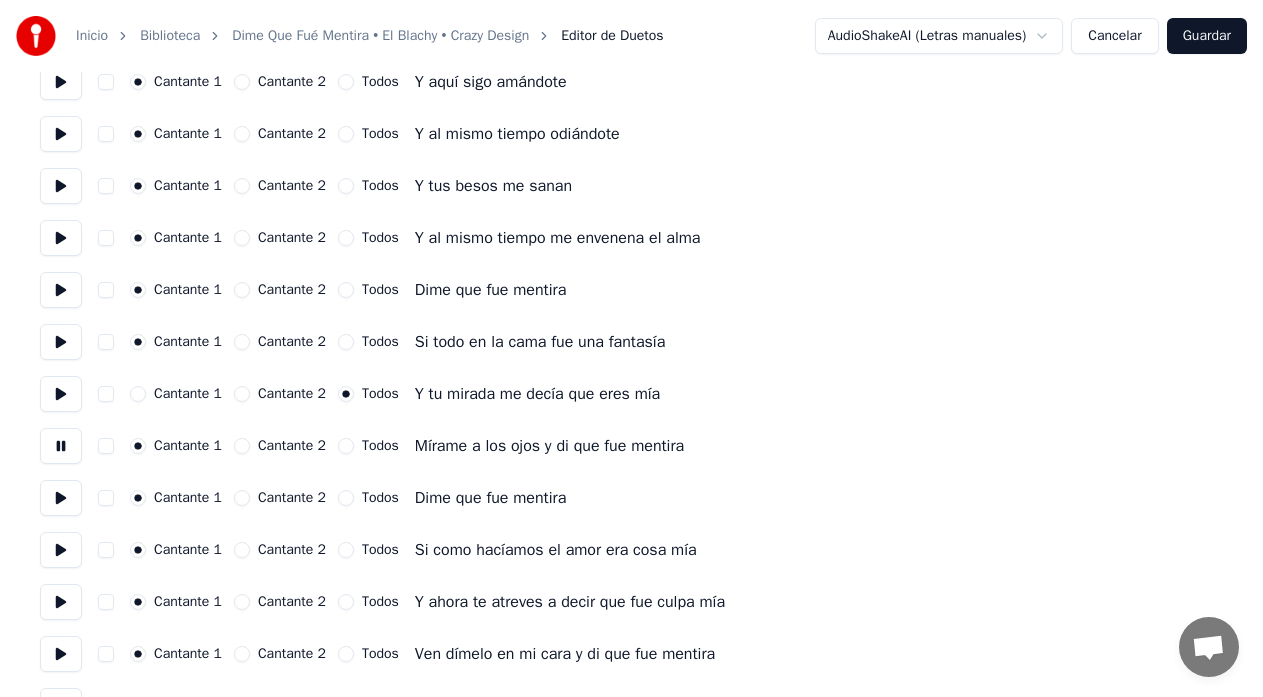 click at bounding box center (61, 498) 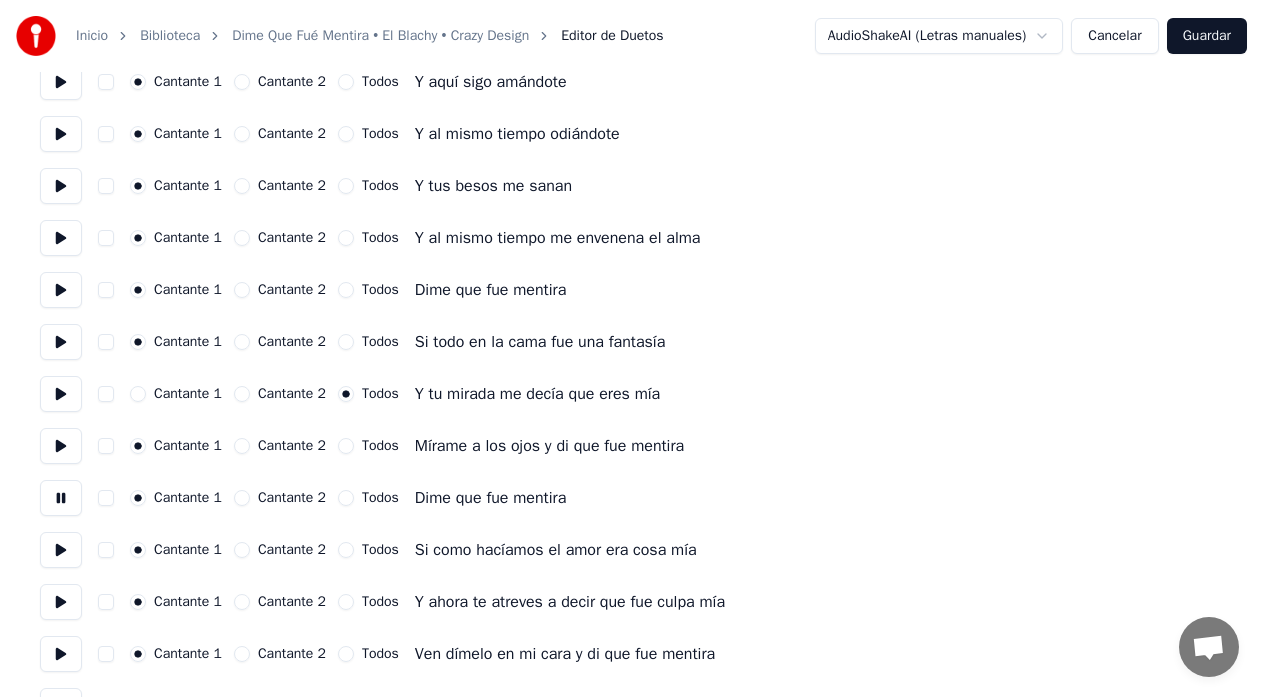 drag, startPoint x: 240, startPoint y: 497, endPoint x: 231, endPoint y: 514, distance: 19.235384 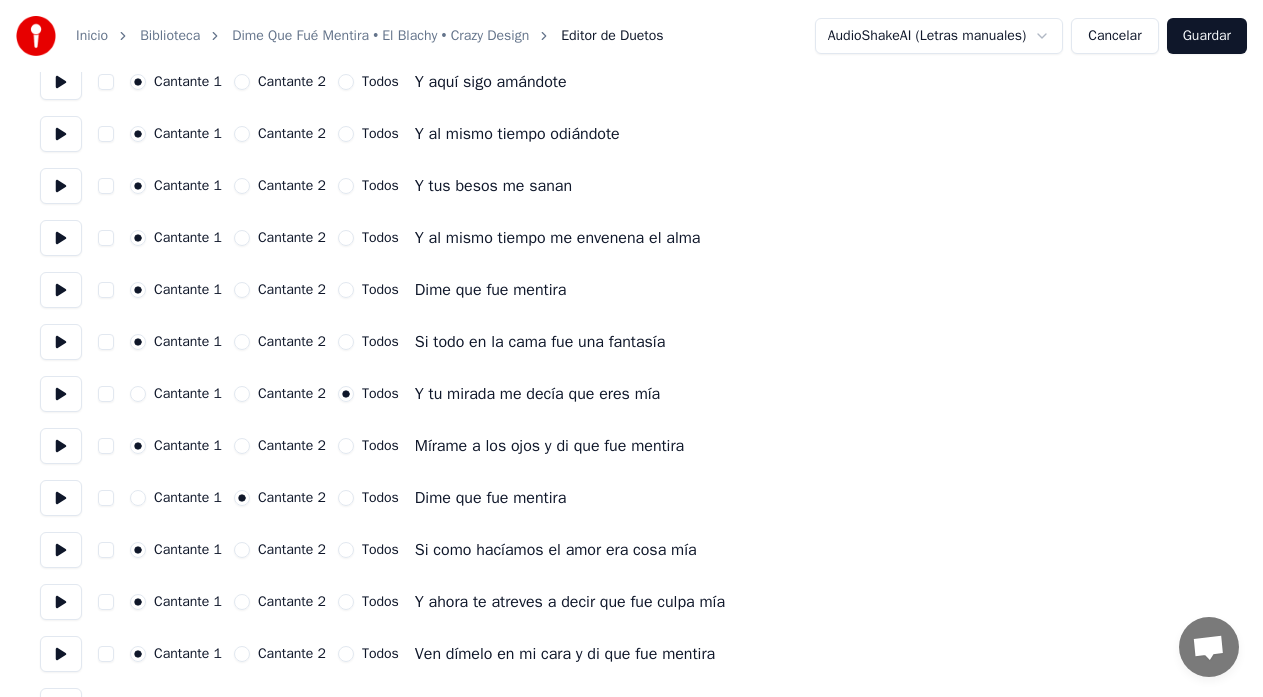 click on "Cantante 2" at bounding box center [242, 550] 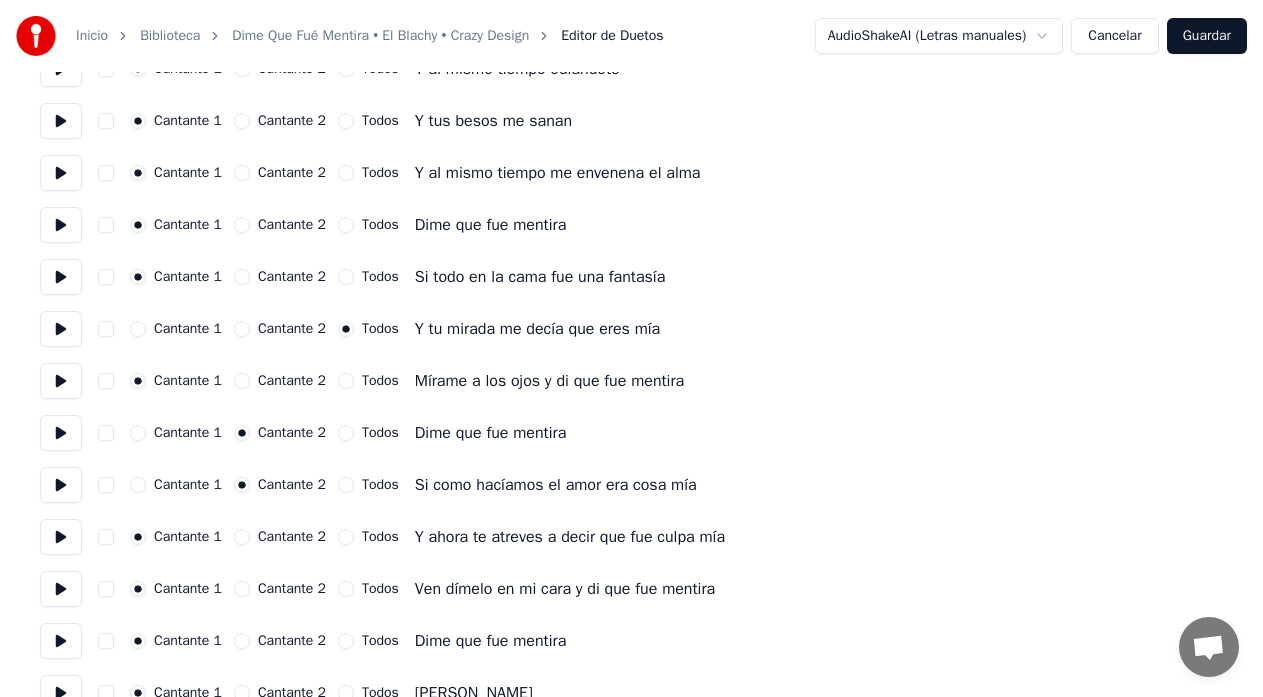 scroll, scrollTop: 700, scrollLeft: 0, axis: vertical 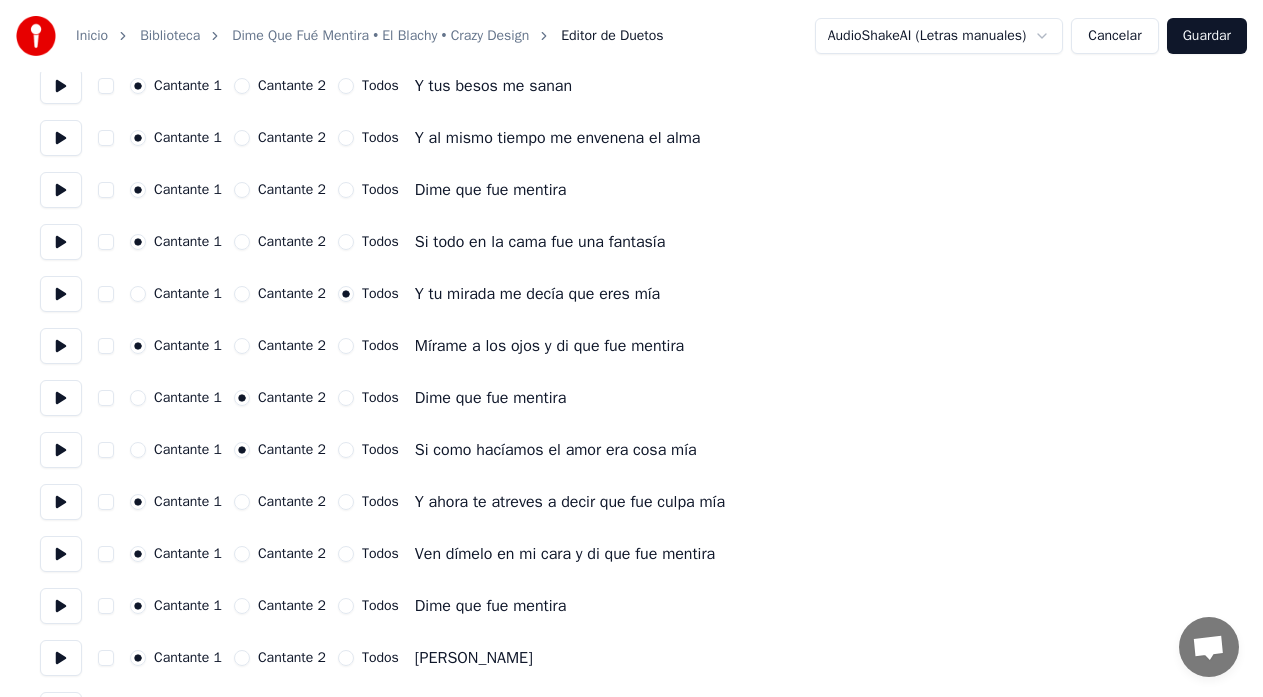 click at bounding box center (61, 502) 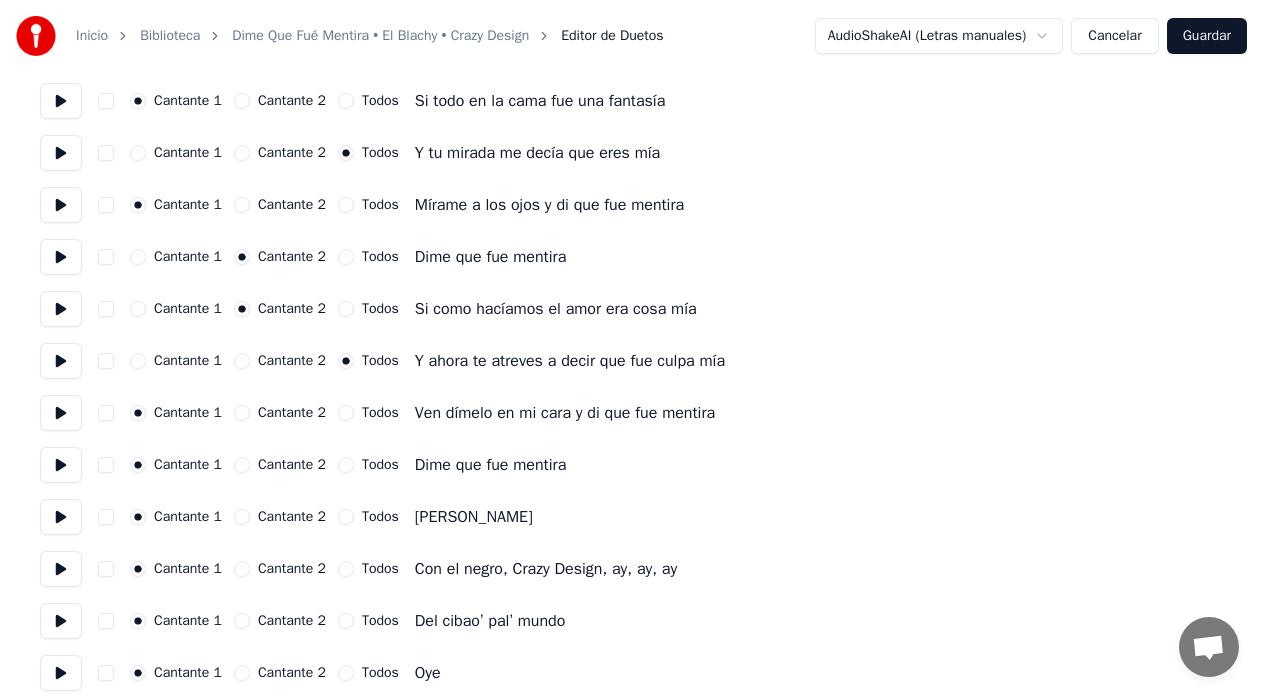 scroll, scrollTop: 900, scrollLeft: 0, axis: vertical 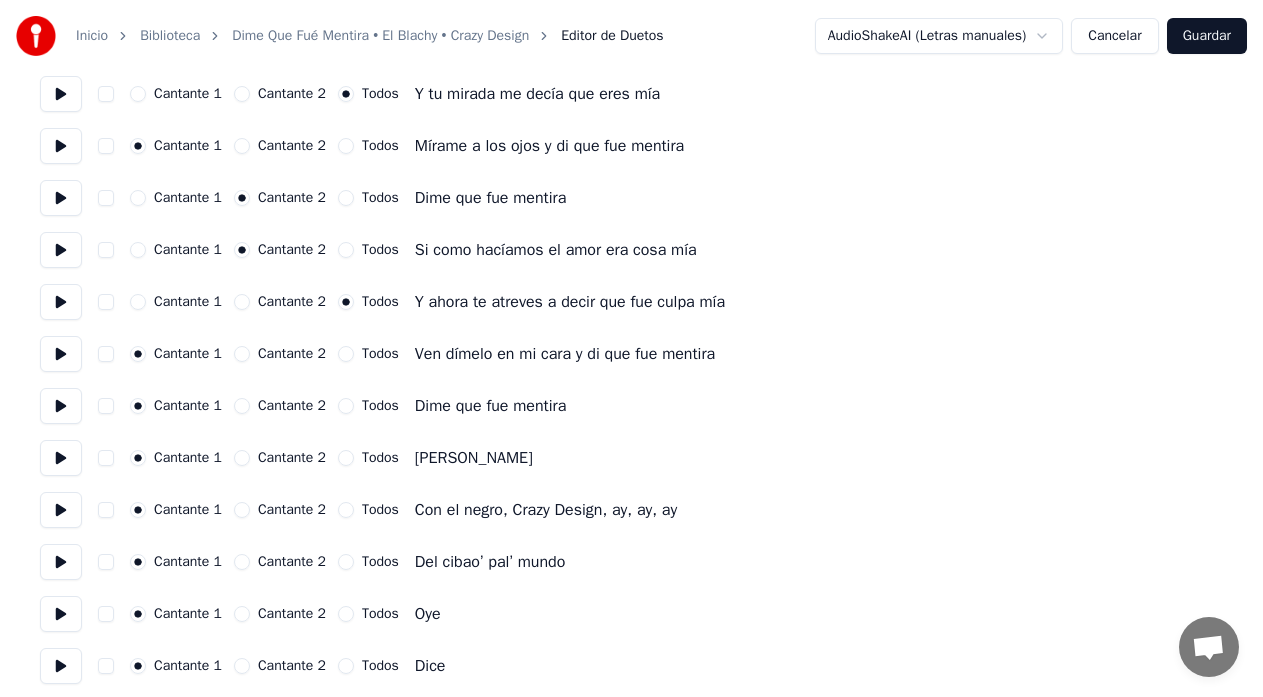 click at bounding box center (61, 354) 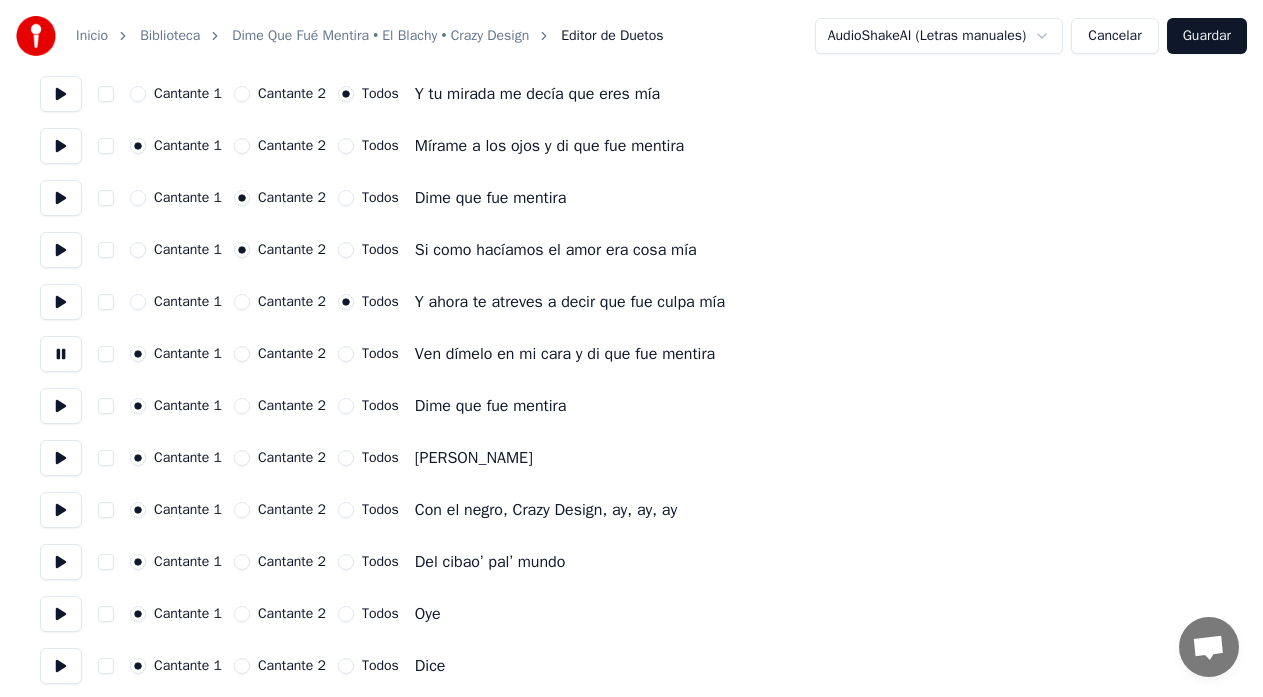 click on "Cantante 2" at bounding box center (242, 354) 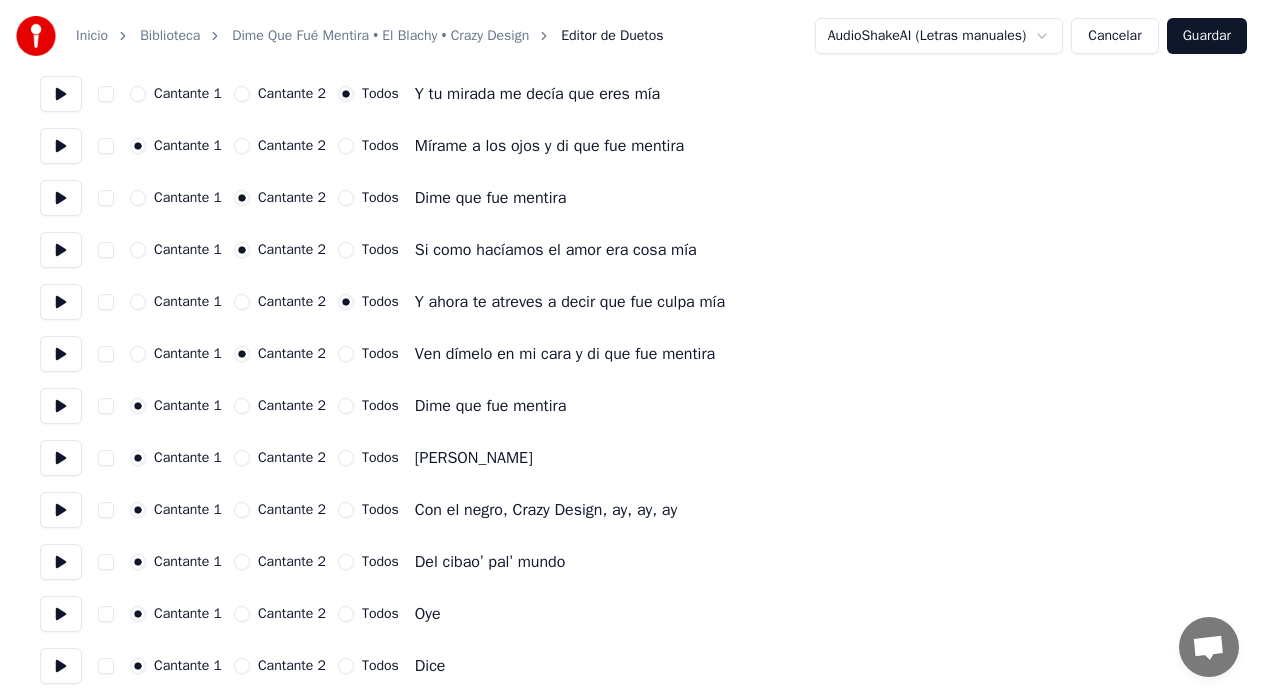 click at bounding box center (61, 146) 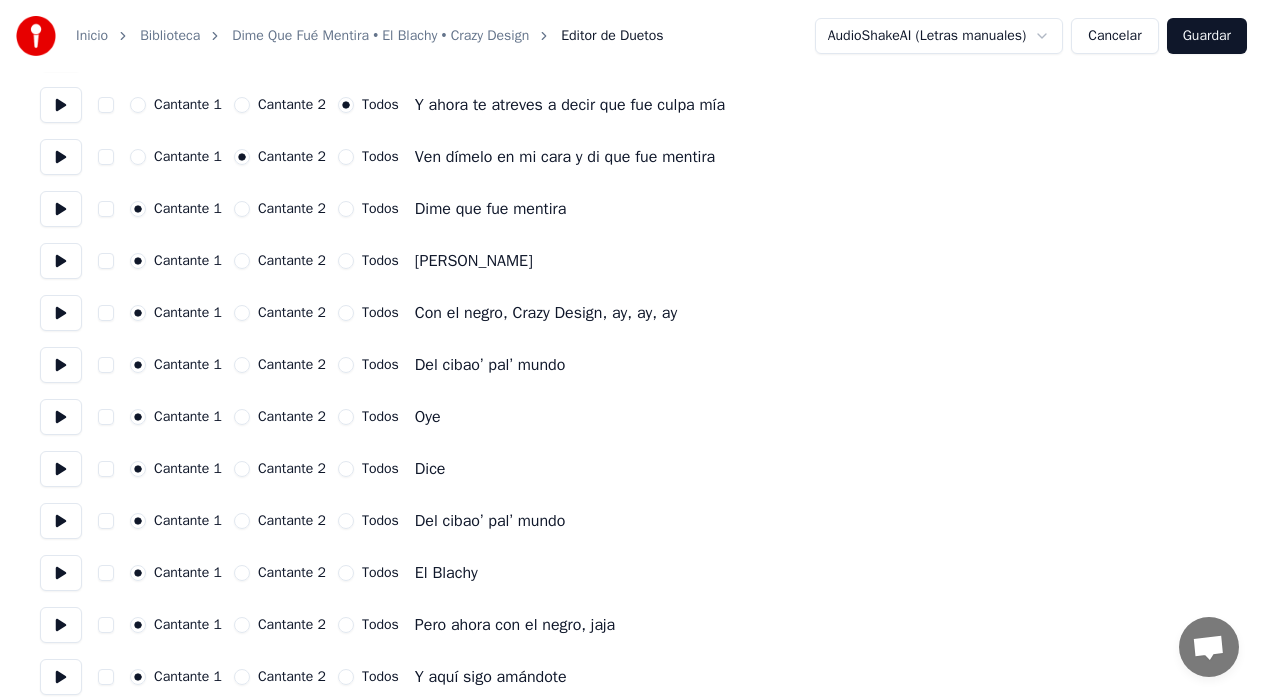 scroll, scrollTop: 1100, scrollLeft: 0, axis: vertical 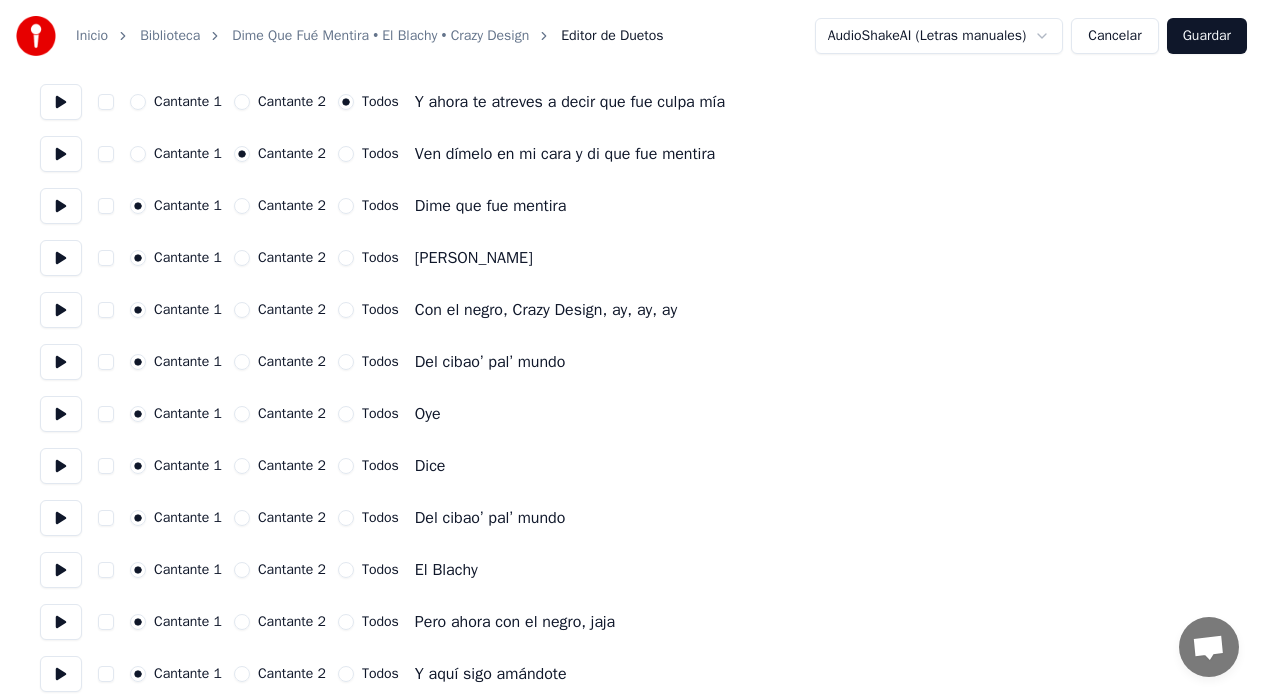 click at bounding box center [61, 206] 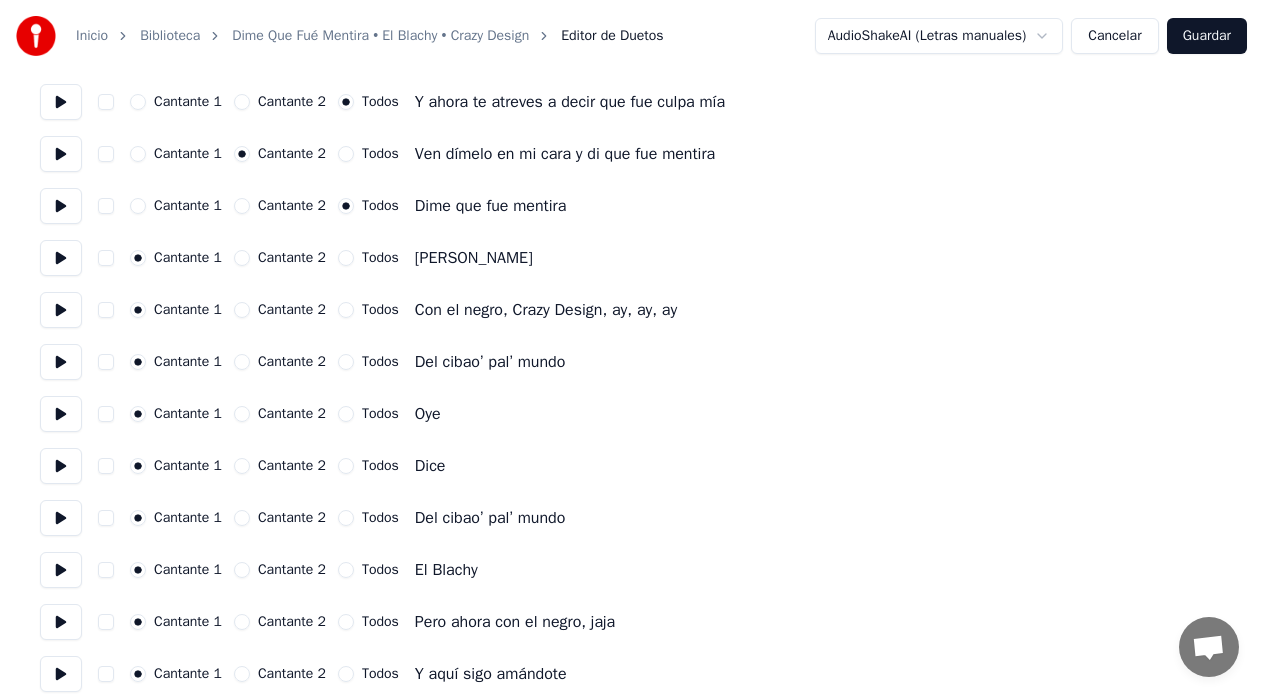 click at bounding box center (61, 258) 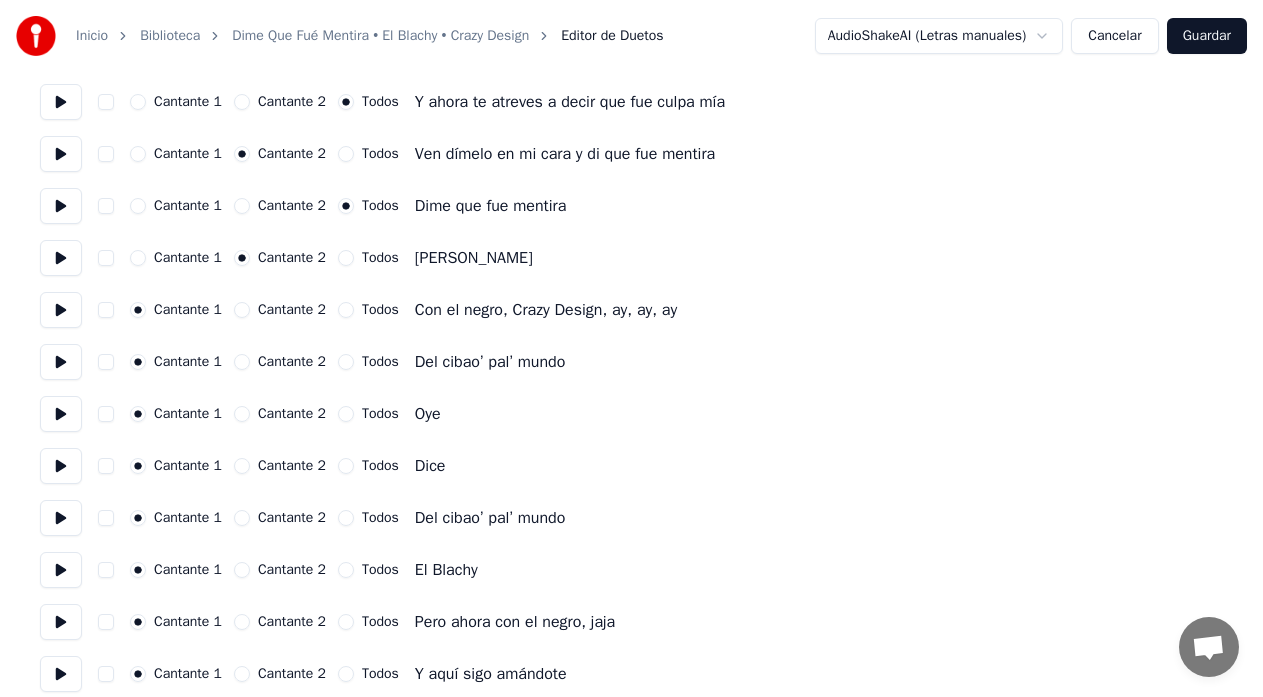click at bounding box center [61, 310] 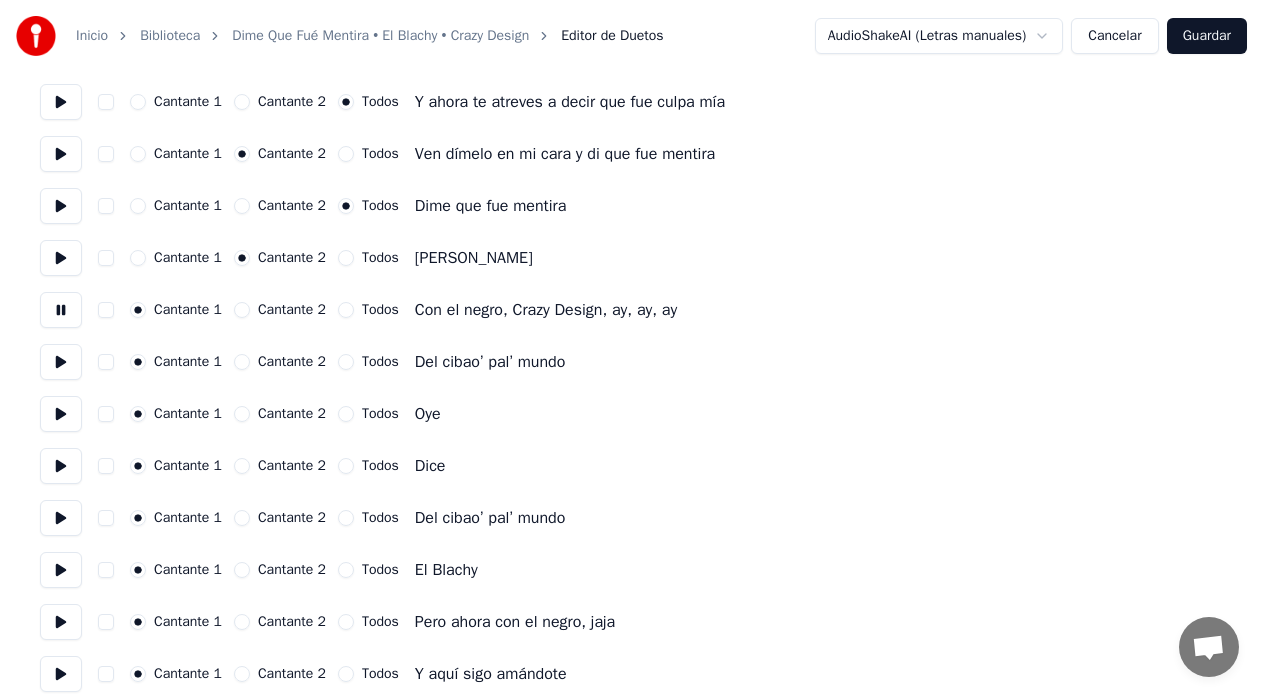 click at bounding box center (61, 362) 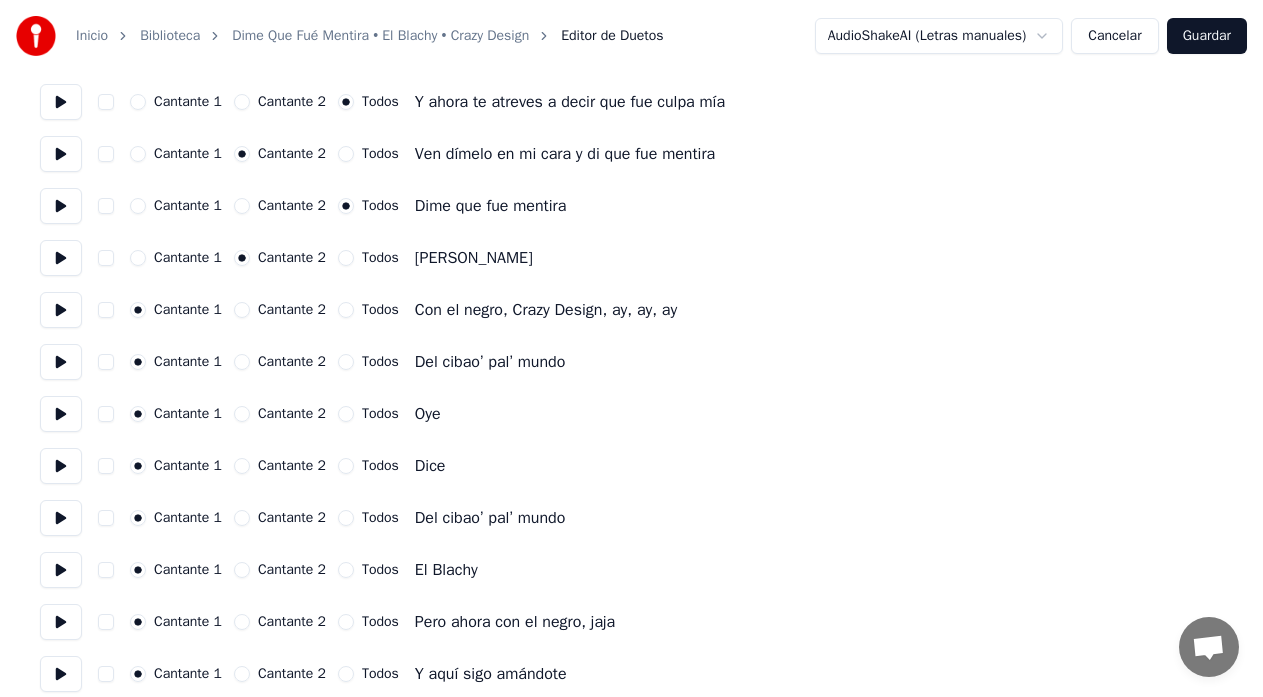 click on "Cantante 2" at bounding box center [242, 362] 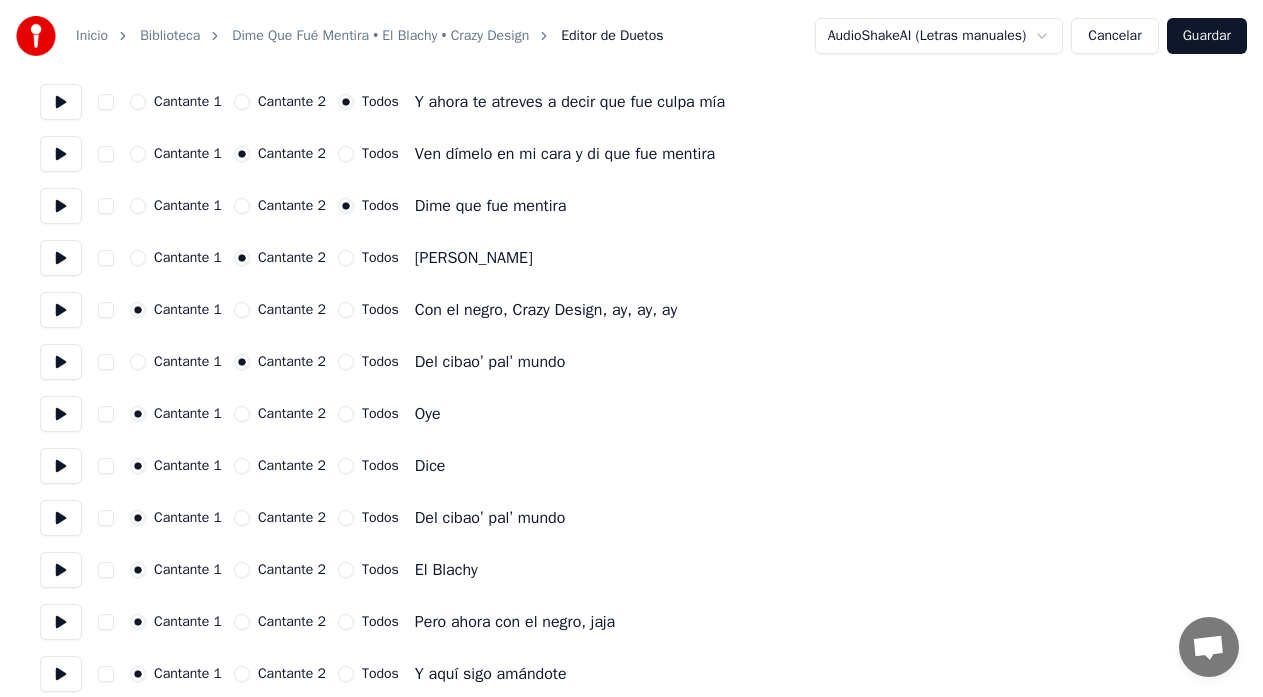 click on "Cantante 2" at bounding box center [242, 414] 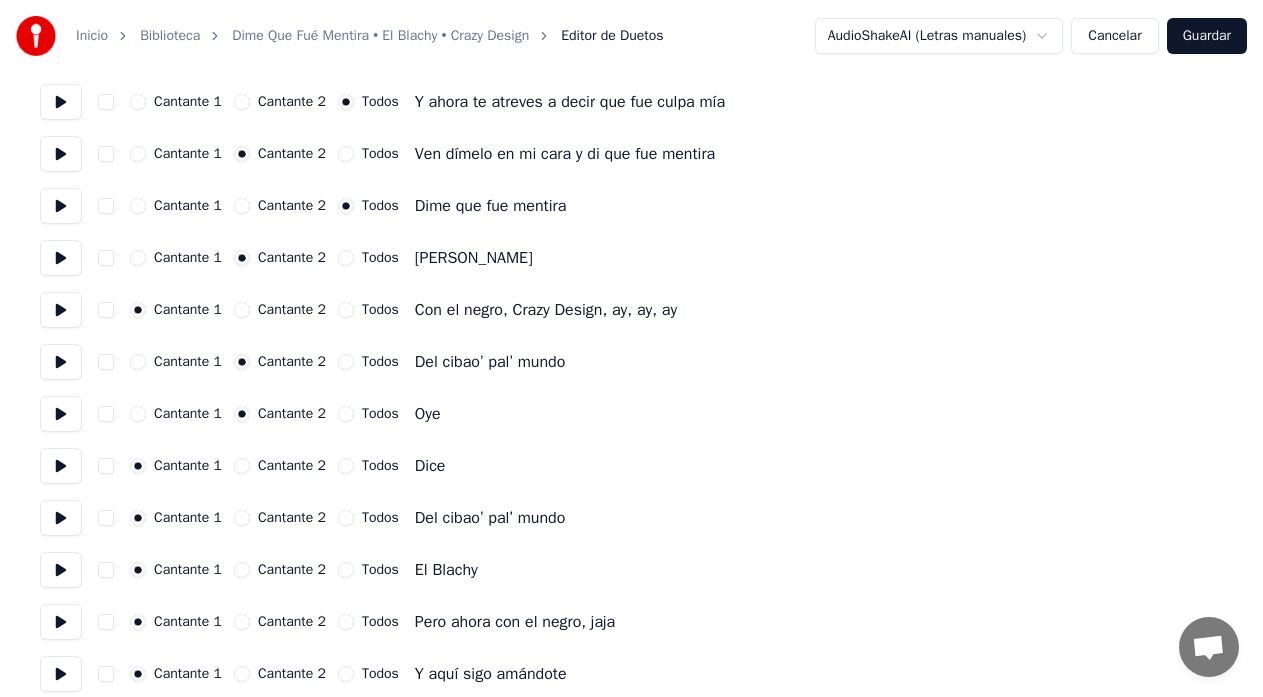 click on "Cantante 2" at bounding box center [242, 466] 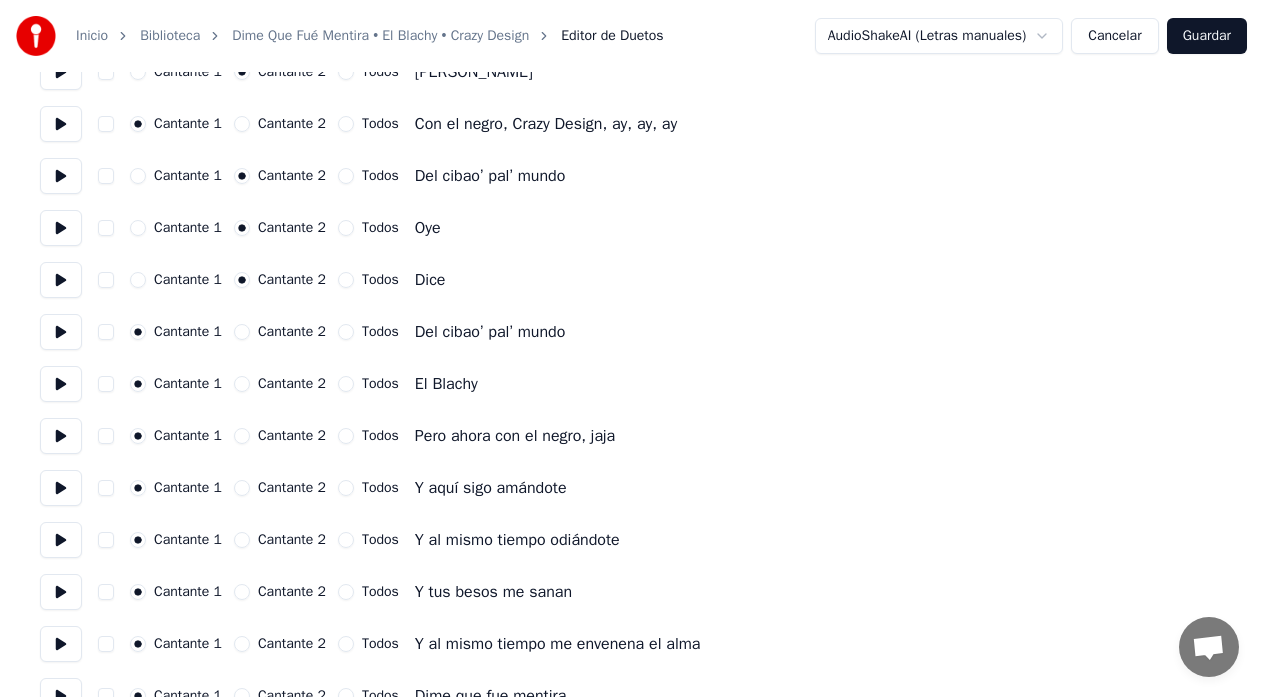 scroll, scrollTop: 1300, scrollLeft: 0, axis: vertical 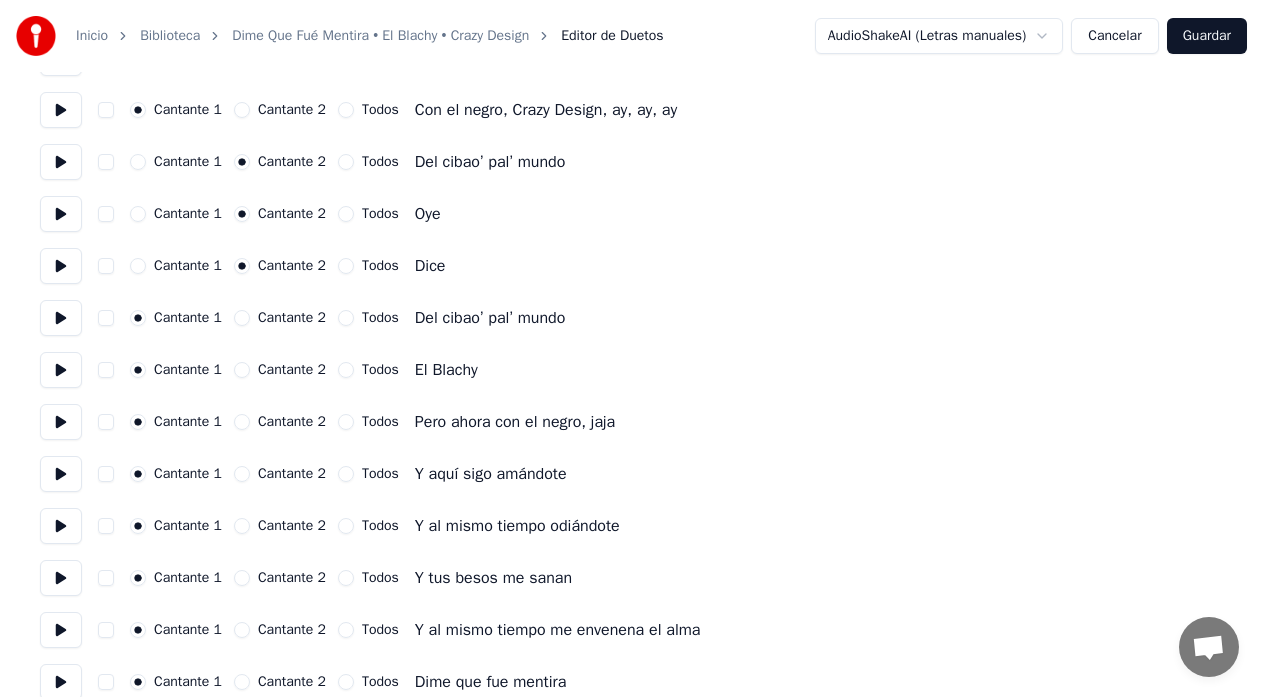 click on "Cantante 2" at bounding box center [242, 318] 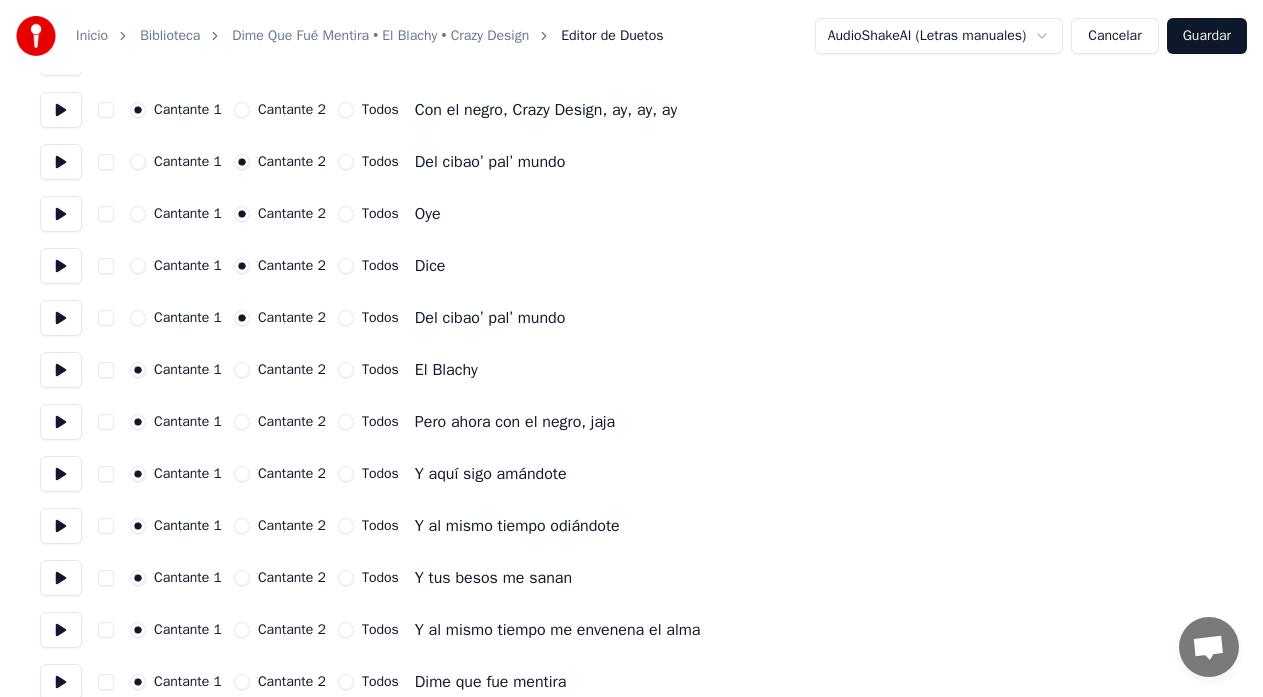 click on "Cantante 2" at bounding box center [242, 370] 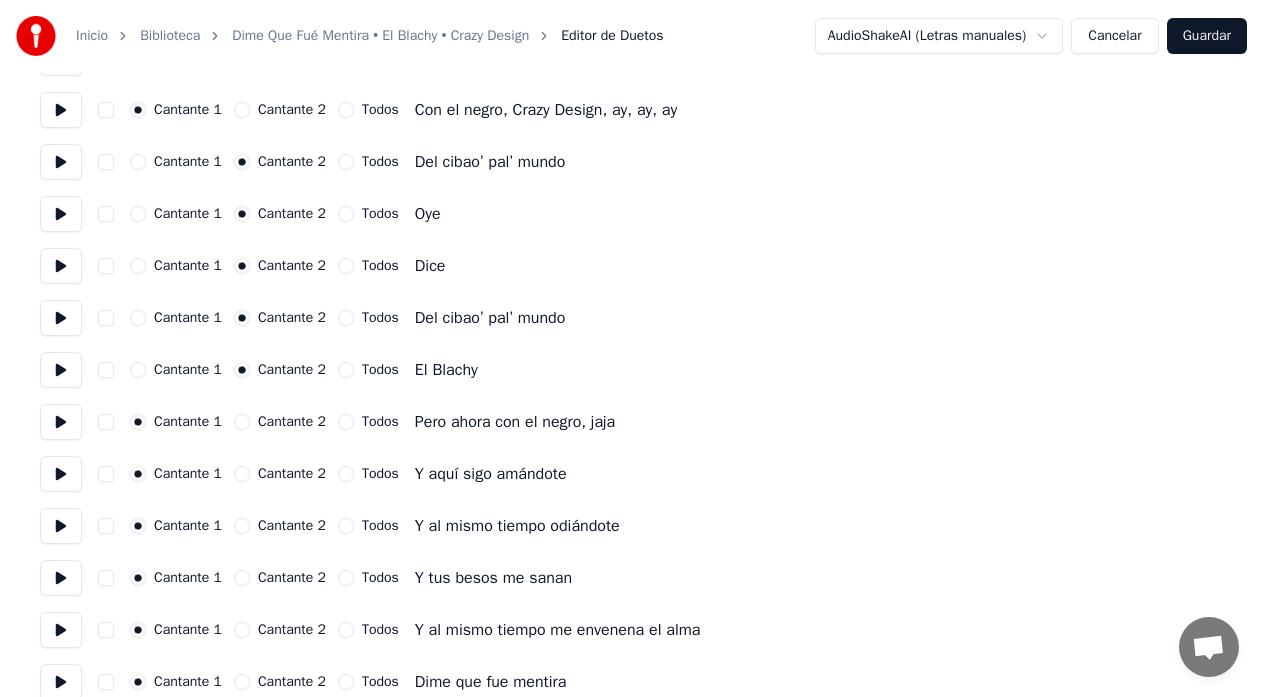 click at bounding box center (61, 422) 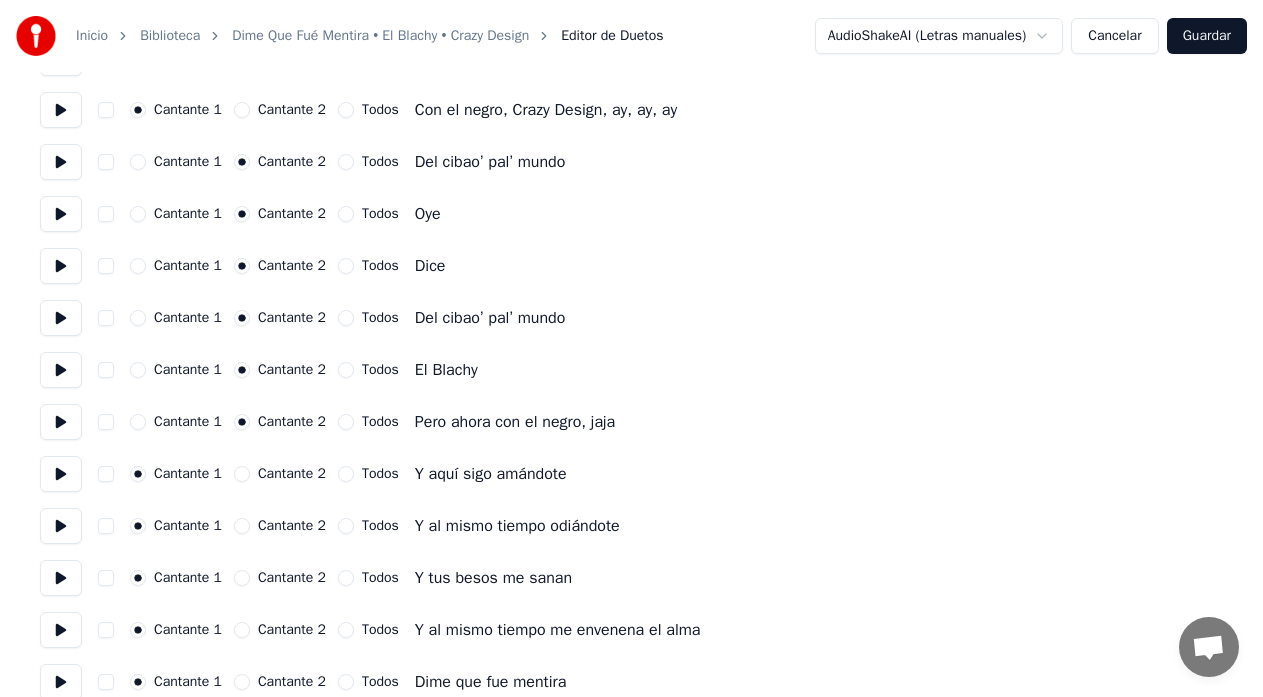 scroll, scrollTop: 1400, scrollLeft: 0, axis: vertical 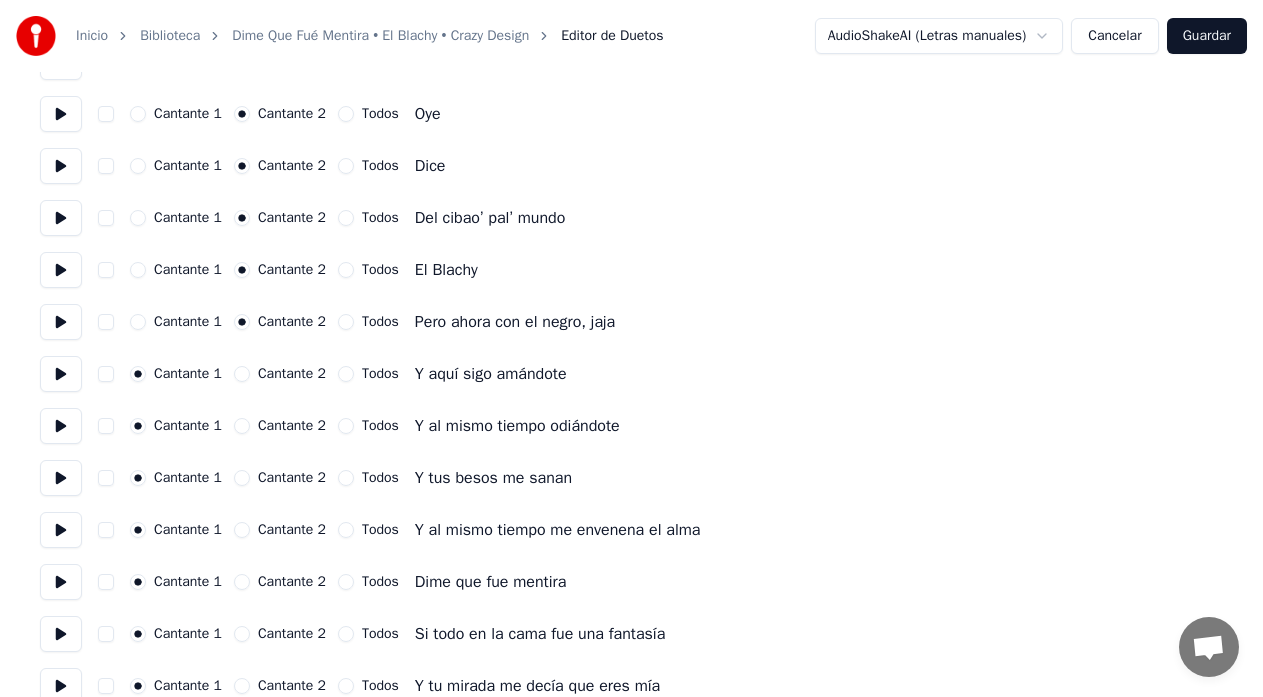 click at bounding box center (61, 374) 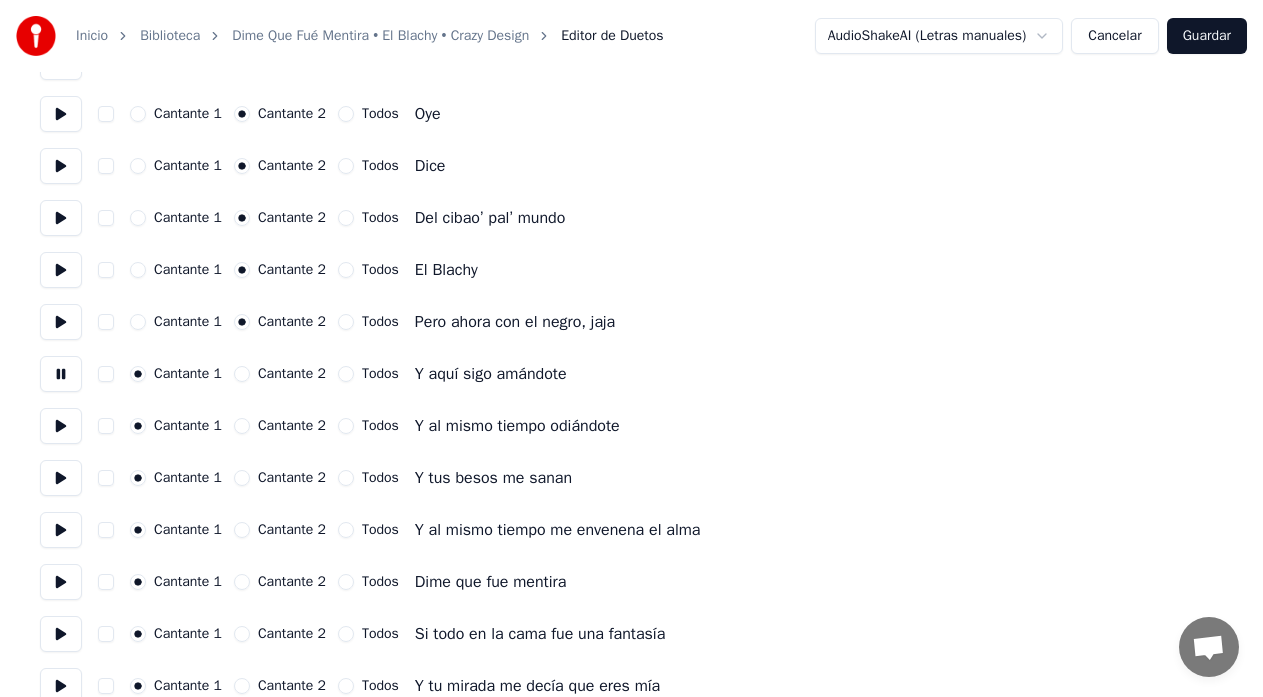 click on "Cantante 2" at bounding box center (242, 374) 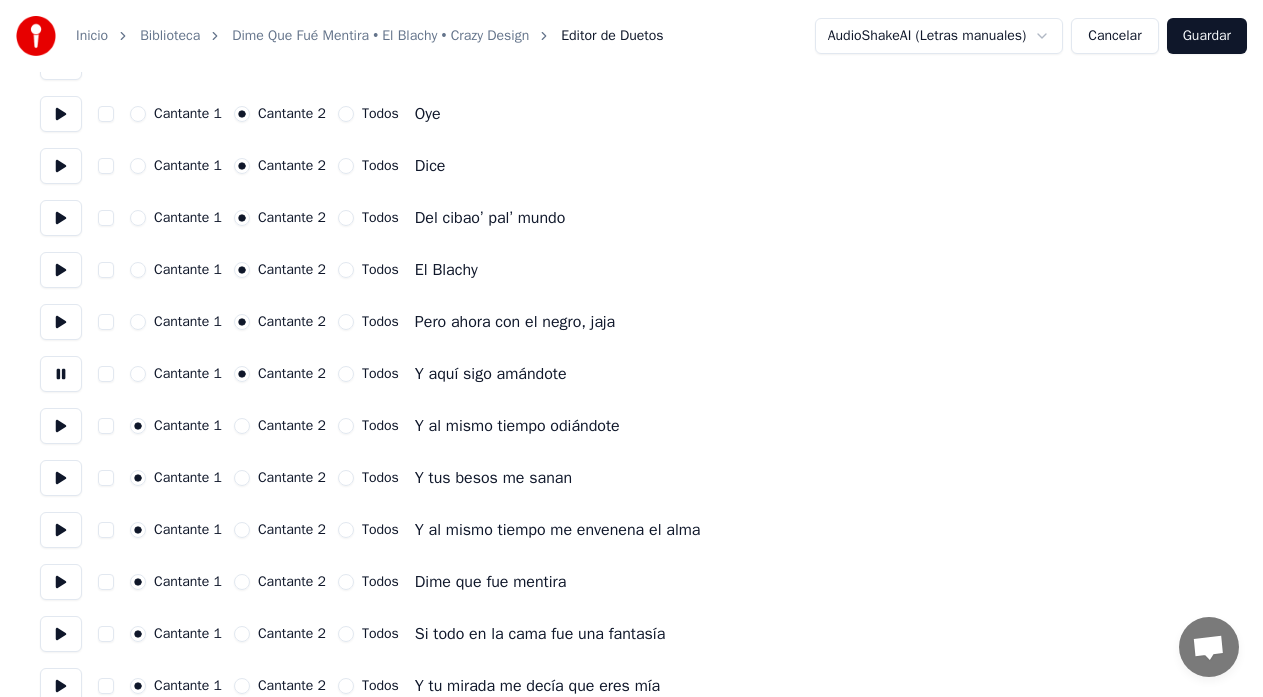 click on "Cantante 2" at bounding box center (242, 426) 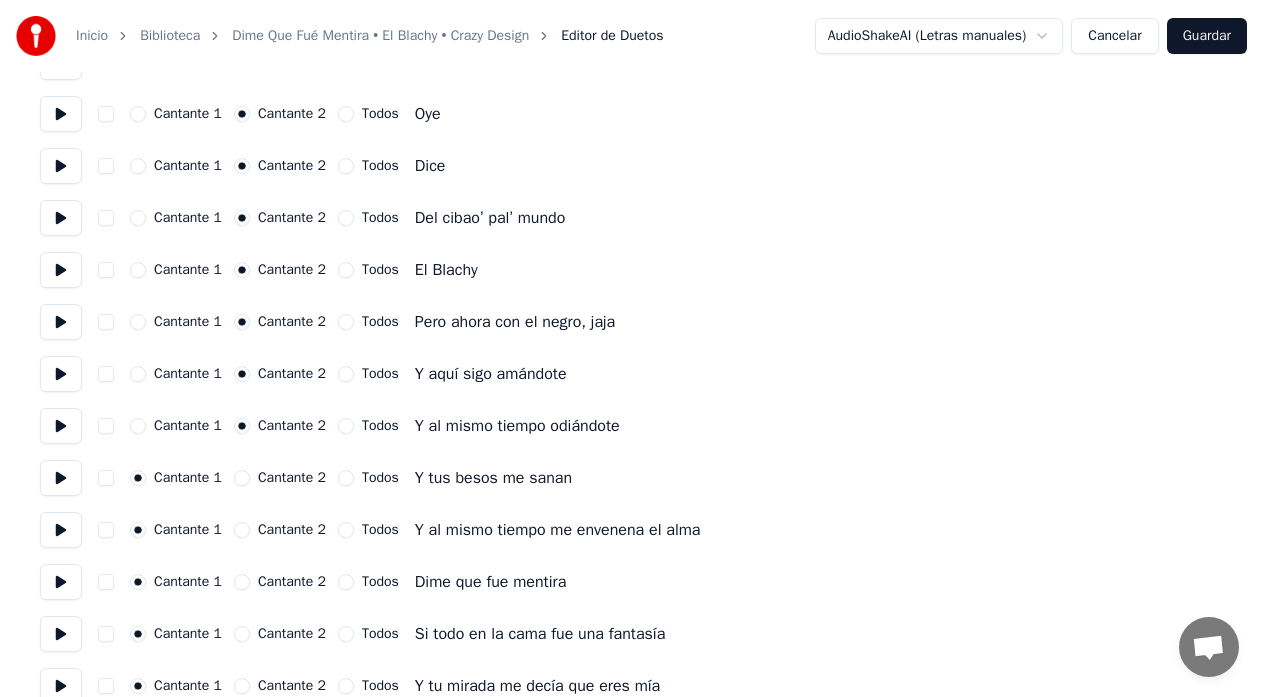 click on "Cantante 2" at bounding box center (242, 478) 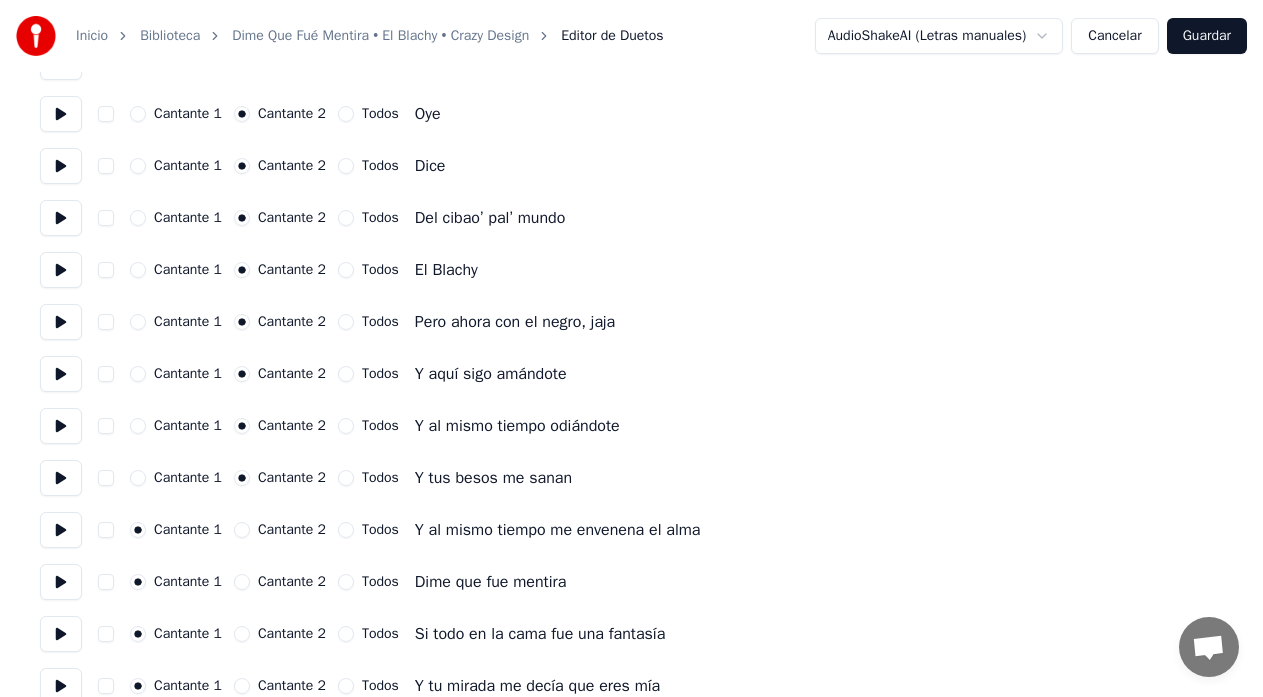 click at bounding box center (61, 478) 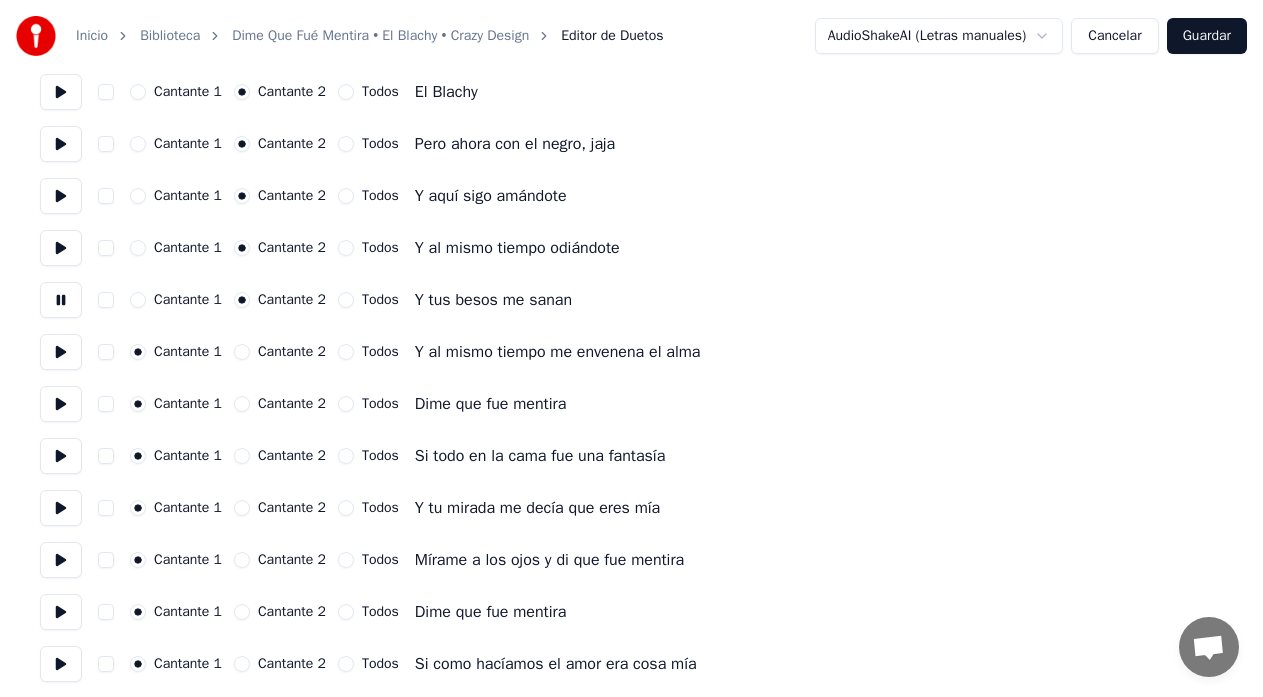 scroll, scrollTop: 1600, scrollLeft: 0, axis: vertical 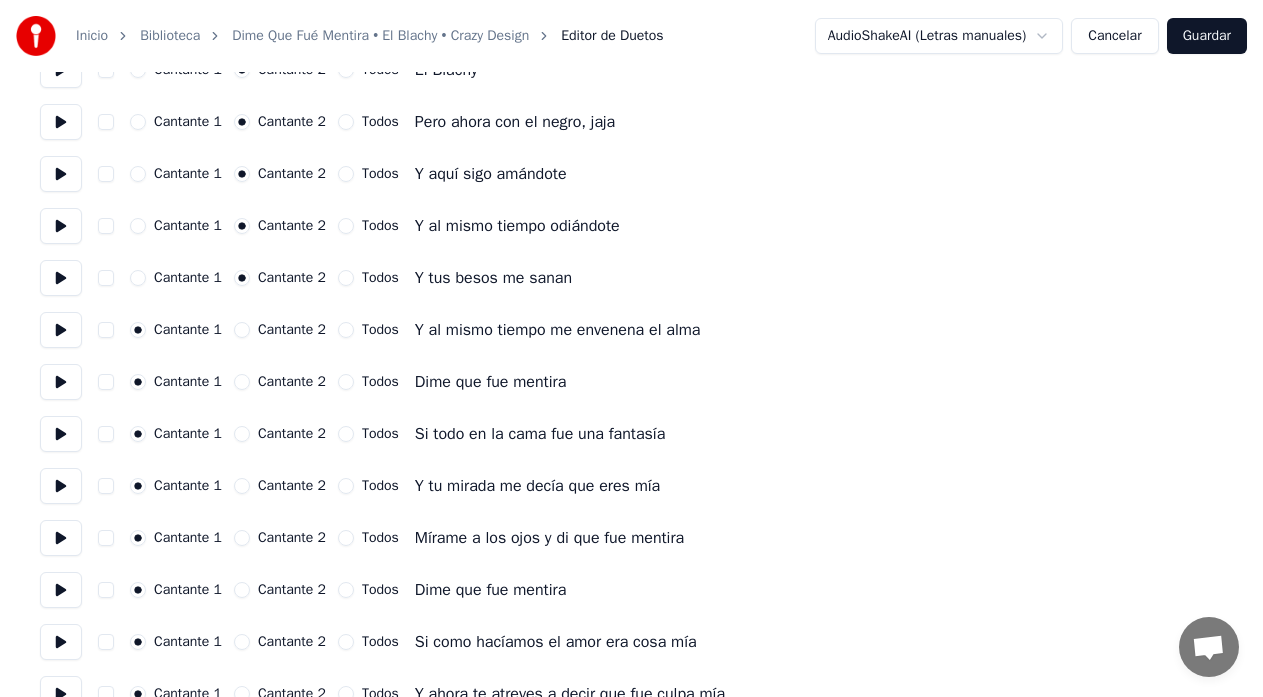 click at bounding box center [61, 330] 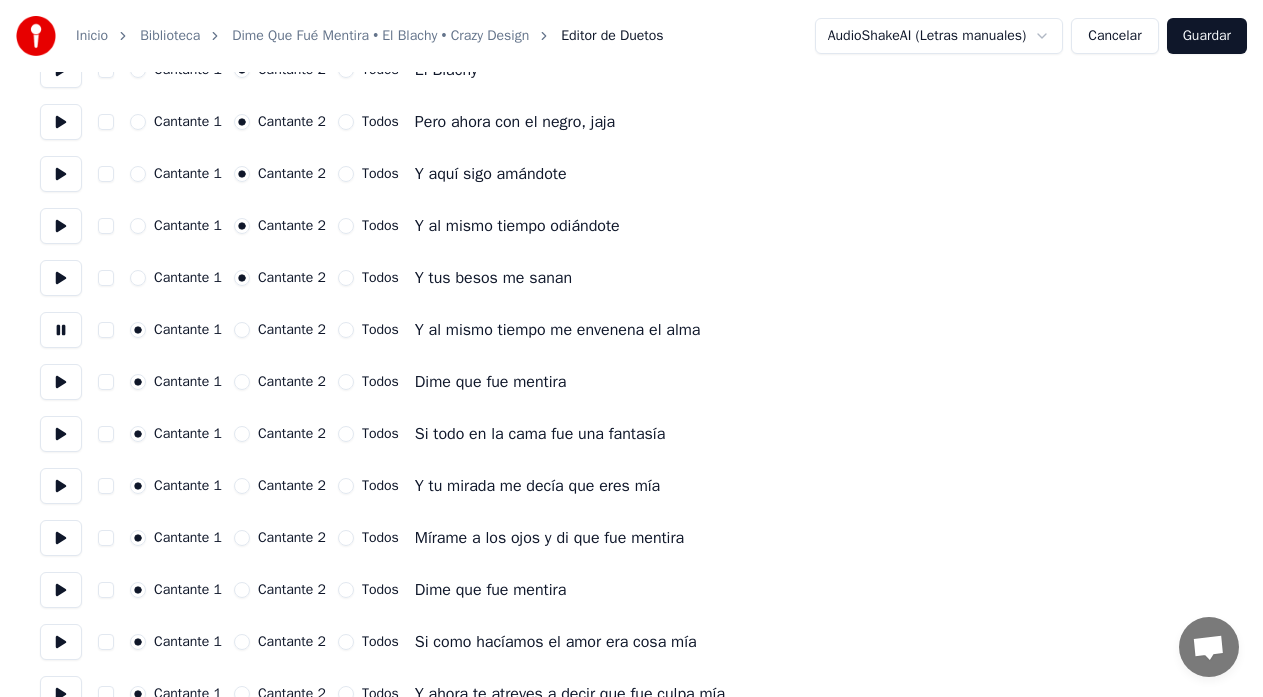 click on "Cantante 2" at bounding box center [242, 330] 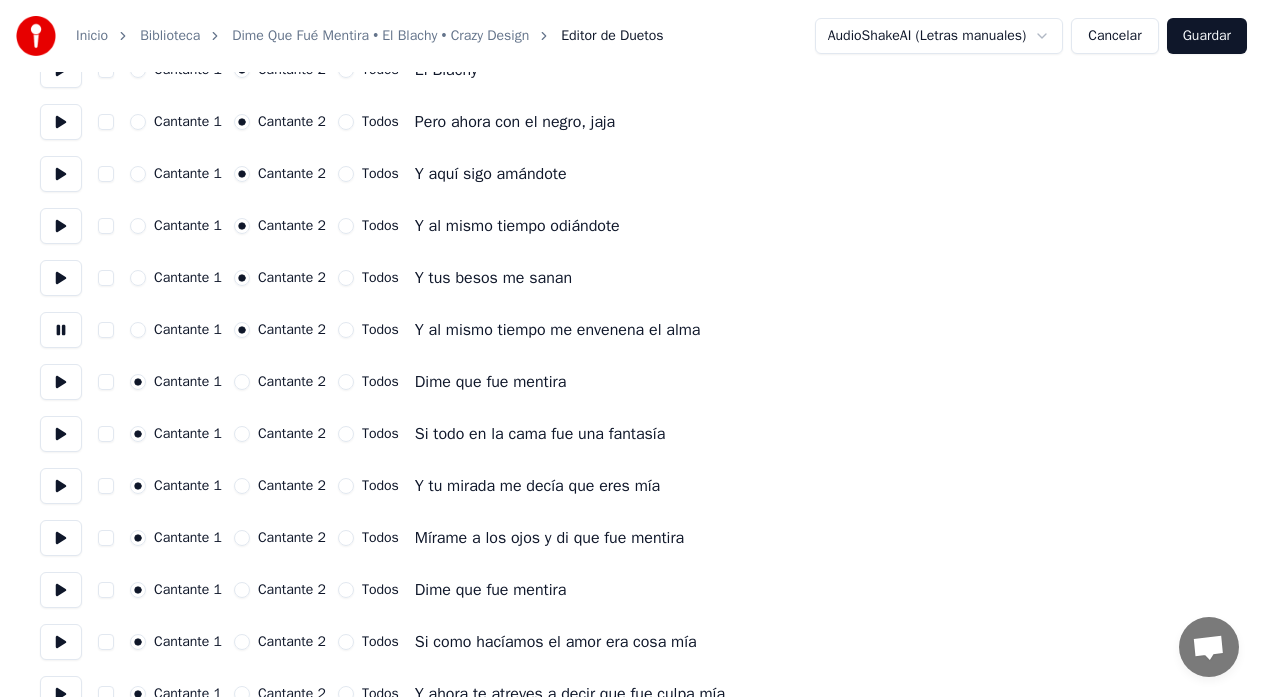 click at bounding box center (61, 382) 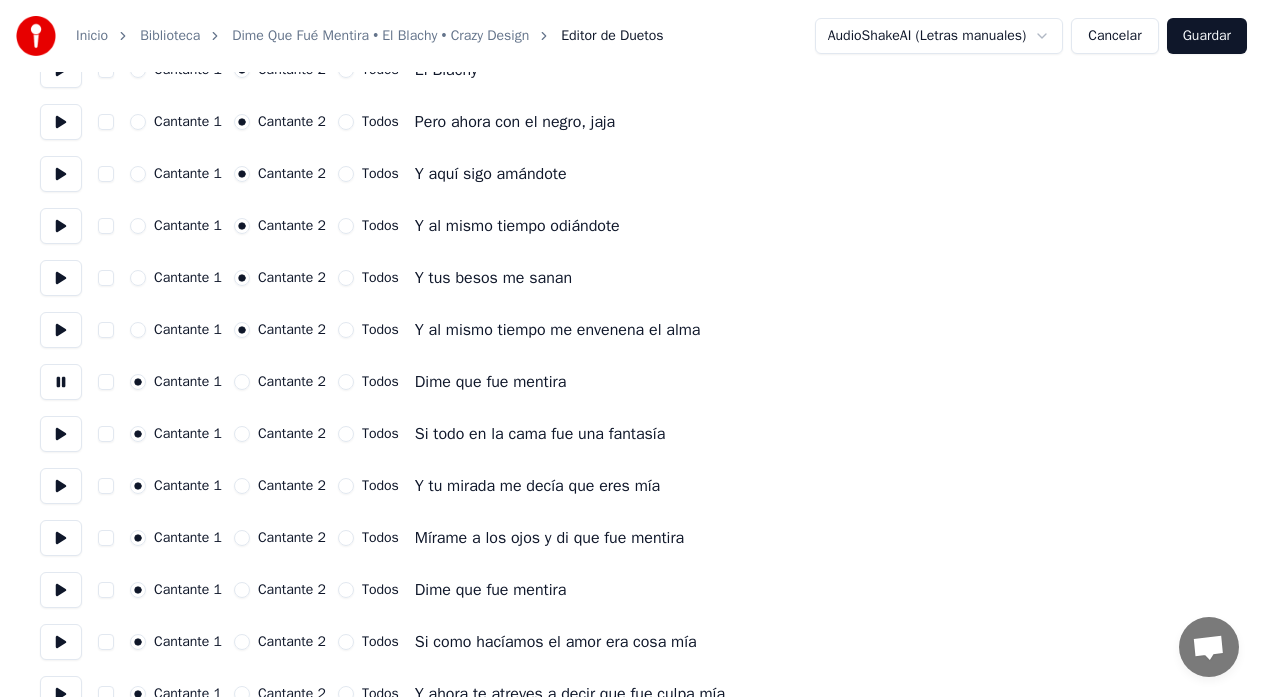 click on "Cantante 2" at bounding box center [242, 382] 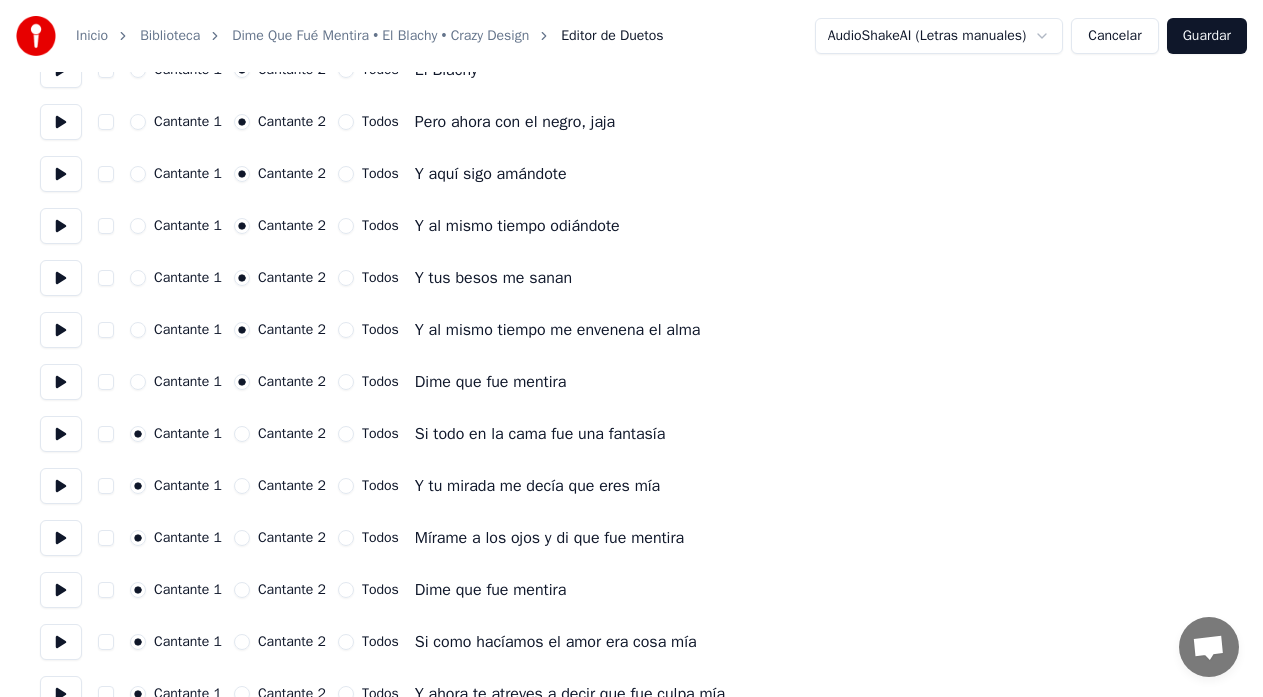 click at bounding box center (61, 434) 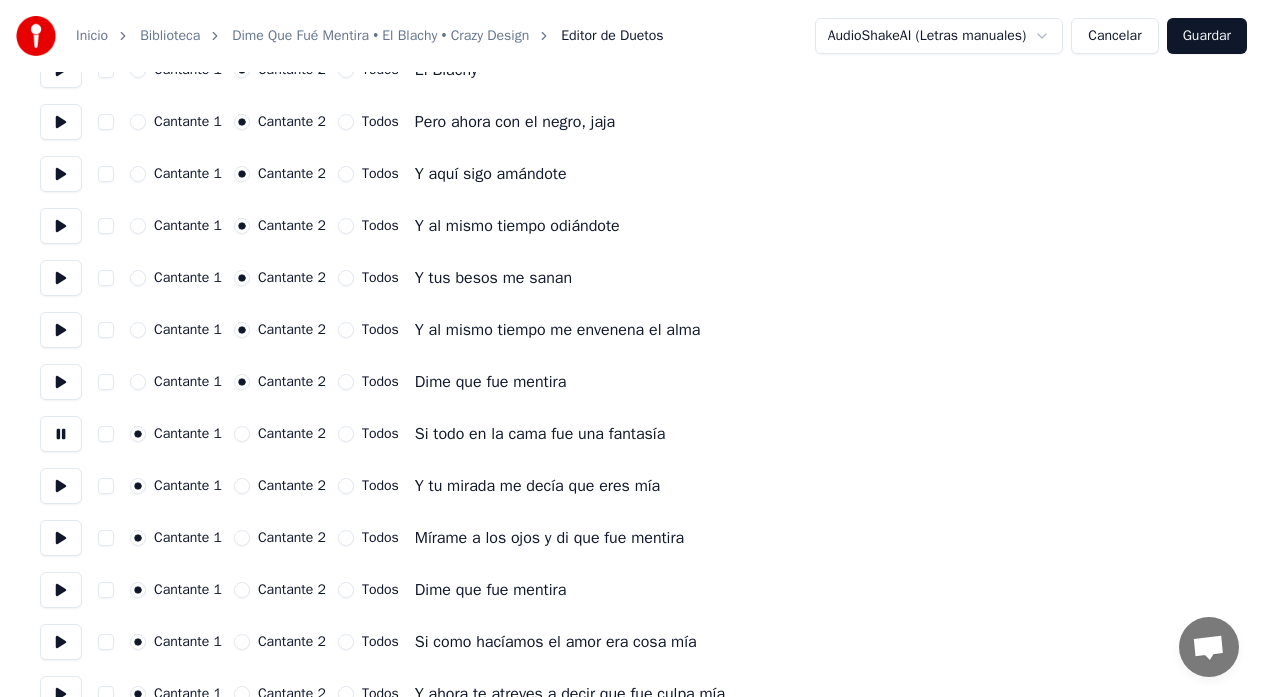 click on "Cantante 2" at bounding box center (242, 434) 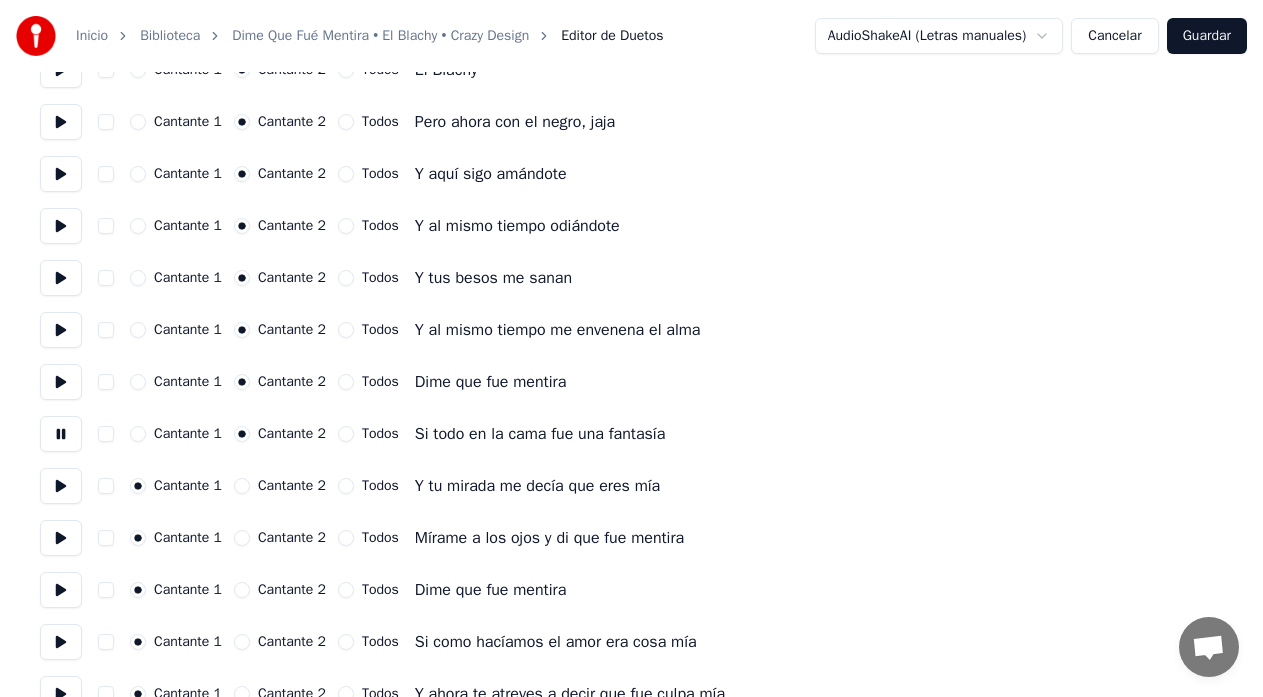 click at bounding box center (61, 486) 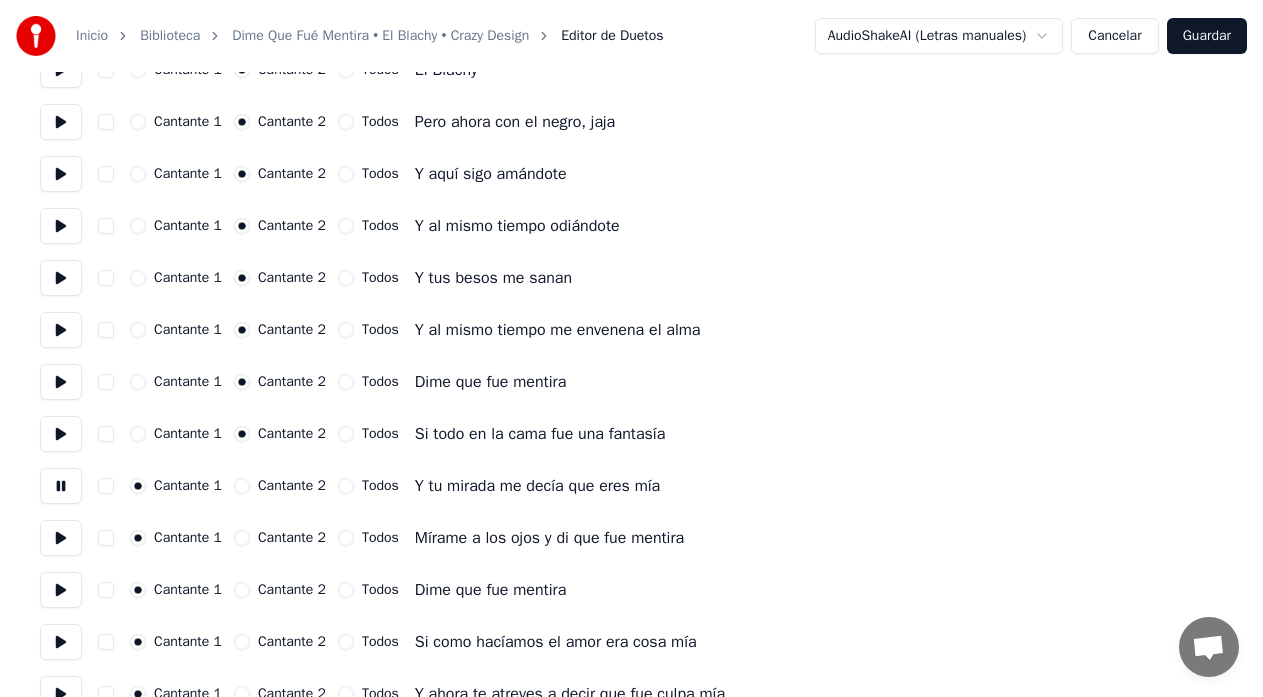 click on "Todos" at bounding box center [346, 486] 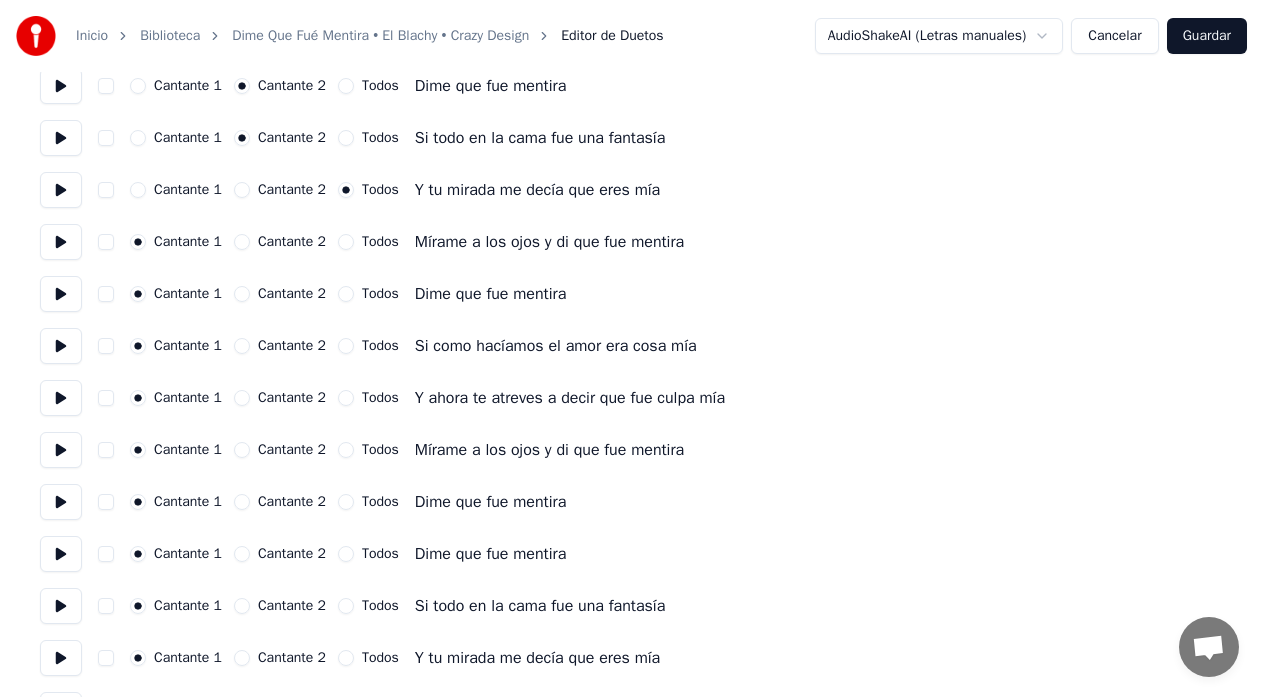 scroll, scrollTop: 1900, scrollLeft: 0, axis: vertical 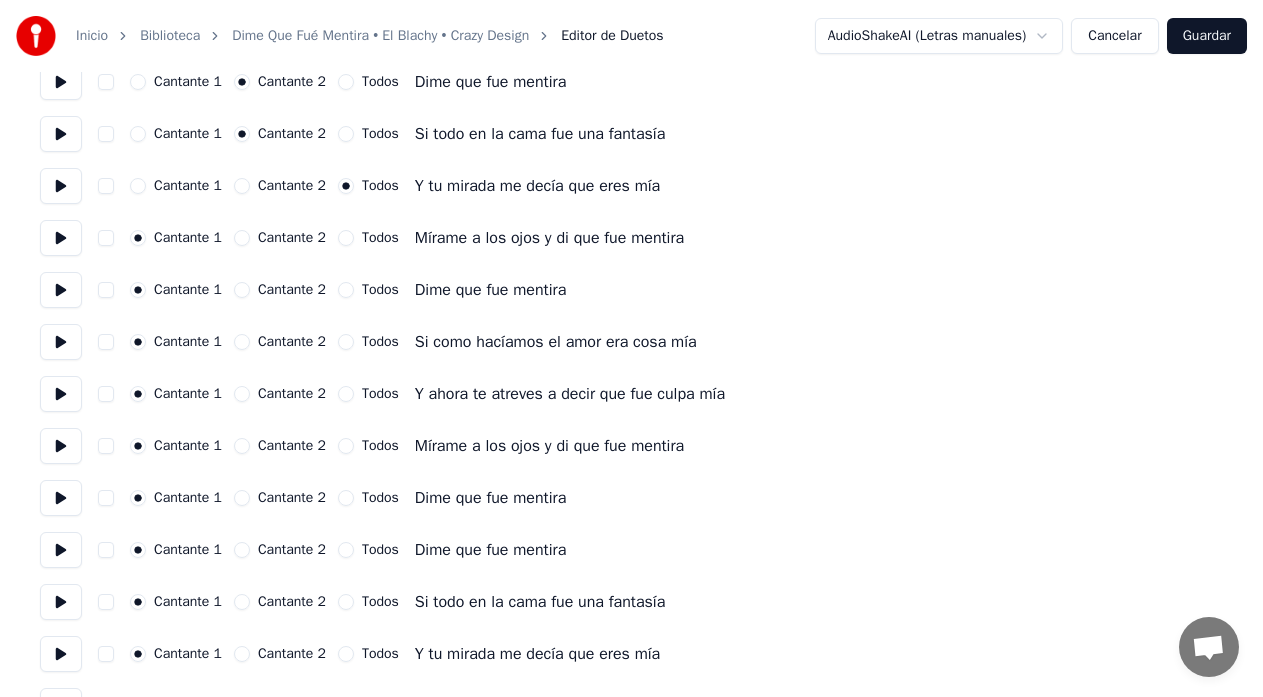 click at bounding box center [61, 238] 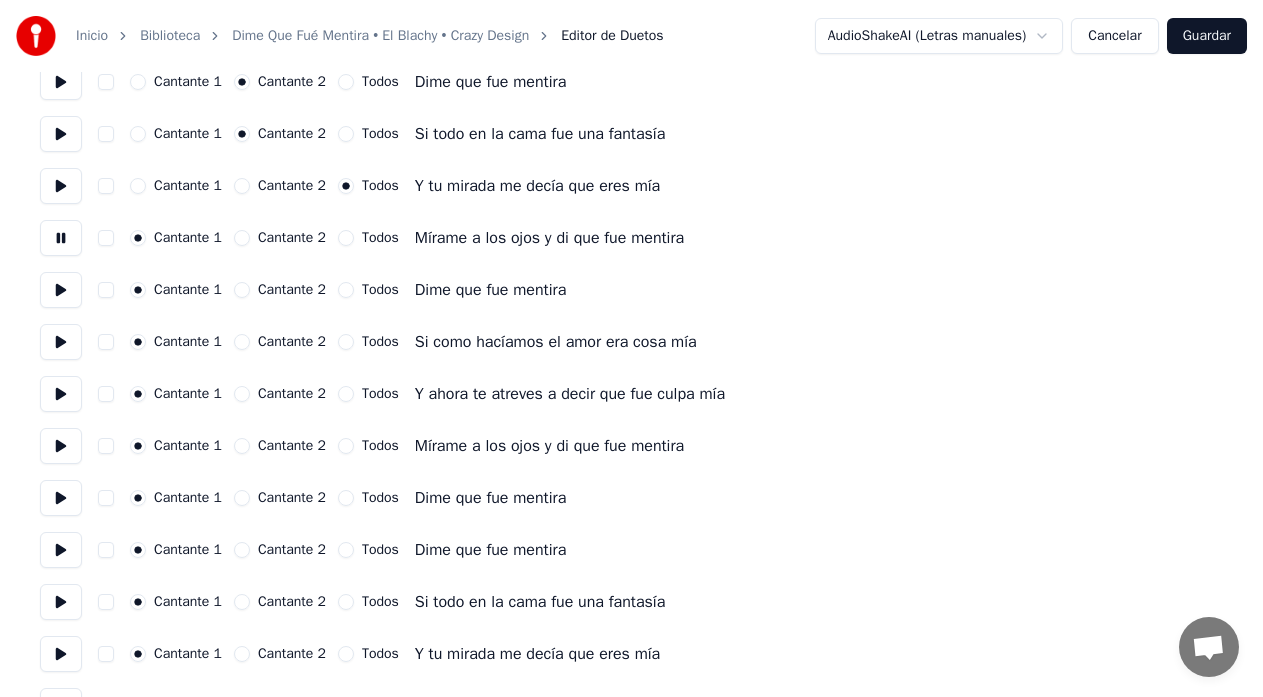 click on "Cantante 2" at bounding box center [242, 238] 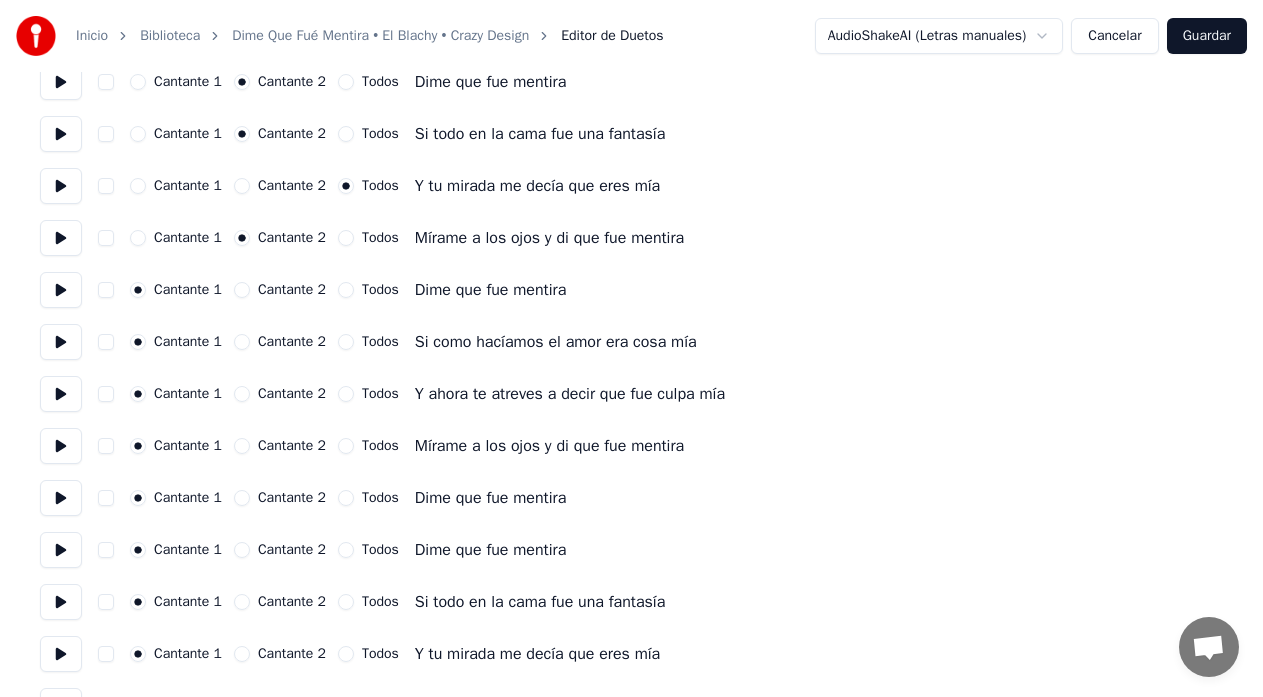 click at bounding box center [61, 290] 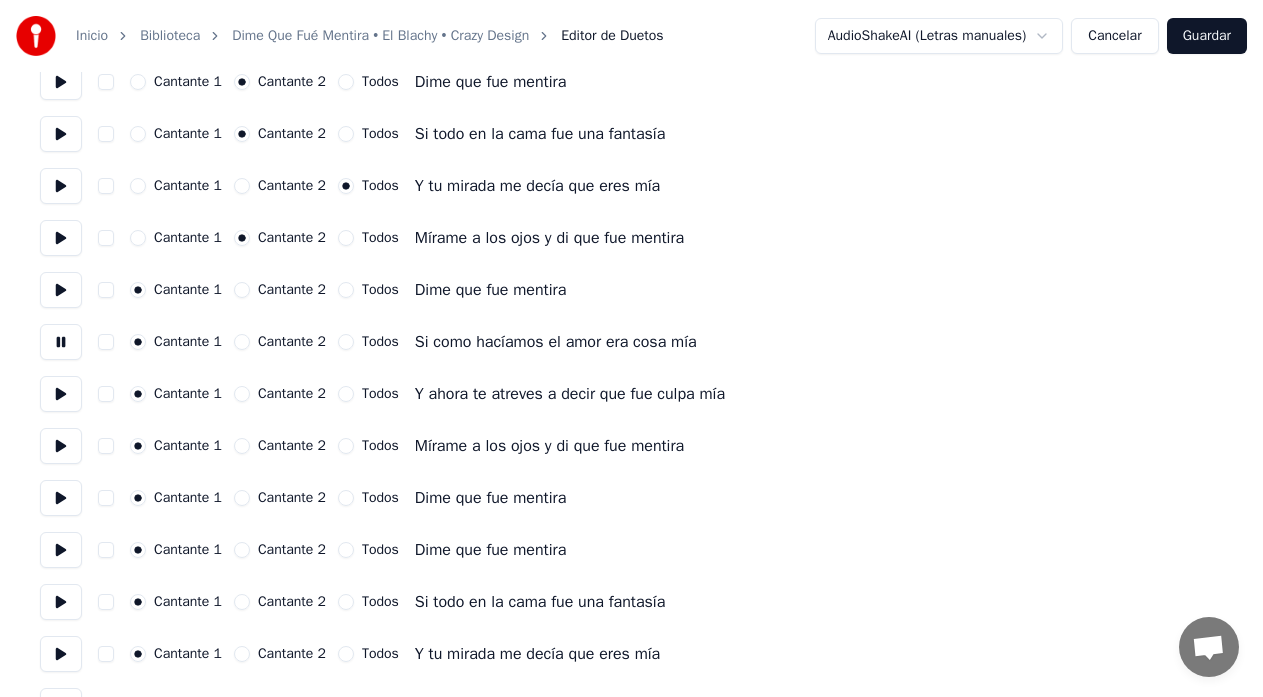 click at bounding box center [61, 394] 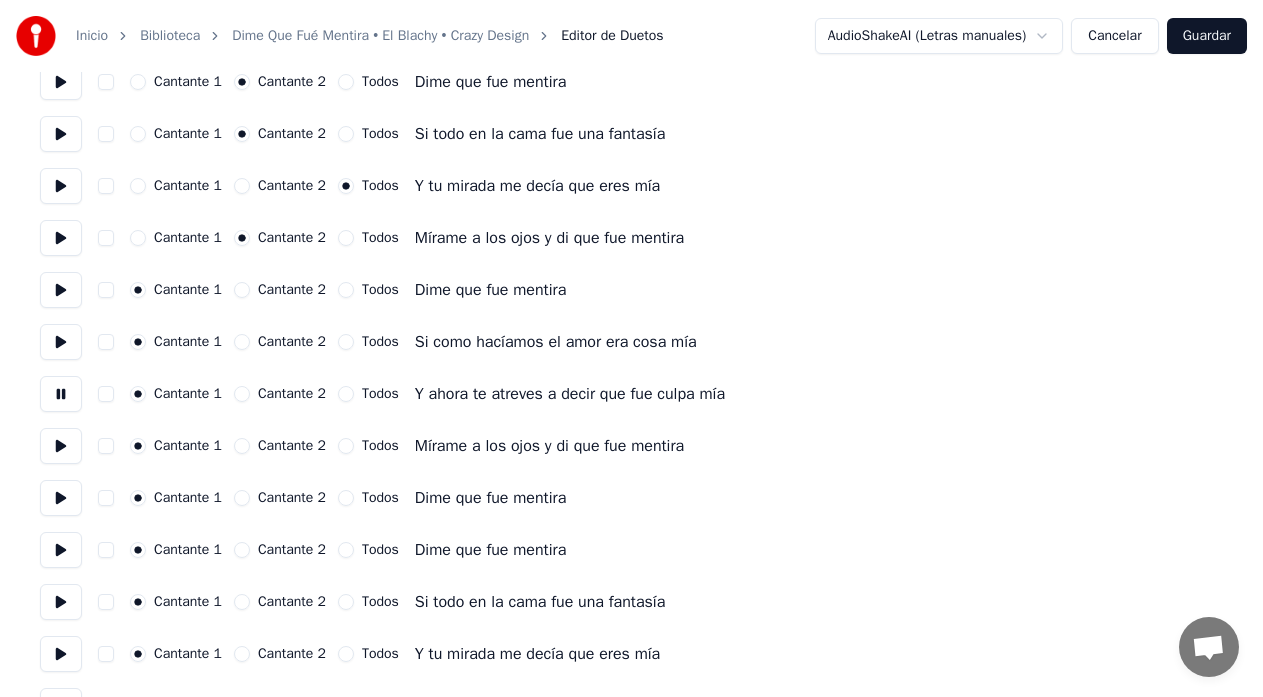 drag, startPoint x: 341, startPoint y: 393, endPoint x: 333, endPoint y: 416, distance: 24.351591 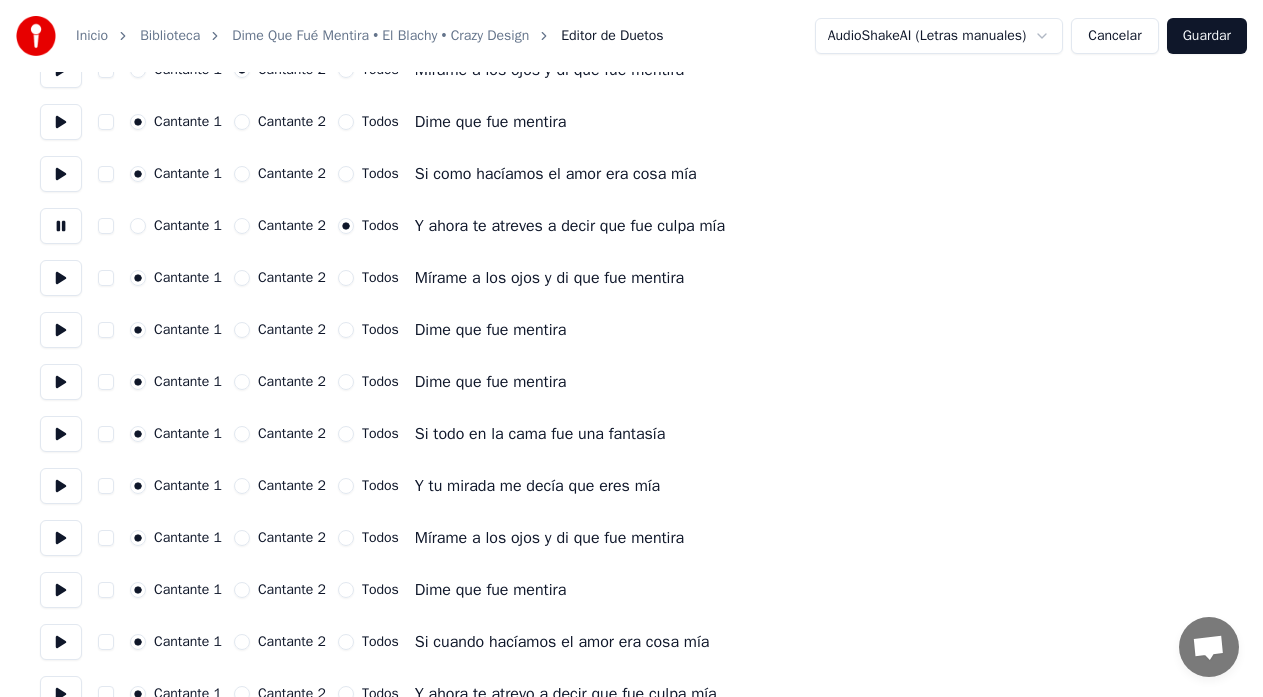scroll, scrollTop: 2100, scrollLeft: 0, axis: vertical 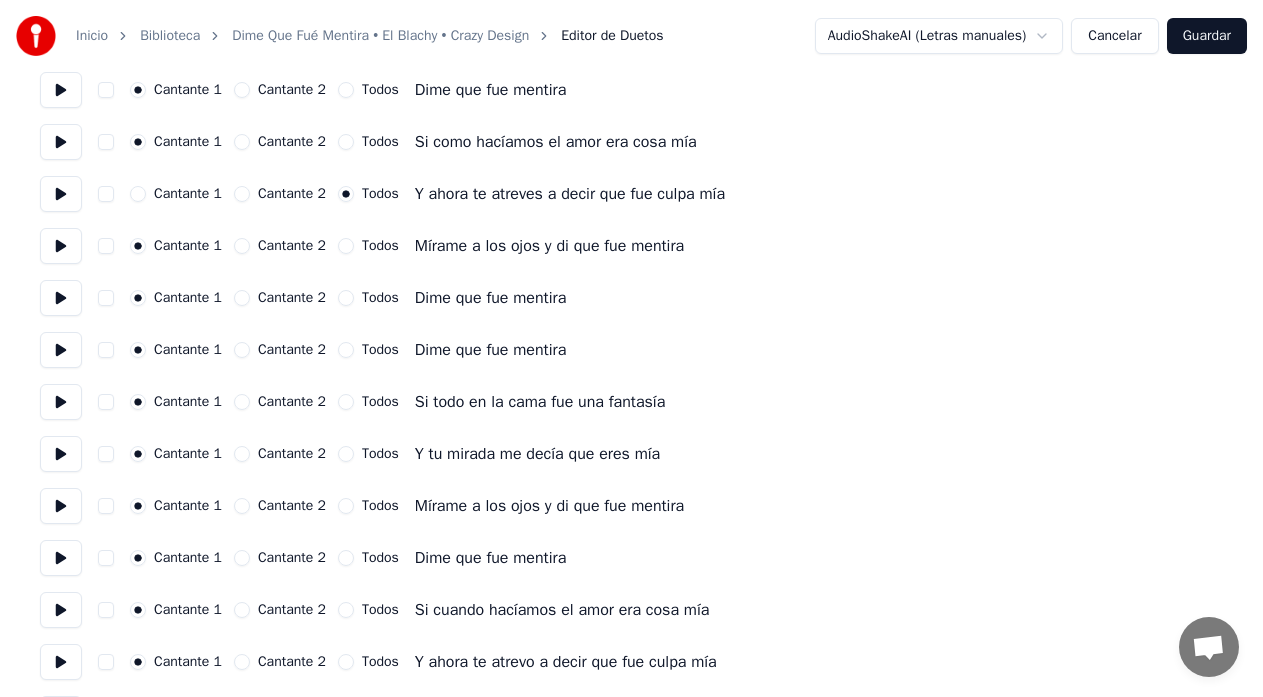 click at bounding box center (61, 246) 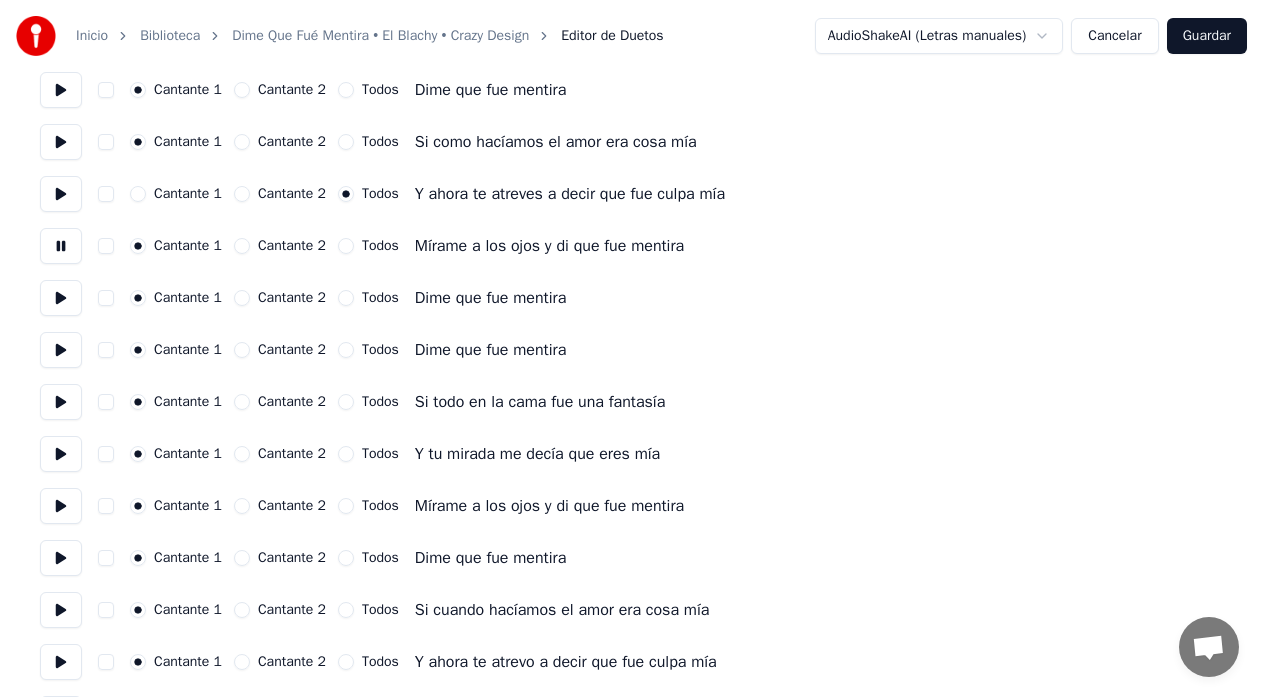 click at bounding box center [61, 298] 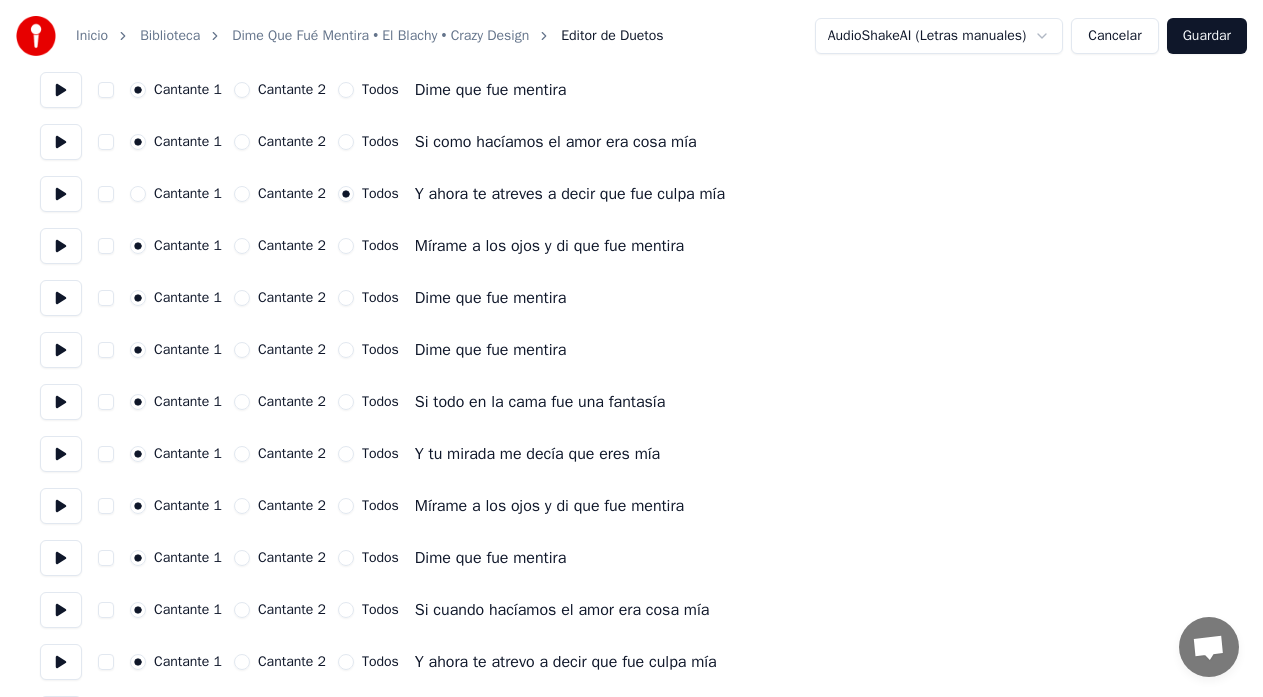 click at bounding box center (61, 298) 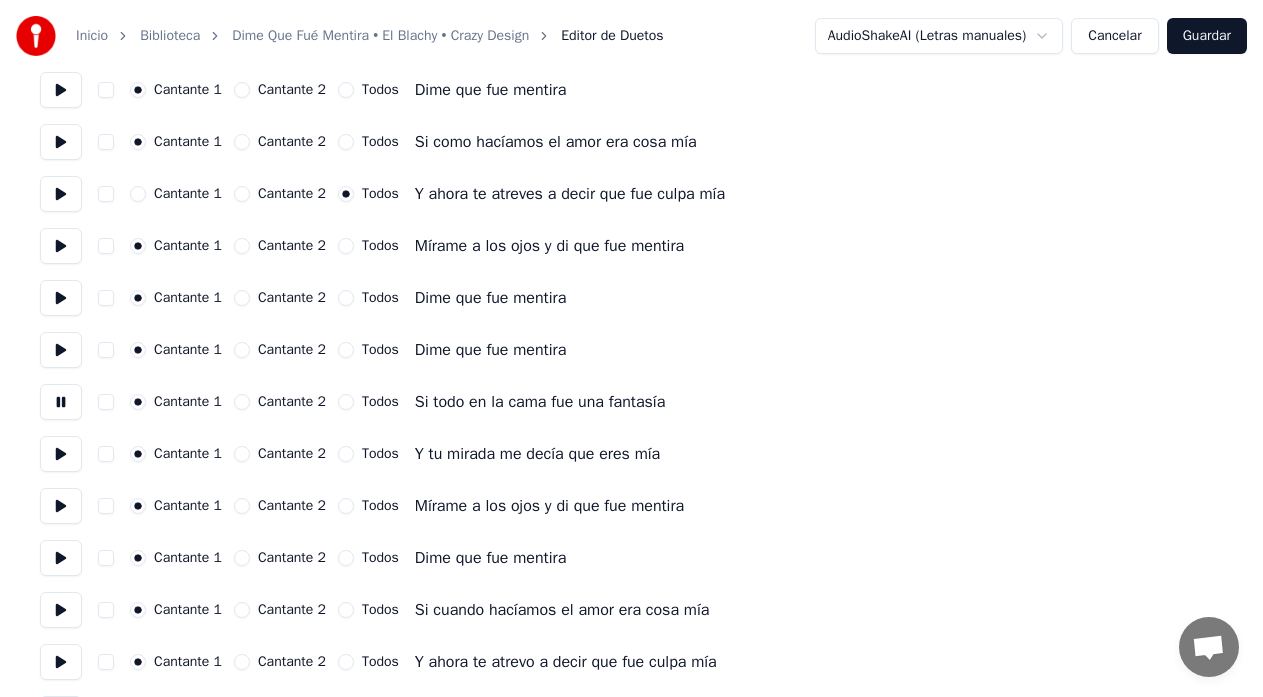 click at bounding box center [61, 454] 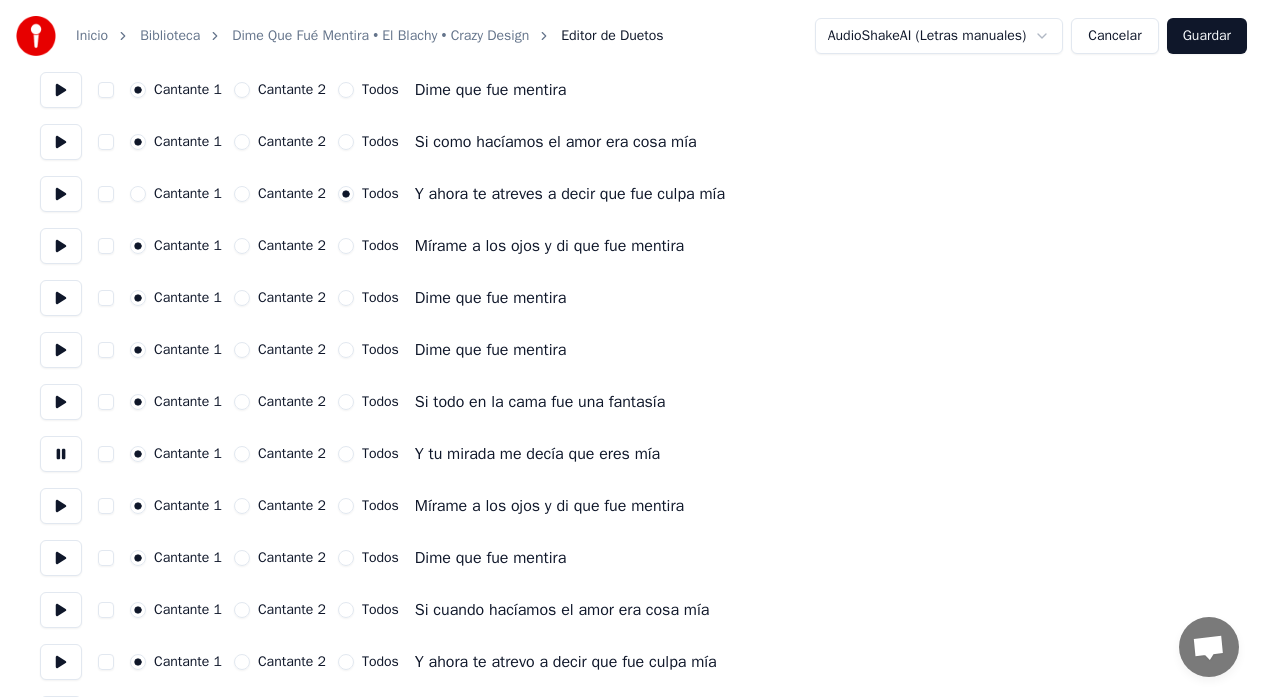 click on "Todos" at bounding box center (346, 454) 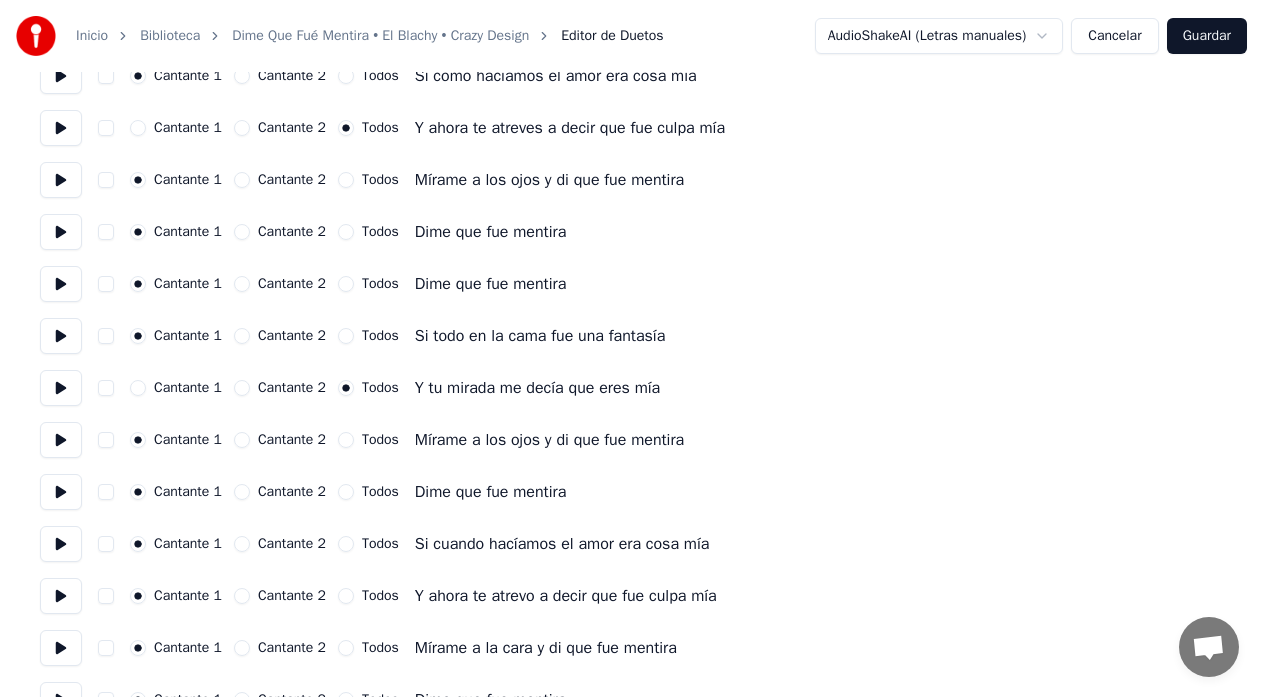 scroll, scrollTop: 2259, scrollLeft: 0, axis: vertical 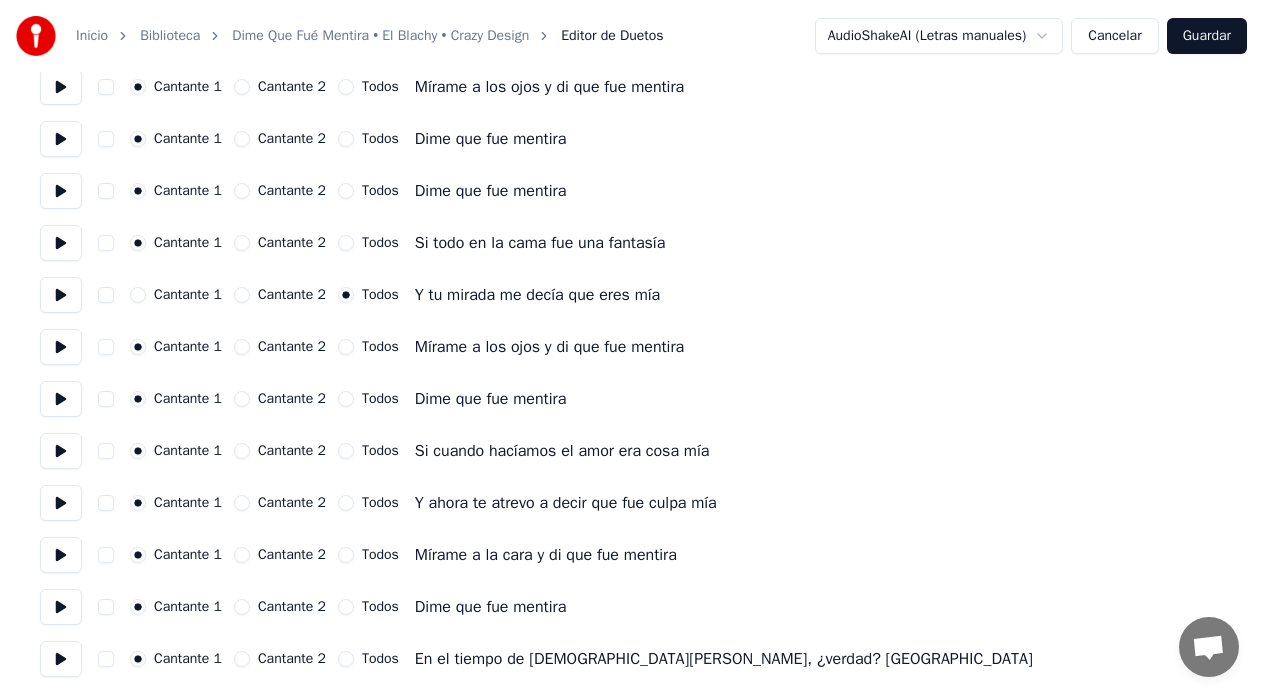 click at bounding box center [61, 347] 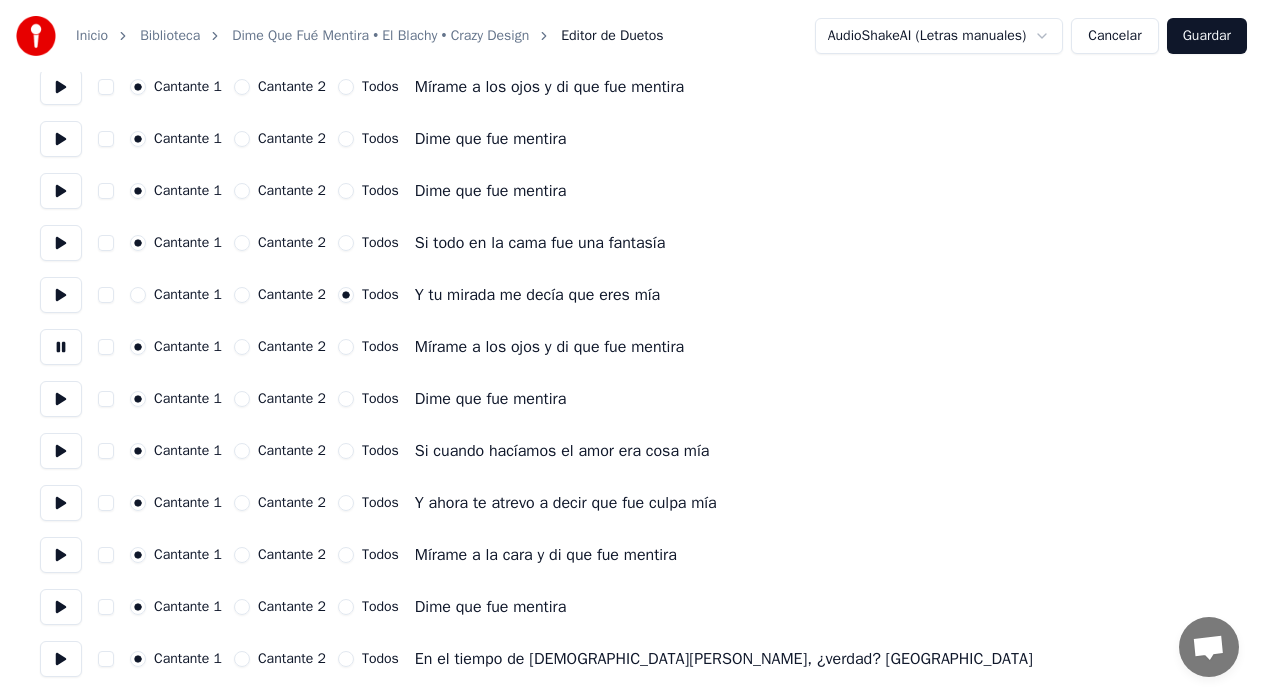 click at bounding box center (61, 399) 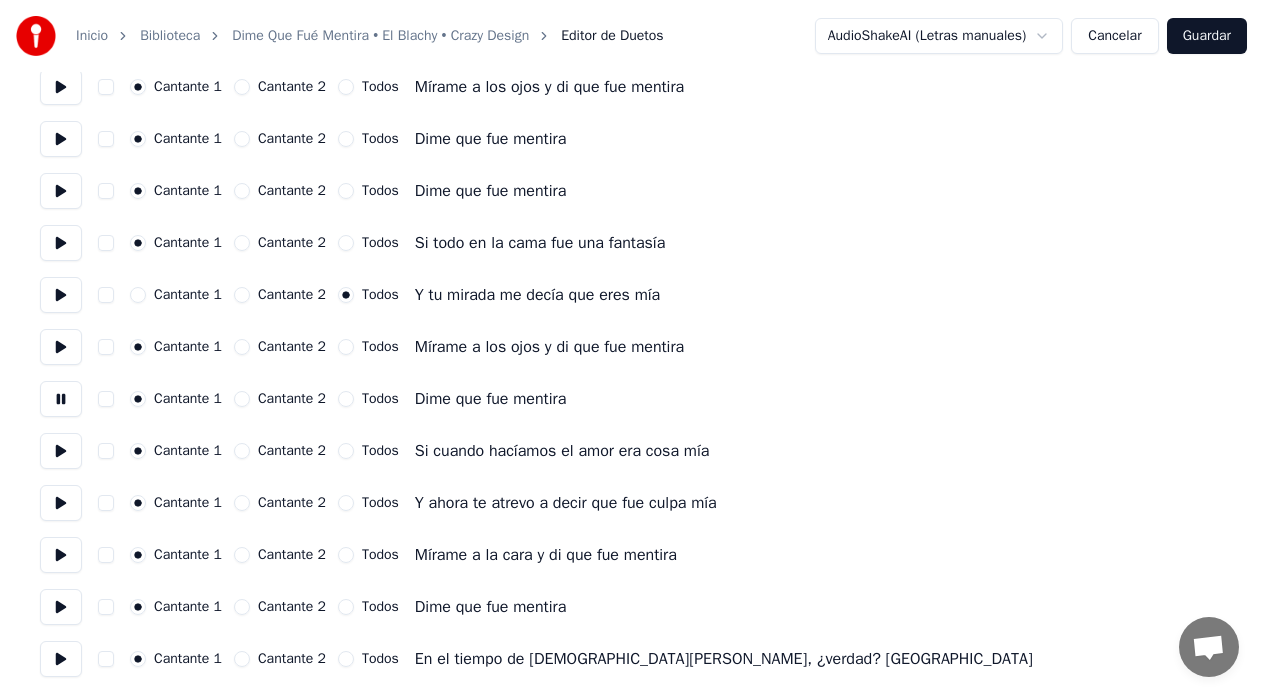 click on "Cantante 2" at bounding box center (242, 399) 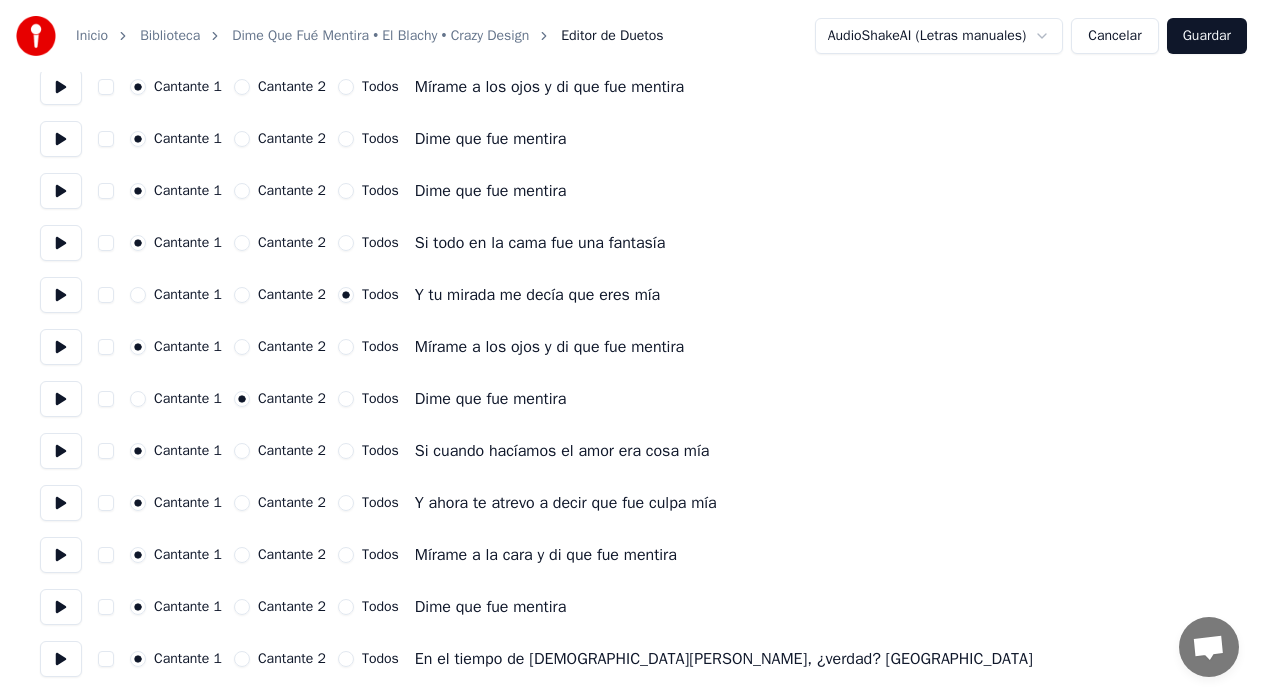 click on "Cantante 2" at bounding box center [242, 451] 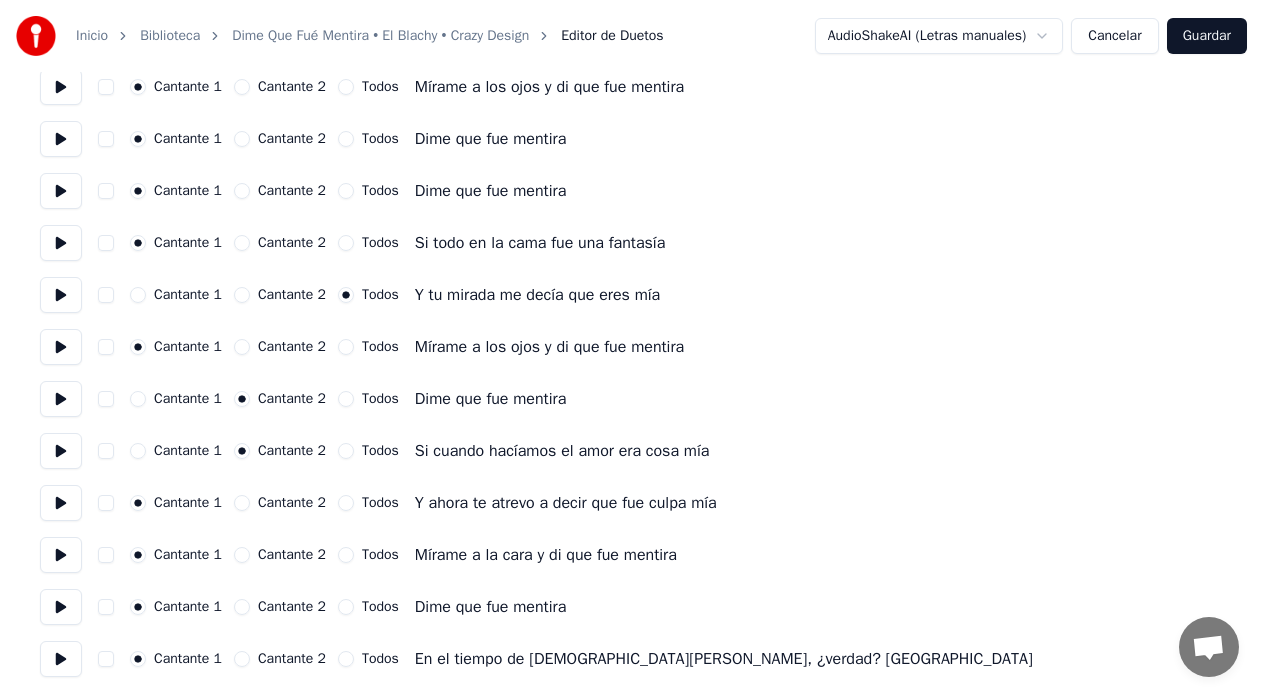 click at bounding box center (61, 503) 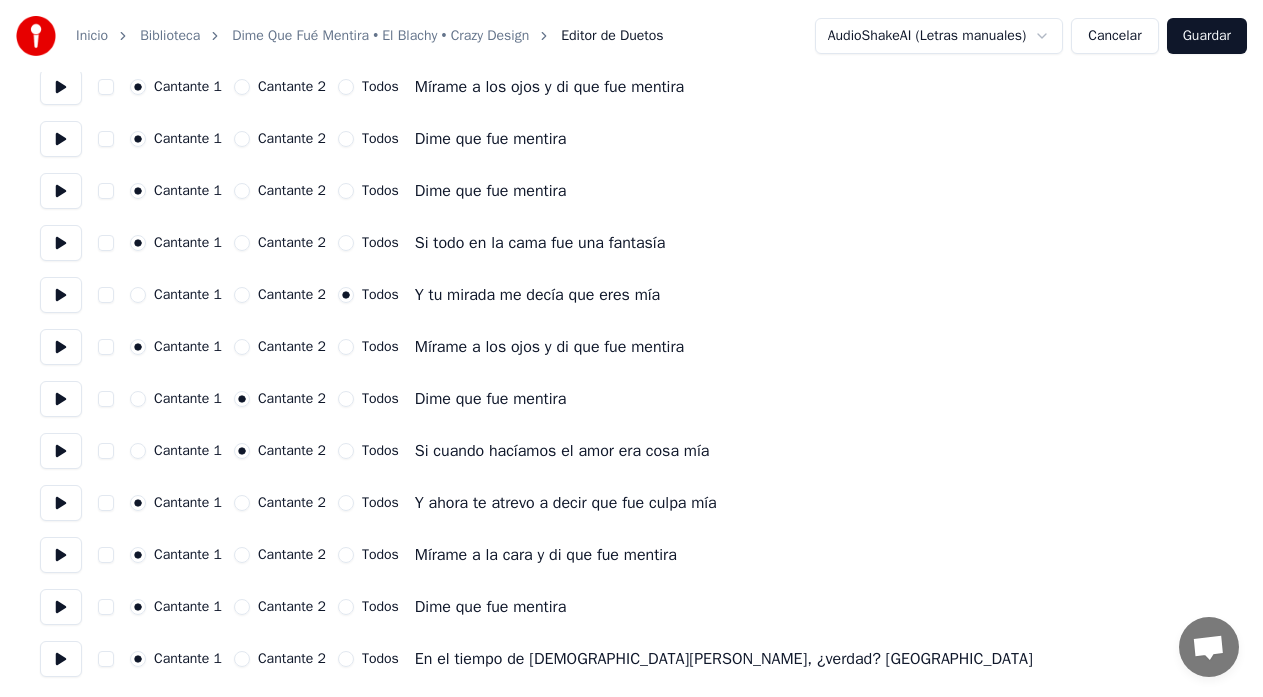click on "Todos" at bounding box center (346, 503) 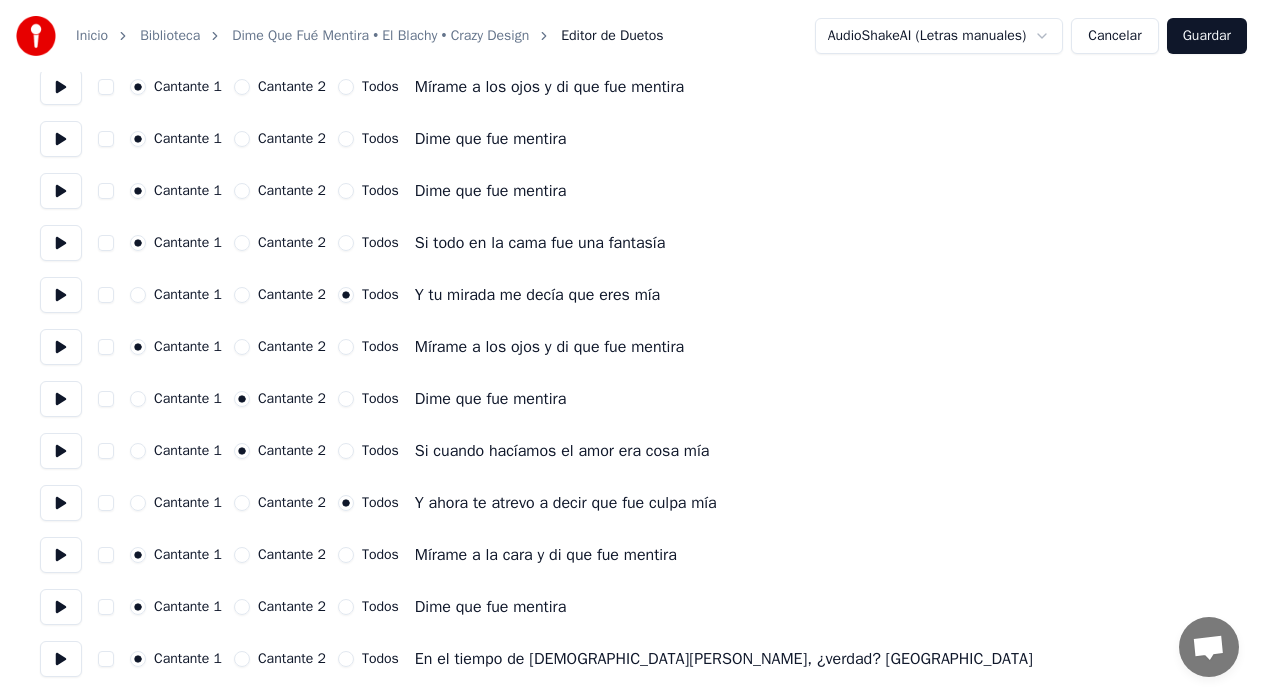 click at bounding box center [61, 555] 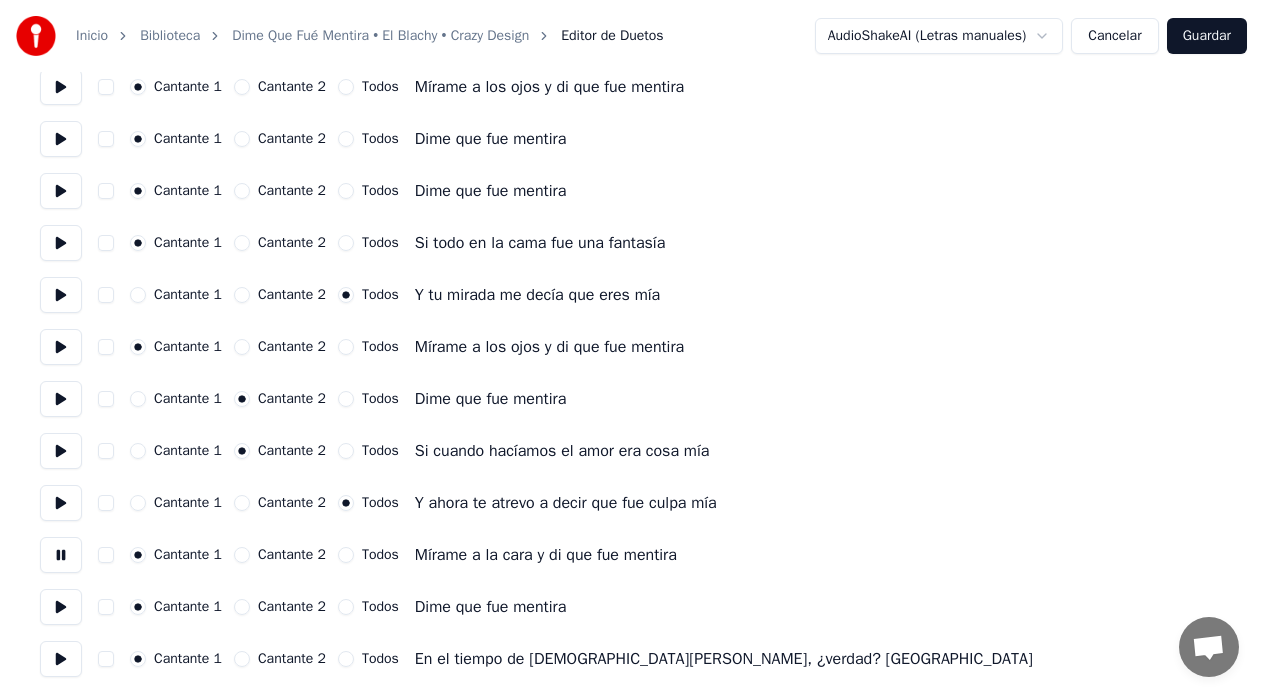 click at bounding box center (61, 607) 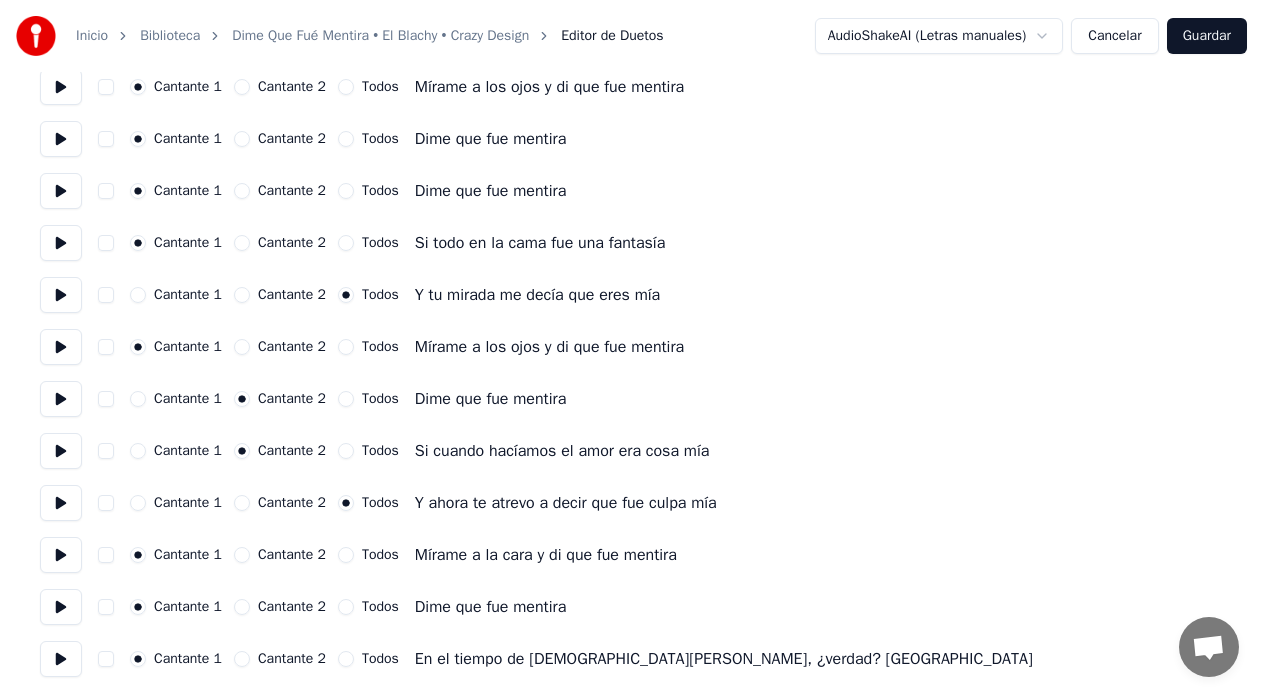 click at bounding box center [61, 607] 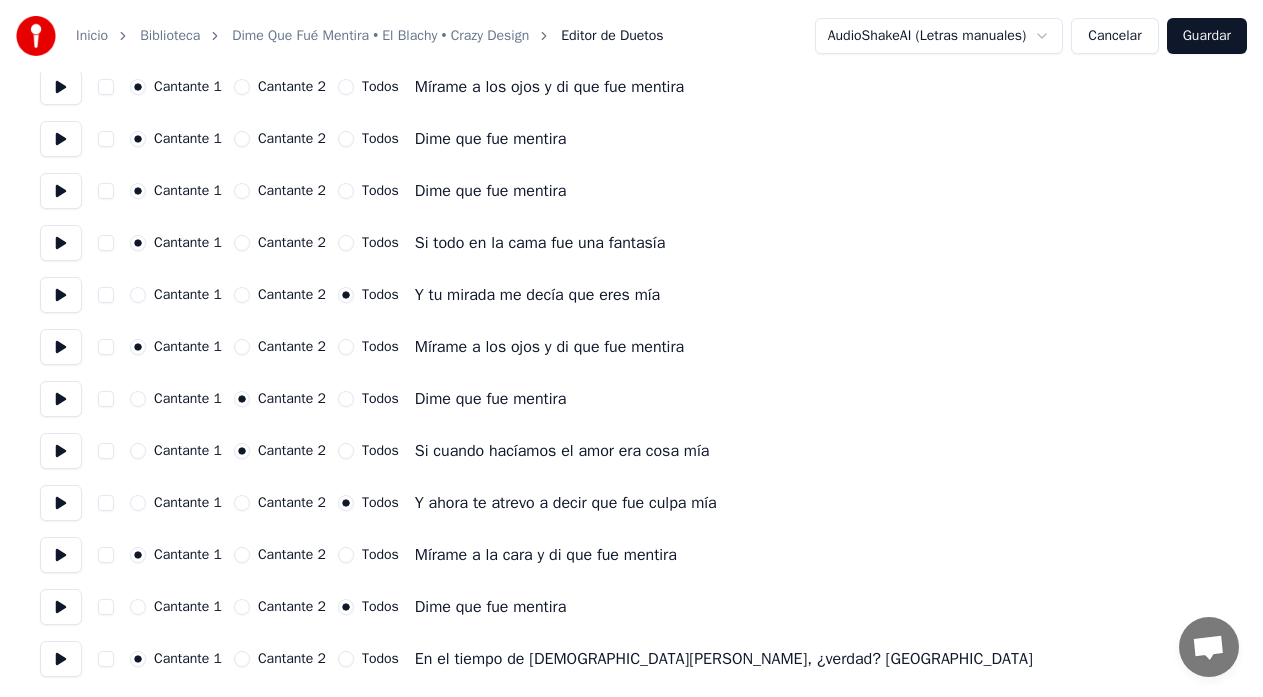 click on "Cantante 2" at bounding box center [242, 659] 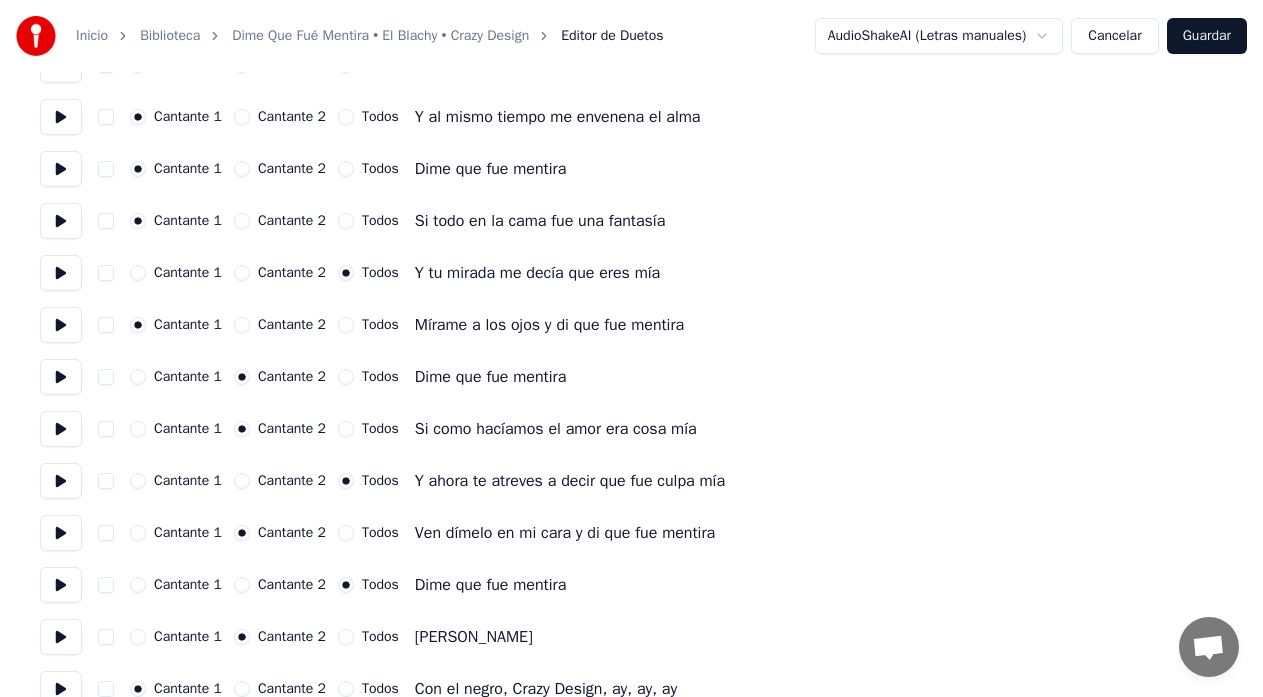scroll, scrollTop: 659, scrollLeft: 0, axis: vertical 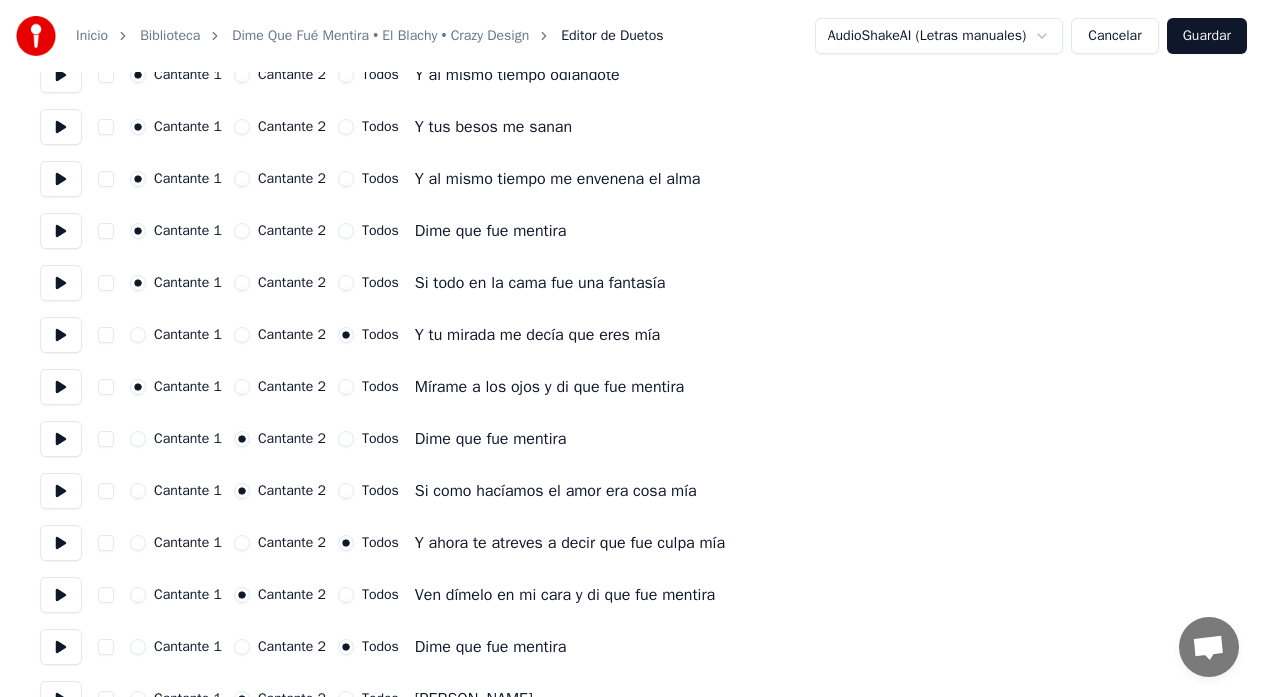 click on "Guardar" at bounding box center (1207, 36) 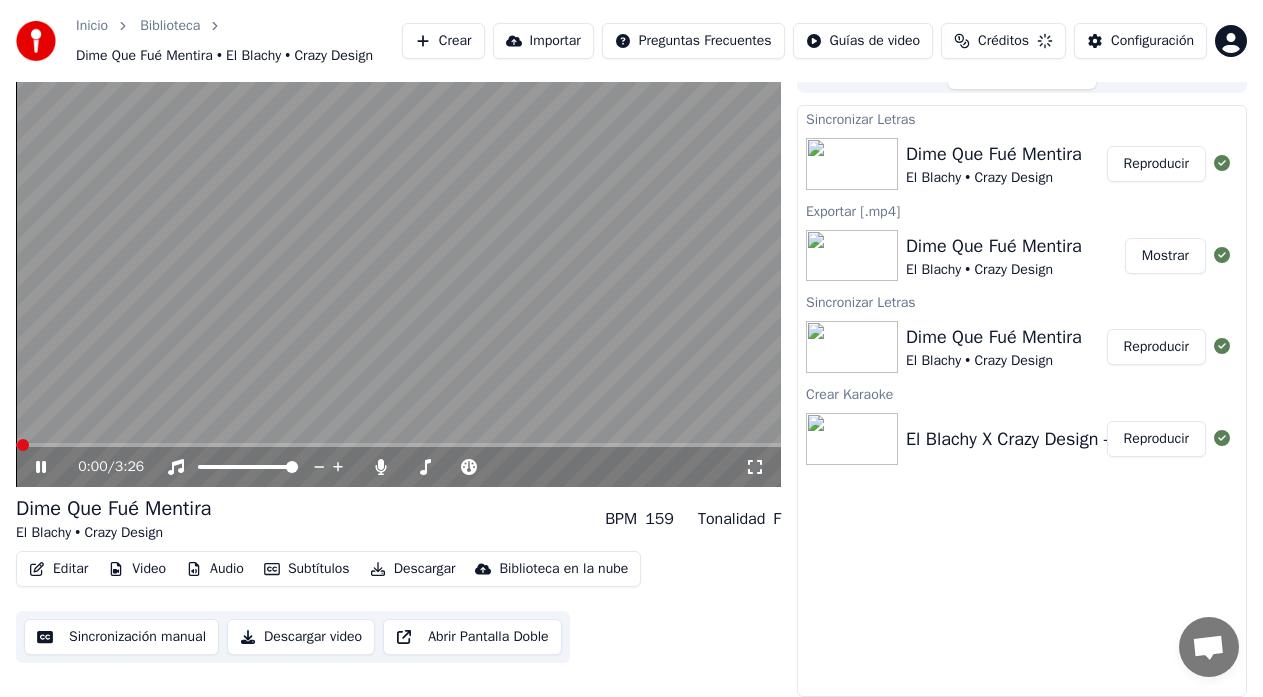 scroll, scrollTop: 45, scrollLeft: 0, axis: vertical 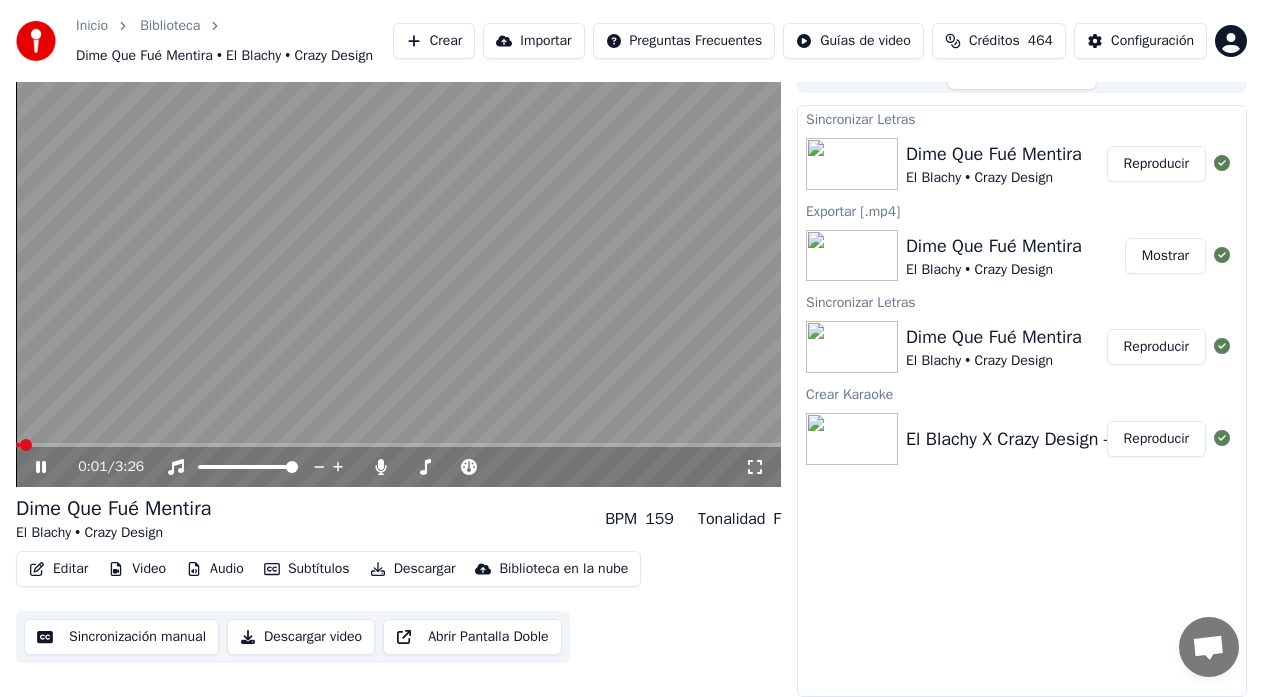 click on "Reproducir" at bounding box center (1156, 164) 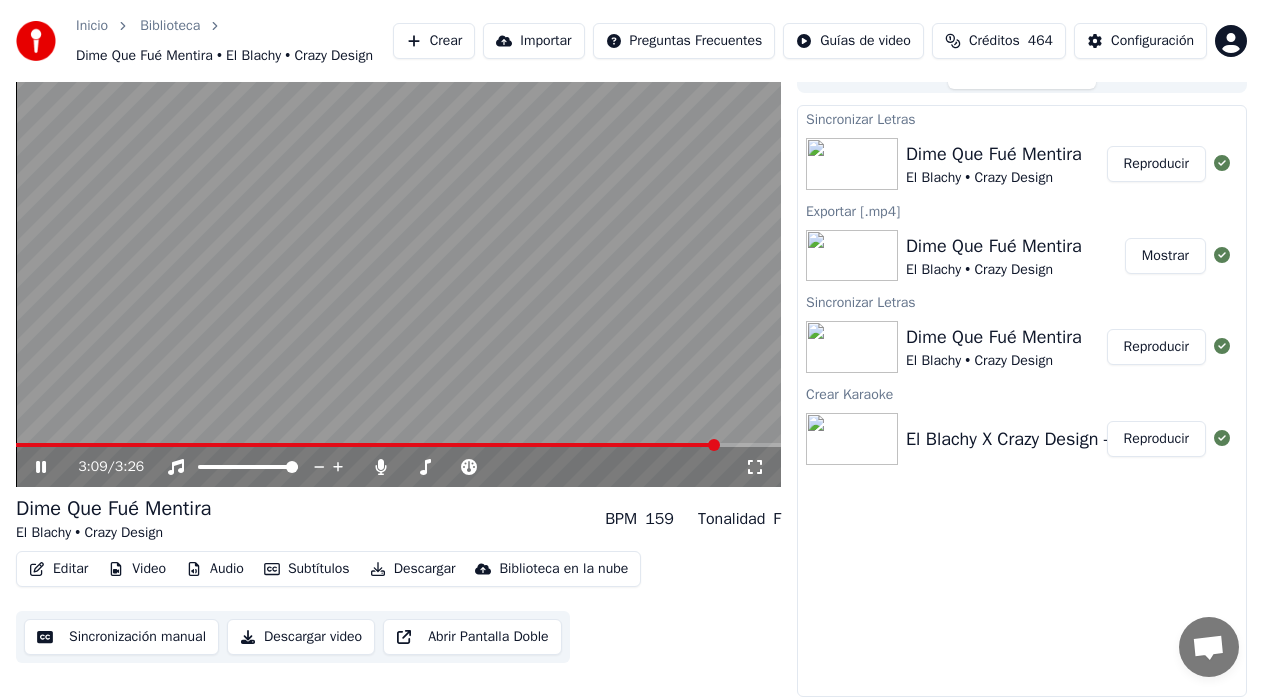click 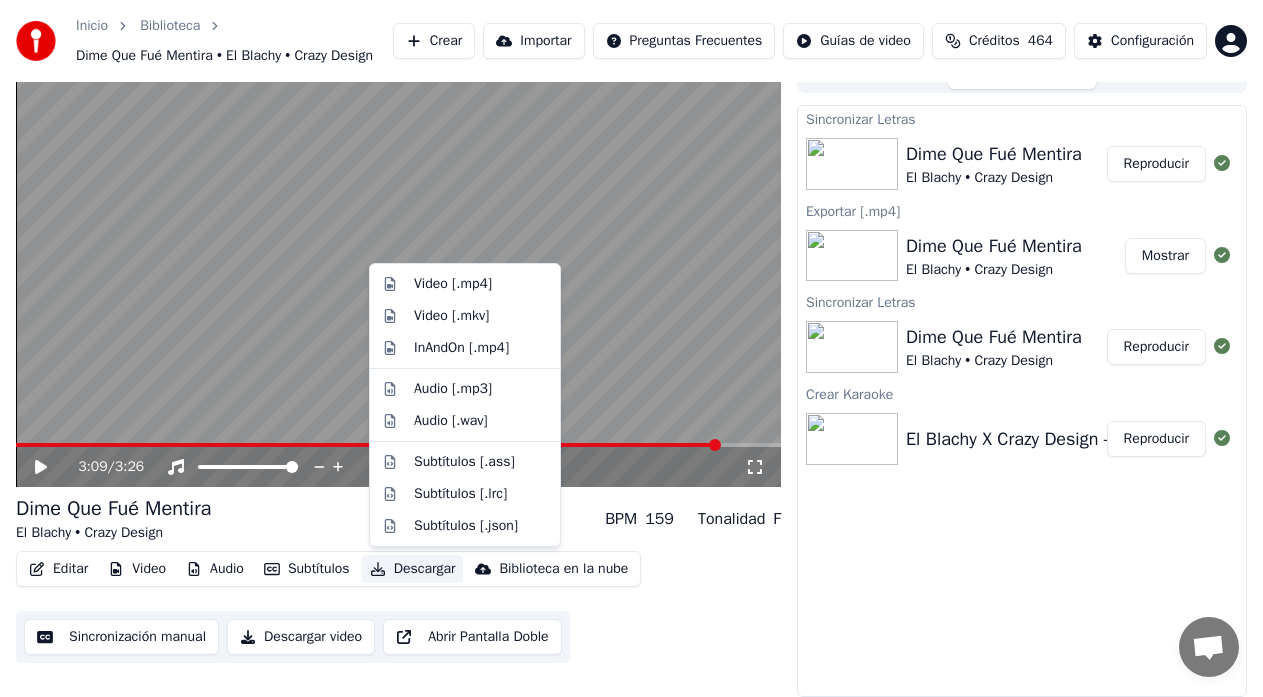 click on "Descargar" at bounding box center [413, 569] 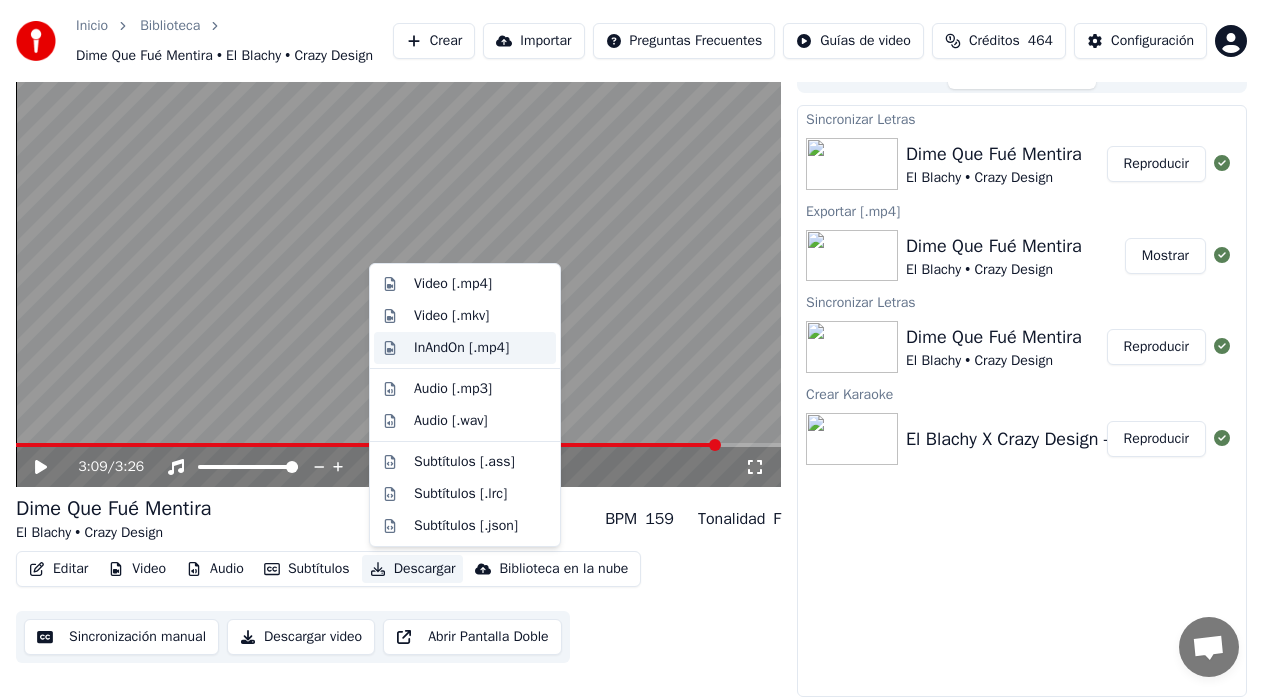 click on "InAndOn [.mp4]" at bounding box center [461, 348] 